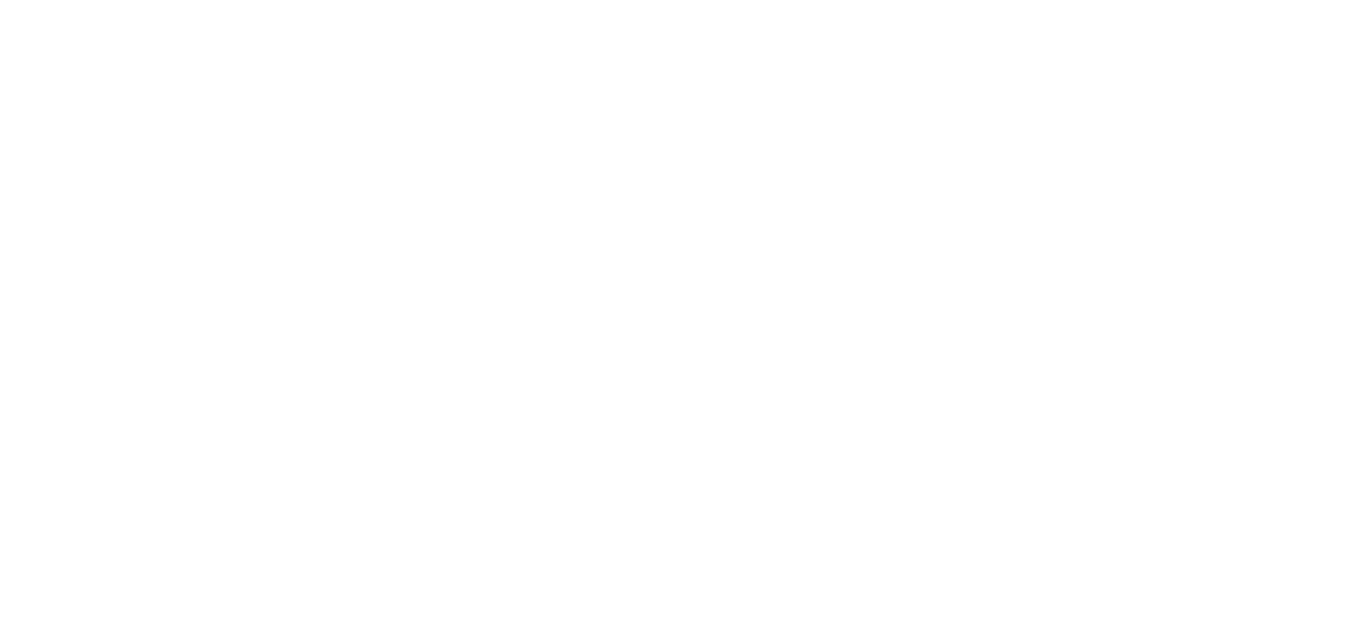scroll, scrollTop: 0, scrollLeft: 0, axis: both 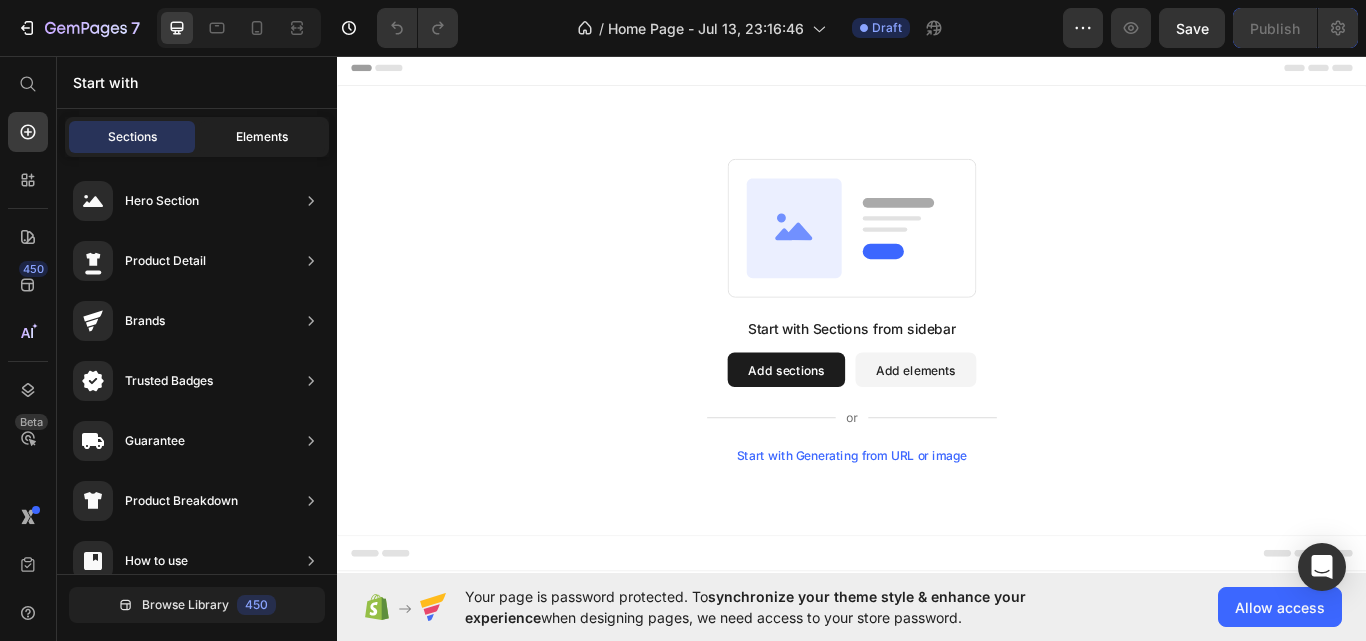 click on "Elements" at bounding box center [262, 137] 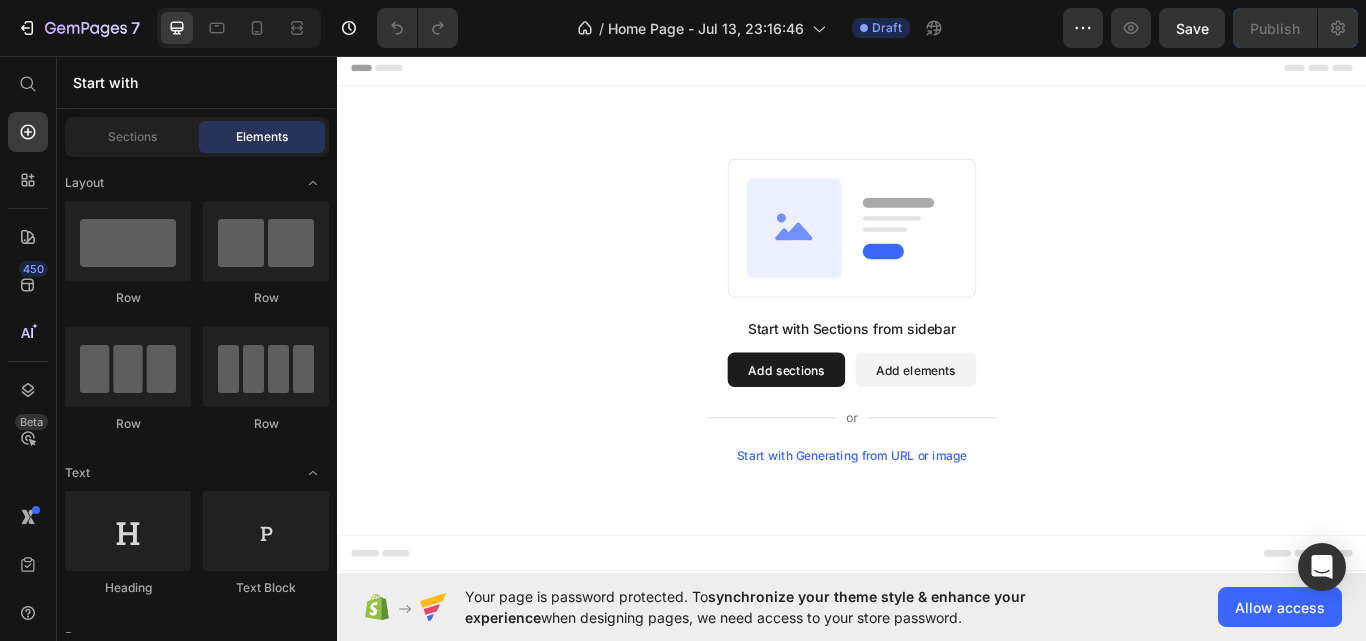 click on "Start with Generating from URL or image" at bounding box center [937, 523] 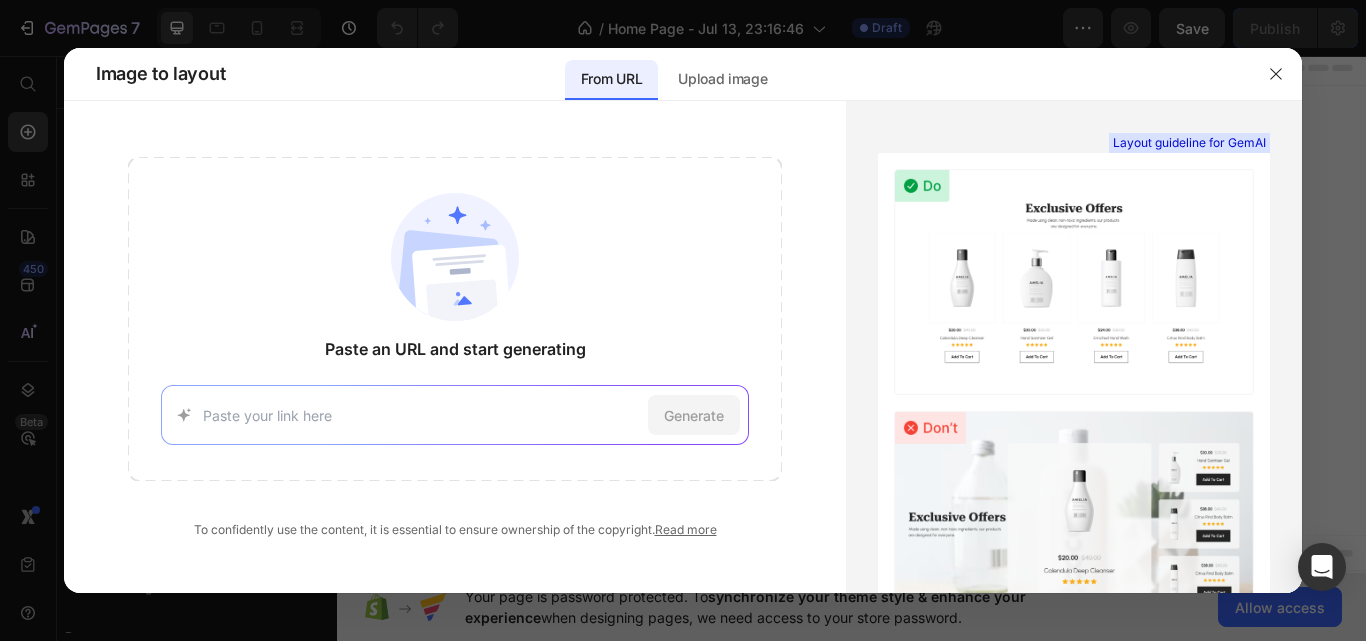 click on "Generate" at bounding box center [455, 415] 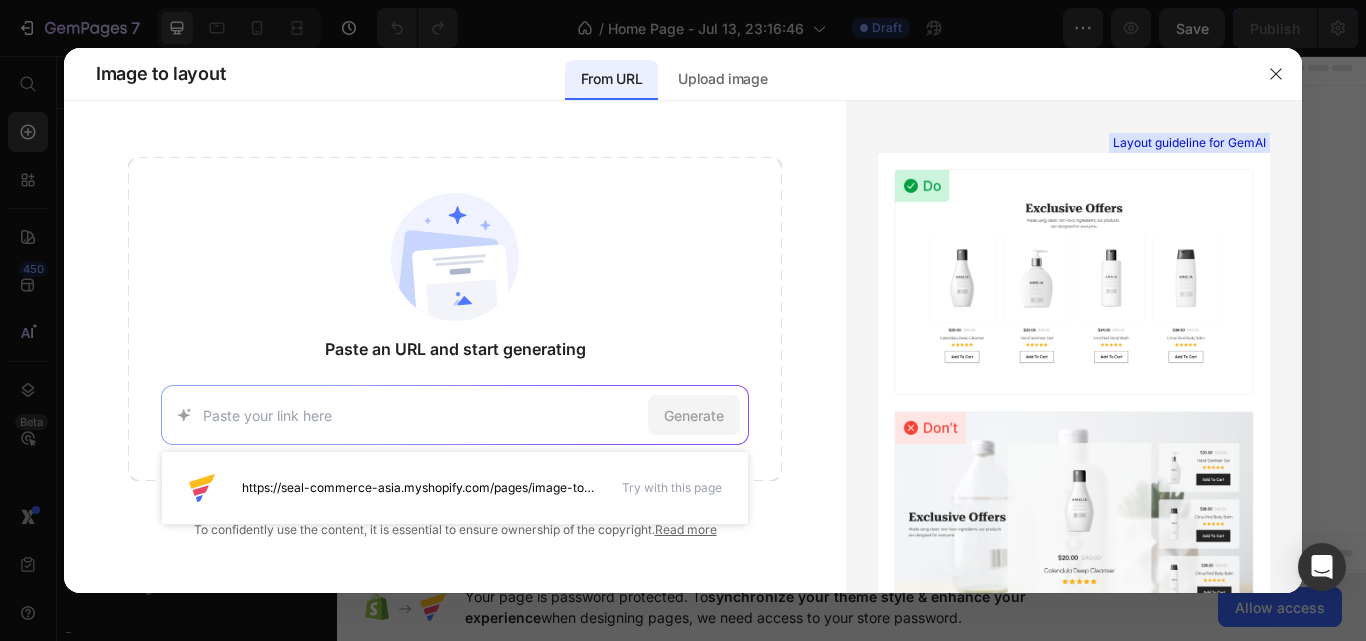 click at bounding box center [422, 415] 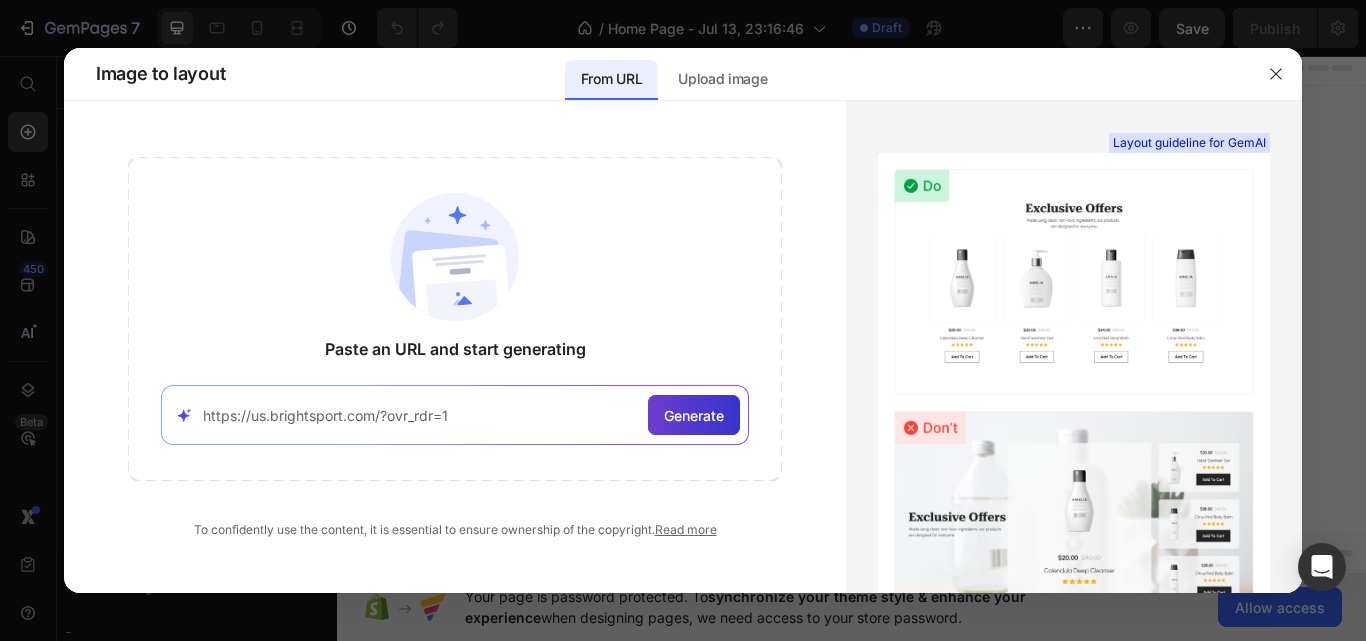 type on "https://us.brightsport.com/?ovr_rdr=1" 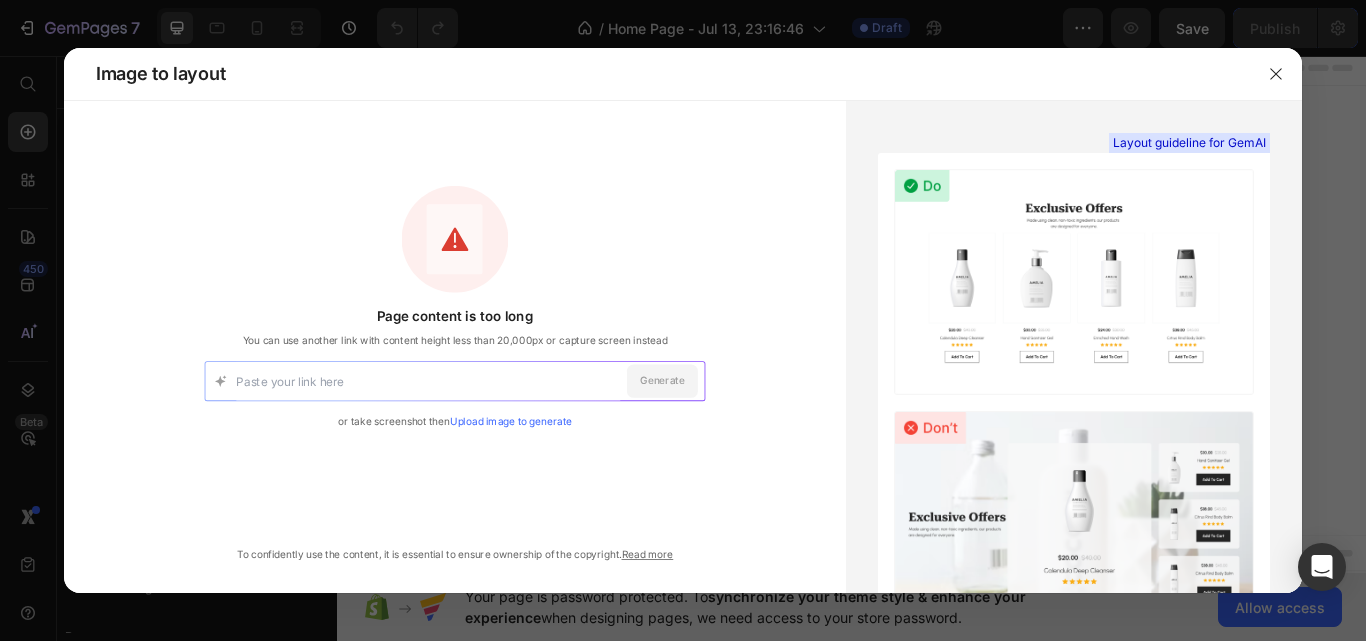 drag, startPoint x: 682, startPoint y: 346, endPoint x: 161, endPoint y: 331, distance: 521.2159 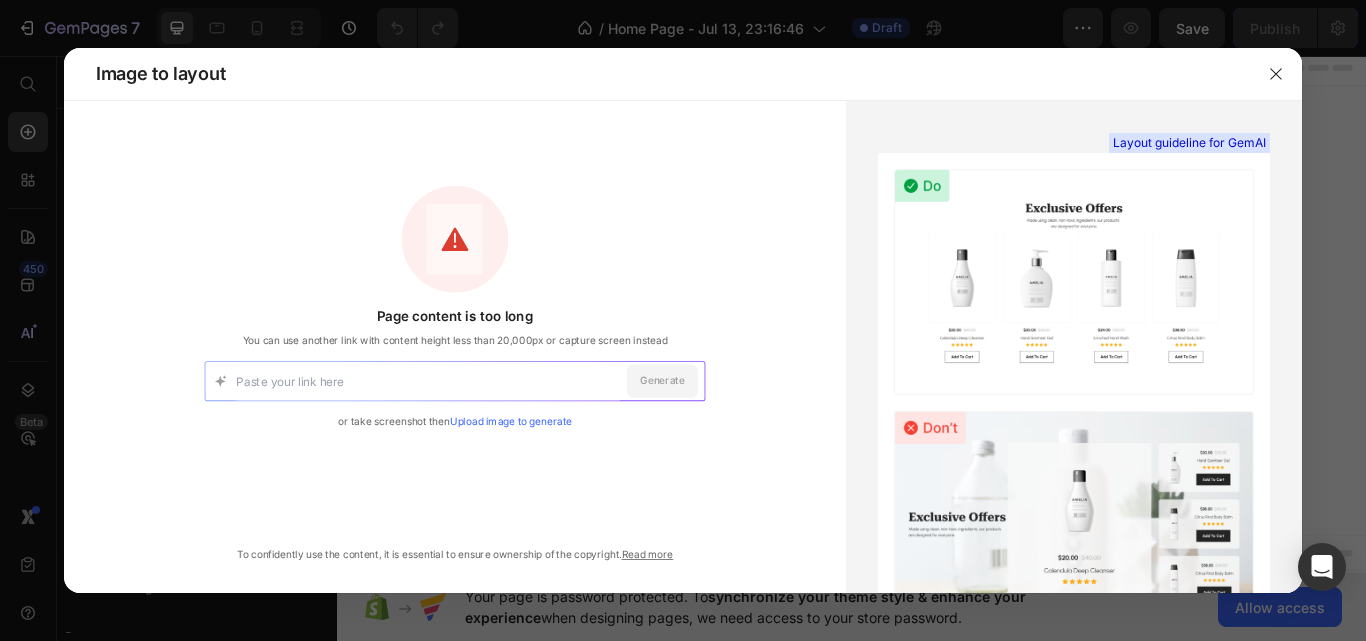 click on "Upload image to generate" at bounding box center (511, 421) 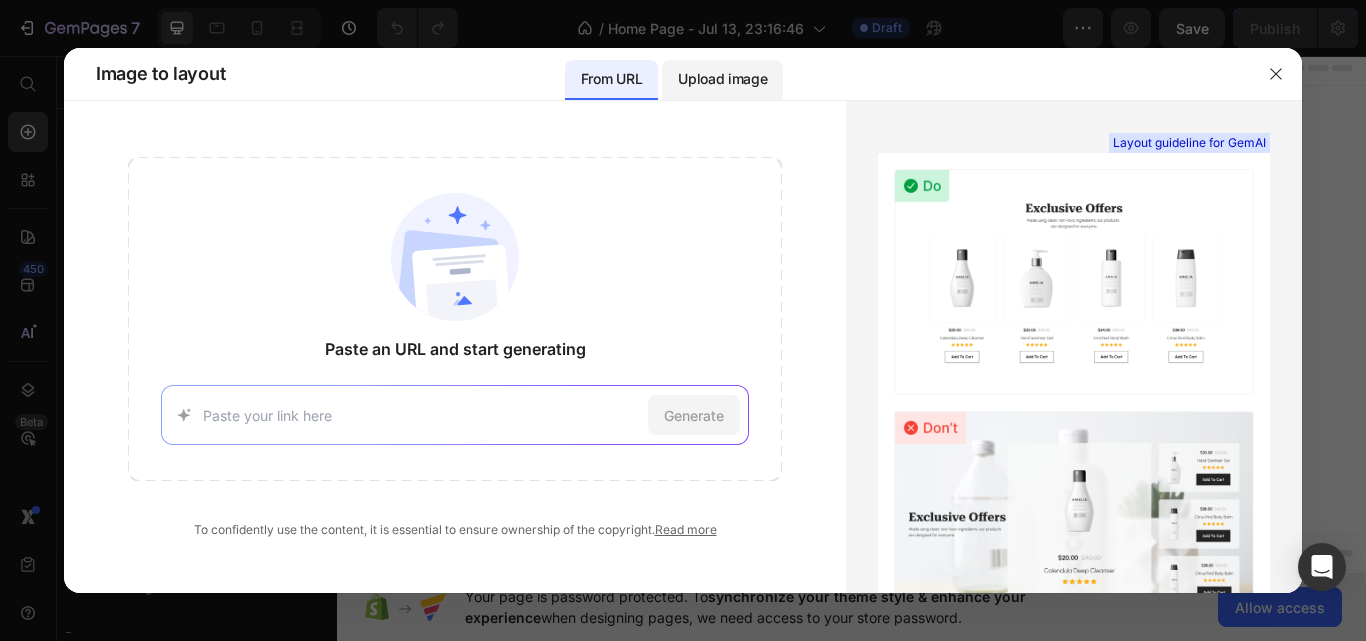 click on "Upload image" at bounding box center (722, 80) 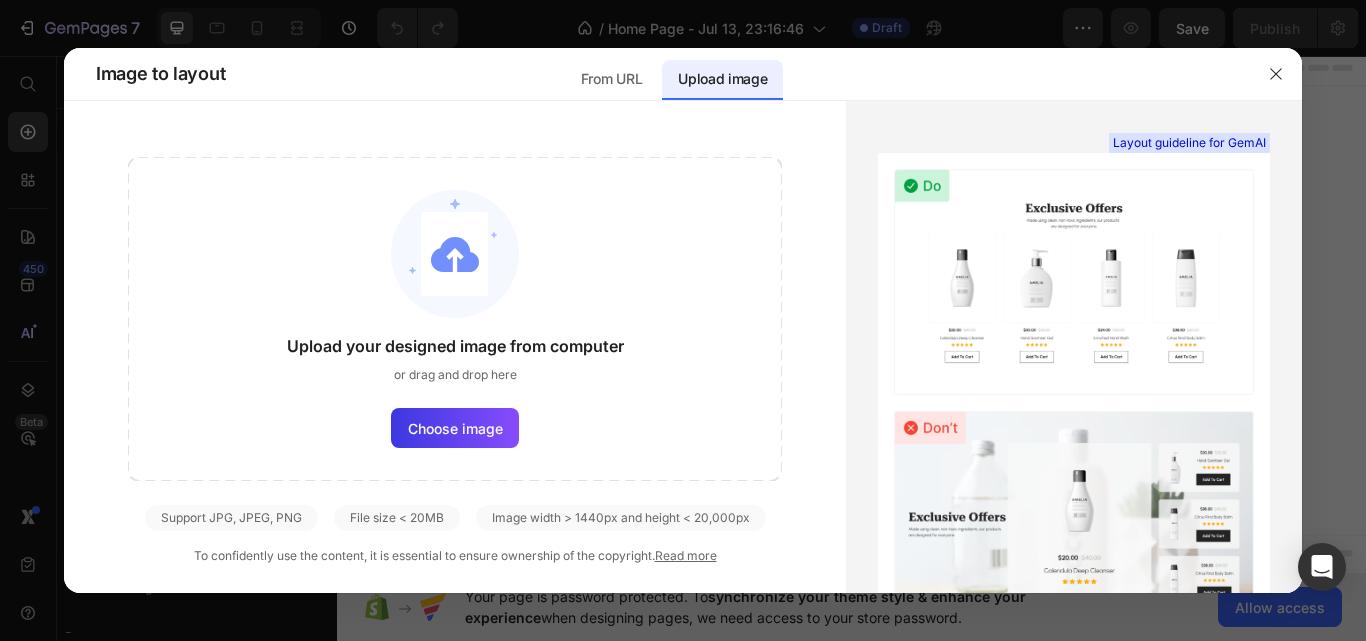 click 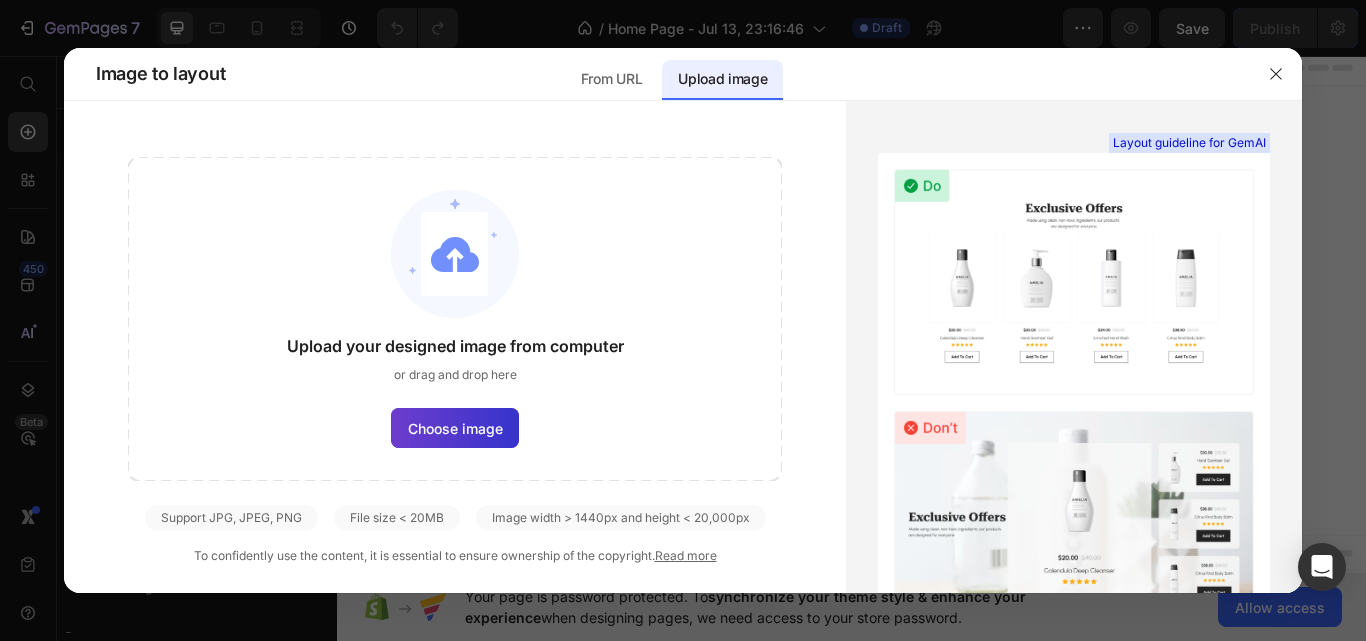 click on "Choose image" at bounding box center (455, 428) 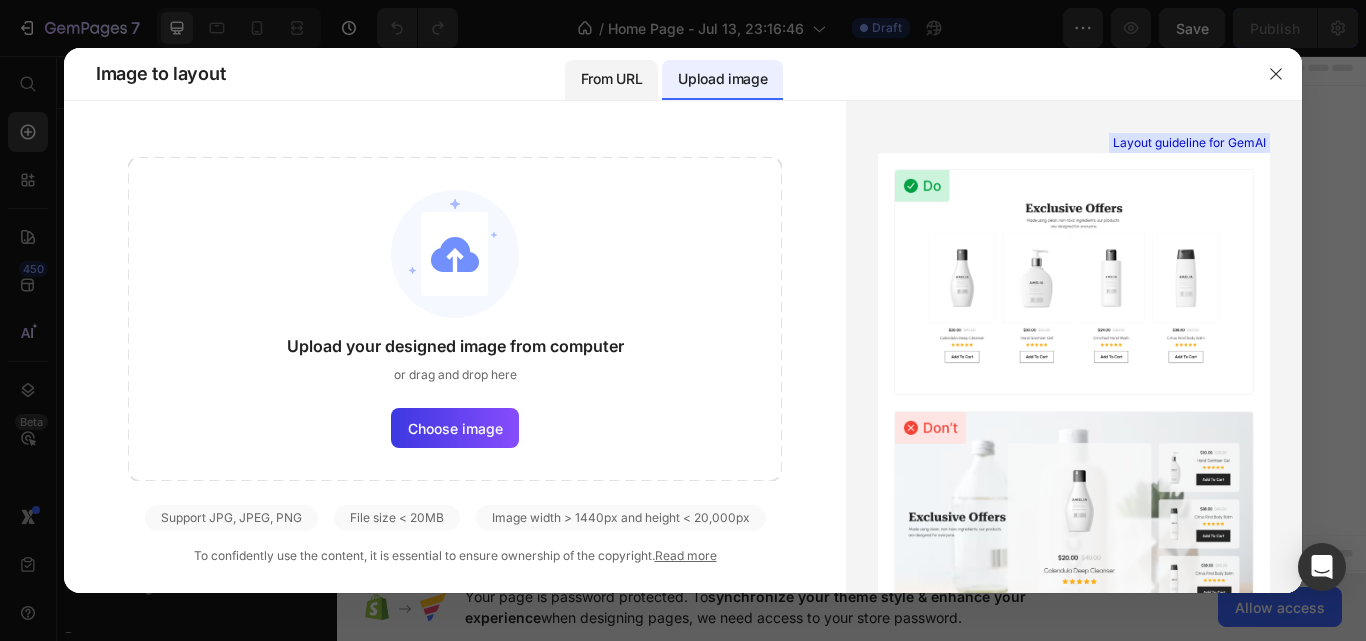 click on "From URL" at bounding box center (611, 79) 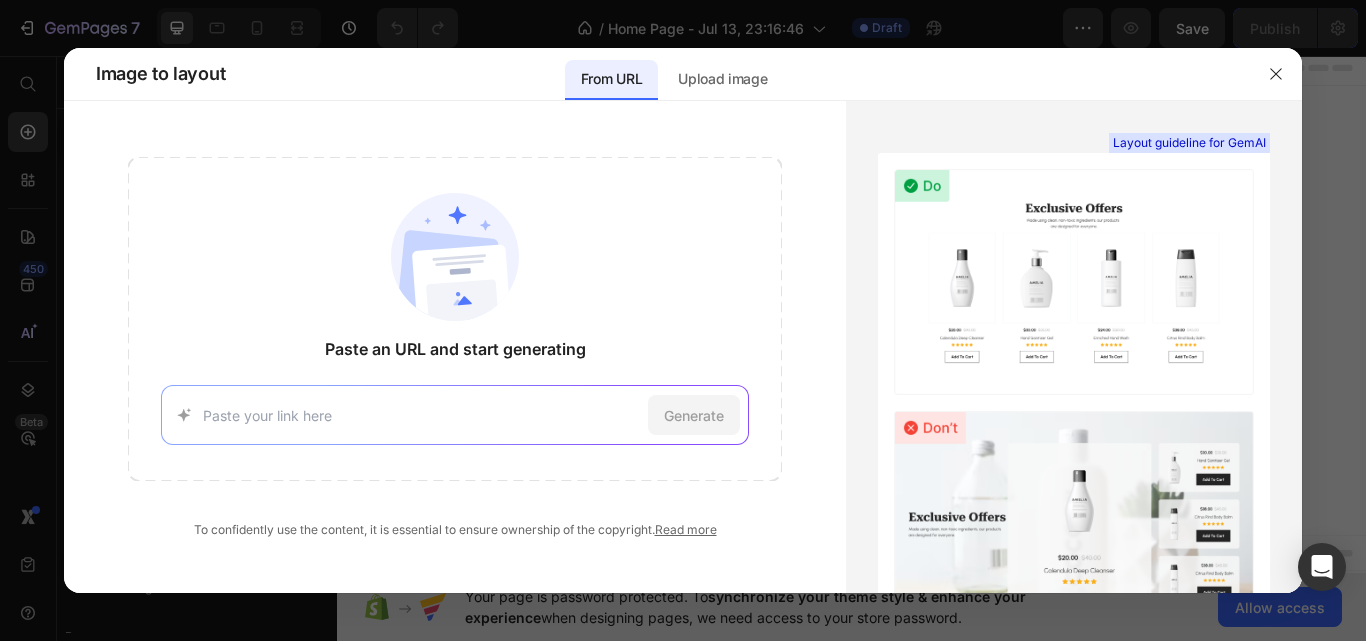 click at bounding box center (422, 415) 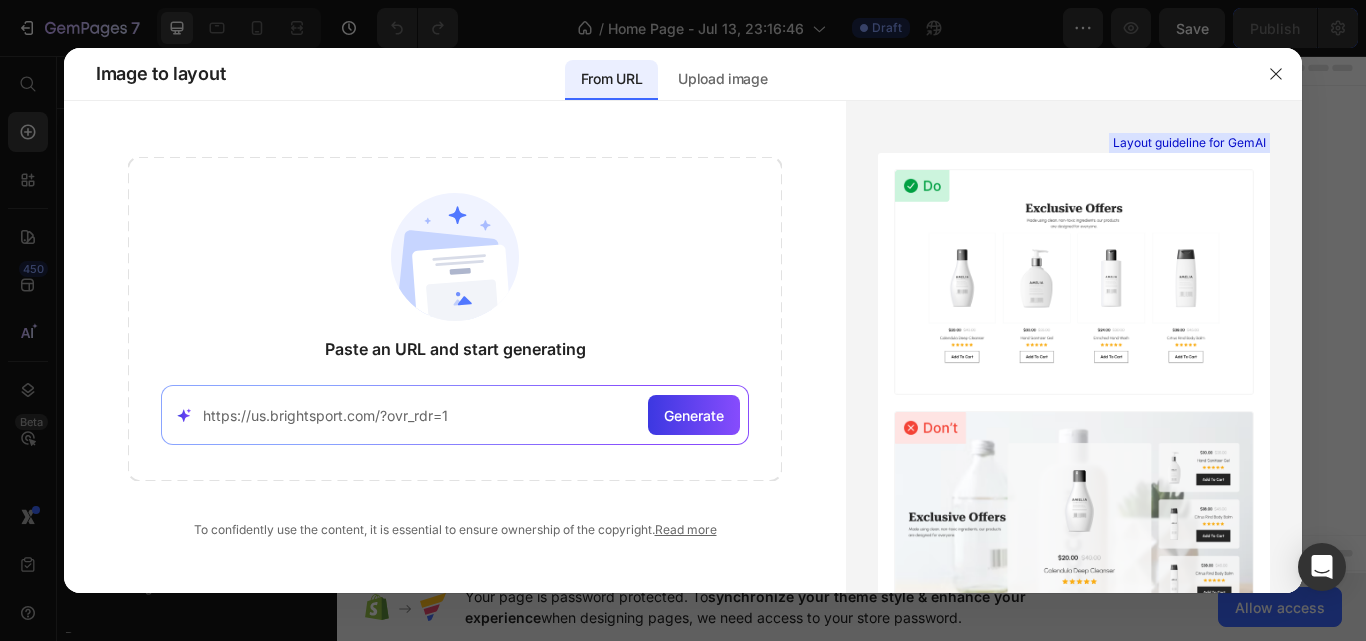 type on "https://us.brightsport.com/?ovr_rdr=1" 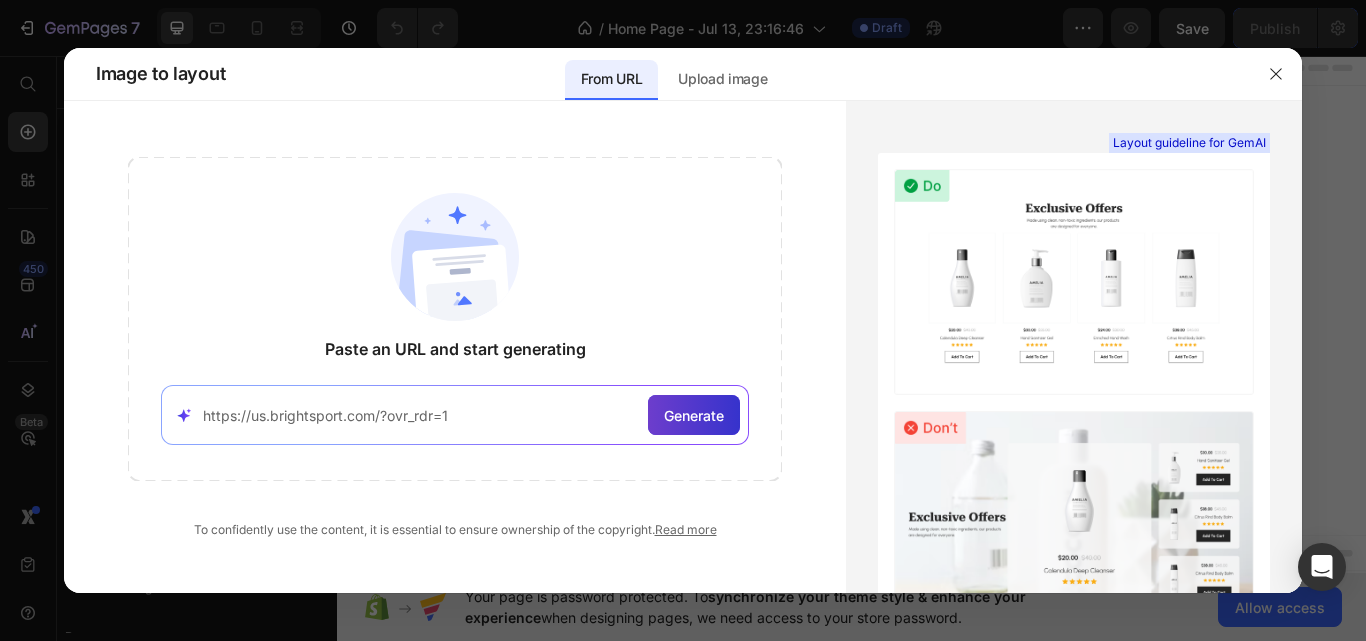click on "Generate" at bounding box center [694, 415] 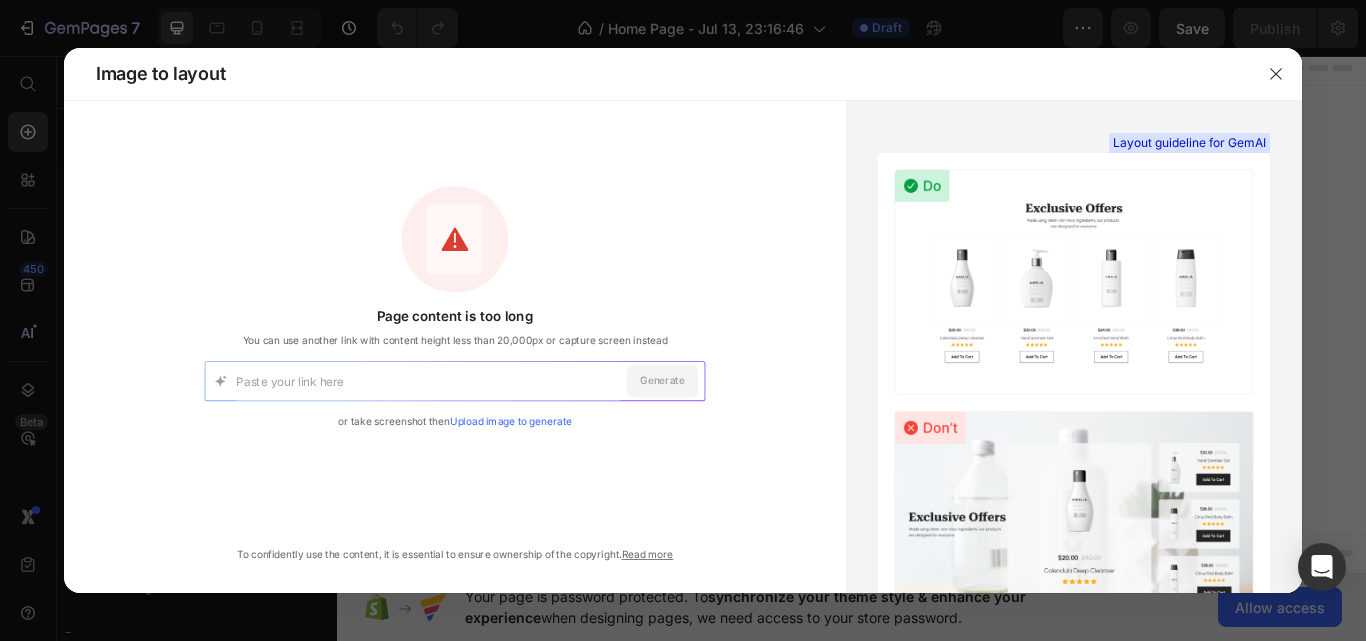 click on "Upload image to generate" at bounding box center [511, 421] 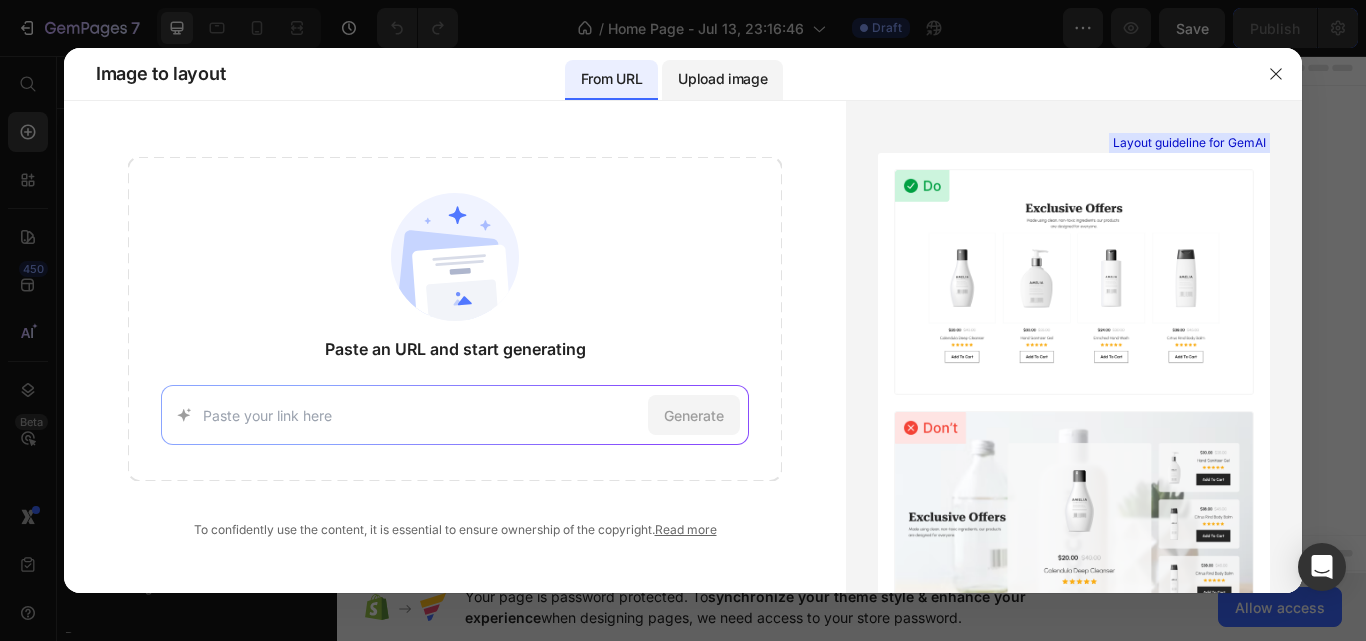 click on "Upload image" at bounding box center [722, 79] 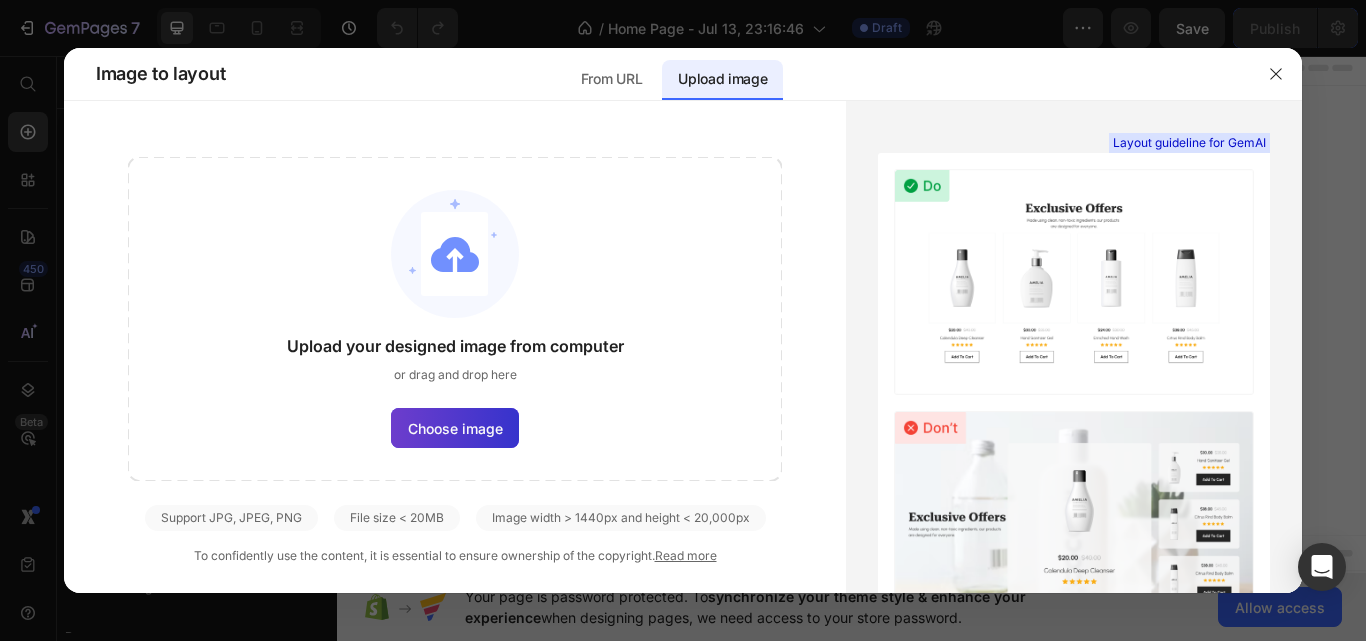 click on "Choose image" at bounding box center [455, 428] 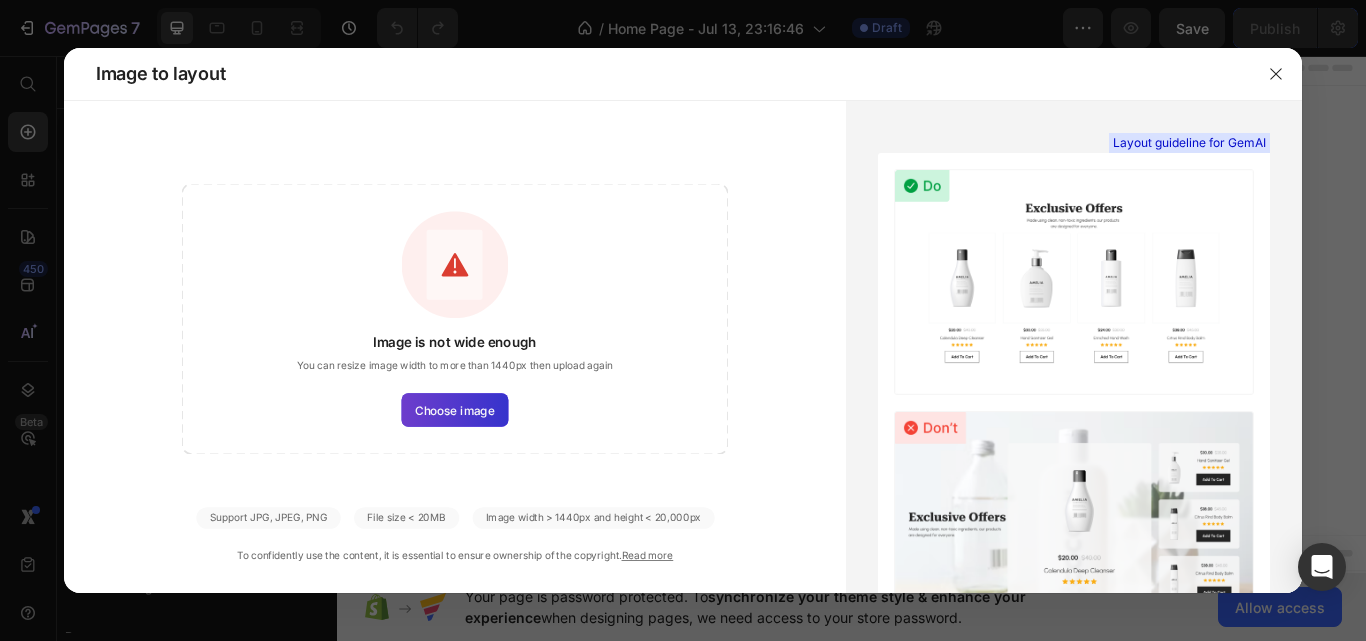 click on "Choose image" 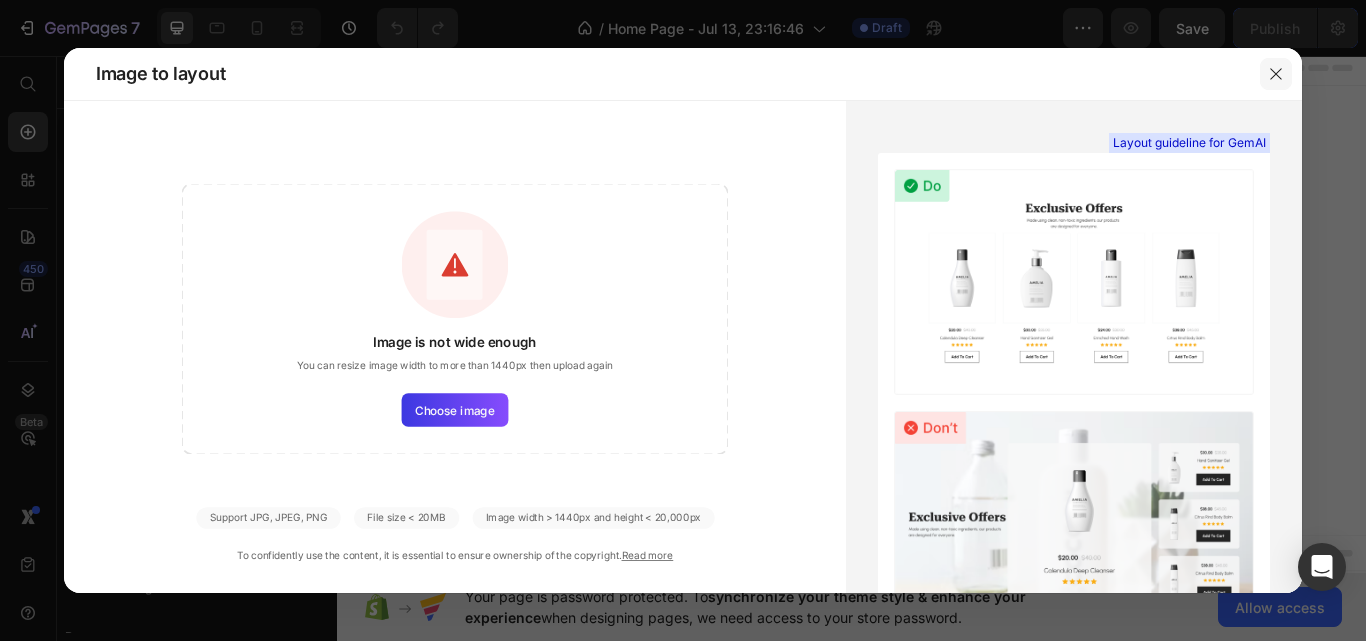 click at bounding box center [1276, 74] 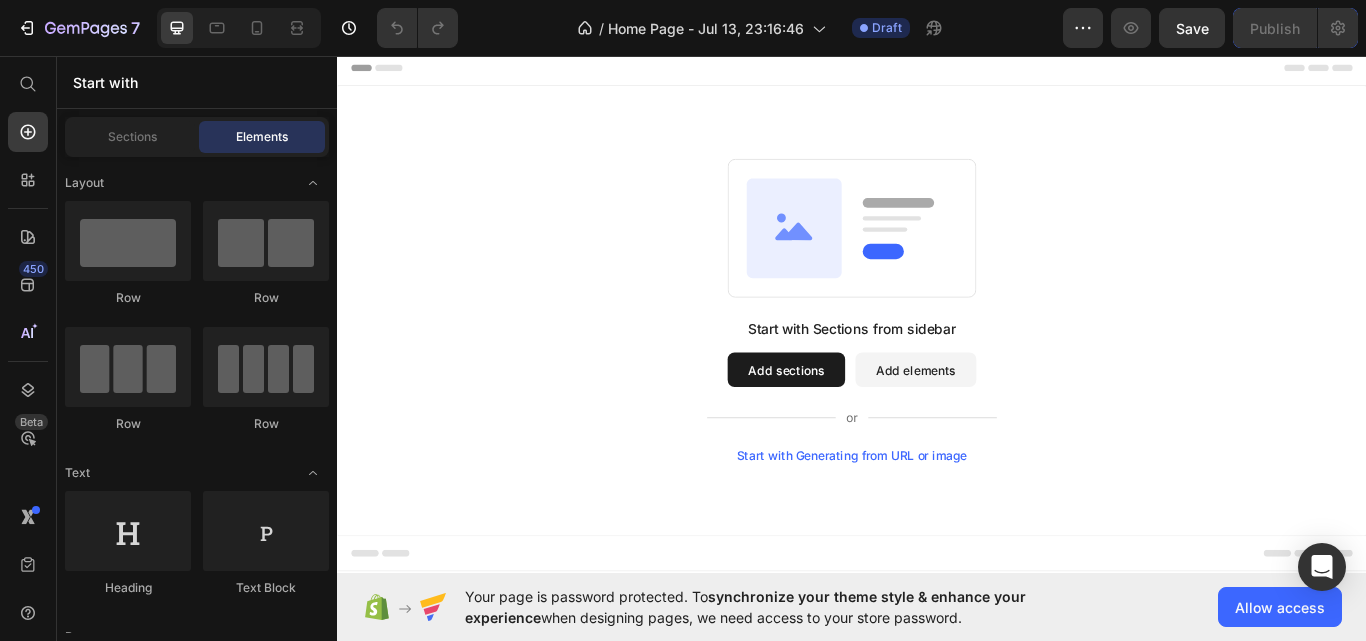 click on "Add sections" at bounding box center [860, 423] 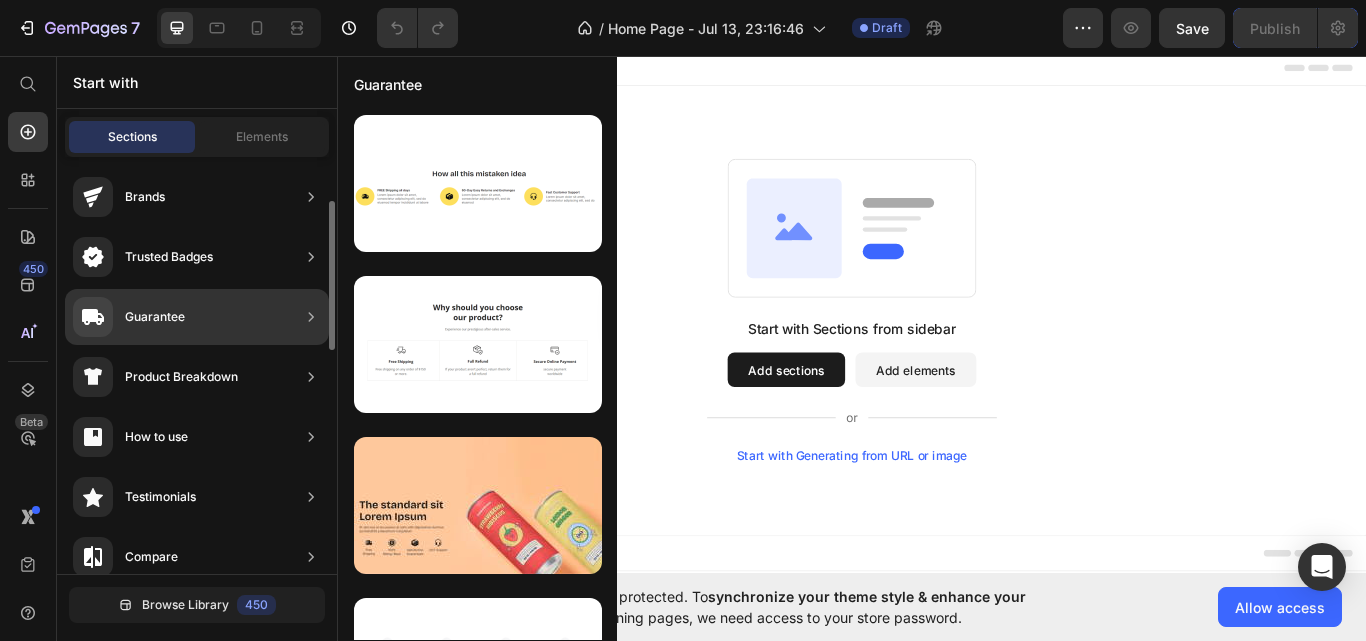 scroll, scrollTop: 0, scrollLeft: 0, axis: both 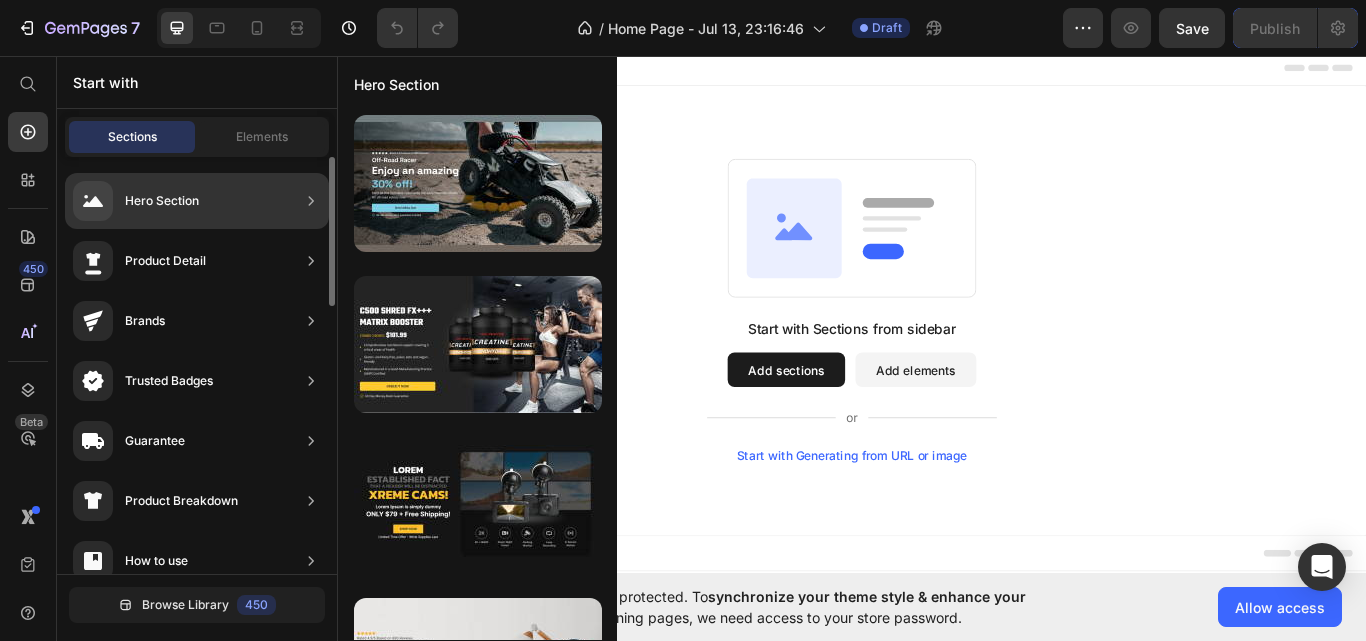click on "Hero Section" 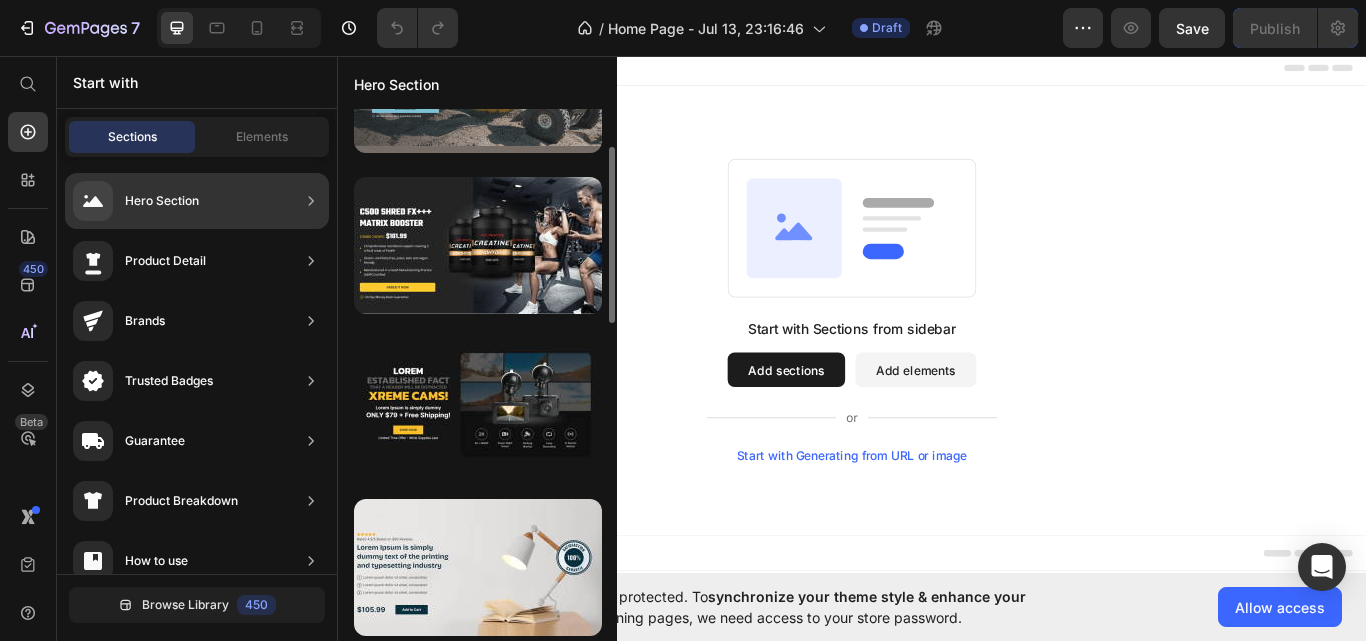 scroll, scrollTop: 103, scrollLeft: 0, axis: vertical 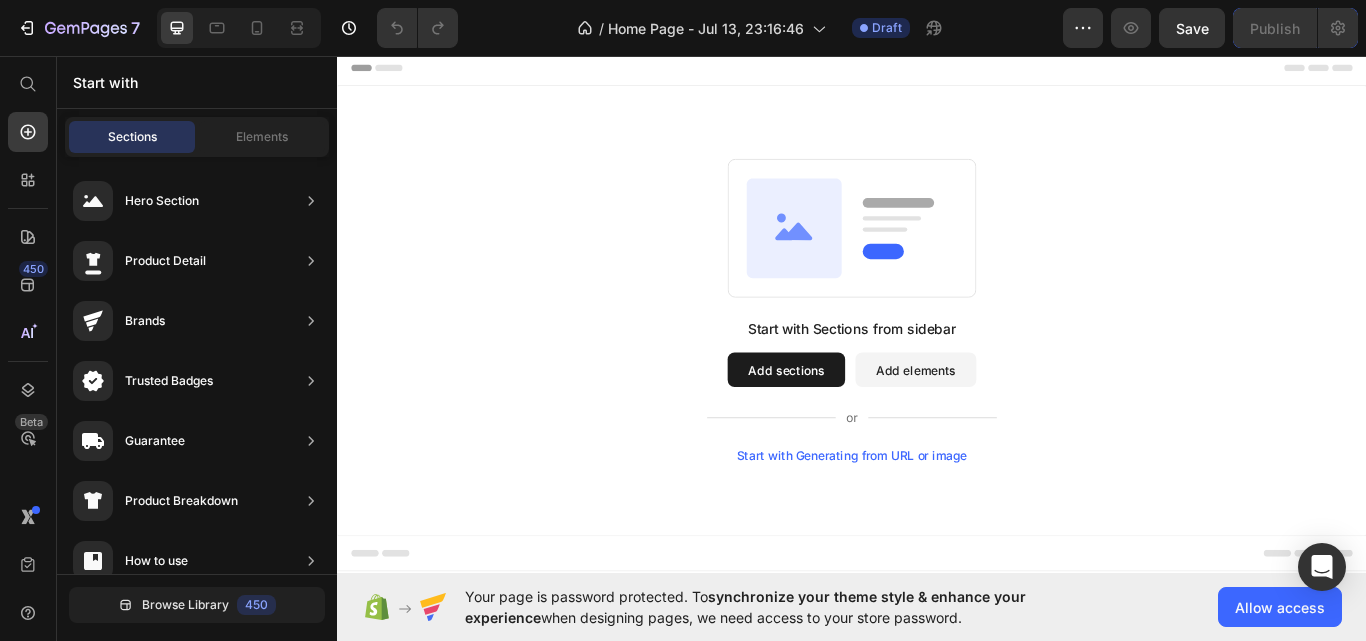 click on "Start with Sections from sidebar Add sections Add elements Start with Generating from URL or image" at bounding box center [937, 354] 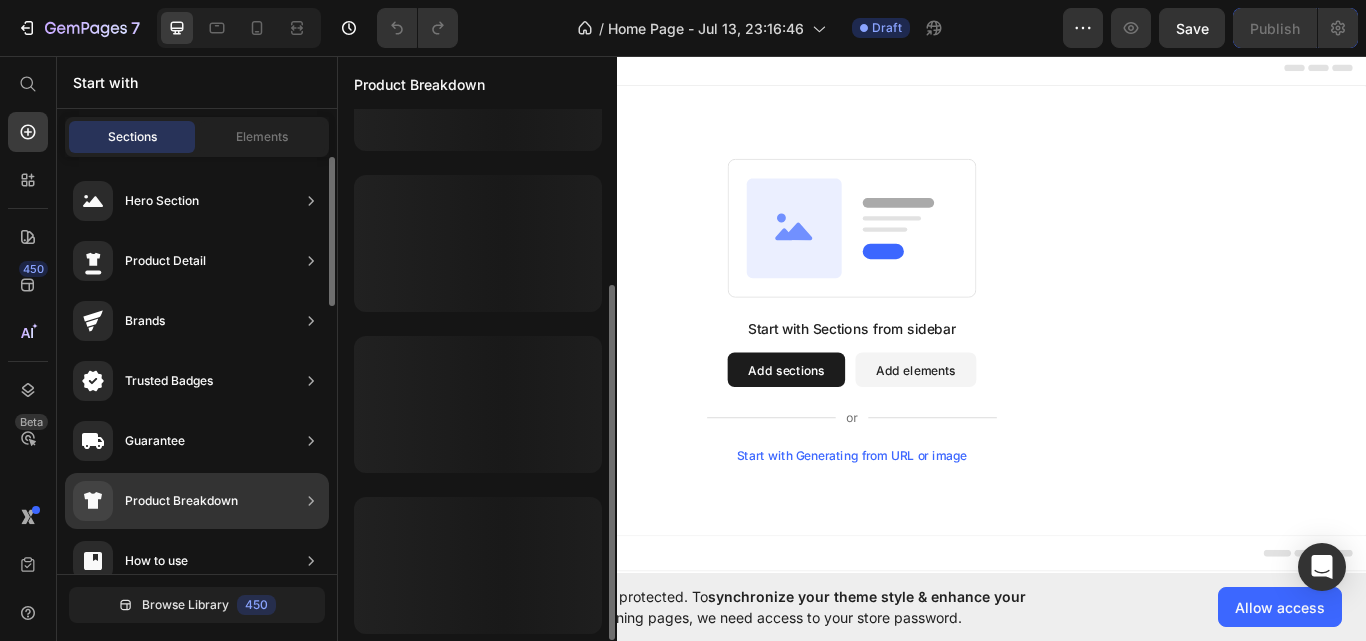 scroll, scrollTop: 262, scrollLeft: 0, axis: vertical 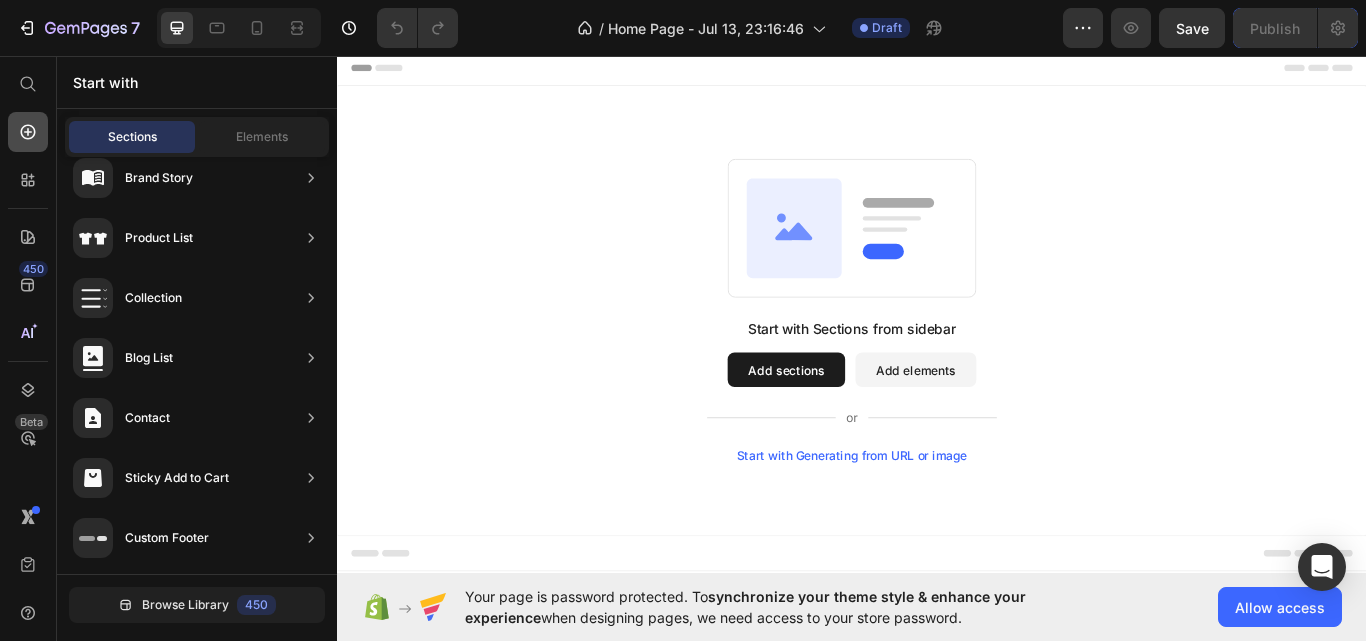 click 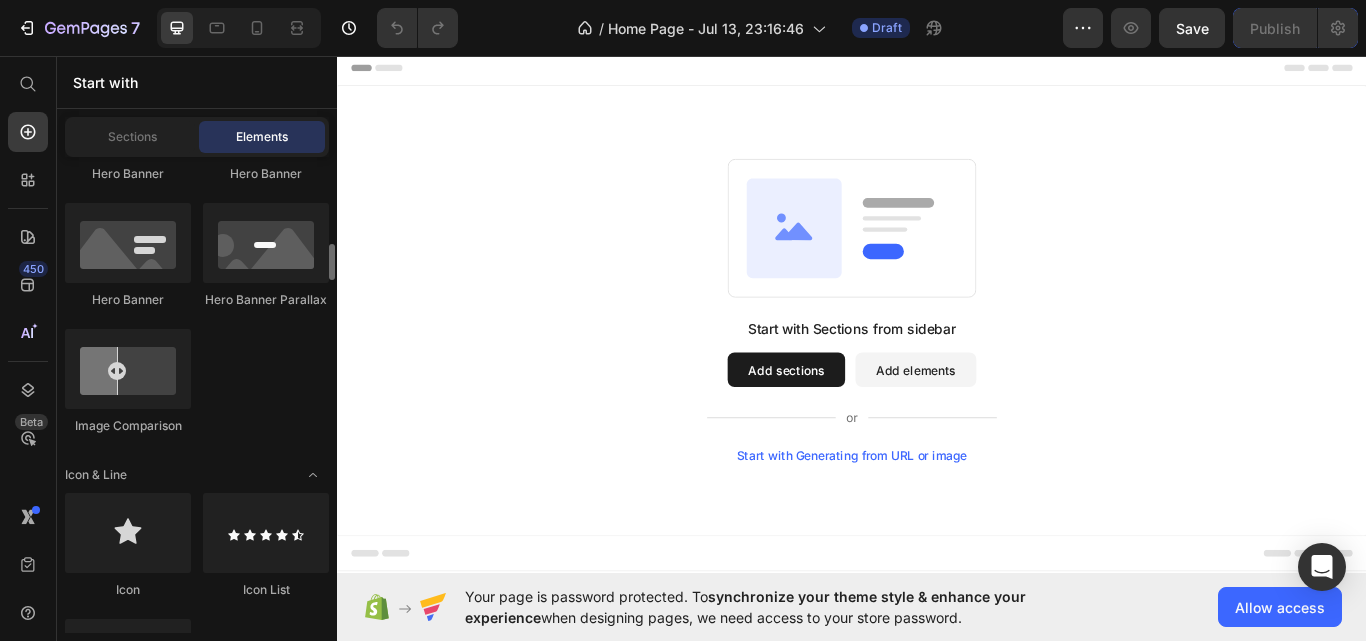 scroll, scrollTop: 1121, scrollLeft: 0, axis: vertical 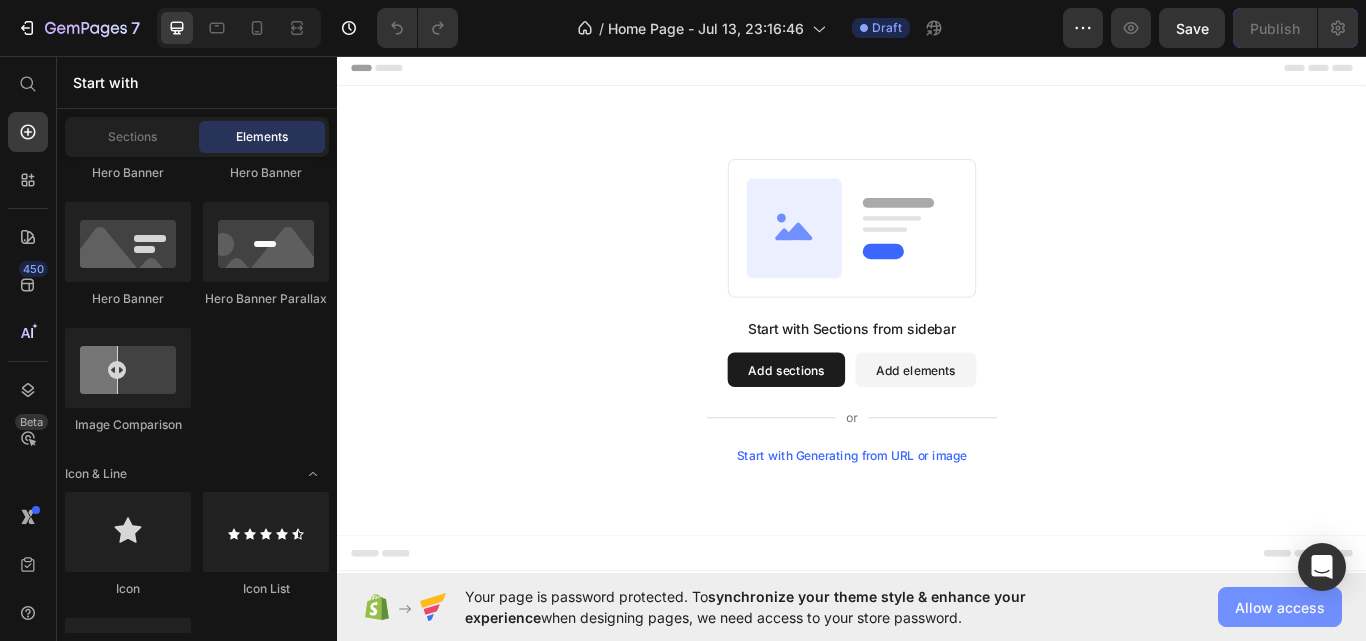click on "Allow access" 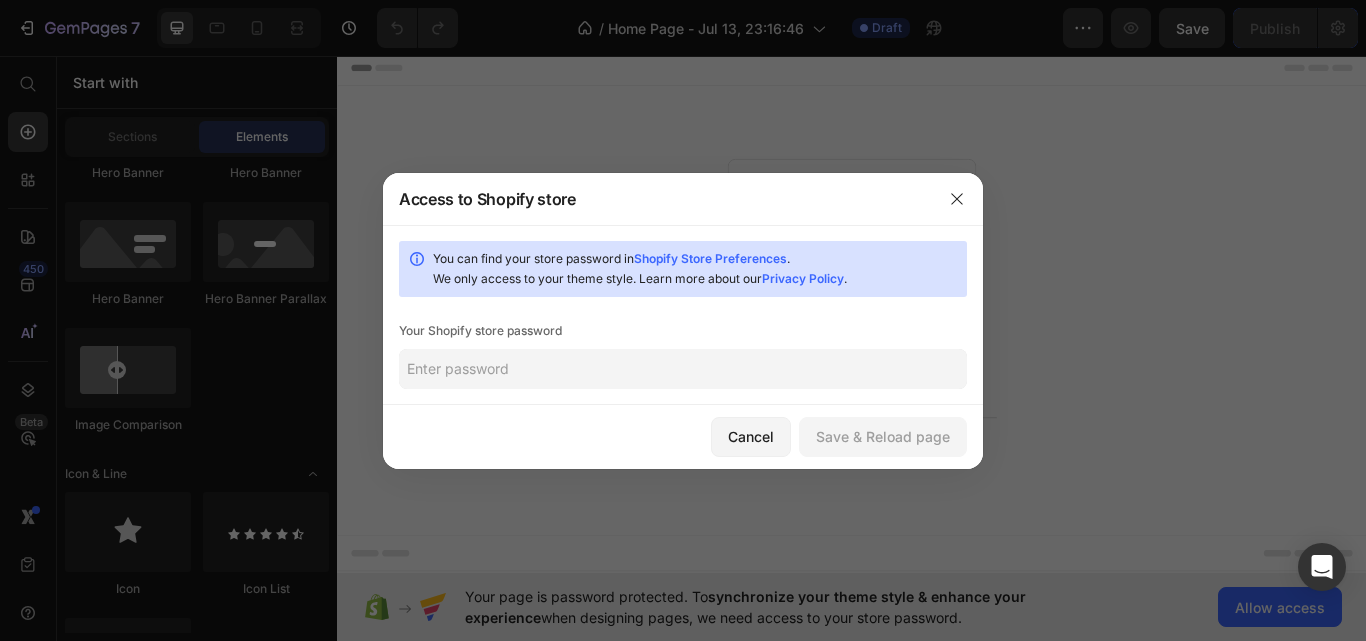 click 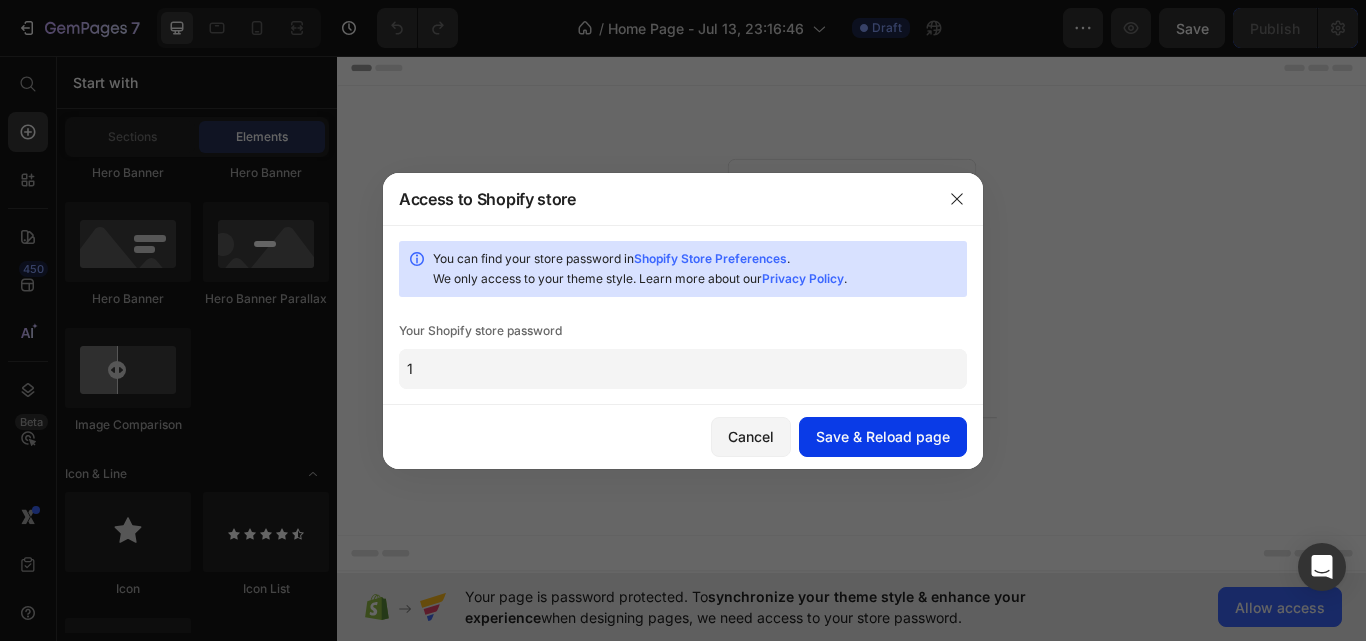 type on "1" 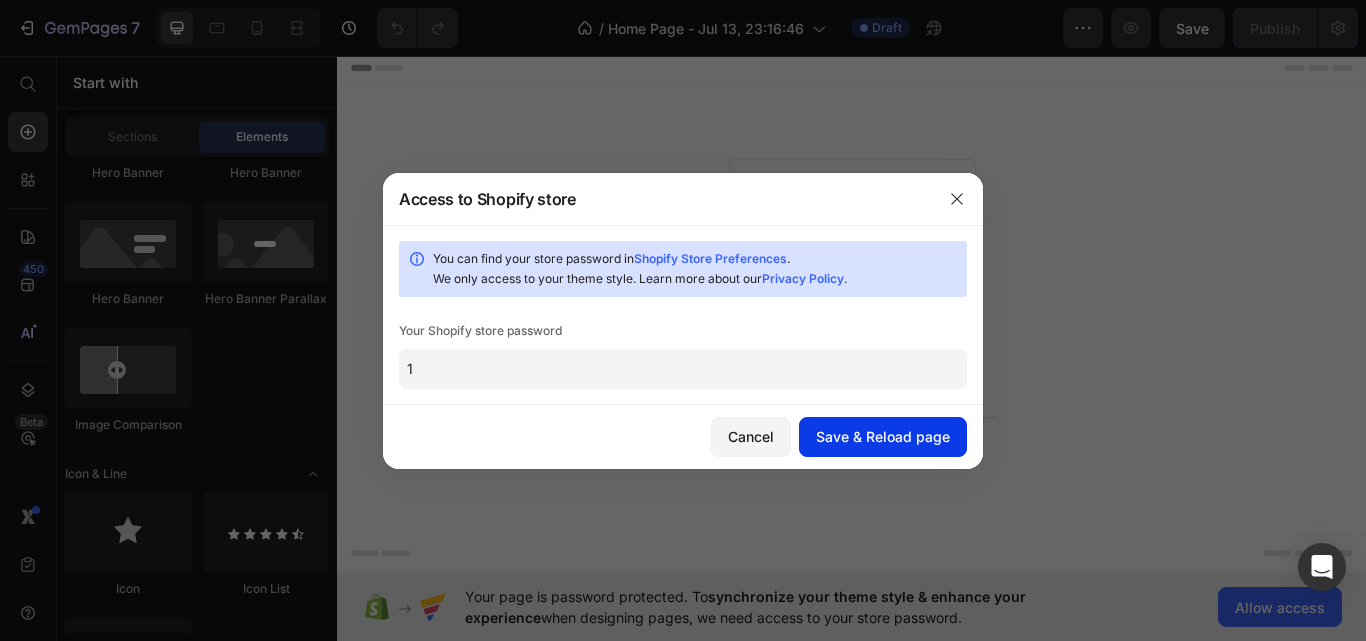 click on "Save & Reload page" at bounding box center (883, 436) 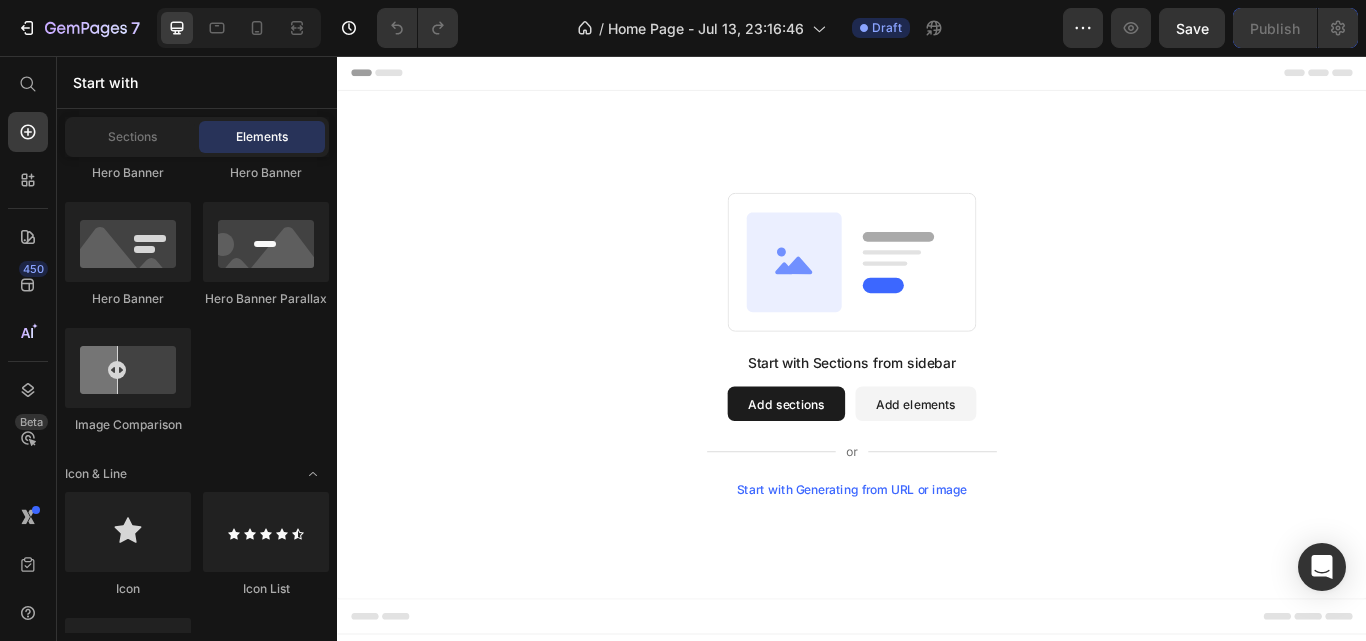 scroll, scrollTop: 0, scrollLeft: 0, axis: both 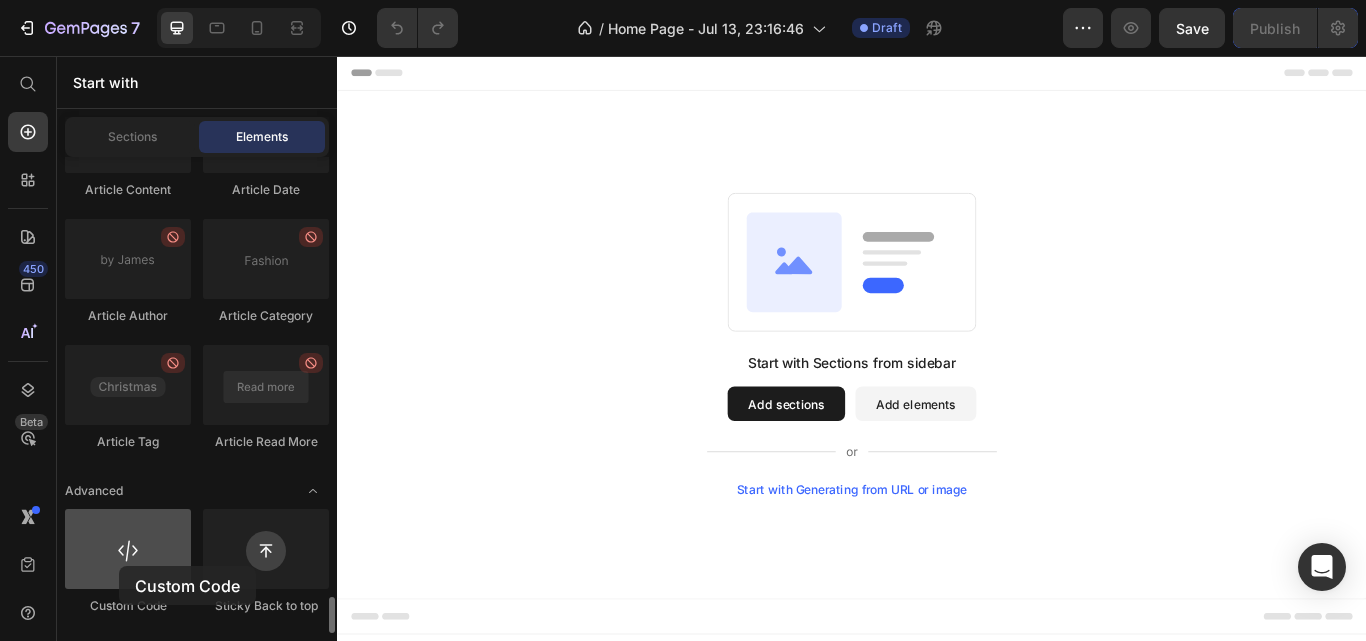 click at bounding box center (128, 549) 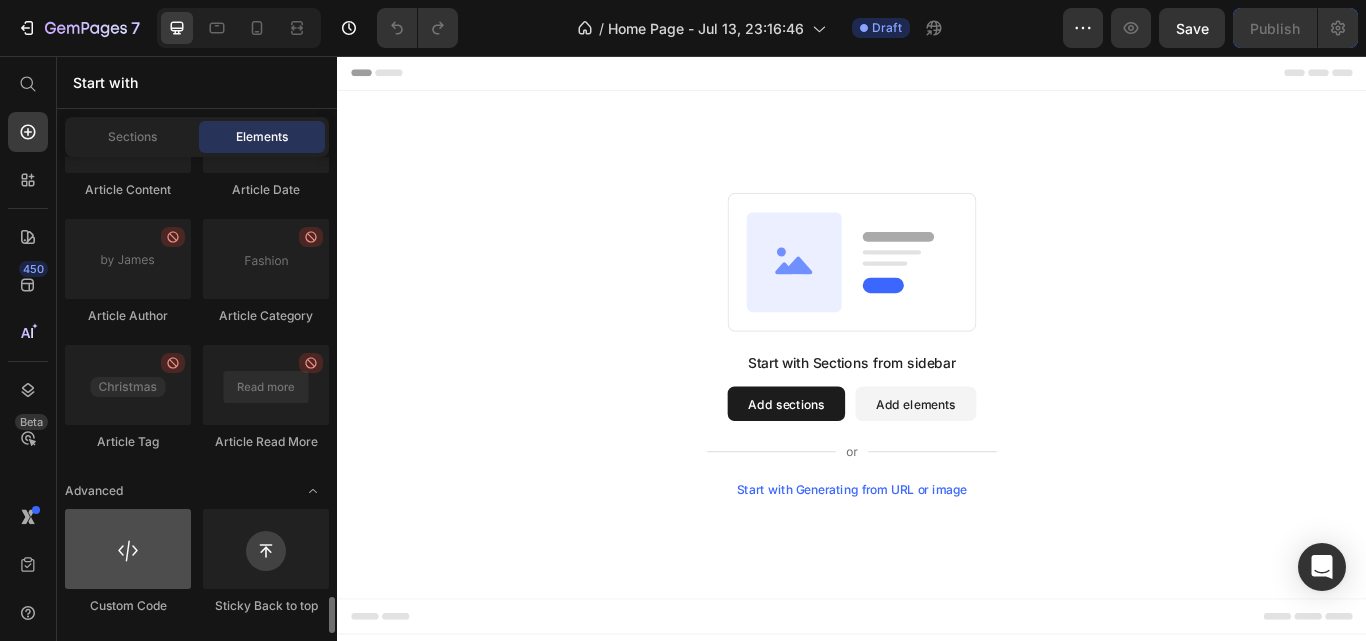 click at bounding box center [128, 549] 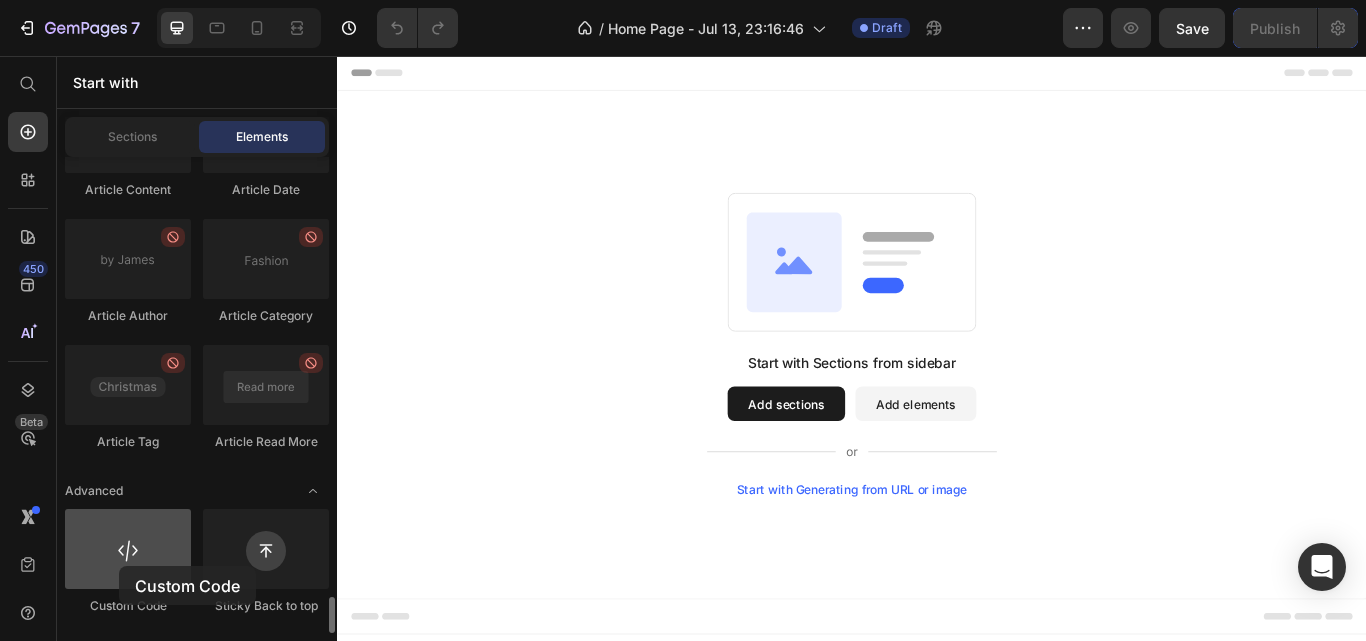 click at bounding box center (128, 549) 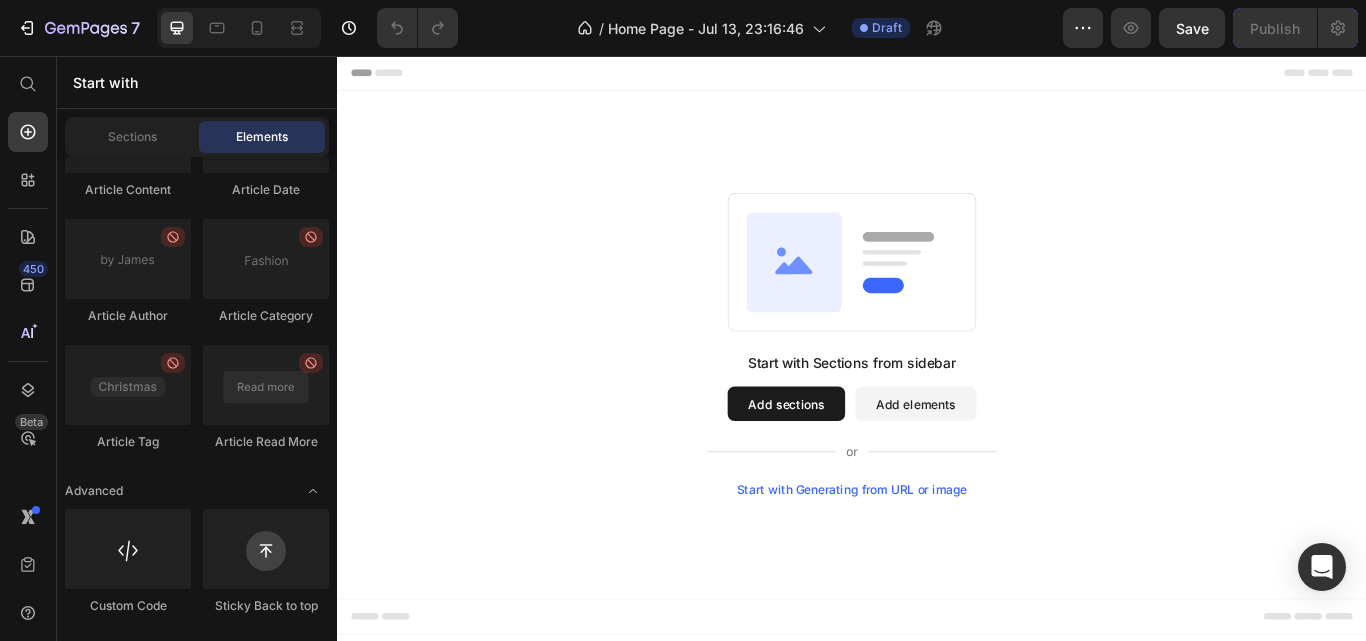 click on "Add sections" at bounding box center [860, 462] 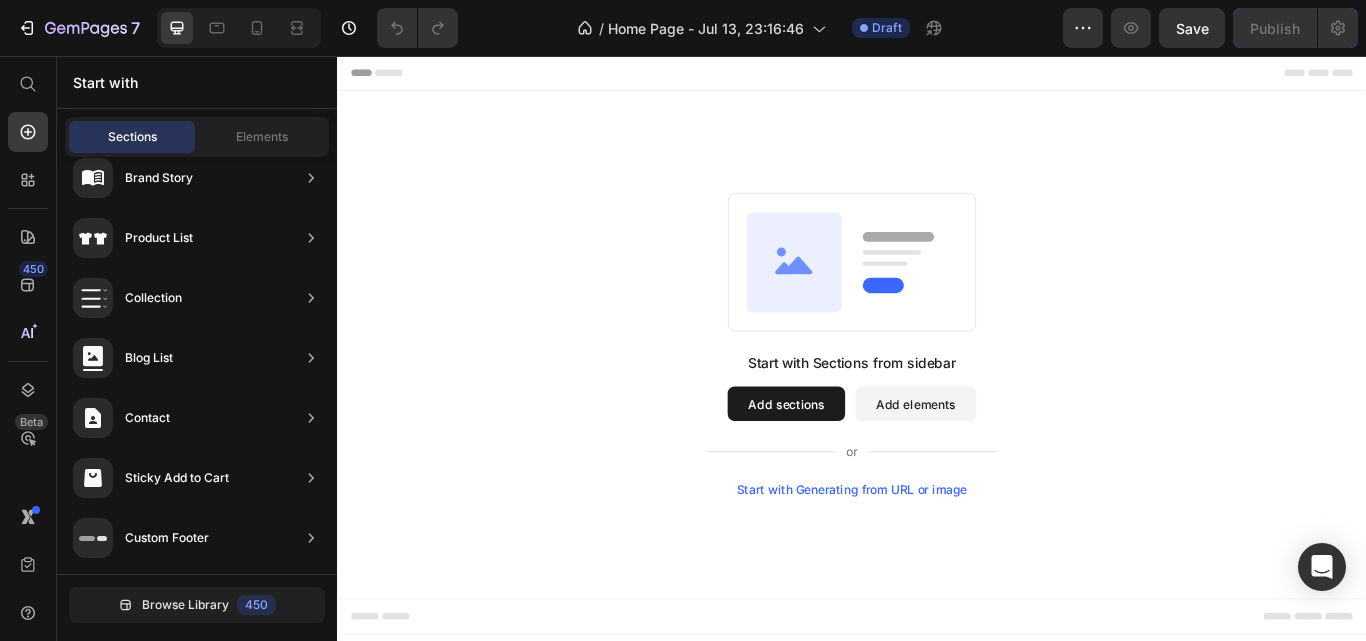 click on "Add elements" at bounding box center (1011, 462) 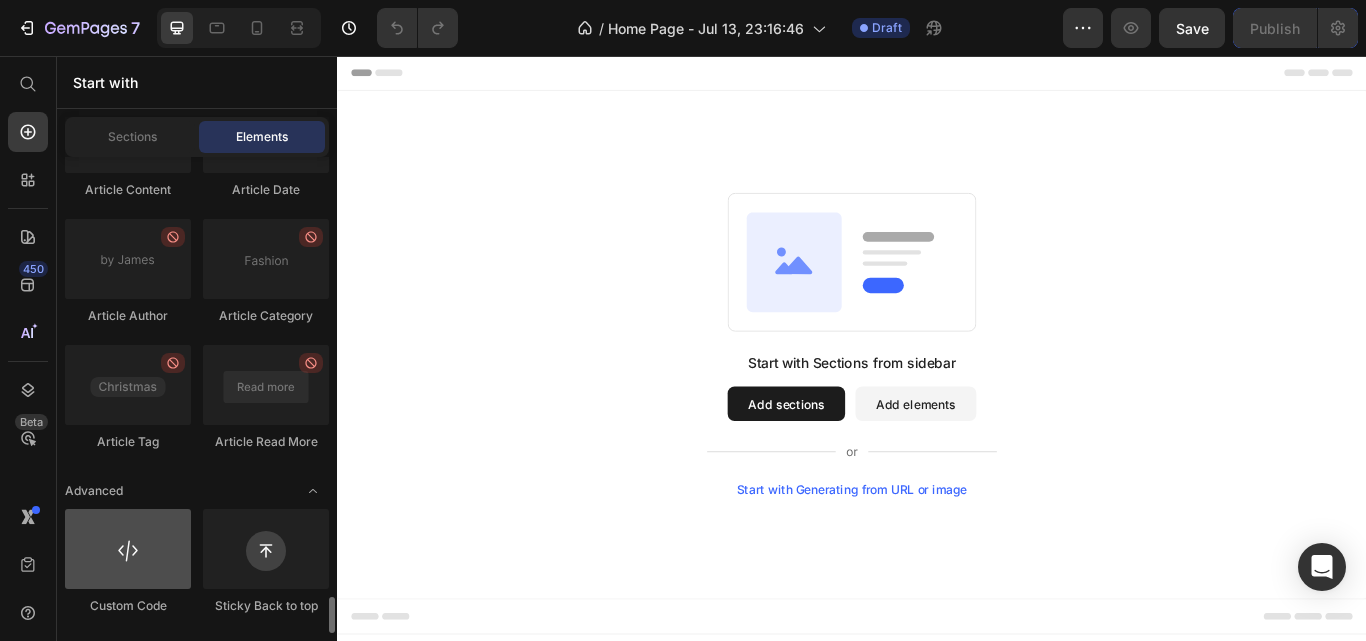 click at bounding box center (128, 549) 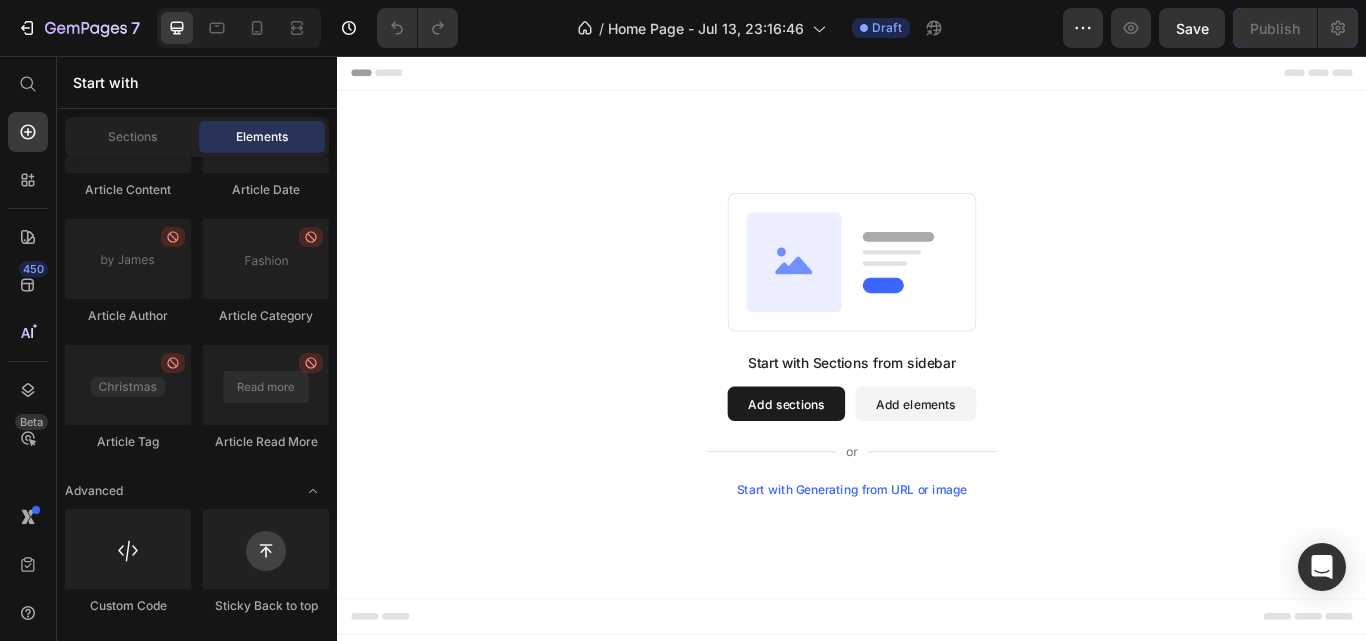 click on "Add elements" at bounding box center (1011, 462) 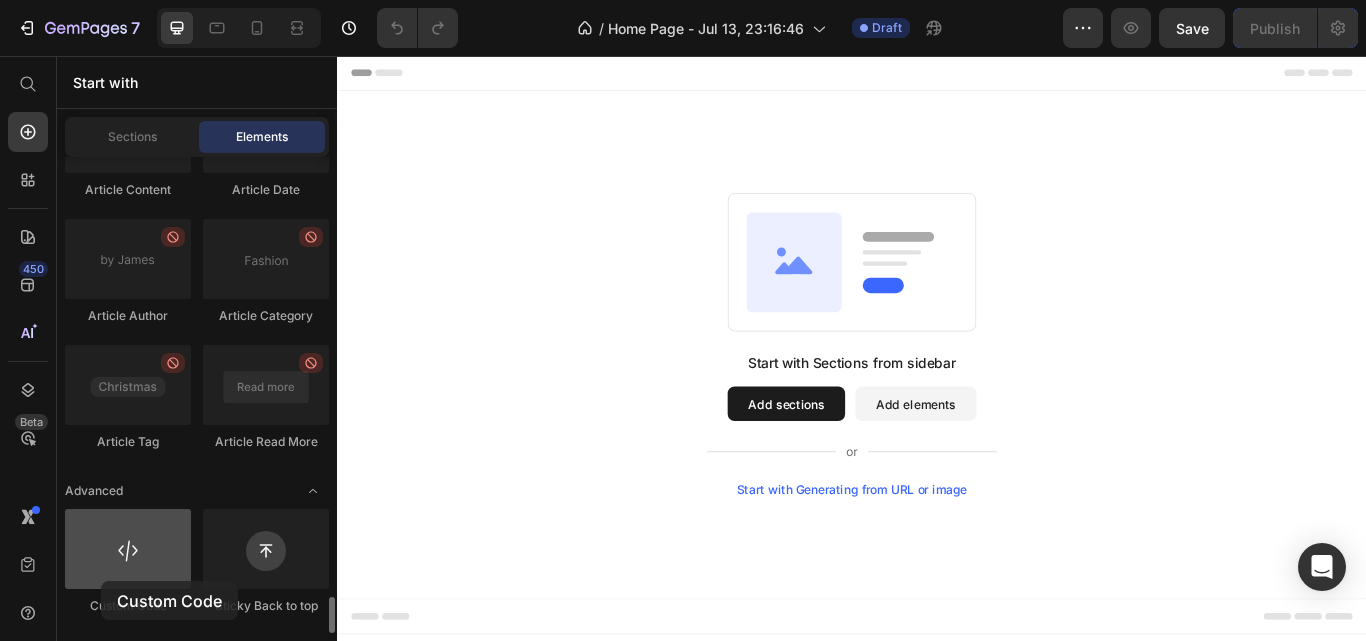 click at bounding box center [128, 549] 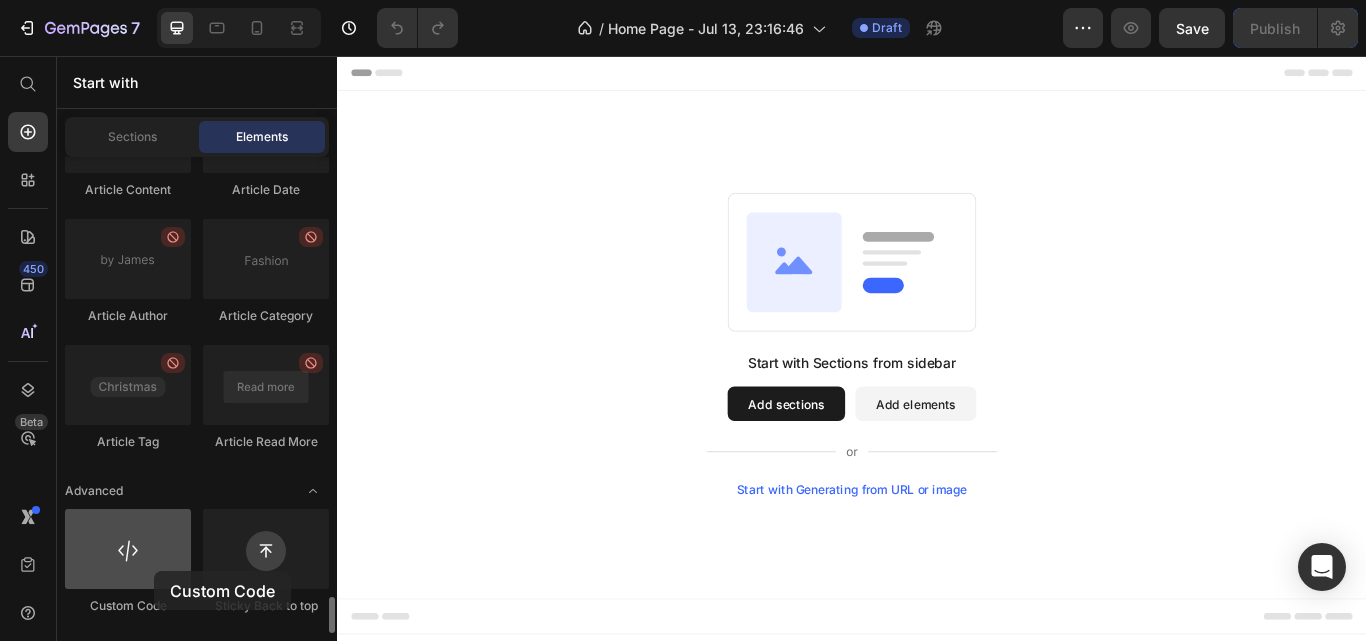 click at bounding box center (128, 549) 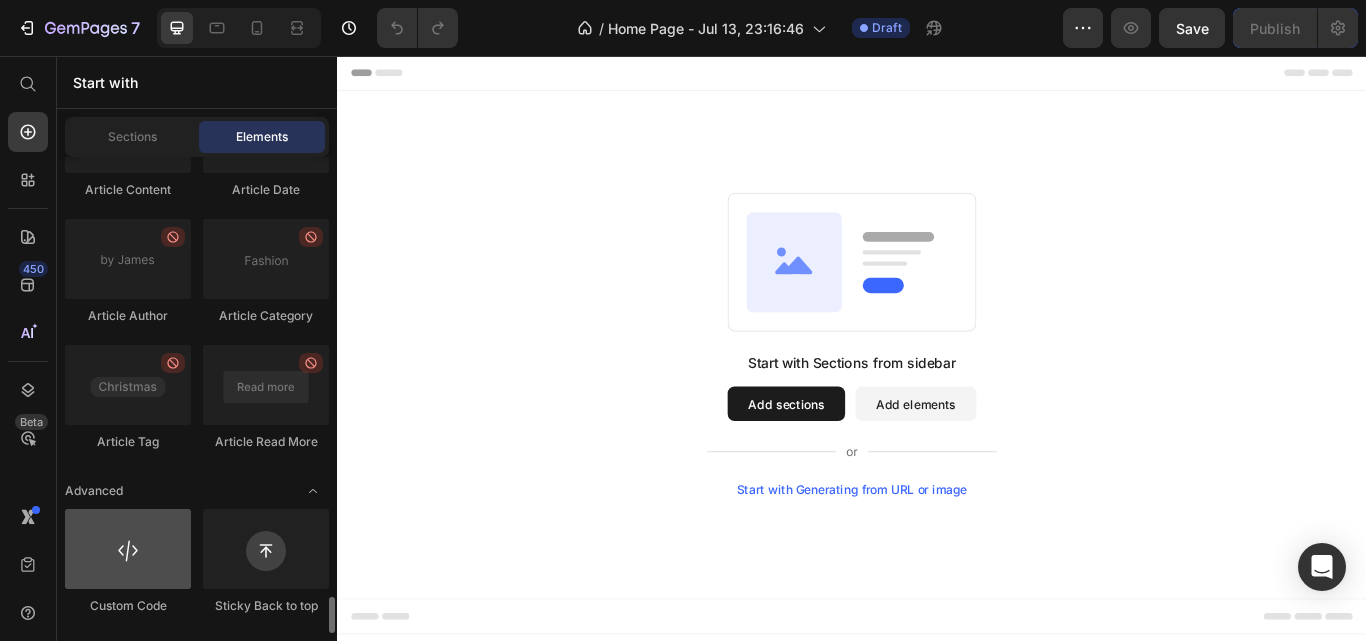 click at bounding box center [128, 549] 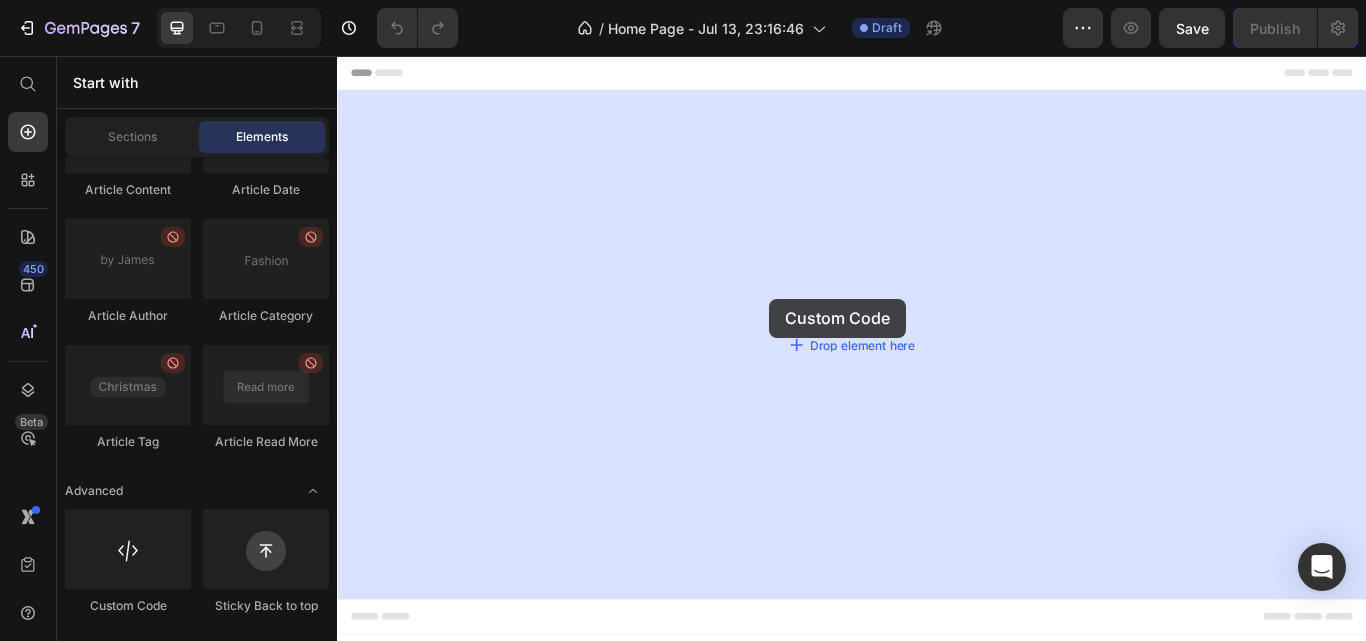 drag, startPoint x: 479, startPoint y: 620, endPoint x: 841, endPoint y: 341, distance: 457.0394 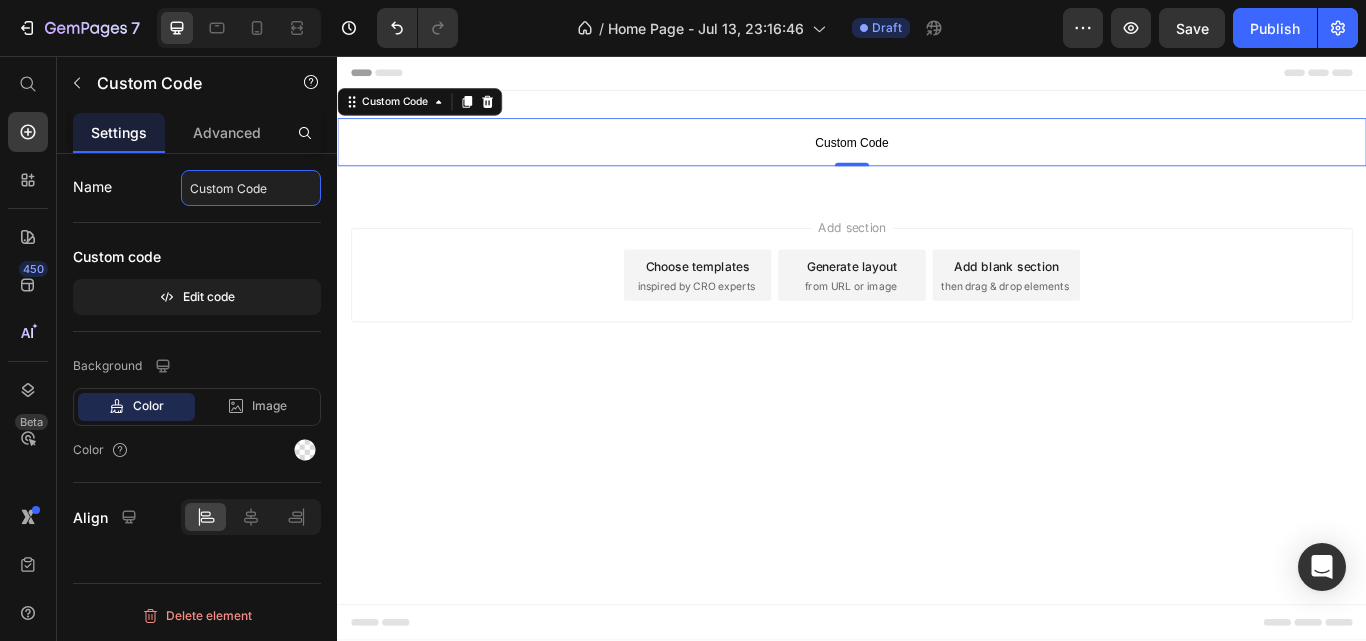 click on "Custom Code" 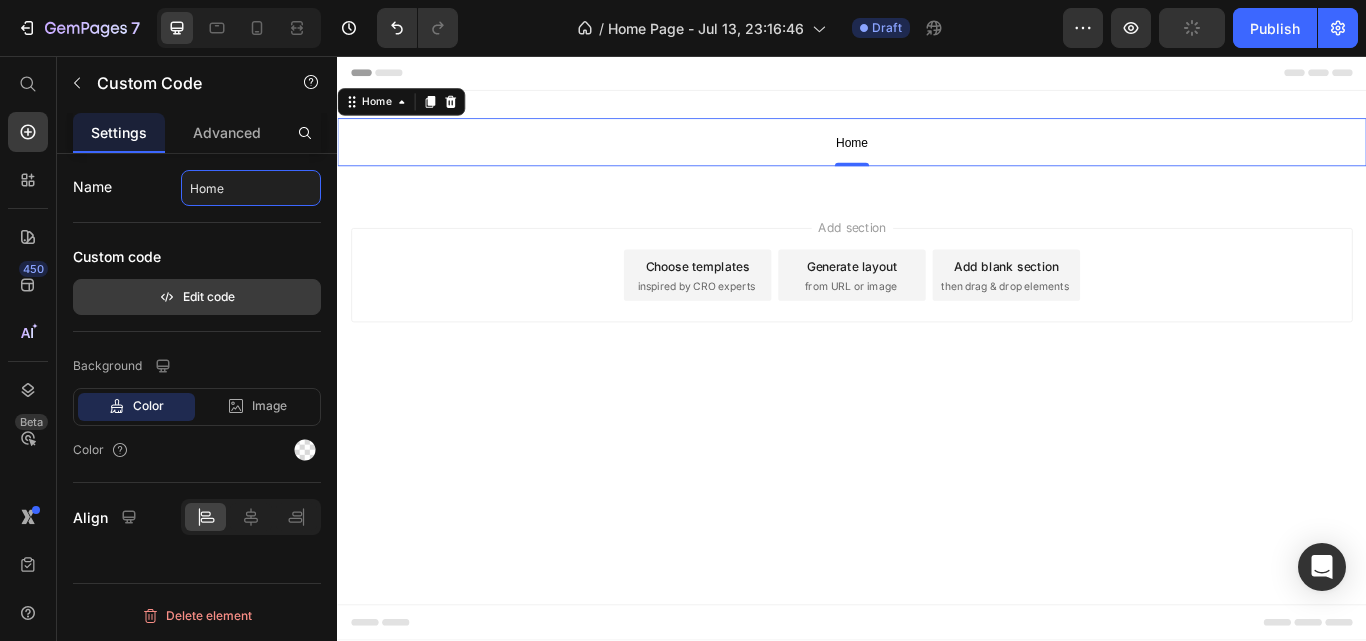 type on "Home" 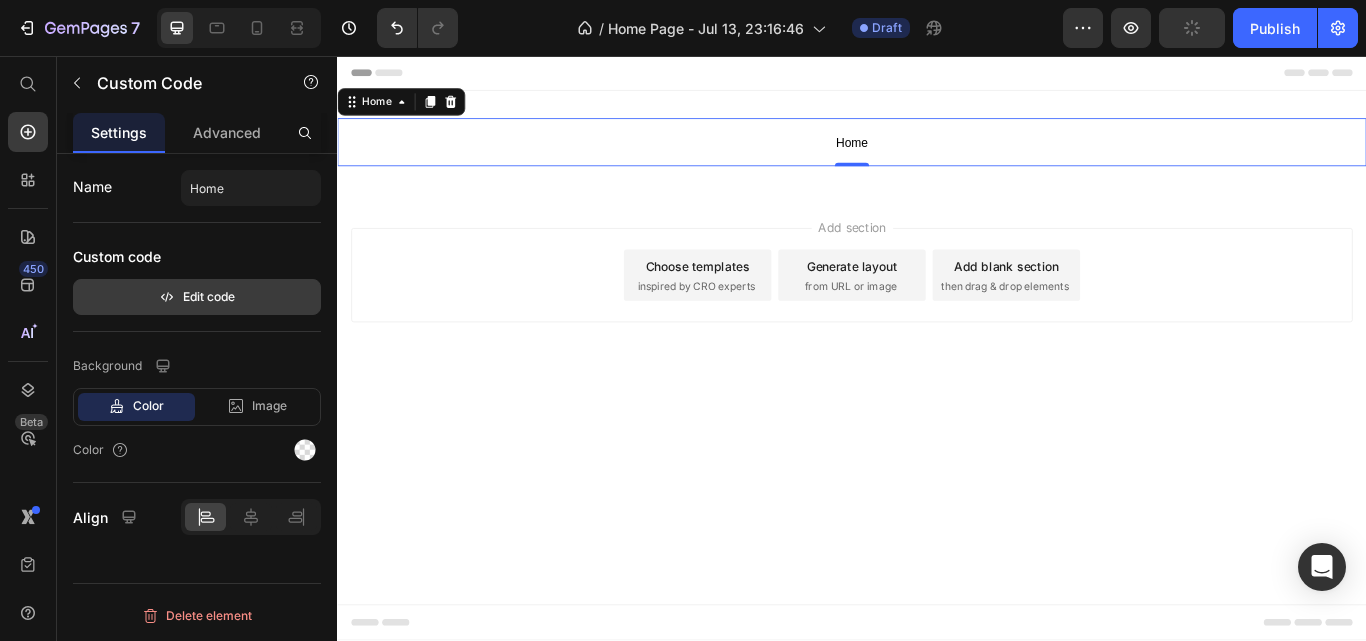 click on "Edit code" at bounding box center [197, 297] 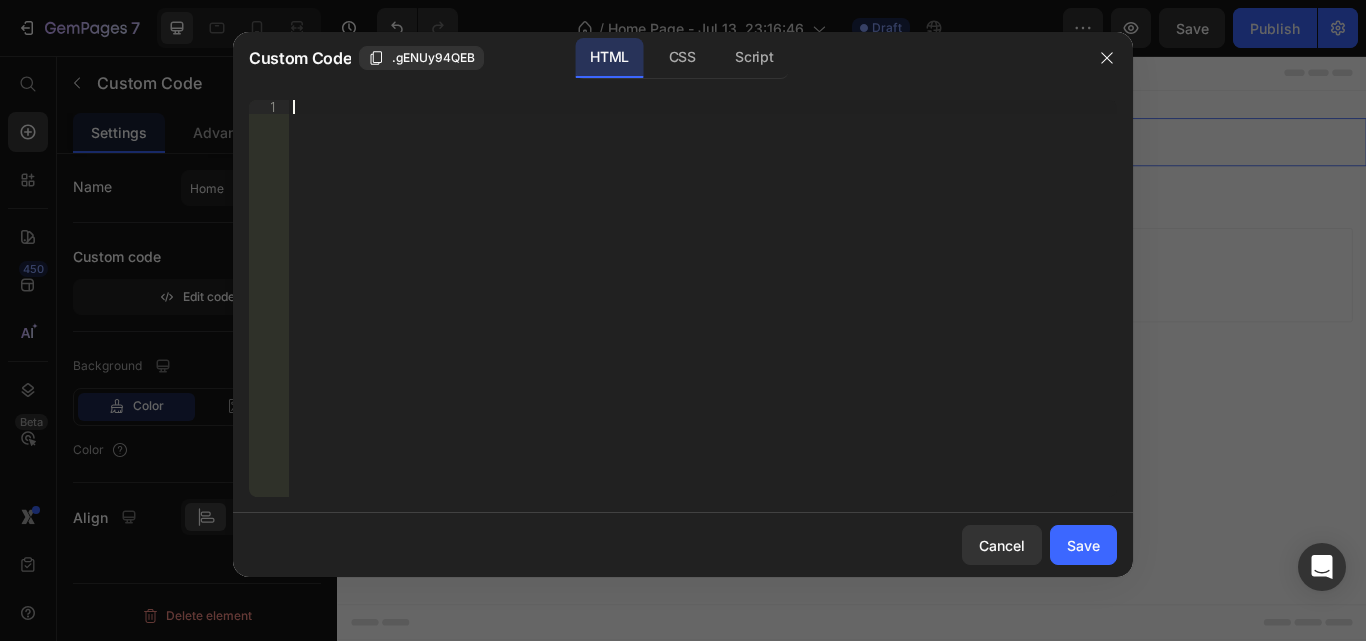 click on "Insert the 3rd-party installation code, HTML code, or Liquid code to display custom content." at bounding box center [703, 312] 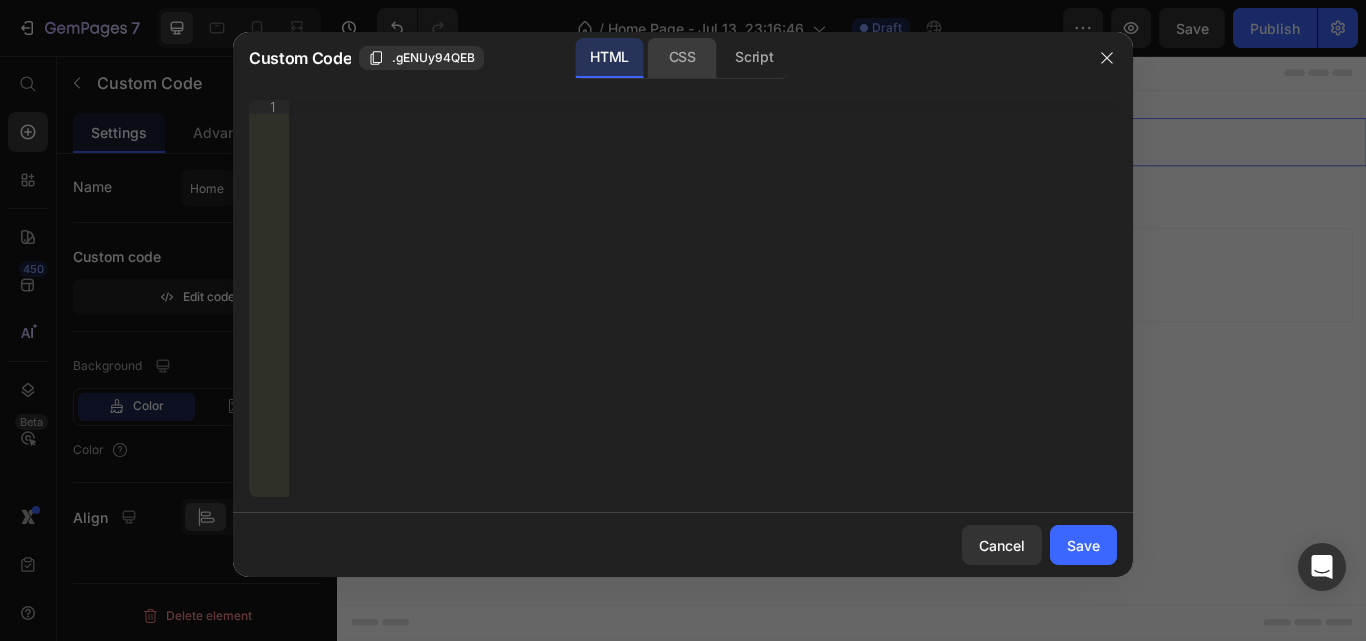 click on "CSS" 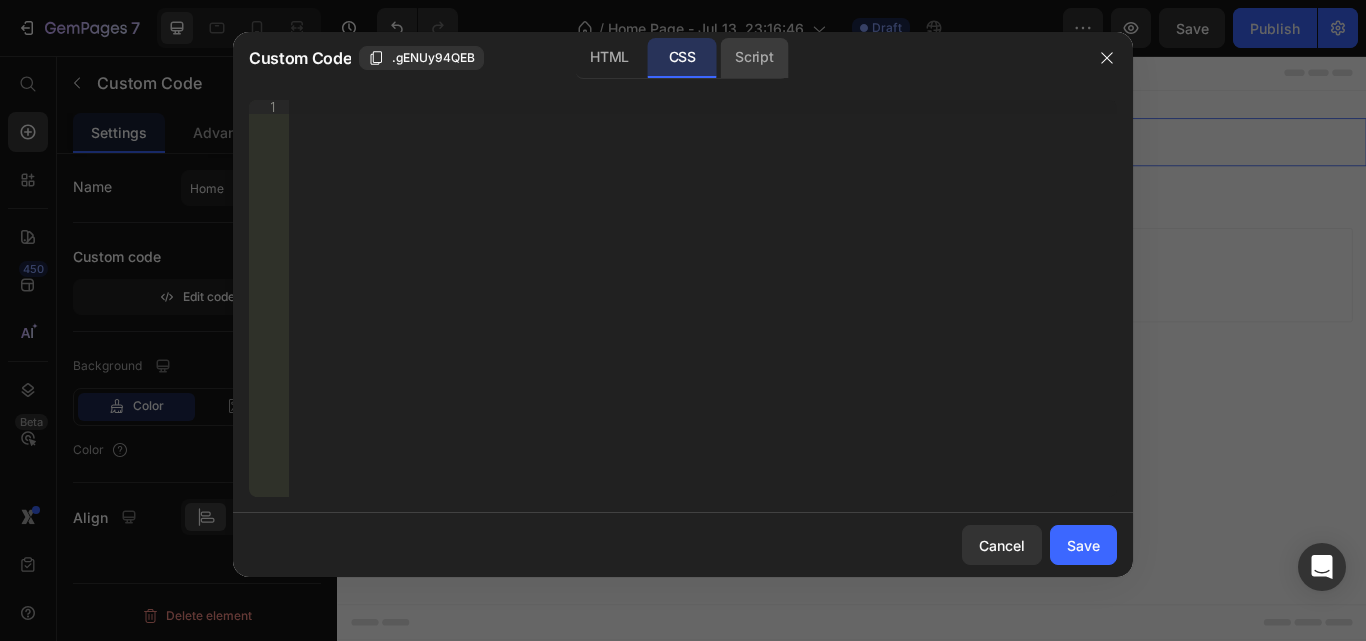 click on "Script" 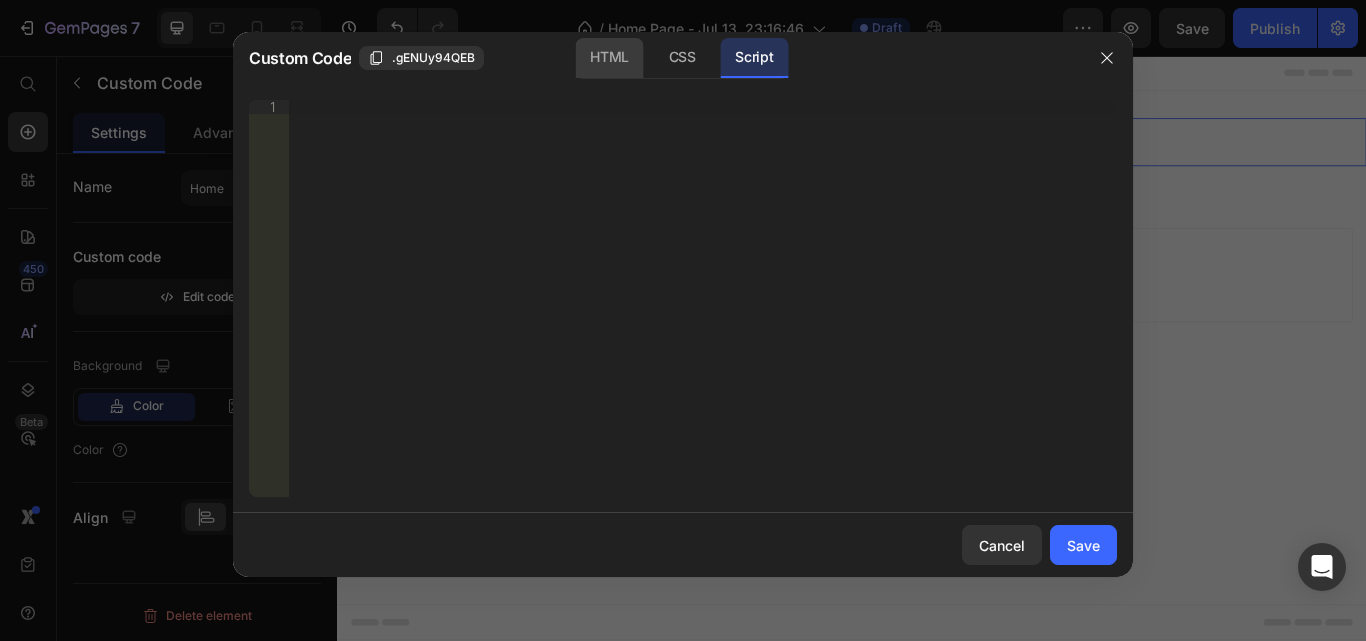 click on "HTML" 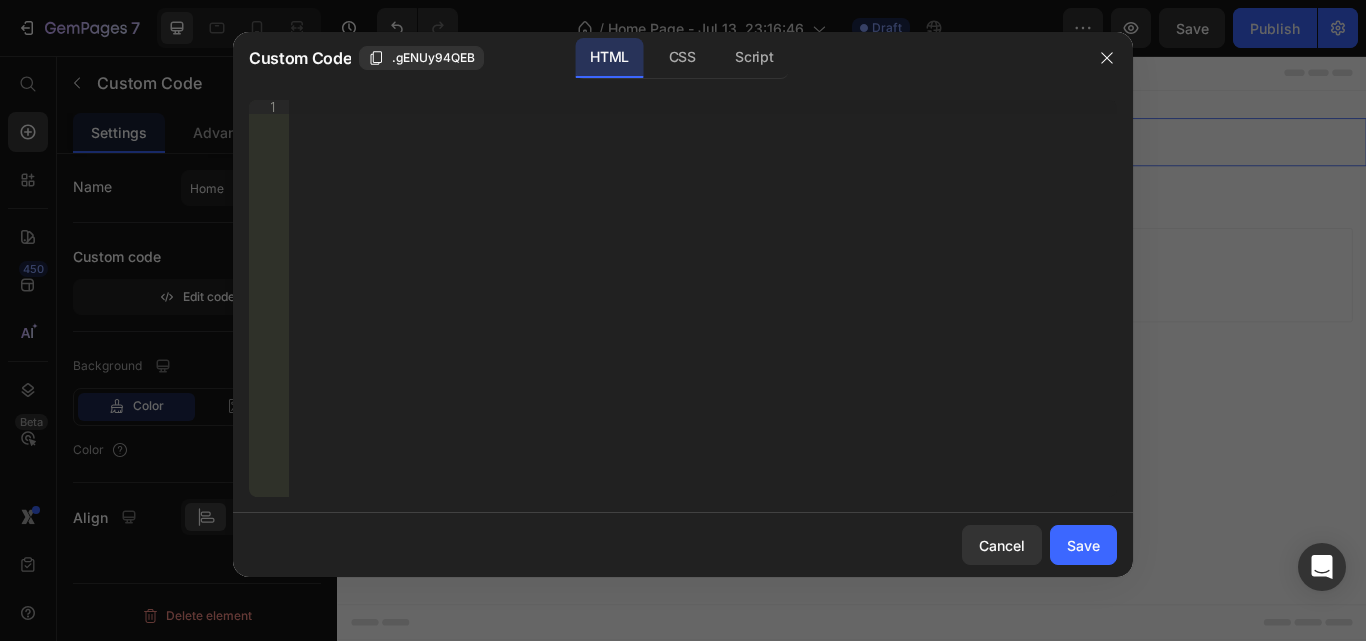type 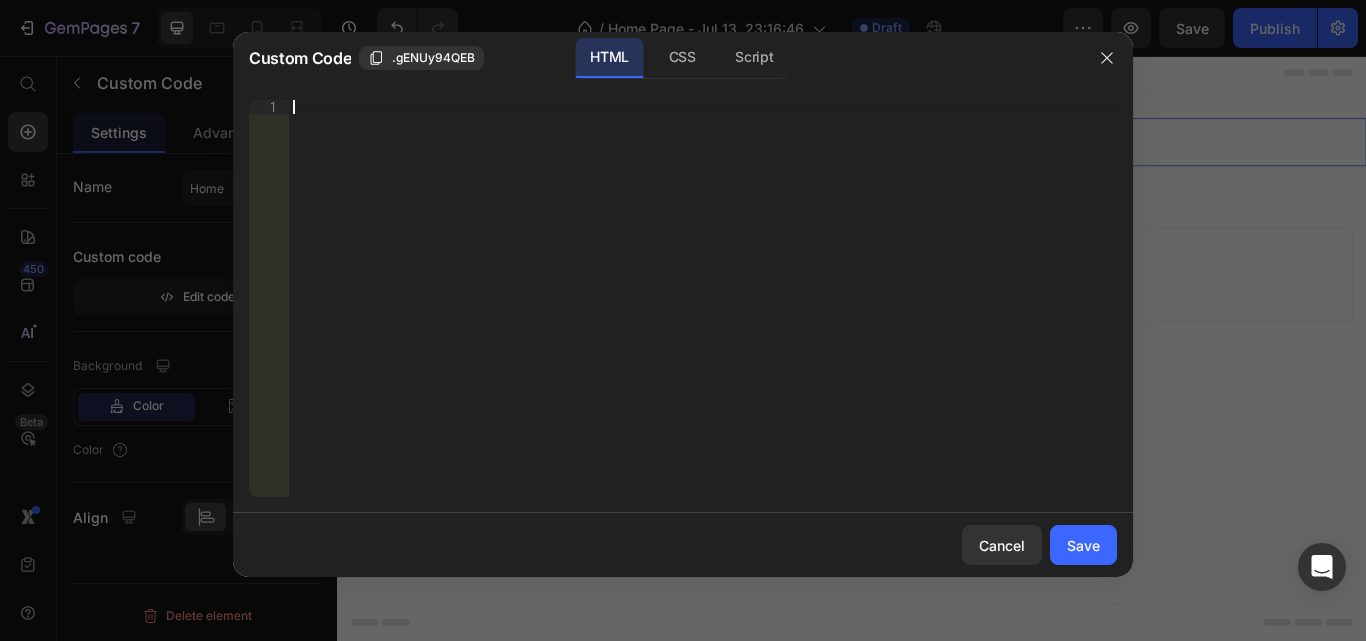 click on "Insert the 3rd-party installation code, HTML code, or Liquid code to display custom content." at bounding box center [703, 312] 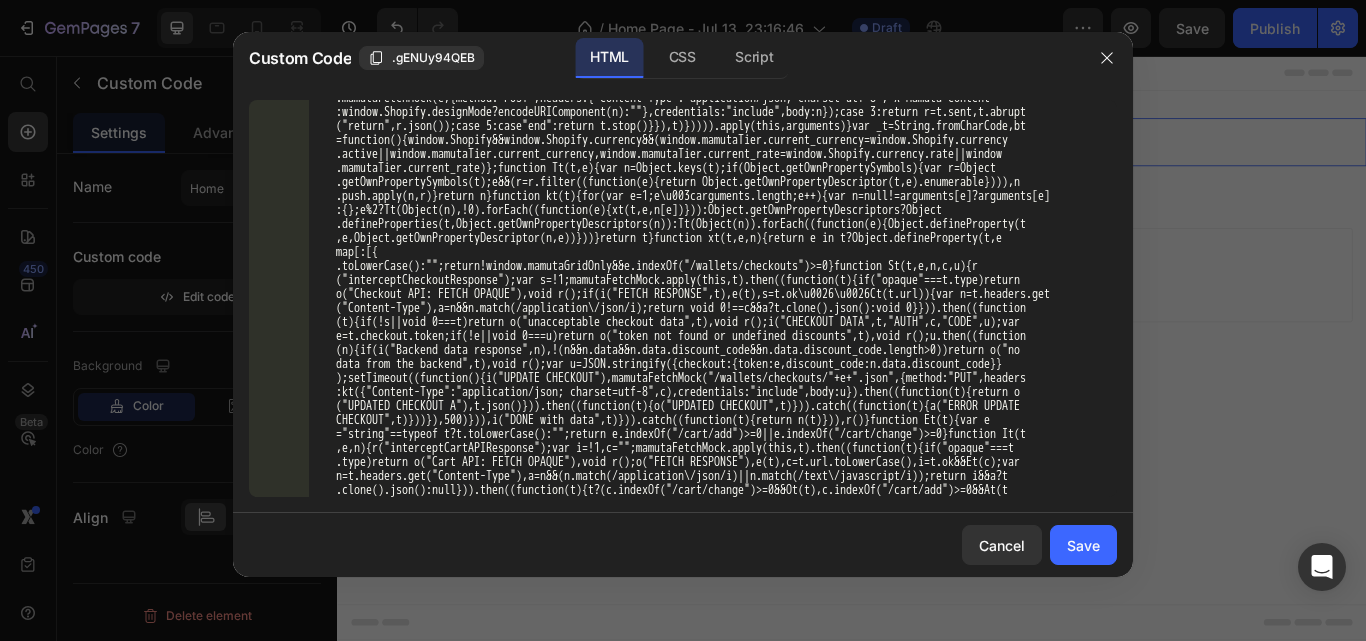 scroll, scrollTop: 32371, scrollLeft: 0, axis: vertical 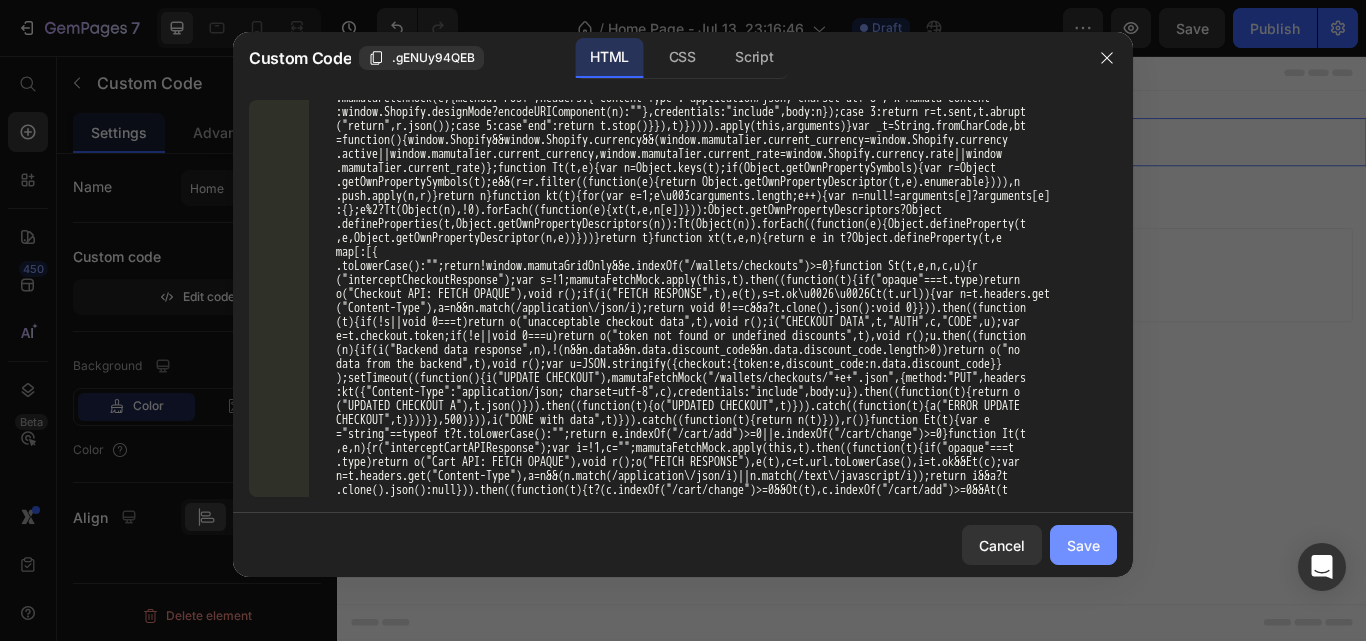 click on "Save" at bounding box center [1083, 545] 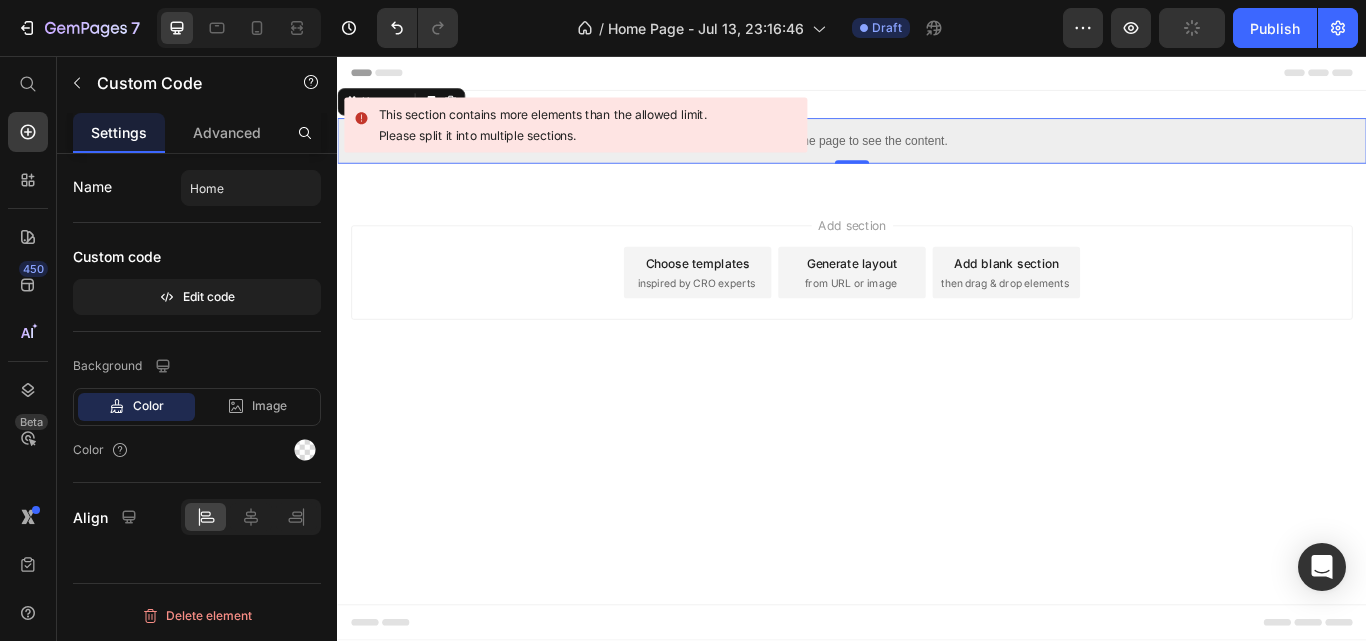 click on "This section contains more elements than the allowed limit.  Please split it into multiple sections." at bounding box center [542, 125] 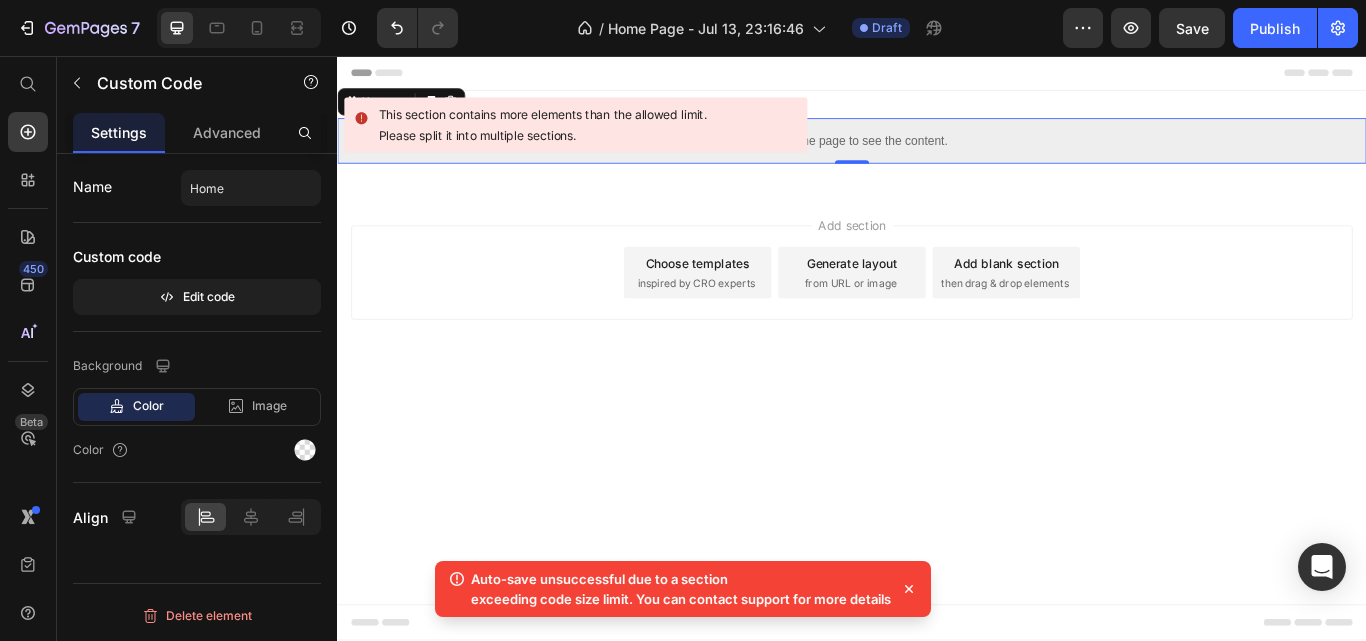 click on "Publish the page to see the content." at bounding box center (937, 155) 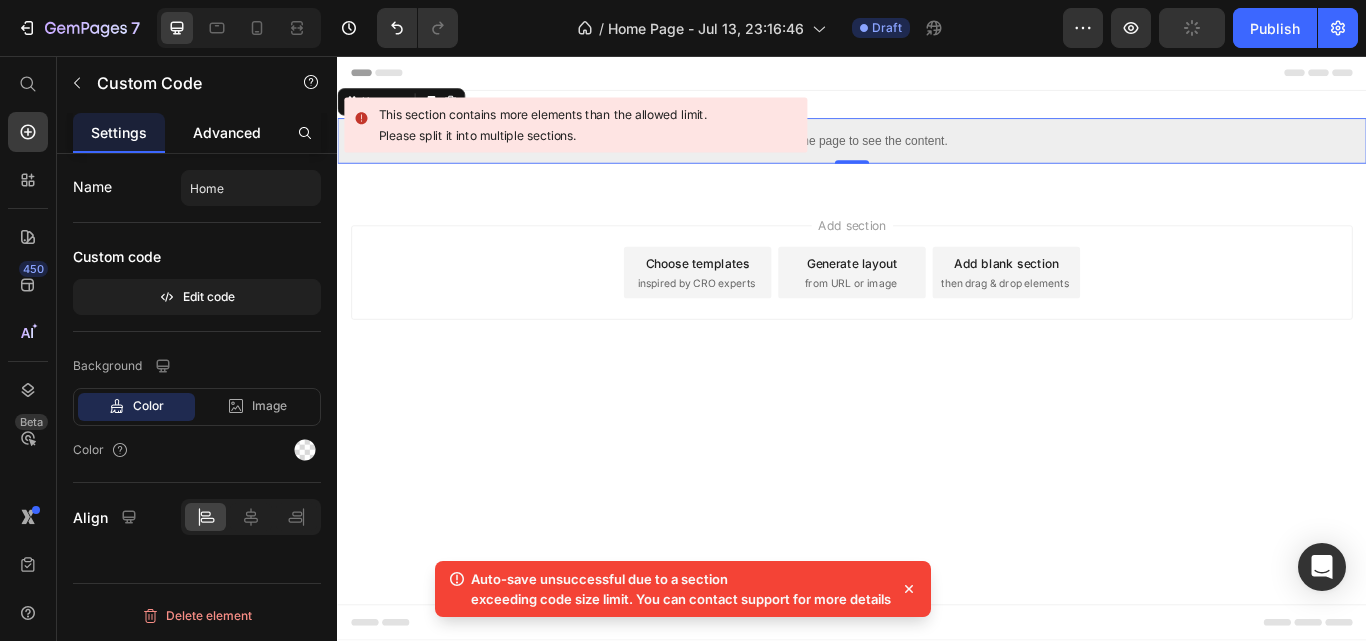click on "Advanced" at bounding box center (227, 132) 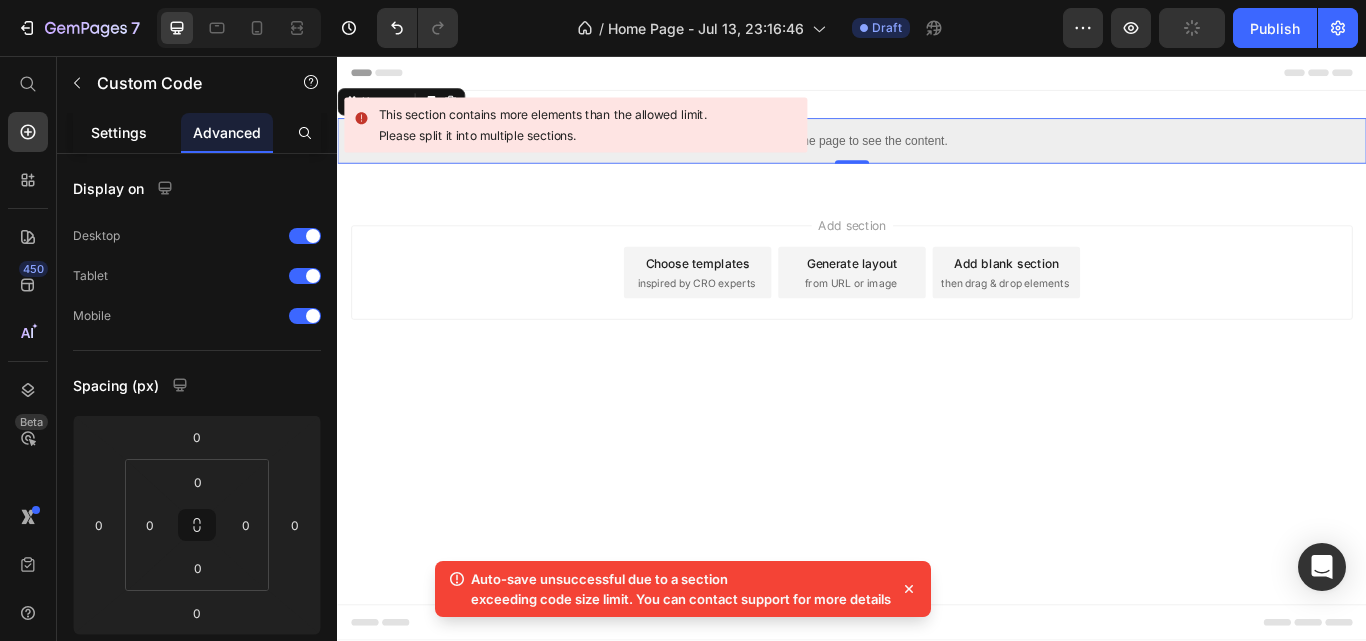 click on "Settings" at bounding box center [119, 132] 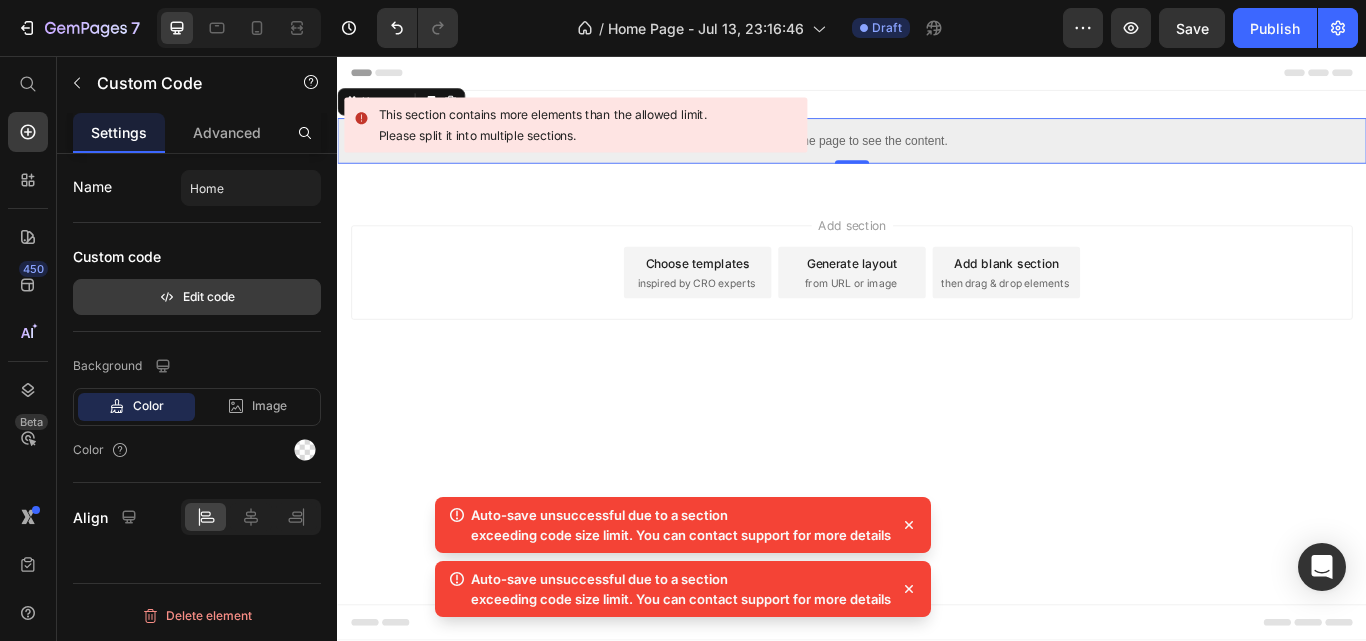 click on "Edit code" at bounding box center (197, 297) 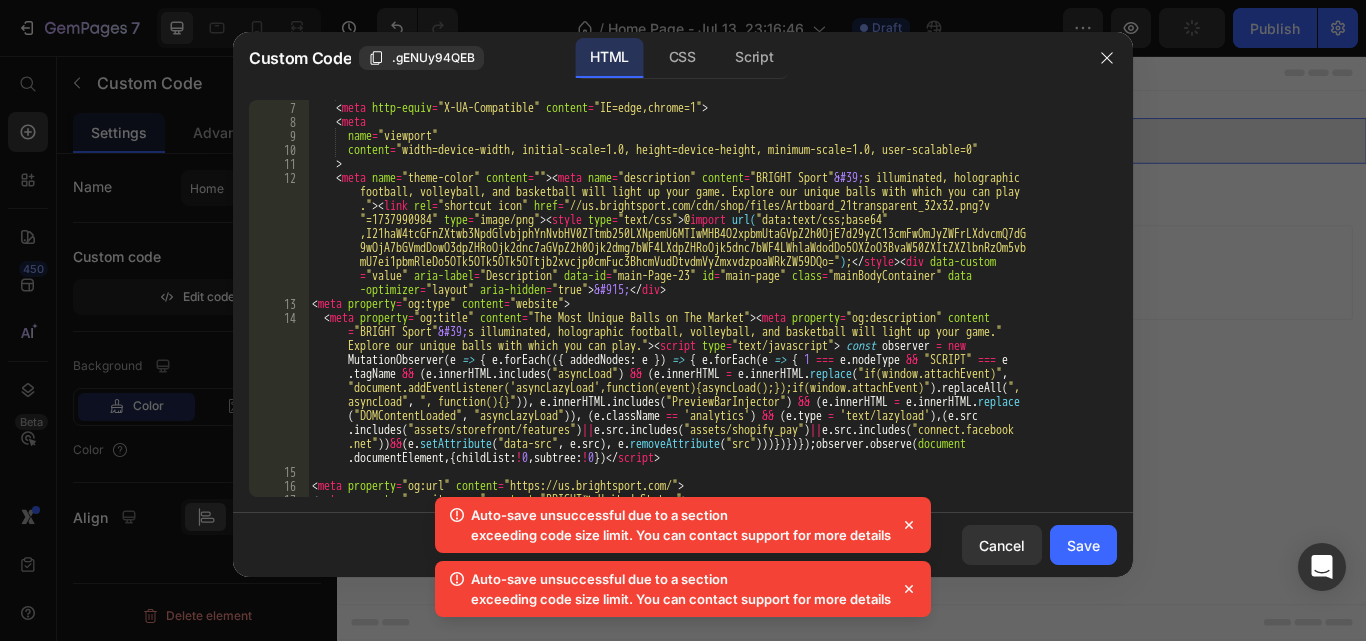 scroll, scrollTop: 18, scrollLeft: 0, axis: vertical 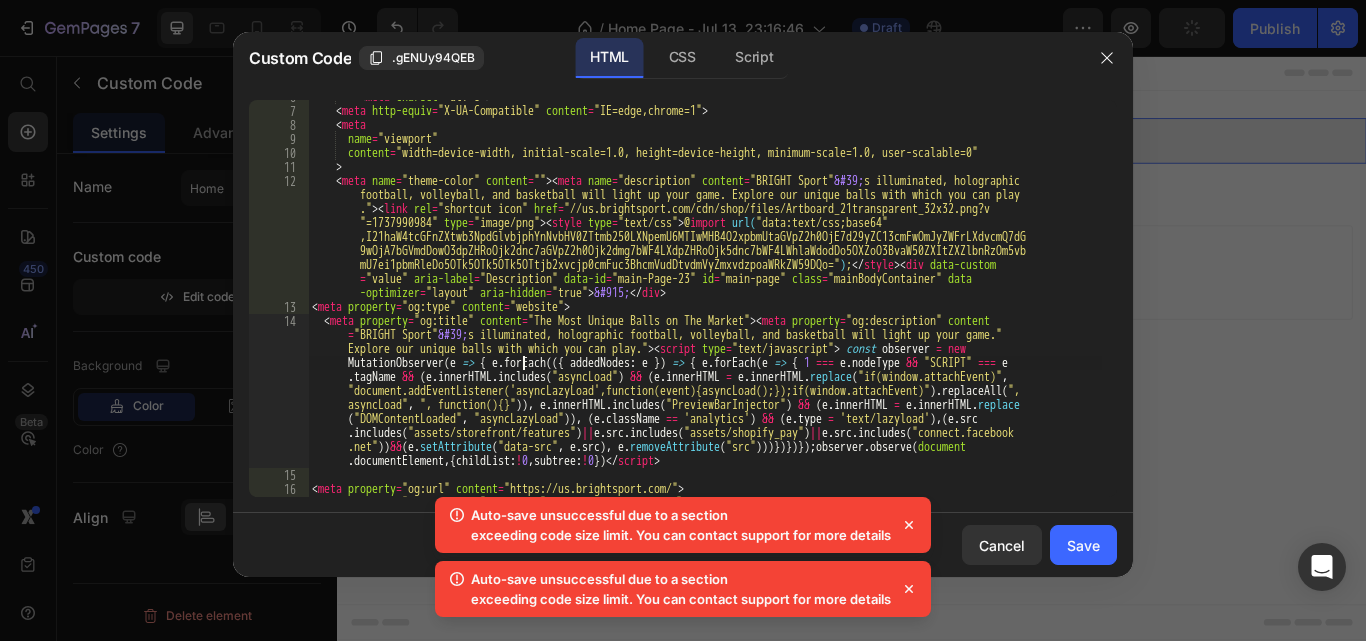 click on "< meta   charset = "utf-8" >      < meta   http-equiv = "X-UA-Compatible"   content = "IE=edge,chrome=1" >      < meta         name = "viewport"         content = "width=device-width, initial-scale=1.0, height=device-height, minimum-scale=1.0, user-scalable=0"      >      < meta   name = "theme-color"   content = "" > < meta   name = "description"   content = "BRIGHT Sport ' s illuminated, holographic           football, volleyball, and basketball will light up your game. Explore our unique balls with which you can play          ." > < link   rel = "shortcut icon"   href = "//us.brightsport.com/cdn/shop/files/Artboard_21transparent_32x32.png?v          =1737990984"   type = "image/png" > < style   type = "text/css" > @ import   url( "data:text/css;base64          ,I21haW4tcGFnZXtwb3NpdGlvbjphYnNvbHV0ZTtmb250LXNpemU6MTIwMHB4O2xpbmUtaGVpZ2h0OjE7d29yZC13cmFwOmJyZWFrLXdvcmQ7dG                   ) ; < / style > < div   data-custom          =   =" at bounding box center [705, 302] 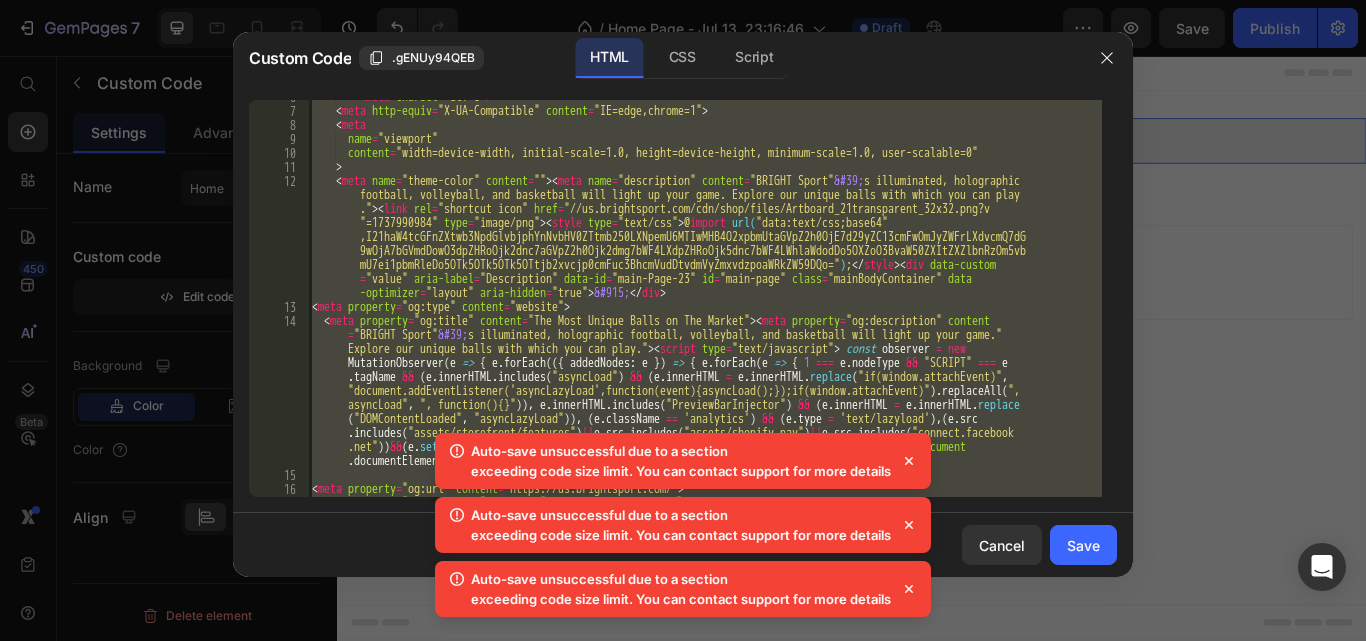 click on "< meta   charset = "utf-8" >      < meta   http-equiv = "X-UA-Compatible"   content = "IE=edge,chrome=1" >      < meta         name = "viewport"         content = "width=device-width, initial-scale=1.0, height=device-height, minimum-scale=1.0, user-scalable=0"      >      < meta   name = "theme-color"   content = "" > < meta   name = "description"   content = "BRIGHT Sport ' s illuminated, holographic           football, volleyball, and basketball will light up your game. Explore our unique balls with which you can play          ." > < link   rel = "shortcut icon"   href = "//us.brightsport.com/cdn/shop/files/Artboard_21transparent_32x32.png?v          =1737990984"   type = "image/png" > < style   type = "text/css" > @ import   url( "data:text/css;base64          ,I21haW4tcGFnZXtwb3NpdGlvbjphYnNvbHV0ZTtmb250LXNpemU6MTIwMHB4O2xpbmUtaGVpZ2h0OjE7d29yZC13cmFwOmJyZWFrLXdvcmQ7dG                   ) ; < / style > < div   data-custom          =   =" at bounding box center [705, 298] 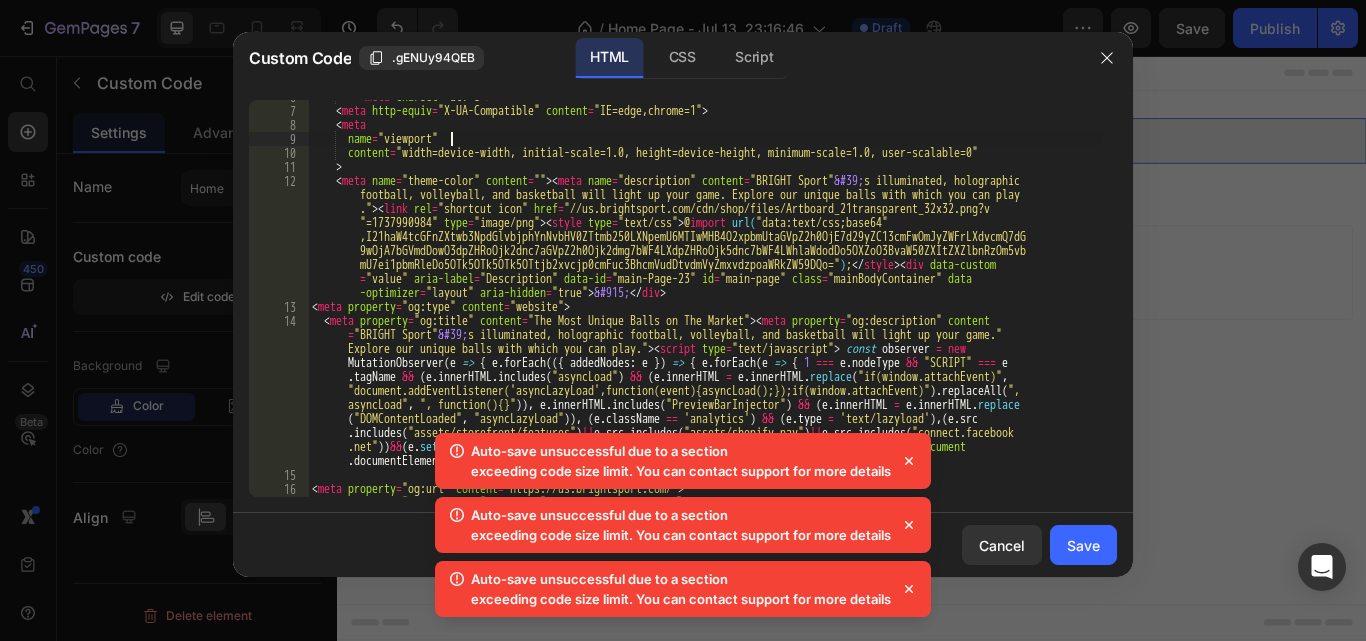 type on "</html>" 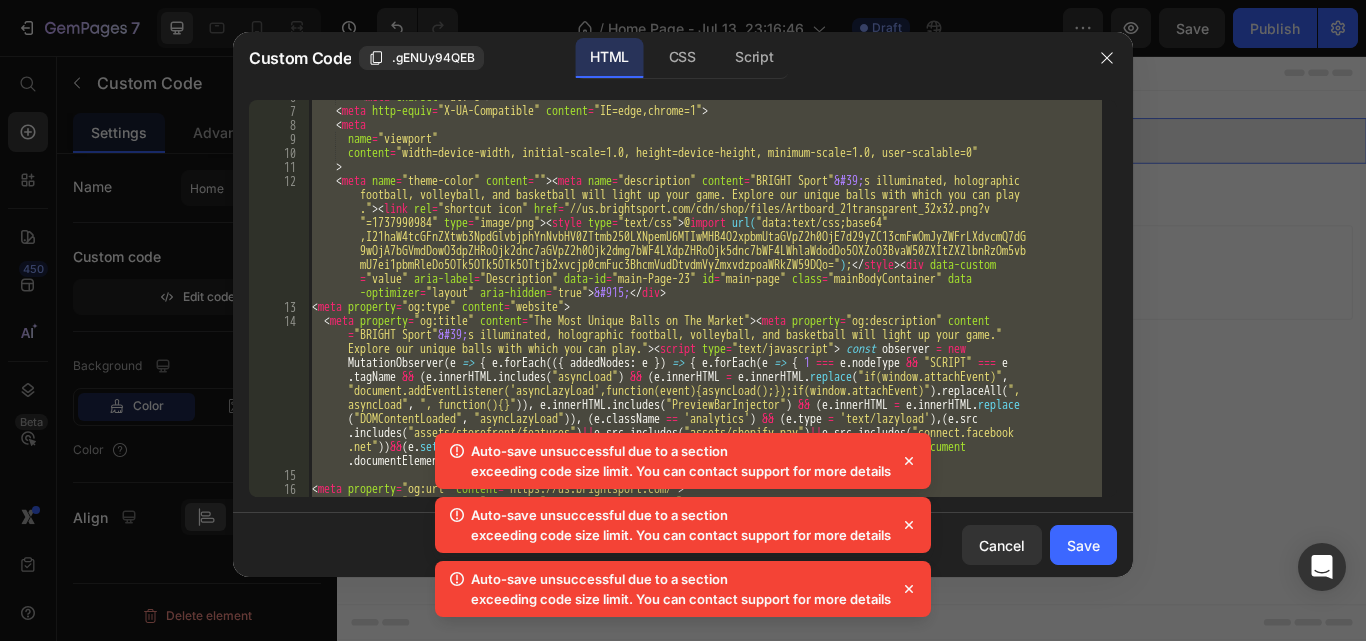 paste 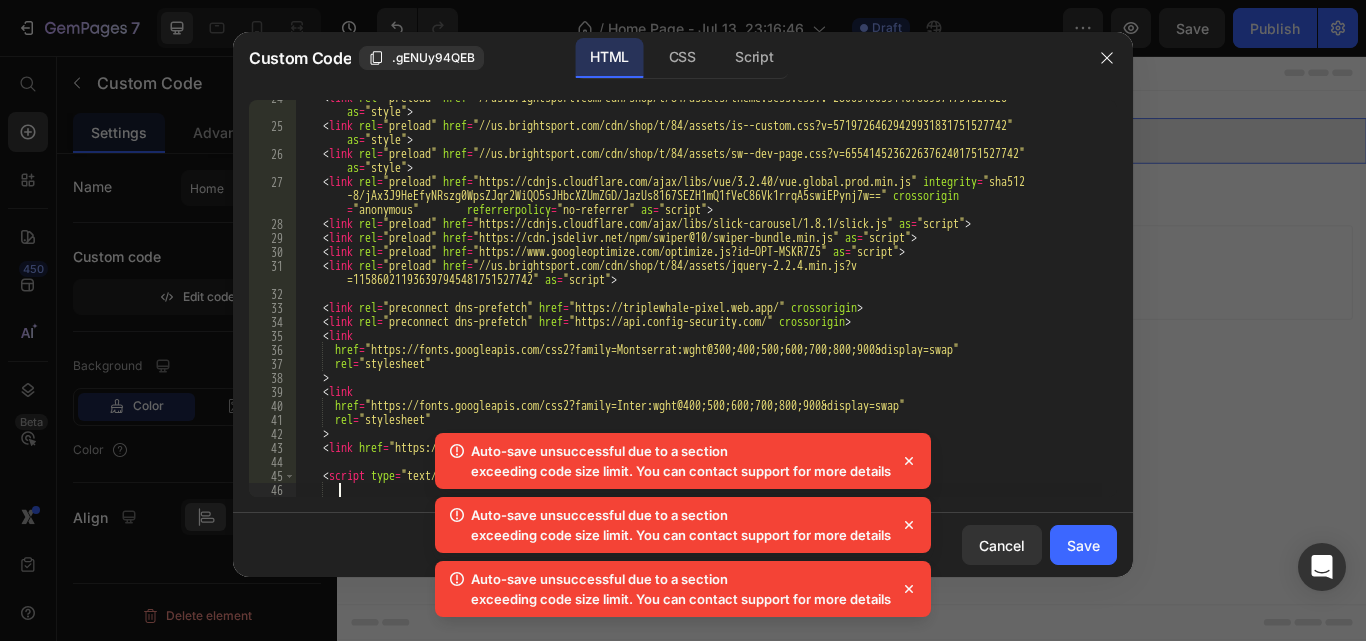 type 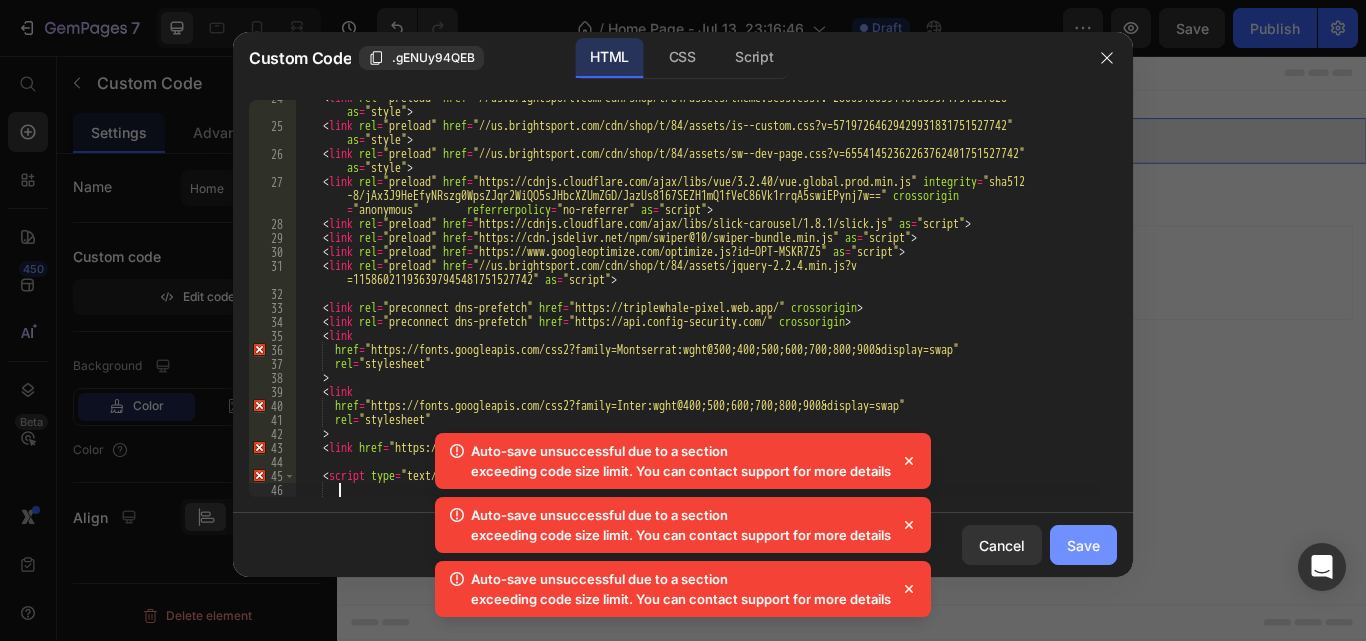 click on "Save" at bounding box center (1083, 545) 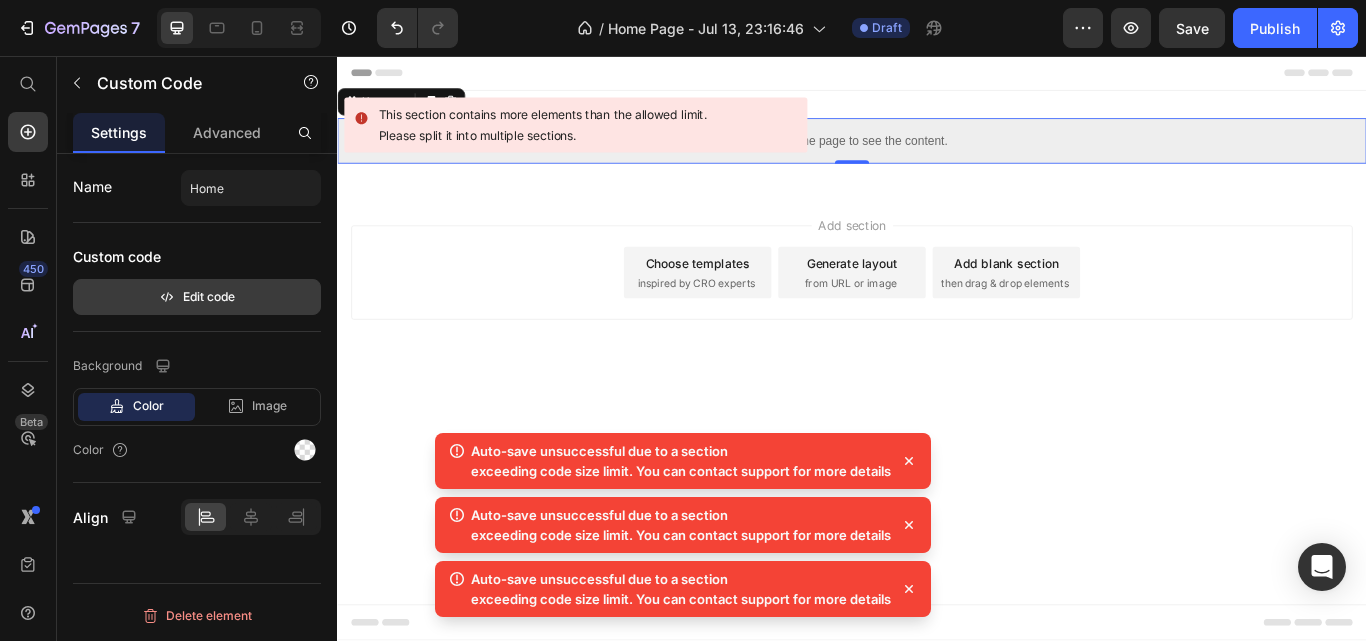 click on "Edit code" at bounding box center [197, 297] 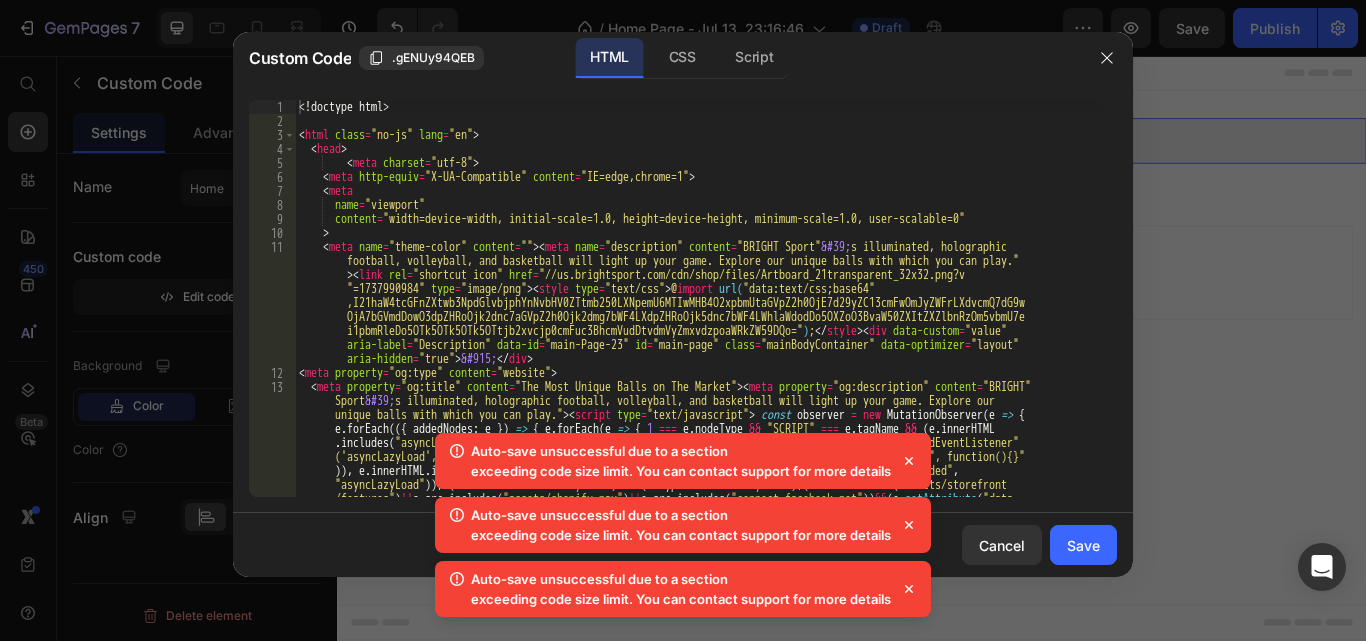 click 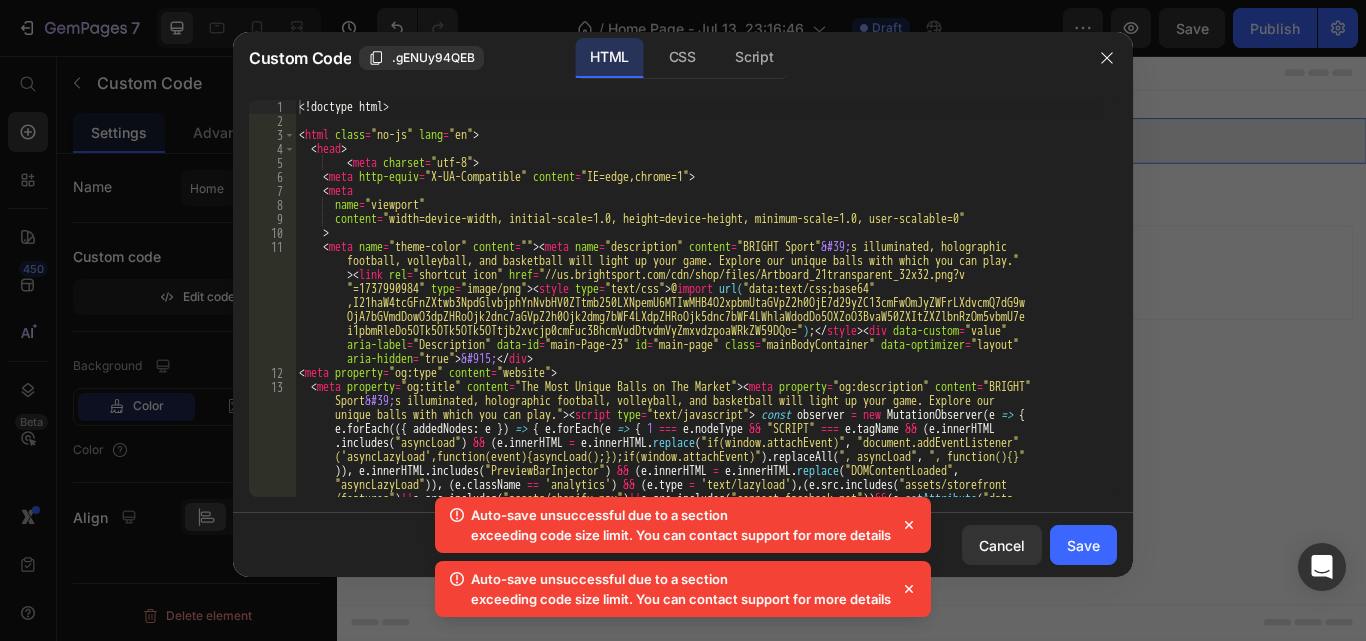 click 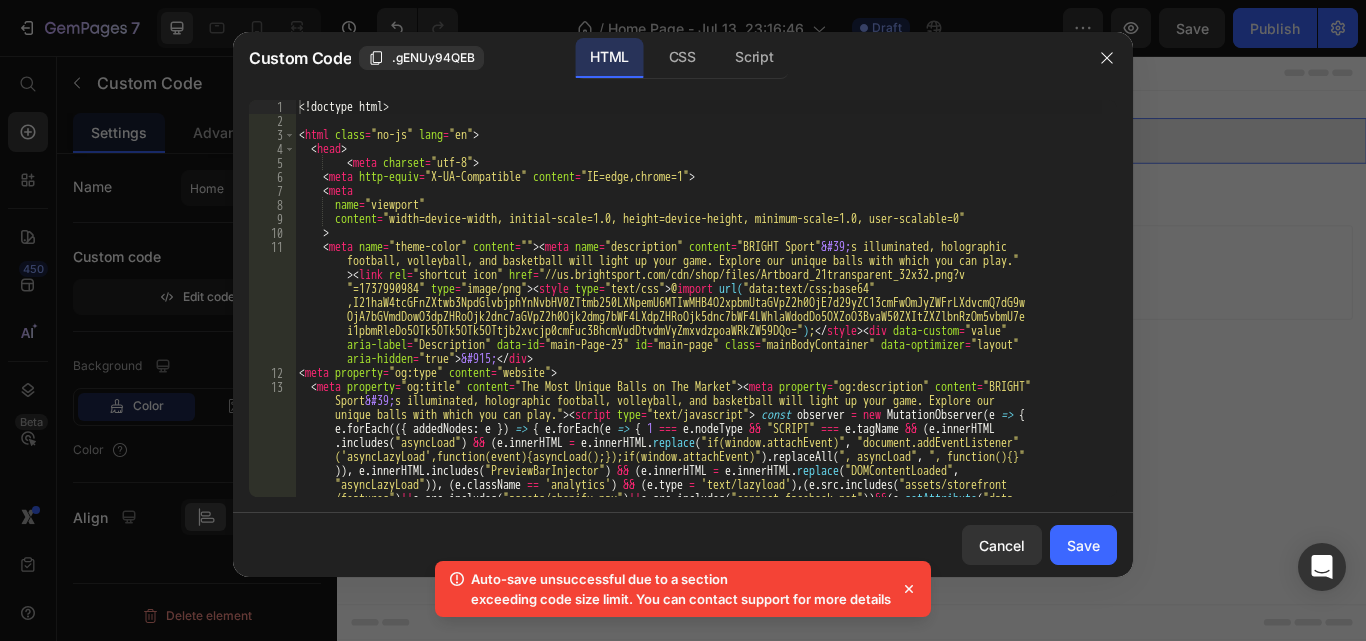 click 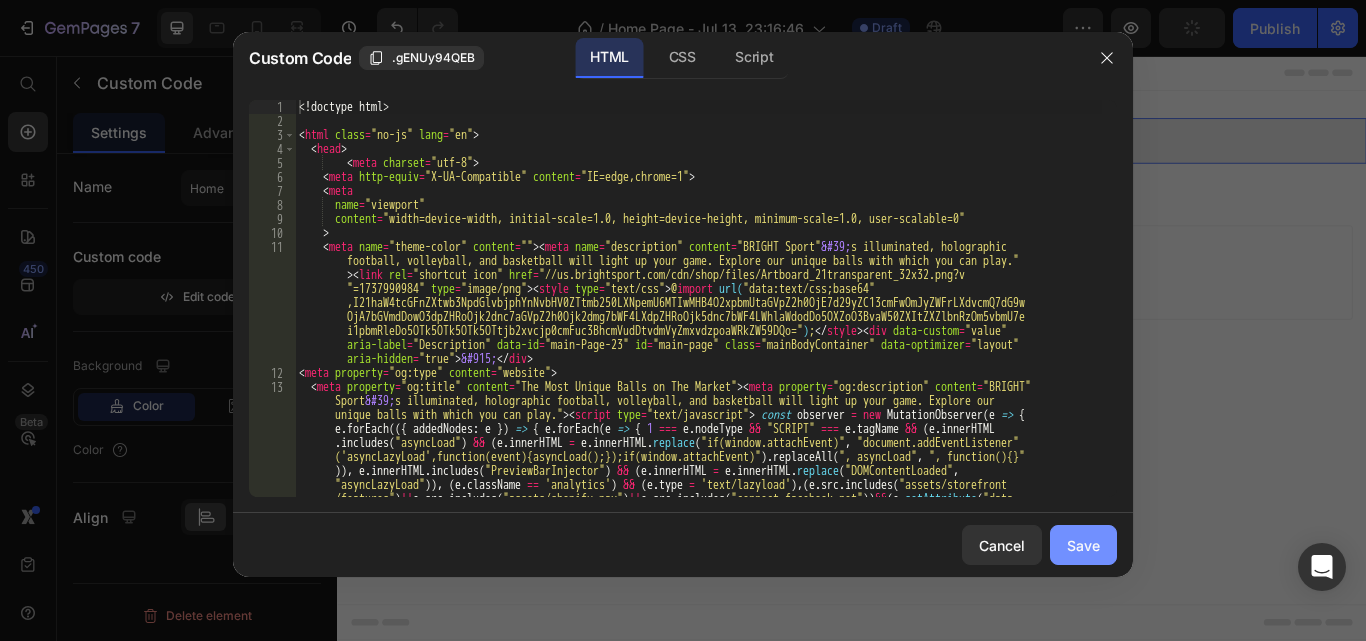 click on "Save" 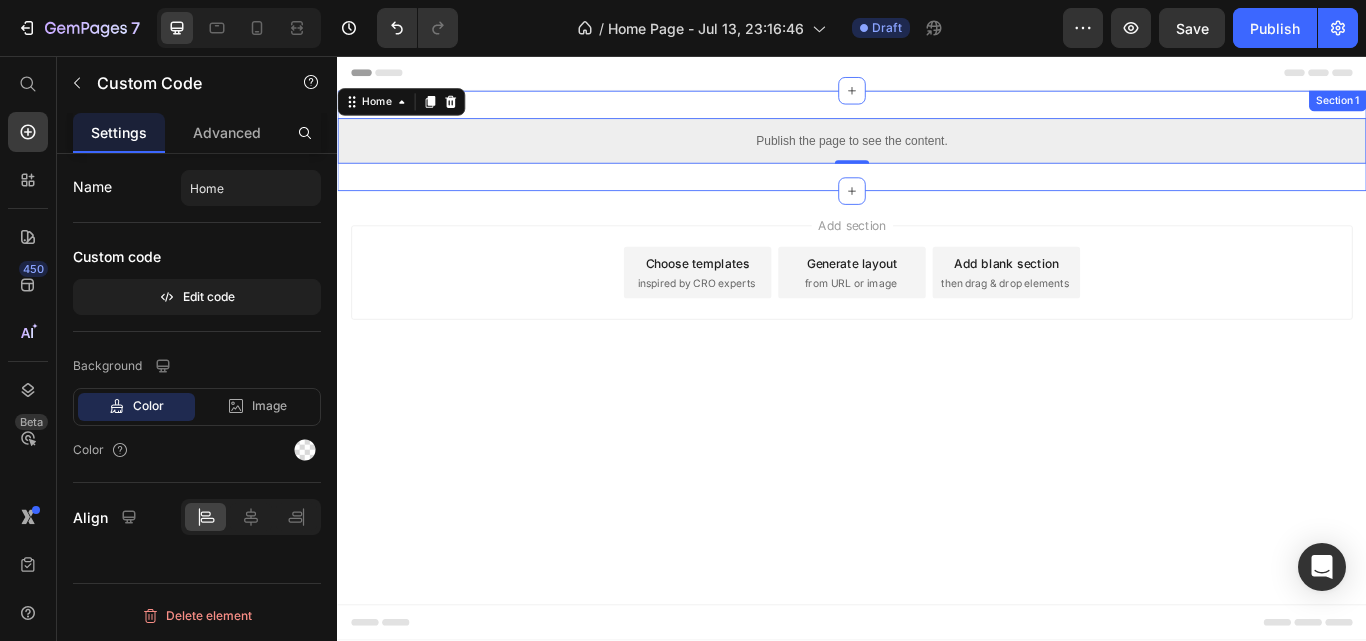 click on "Publish the page to see the content.
Home   0 Section 1" at bounding box center [937, 155] 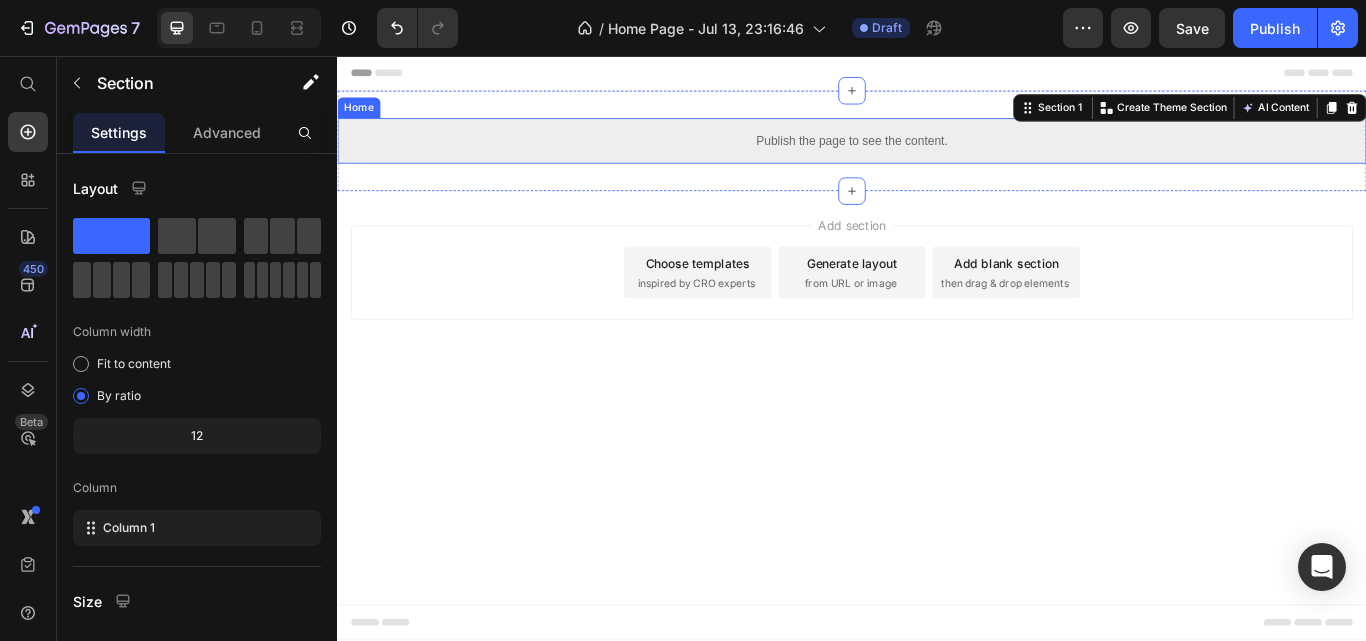 click on "Publish the page to see the content." at bounding box center (937, 155) 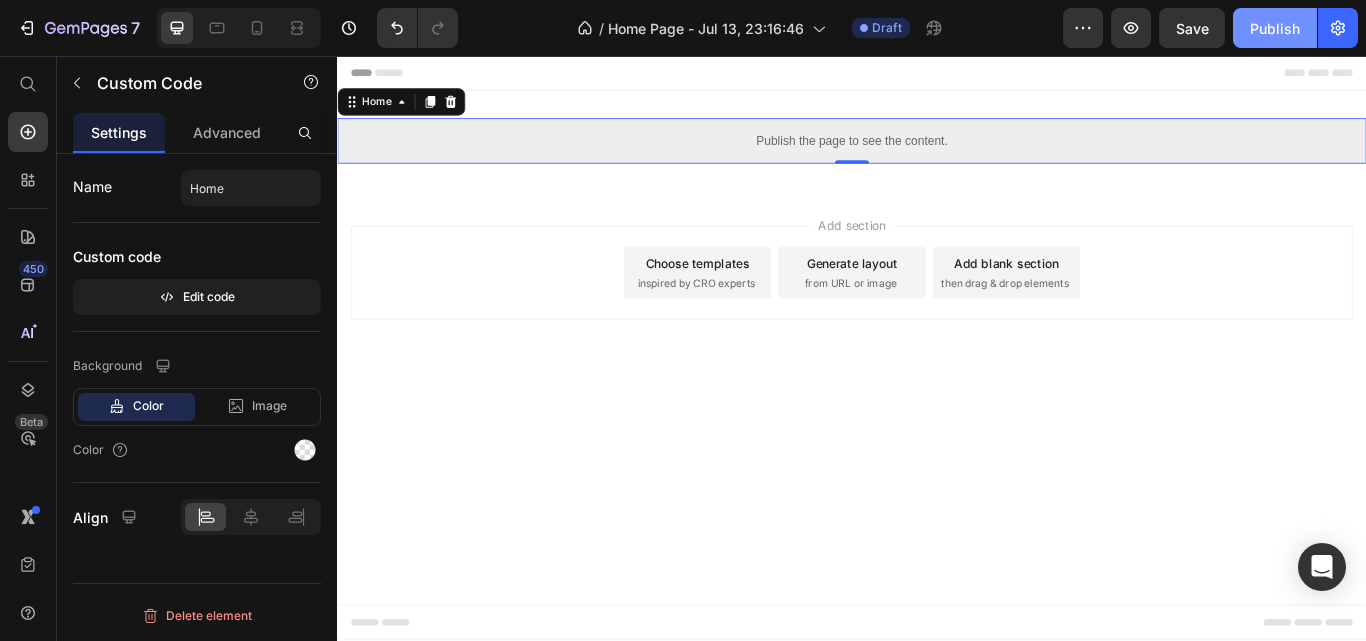 click on "Publish" 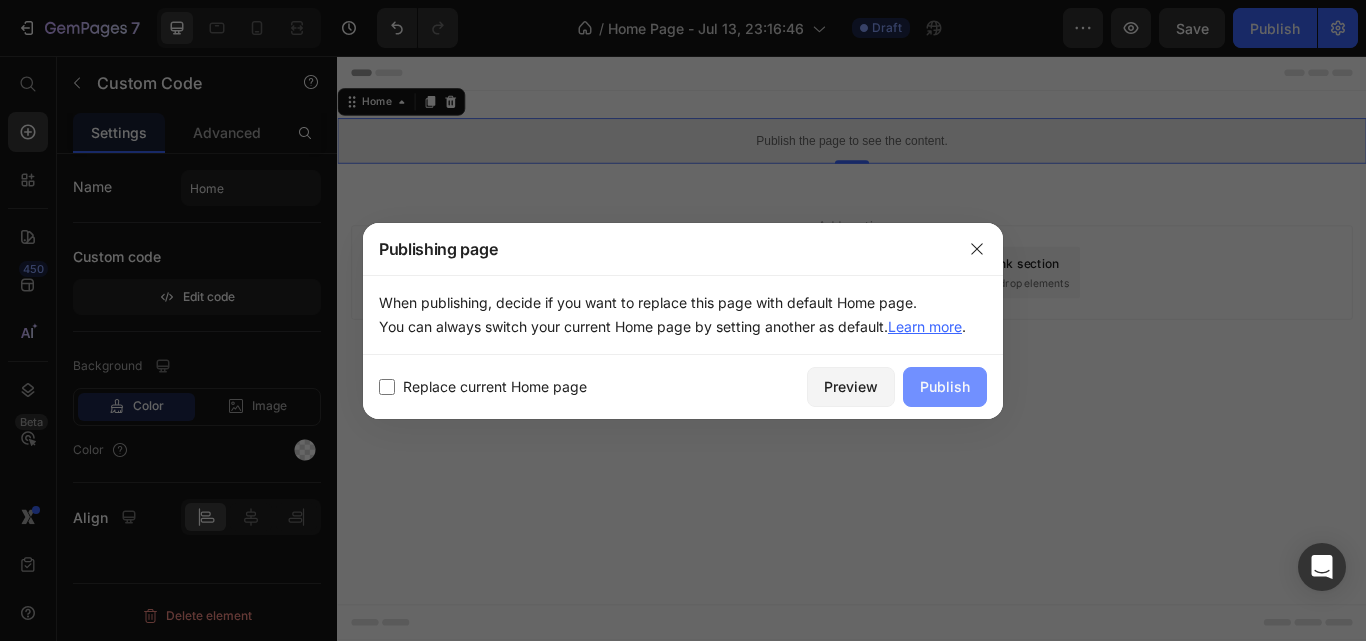 click on "Publish" at bounding box center (945, 387) 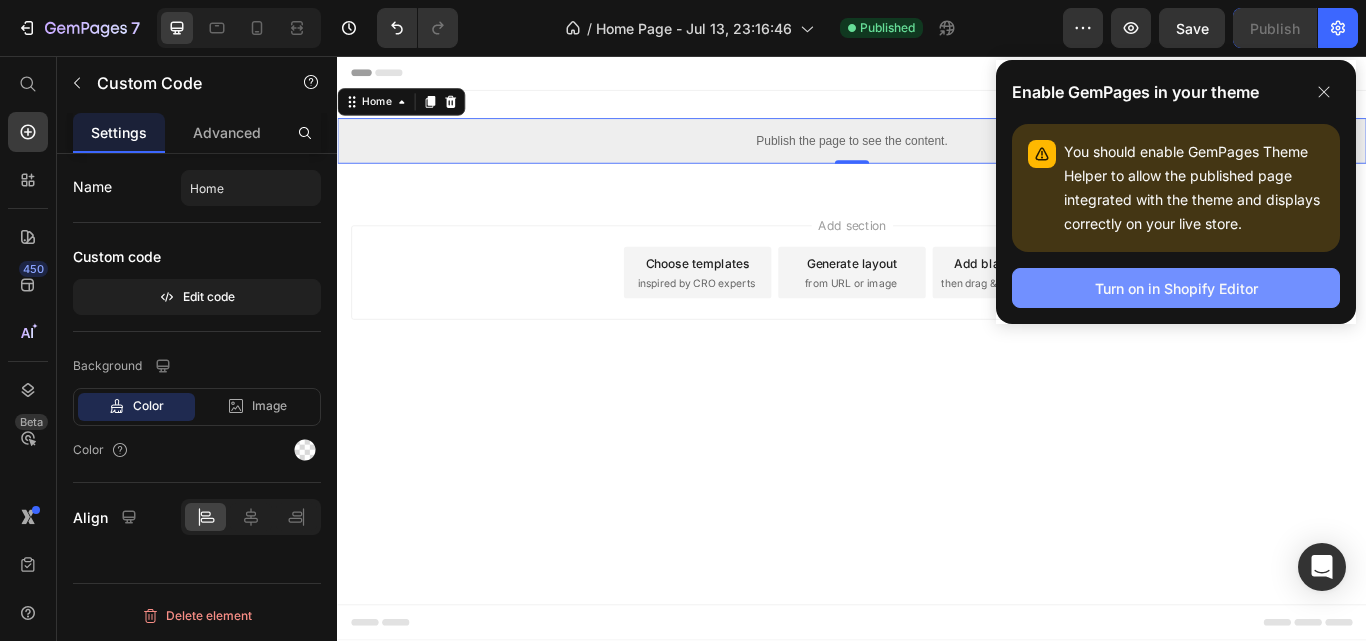 click on "Turn on in Shopify Editor" at bounding box center [1176, 288] 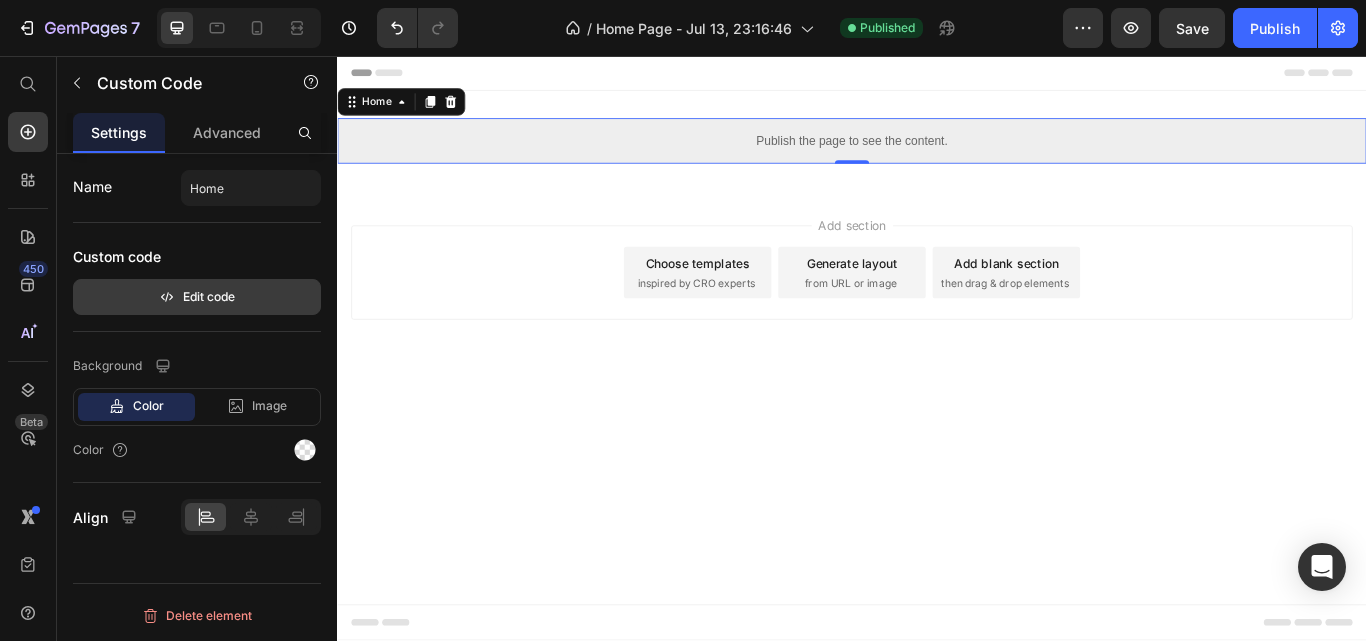 click on "Edit code" at bounding box center [197, 297] 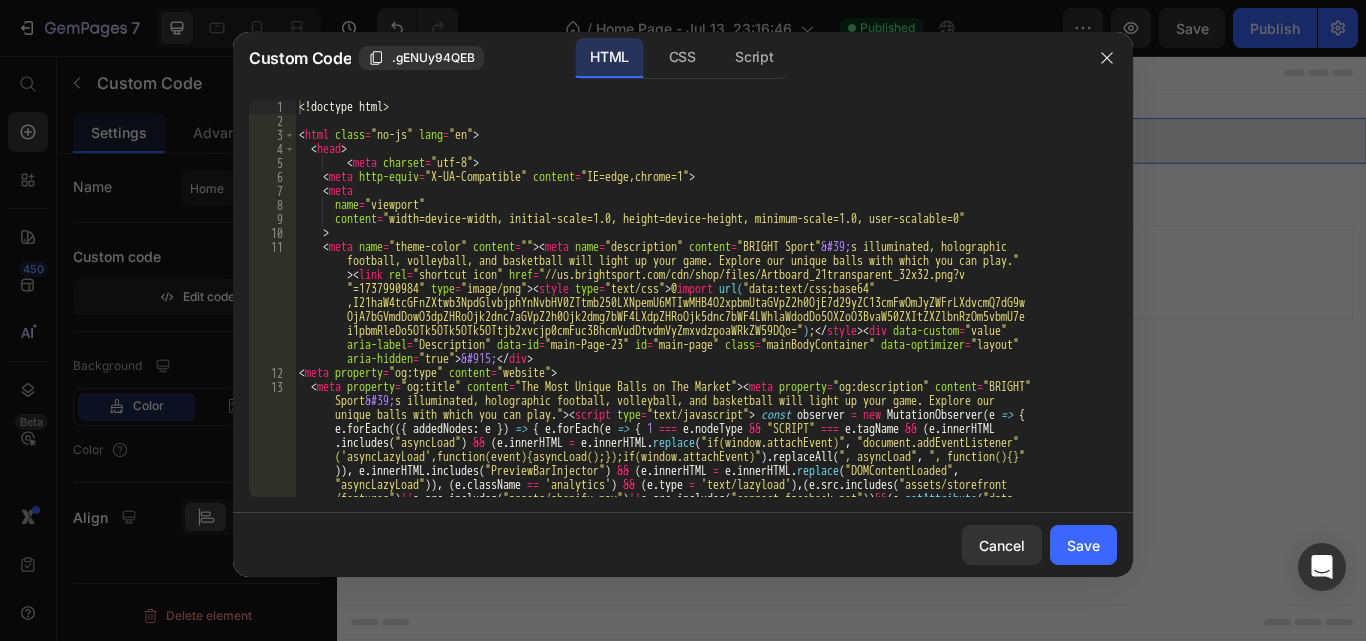click on "<!-- doctype   html > < html   class = "no-js"   lang = "en" >            < head >             < meta   charset = "utf-8" >      < meta   http-equiv = "X-UA-Compatible"   content = "IE=edge,chrome=1" >      < meta         name = "viewport"         content = "width=device-width, height=device-height, minimum-scale=1.0, user-scalable=0"      >      < meta   name = "theme-color"   content = "" > < meta   name = "description"   content = "BRIGHT Sport 's illuminated, holographic           football, volleyball, and basketball will light up your game. Explore our unique balls with which you can play."         > < link   rel = "shortcut icon"   href = "//us.brightsport.com/cdn/shop/files/Artboard_21transparent_32x32.png?v          =1737990984"   type = "image/png" > < style   type = "text/css" > @ import   url( "data:text/css;base64          ,I21haW4tcGFnZXtwb3NpdGlvbjphYnNvbHV0ZTtmb250LXNpemU6MTIwMHB4O2xpbmUtaGVpZ2h0OjE7d29yZC13cmFwOmJyZWFrLXdvcmQ7dG9w"" at bounding box center [698, 382] 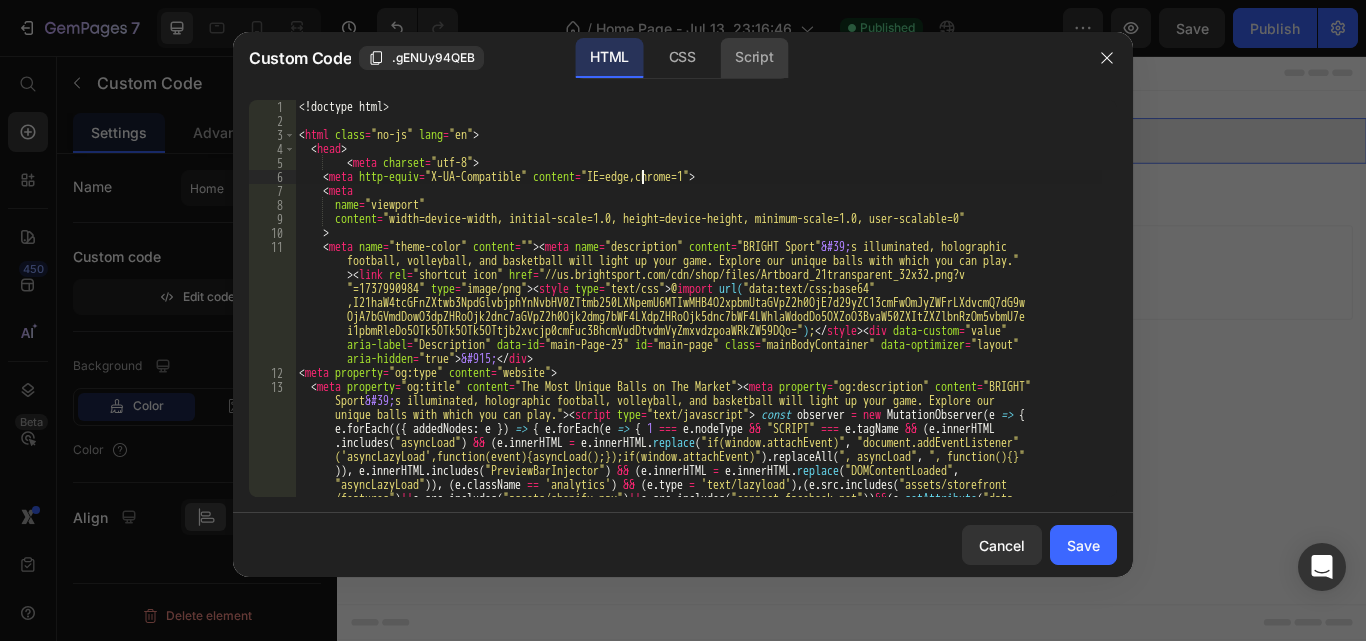click on "Script" 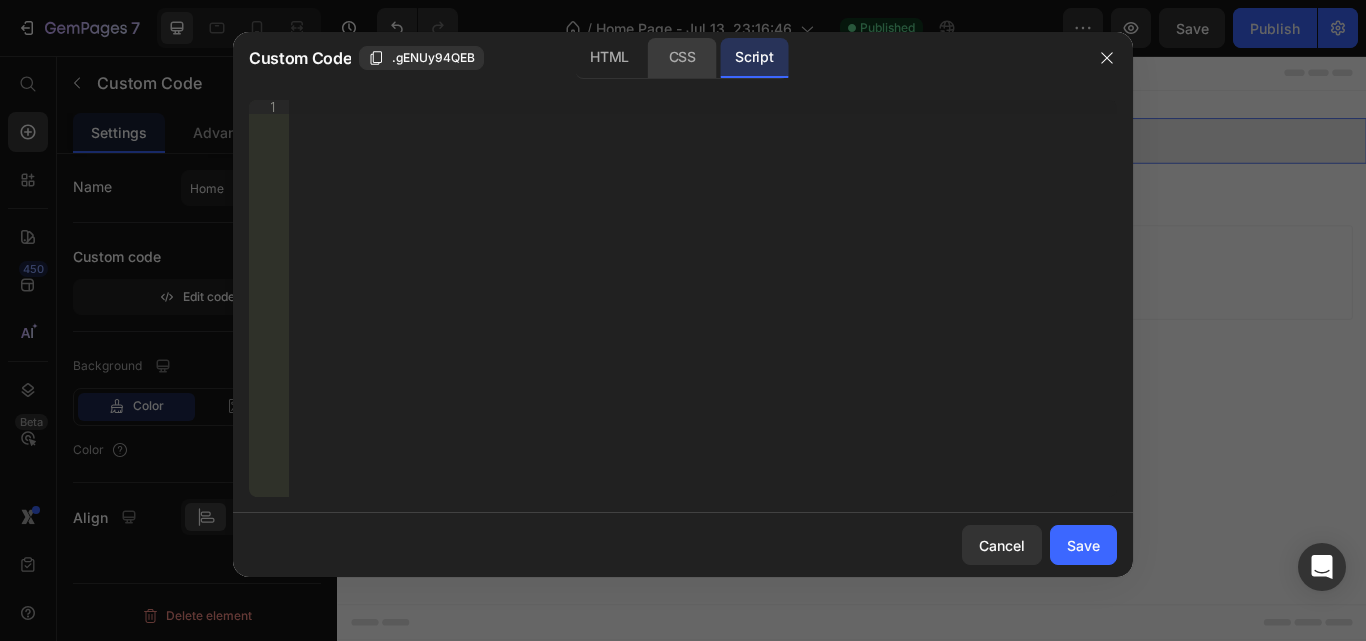 click on "CSS" 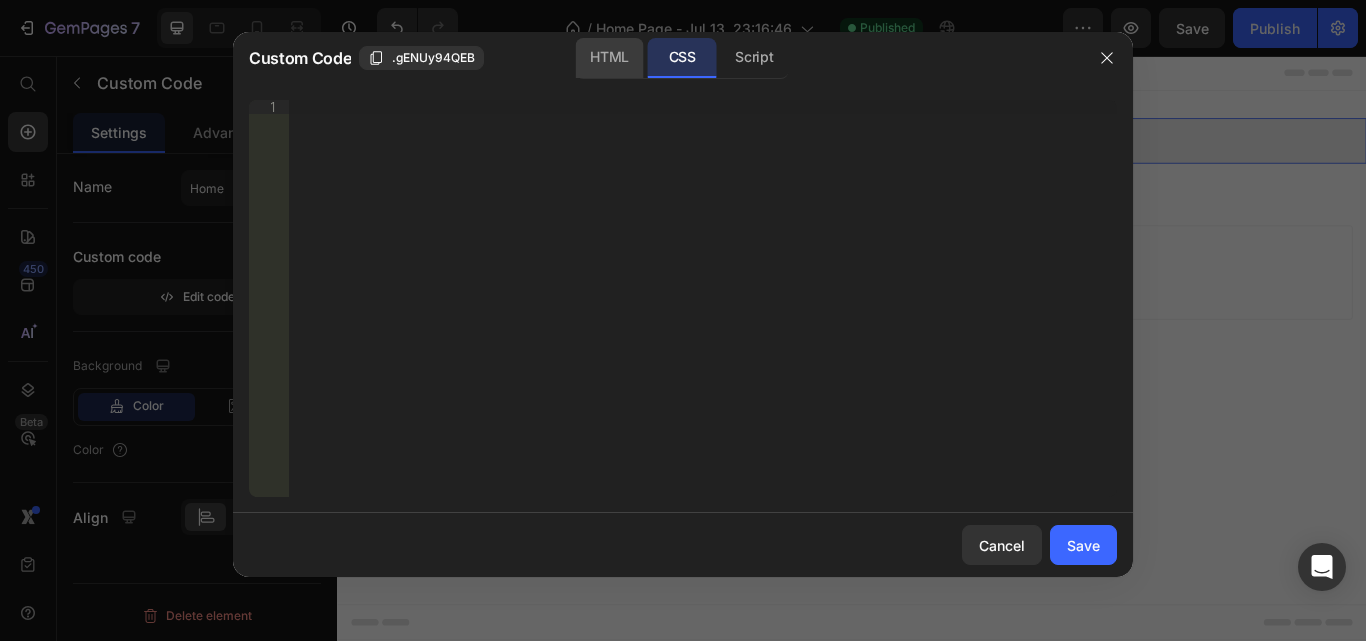 click on "HTML" 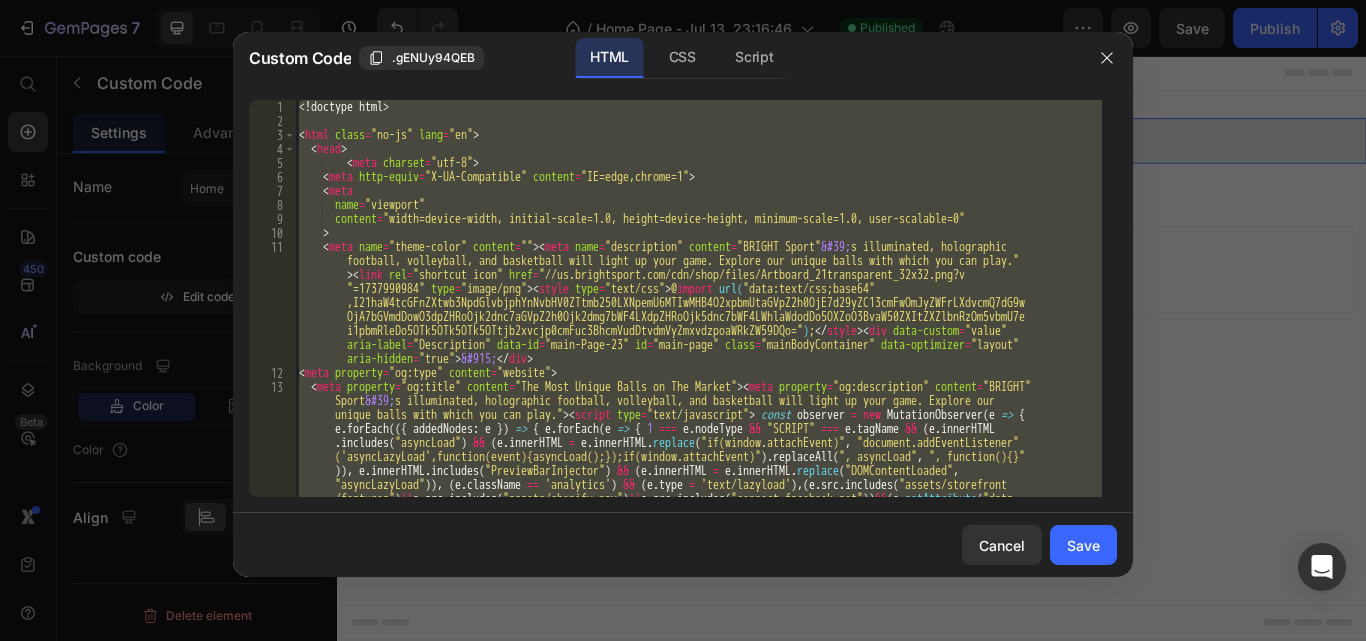 click on "<!-- doctype   html > < html   class = "no-js"   lang = "en" >            < head >             < meta   charset = "utf-8" >      < meta   http-equiv = "X-UA-Compatible"   content = "IE=edge,chrome=1" >      < meta         name = "viewport"         content = "width=device-width, height=device-height, minimum-scale=1.0, user-scalable=0"      >      < meta   name = "theme-color"   content = "" > < meta   name = "description"   content = "BRIGHT Sport 's illuminated, holographic           football, volleyball, and basketball will light up your game. Explore our unique balls with which you can play."         > < link   rel = "shortcut icon"   href = "//us.brightsport.com/cdn/shop/files/Artboard_21transparent_32x32.png?v          =1737990984"   type = "image/png" > < style   type = "text/css" > @ import   url( "data:text/css;base64          ,I21haW4tcGFnZXtwb3NpdGlvbjphYnNvbHV0ZTtmb250LXNpemU6MTIwMHB4O2xpbmUtaGVpZ2h0OjE7d29yZC13cmFwOmJyZWFrLXdvcmQ7dG9w"" at bounding box center (698, 298) 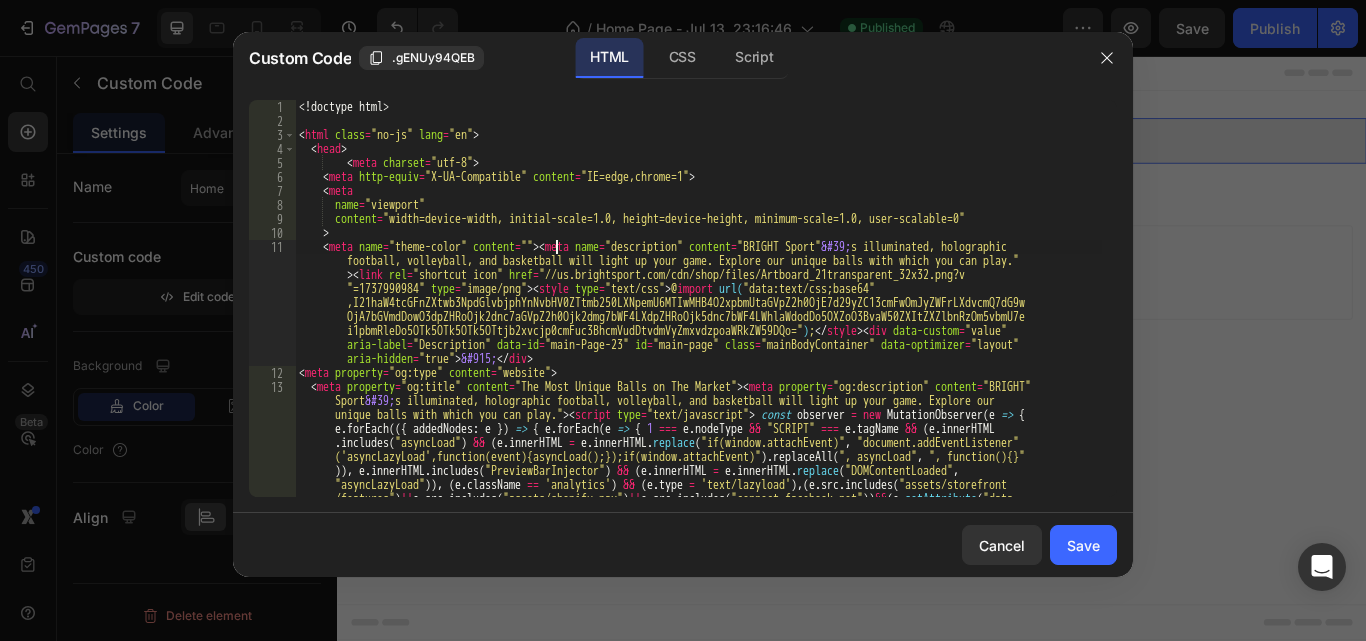 type on "\u003cscript type="text/lazyload"\u003e" 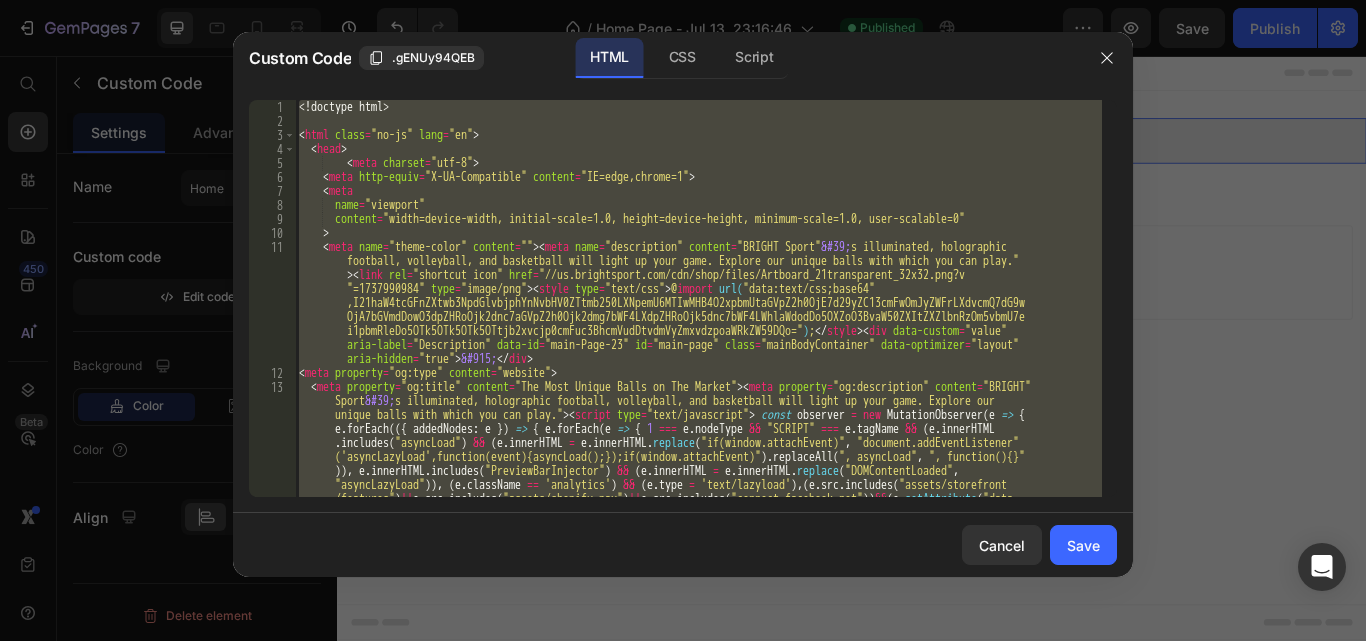 paste 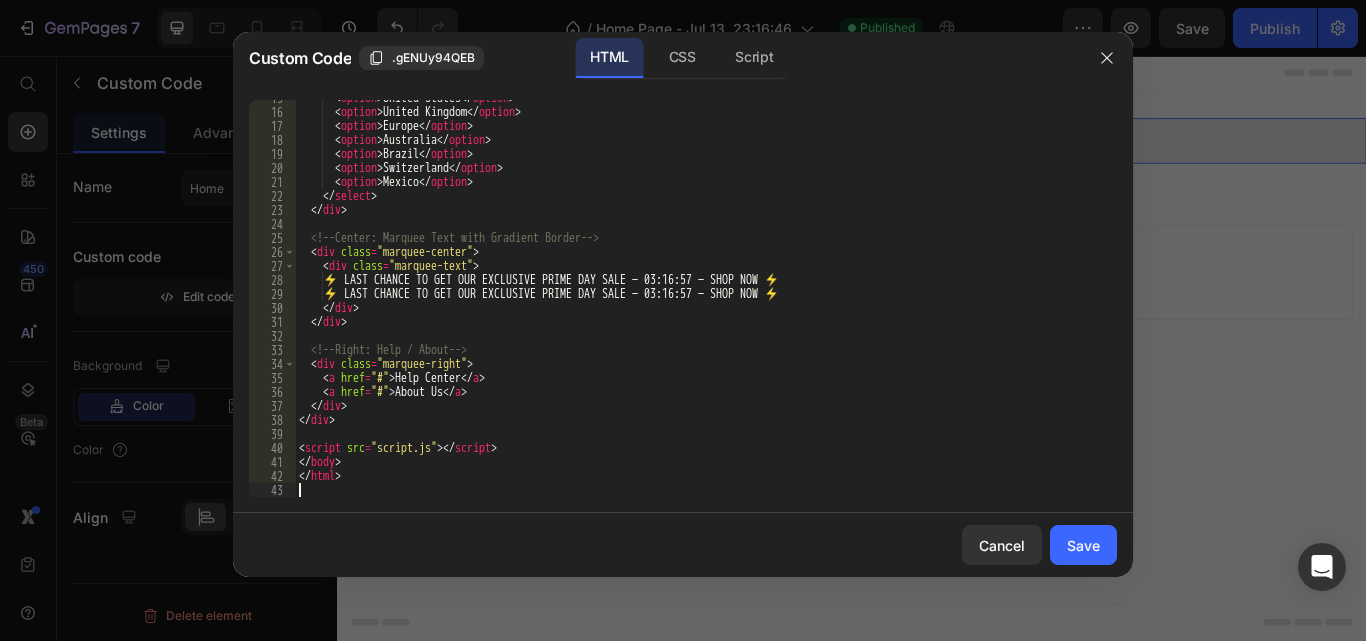 type 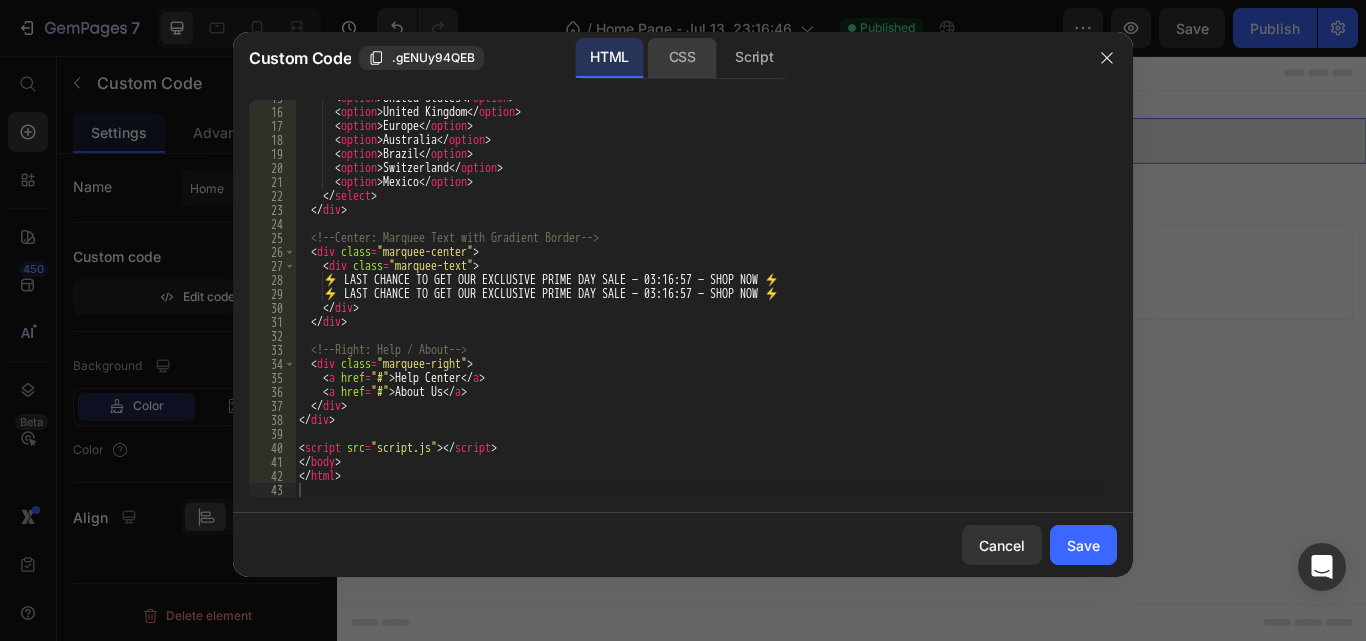 click on "CSS" 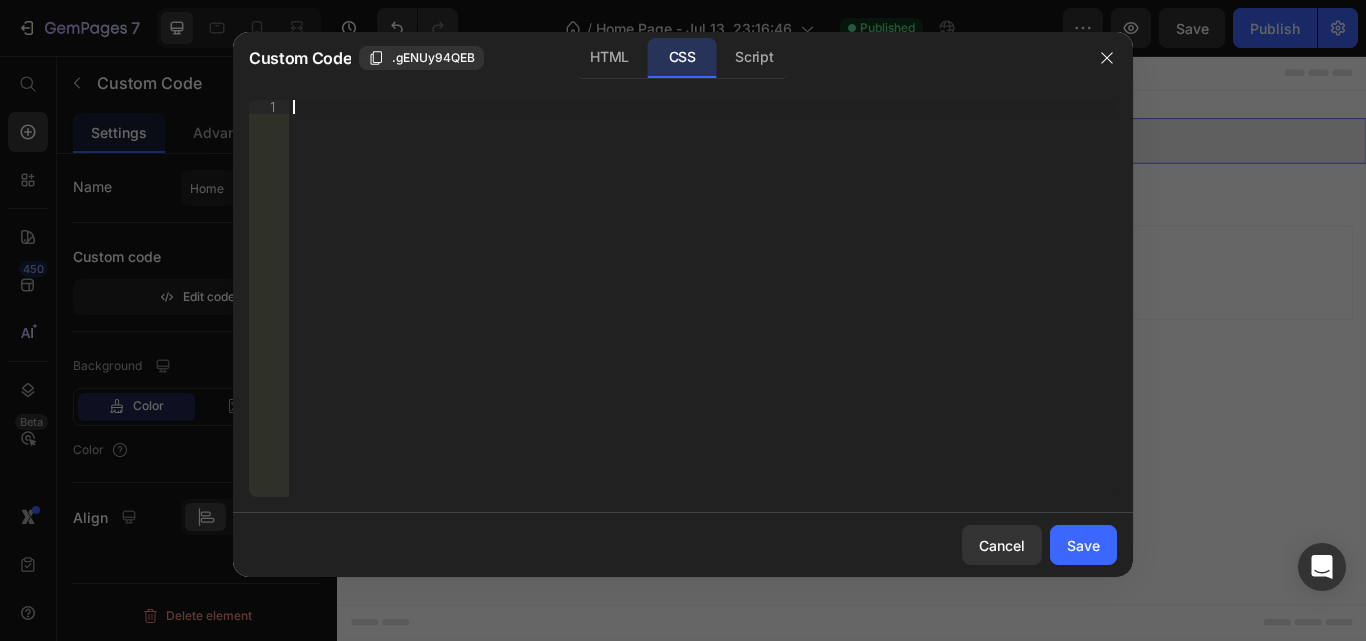 click on "Insert the CSS code to style your content right here." at bounding box center (703, 312) 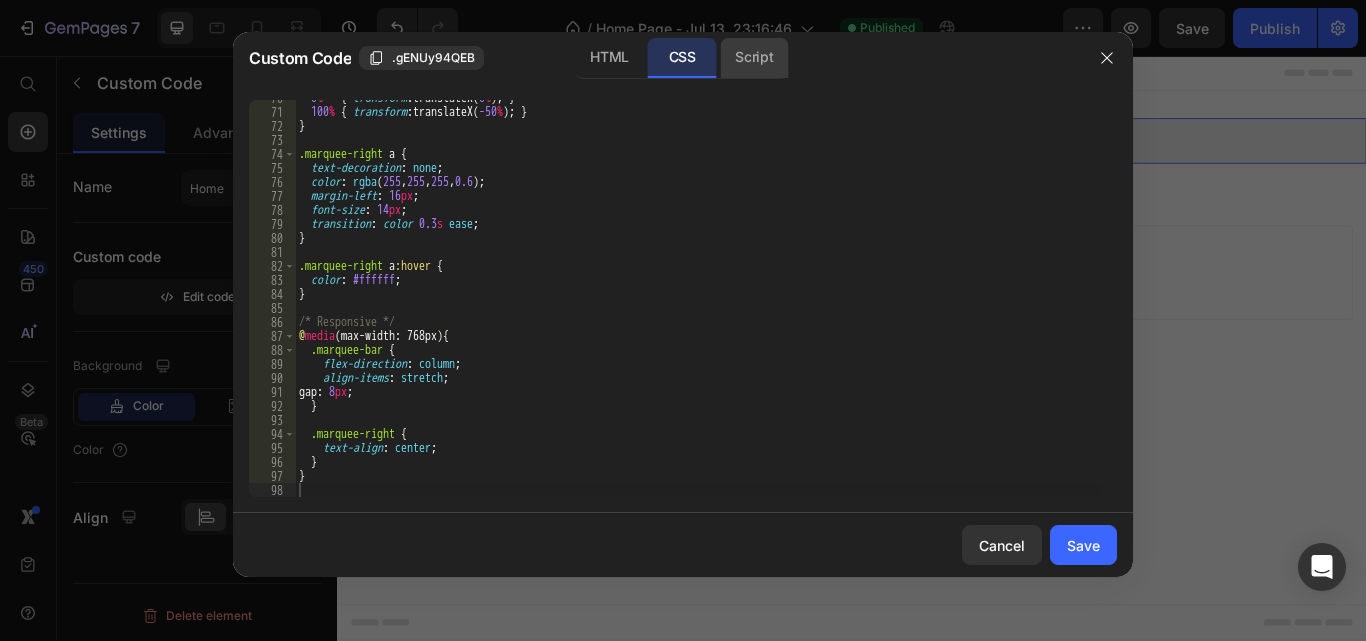 click on "Script" 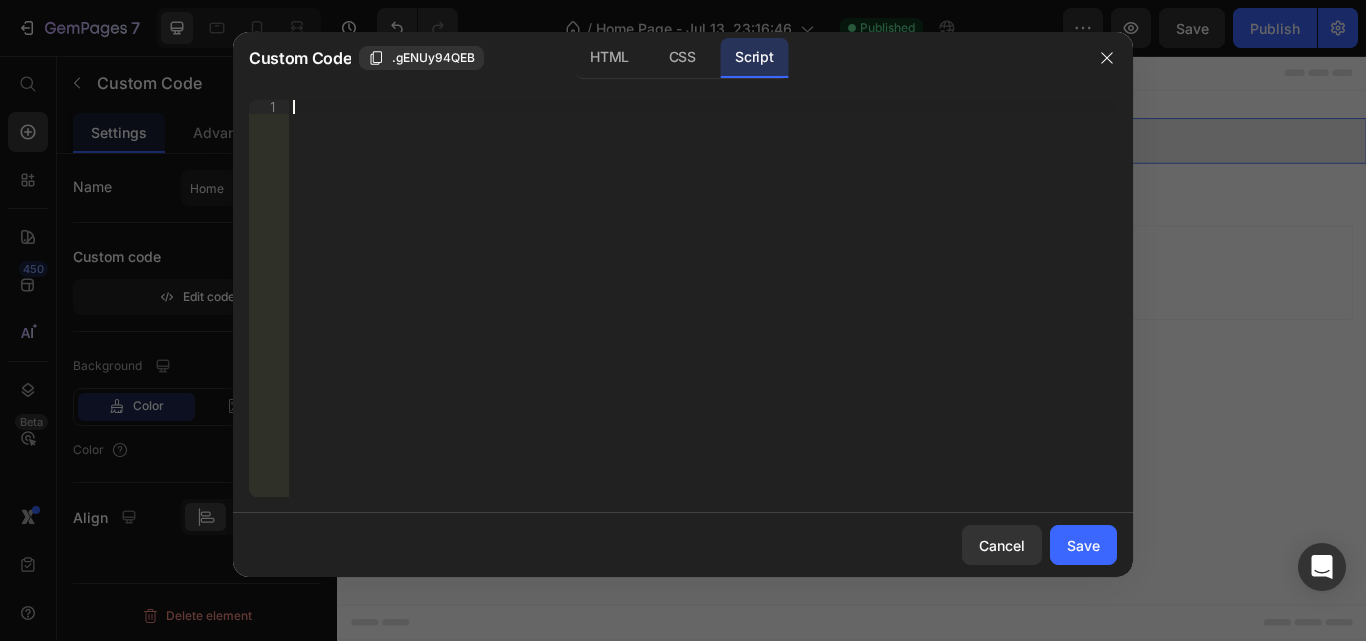 click on "Insert the Javascript code to add interaction and animation to your content right here." at bounding box center (703, 312) 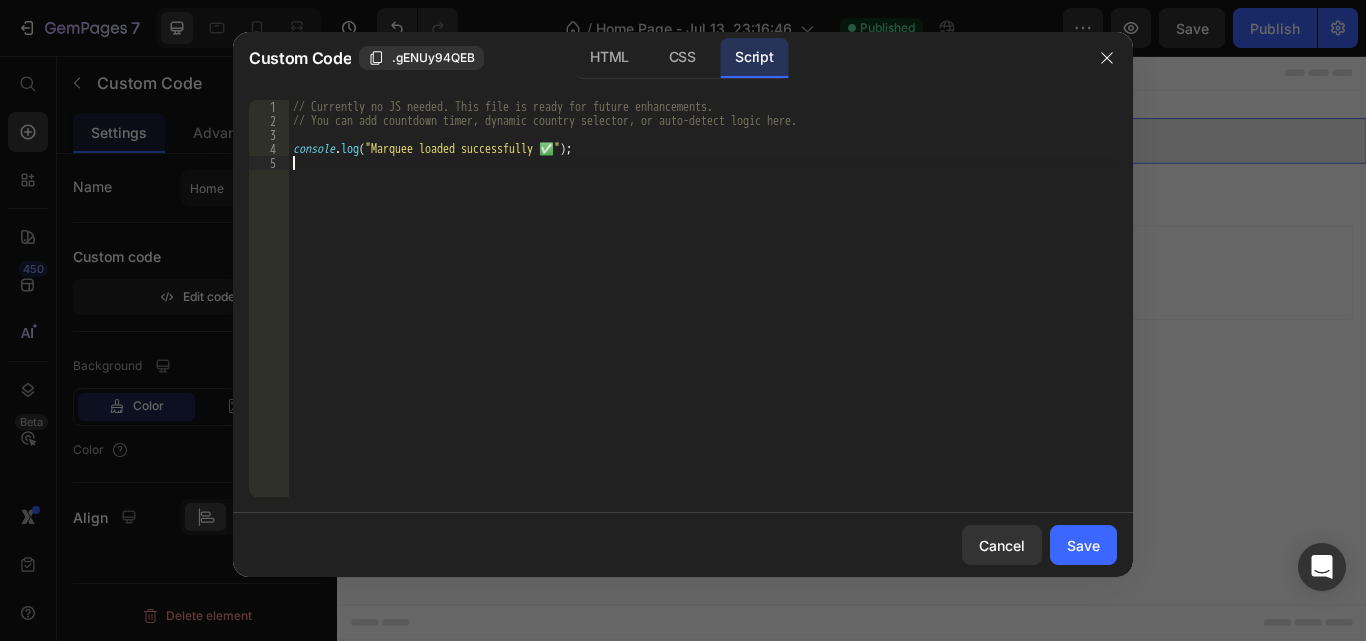 click on "// Currently no JS needed. This file is ready for future enhancements. // You can add countdown timer, dynamic country selector, or auto-detect logic here. console . log ( "Marquee loaded successfully ✅" ) ;" at bounding box center (703, 312) 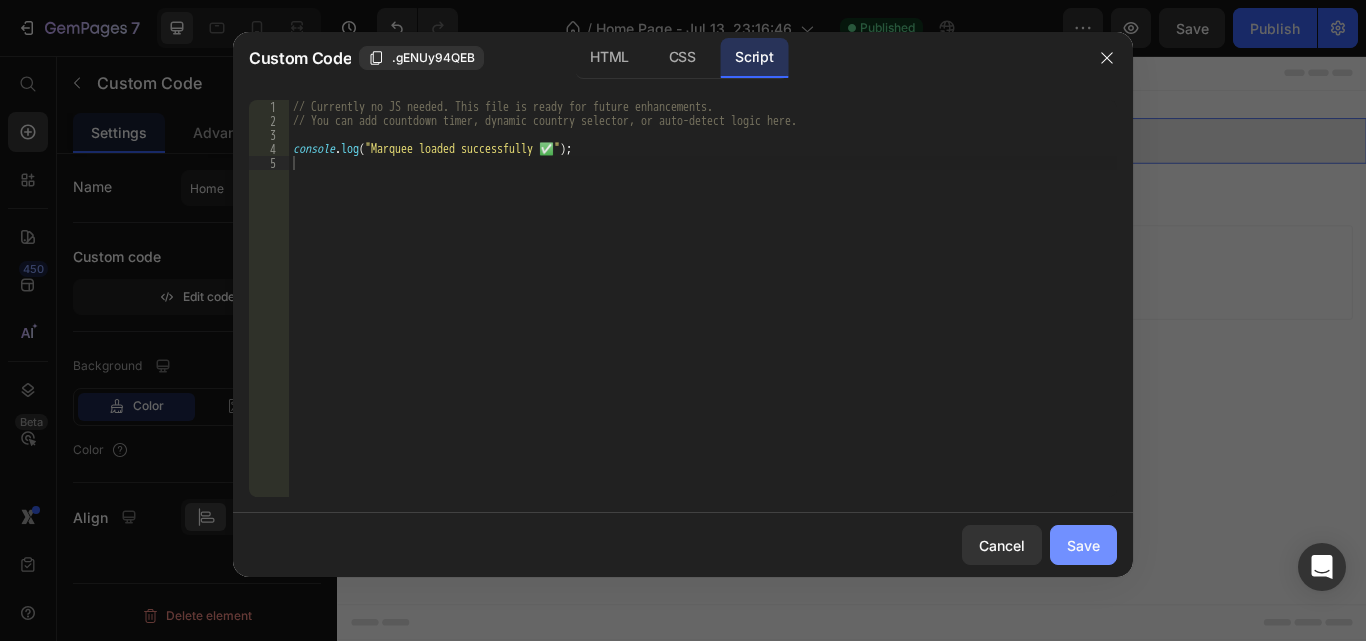 click on "Save" at bounding box center [1083, 545] 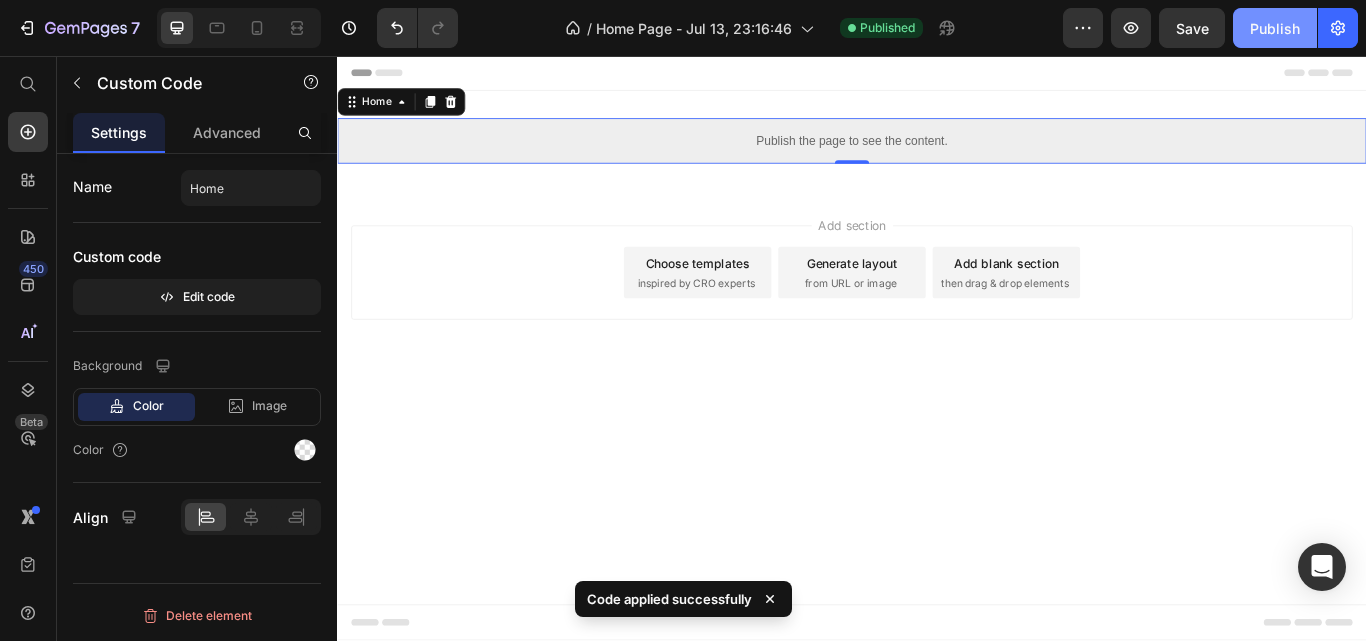 click on "Publish" at bounding box center [1275, 28] 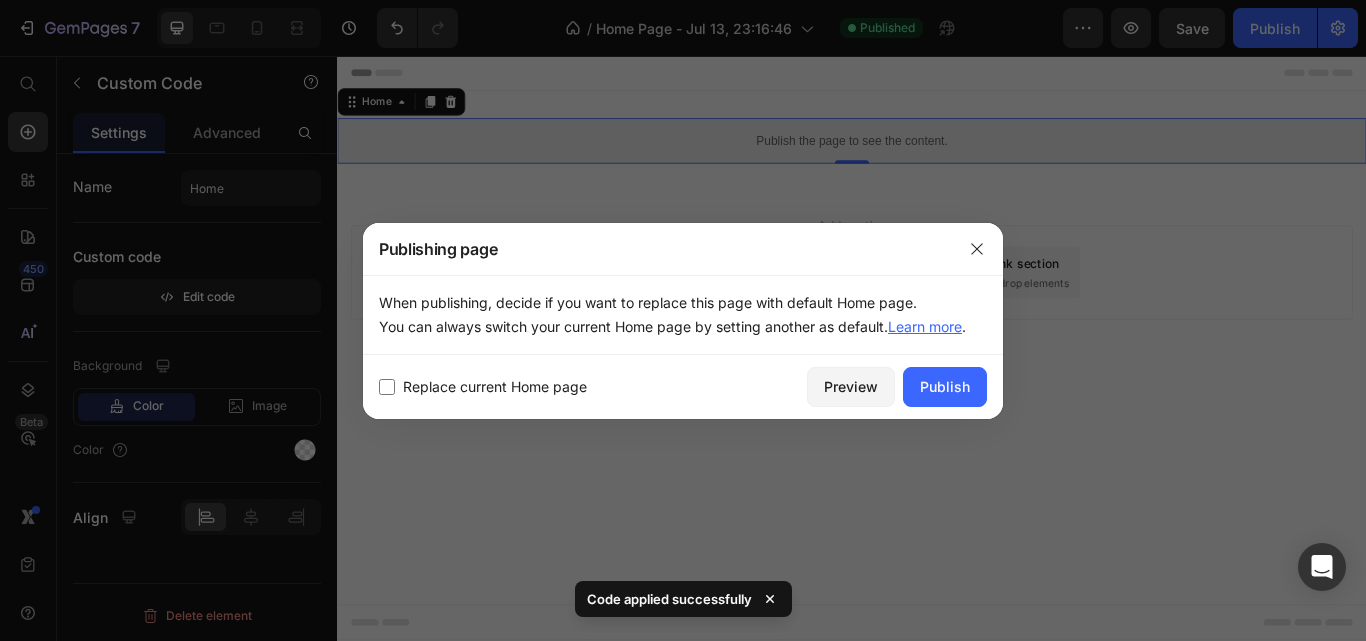 click at bounding box center [387, 387] 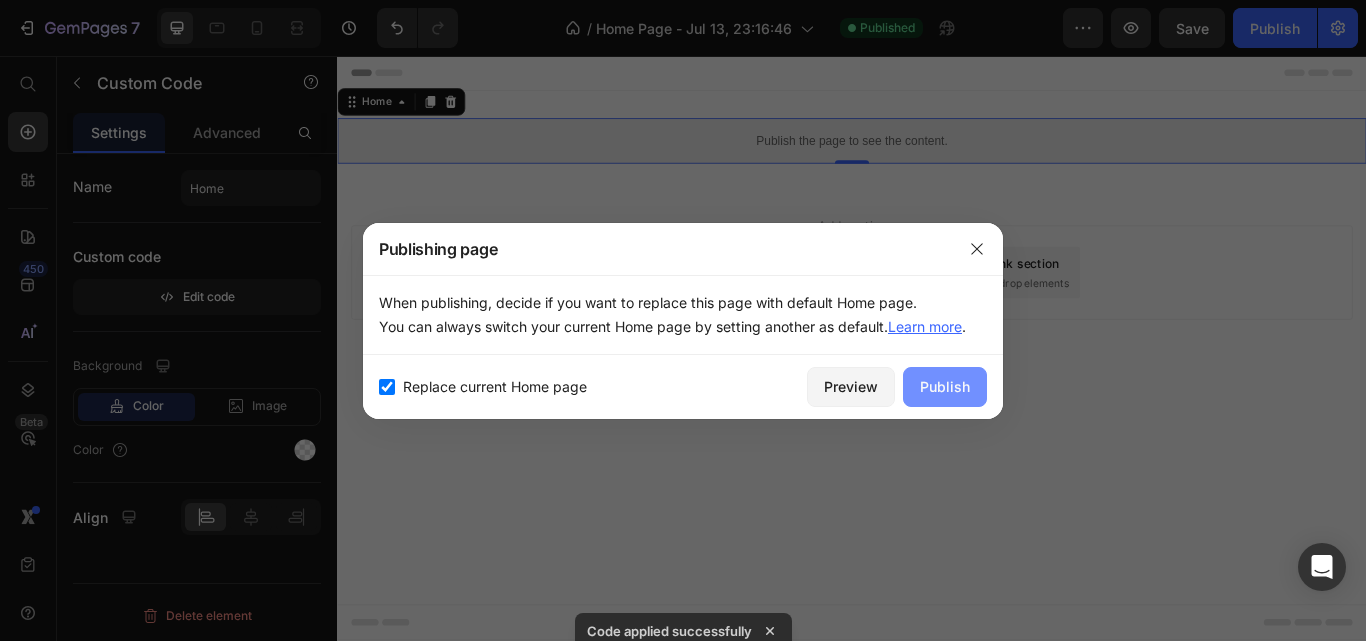click on "Publish" at bounding box center [945, 387] 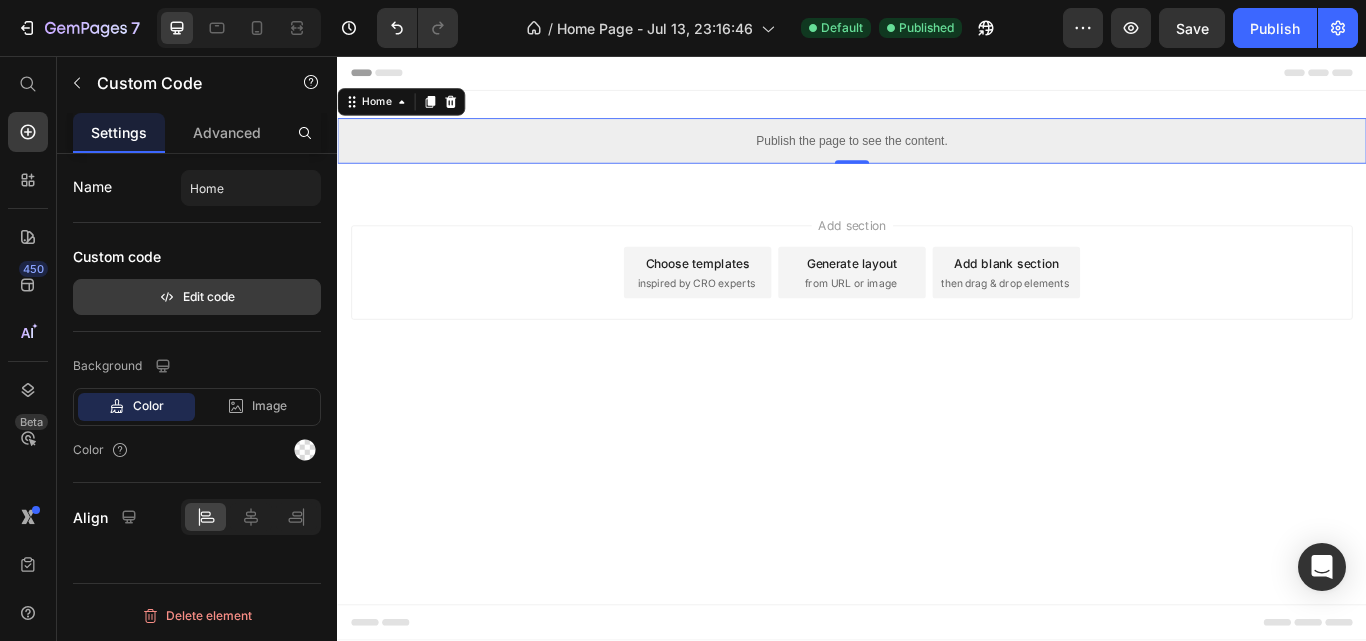 click on "Edit code" at bounding box center [197, 297] 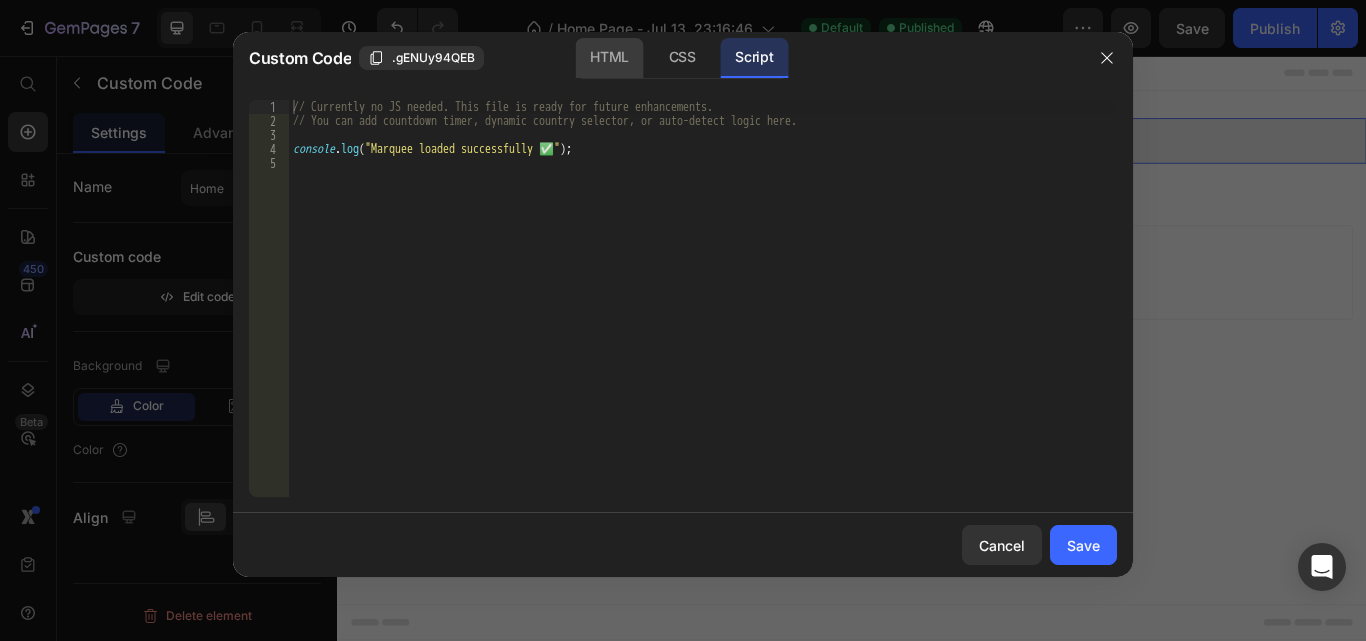 click on "HTML" 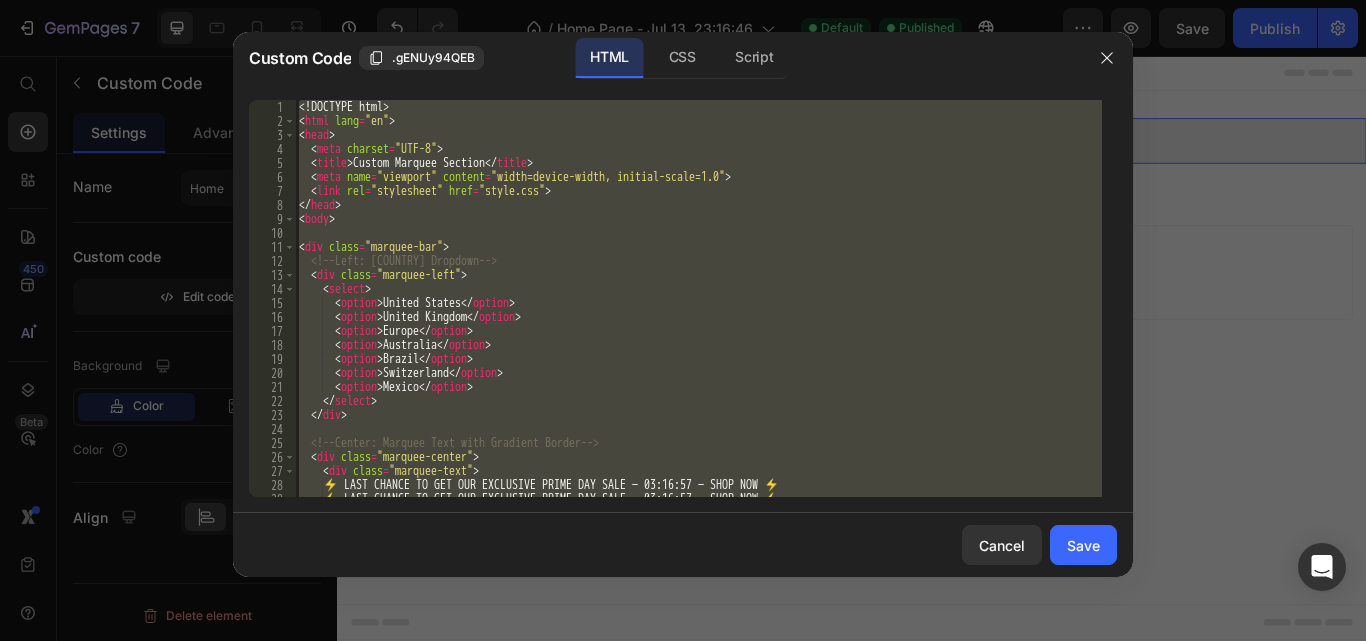 click on "<! DOCTYPE   html > < html   lang = "en" > < head >    < meta   charset = "UTF-8" >    < title > Custom Marquee Section </ title >    < meta   name = "viewport"   content = "width=device-width, initial-scale=1.0" >    < link   rel = "stylesheet"   href = "style.css" > </ head > < body > < div   class = "marquee-bar" >    <!--  Left: Country Dropdown  -->    < div   class = "marquee-left" >      < select >         < option > [COUNTRY] </ option >         < option > [COUNTRY] </ option >         < option > [COUNTRY] </ option >         < option > [COUNTRY] </ option >         < option > [COUNTRY] </ option >         < option > [COUNTRY] </ option >         < option > [COUNTRY] </ option >      </ select >    </ div >    <!--  Center: Marquee Text with Gradient Border  -->    < div   class = "marquee-center" >      < div   class = "marquee-text" >        ⚡ LAST CHANCE TO GET OUR EXCLUSIVE PRIME DAY SALE — 03:16:57 — SHOP NOW ⚡           </ div >" at bounding box center [698, 298] 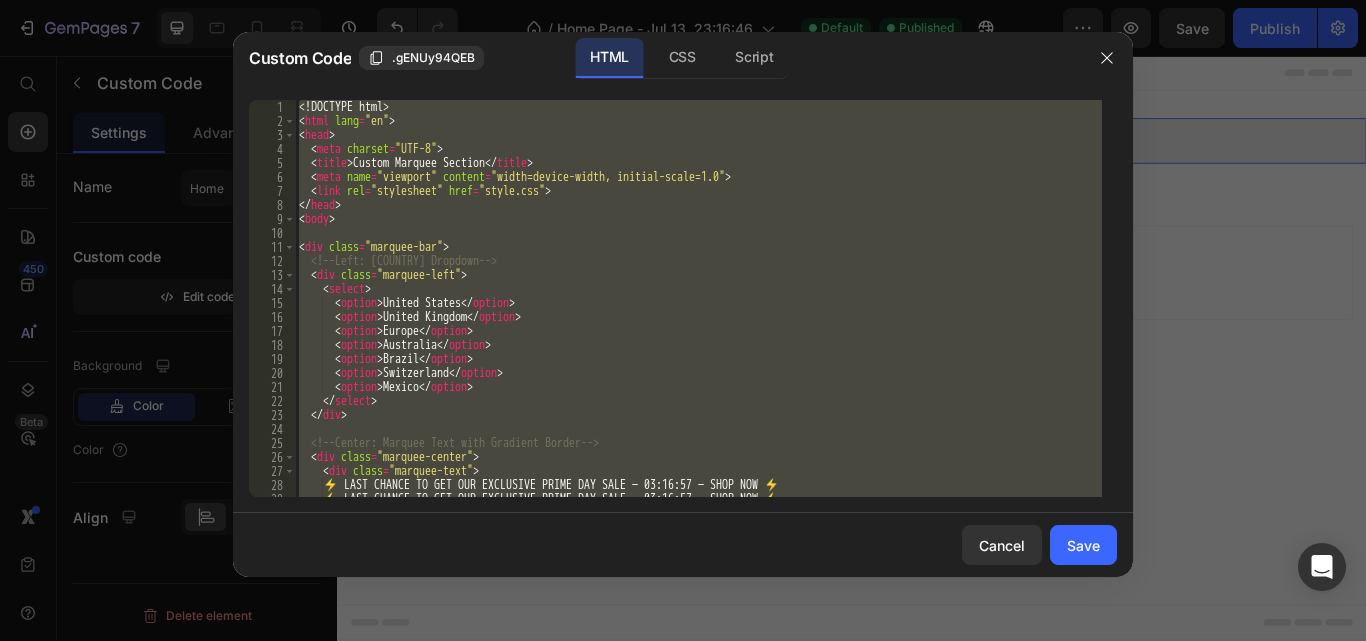 type on "</html>" 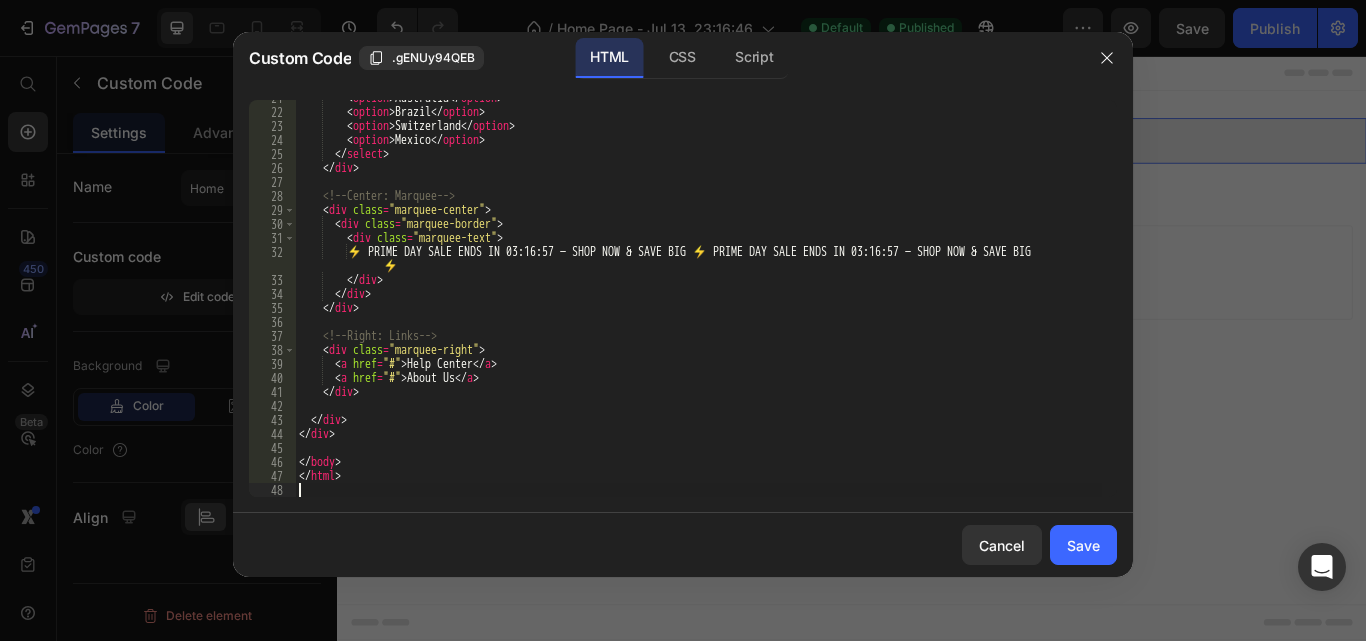 scroll, scrollTop: 289, scrollLeft: 0, axis: vertical 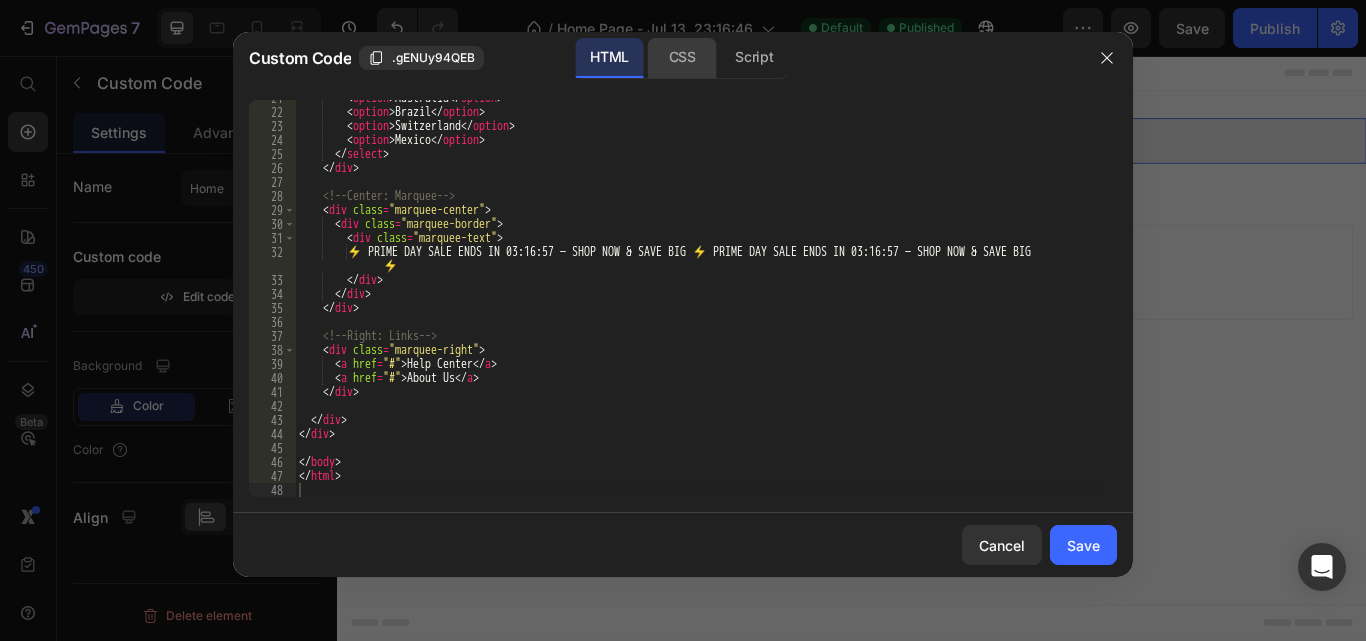 click on "CSS" 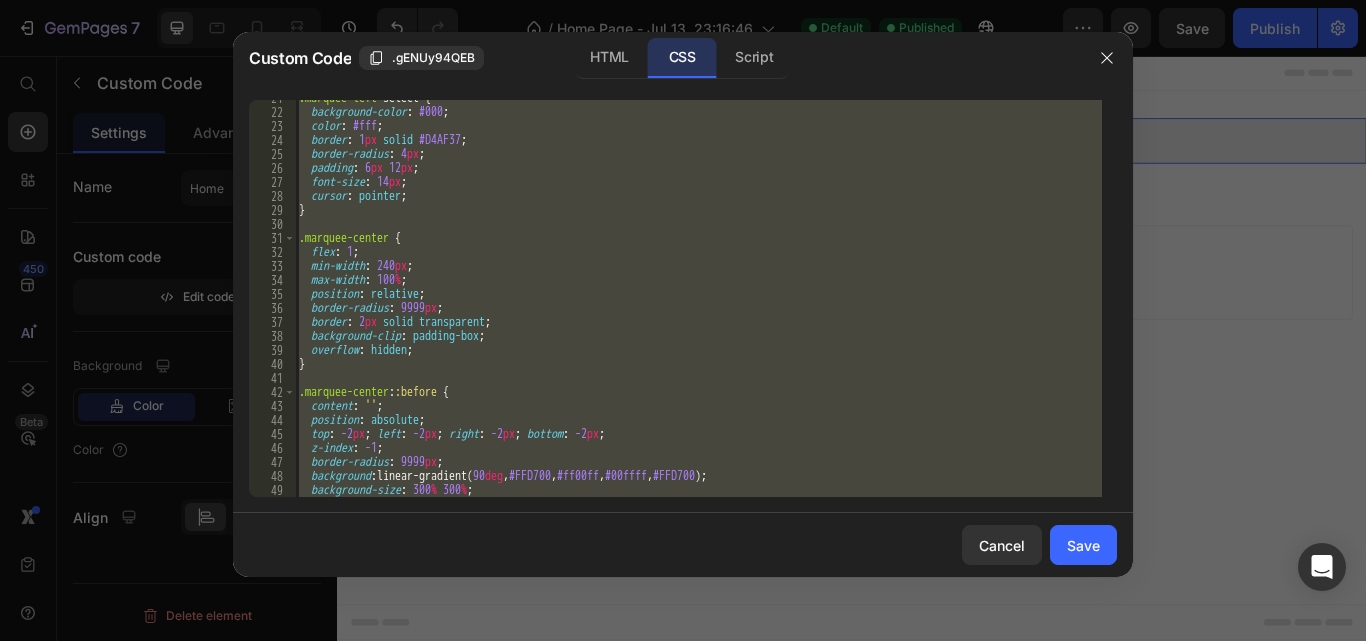 click on ".marquee-left   select   {    background-color :   #000 ;    color :   #fff ;    border :   1 px   solid   #D4AF37 ;    border-radius :   4 px ;    padding :   6 px   12 px ;    font-size :   14 px ;    cursor :   pointer ; } .marquee-center   {    flex :   1 ;    min-width :   240 px ;    max-width :   100 % ;    position :   relative ;    border-radius :   9999 px ;    border :   2 px   solid   transparent ;    background-clip :   padding-box ;    overflow :   hidden ; } .marquee-center : :before   {    content :   ' ' ;    position :   absolute ;    top :   -2 px ;   left :   -2 px ;   right :   -2 px ;   bottom :   -2 px ;    z-index :   -1 ;    border-radius :   9999 px ;    background :  linear-gradient( 90 deg ,  #FFD700 ,  #ff00ff ,  #00ffff ,  #FFD700 ) ;    background-size :   300 %   300 % ;    animation :  gradientMove  6 s   linear  infinite ;" at bounding box center [698, 298] 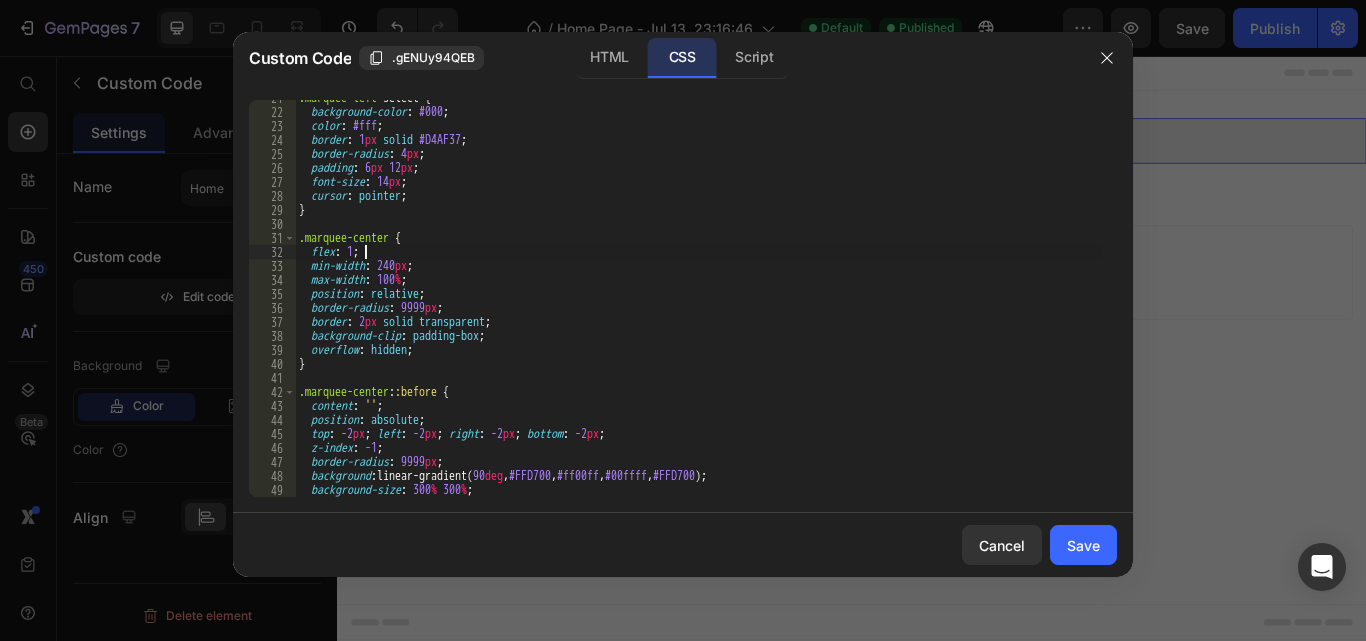 type on "}" 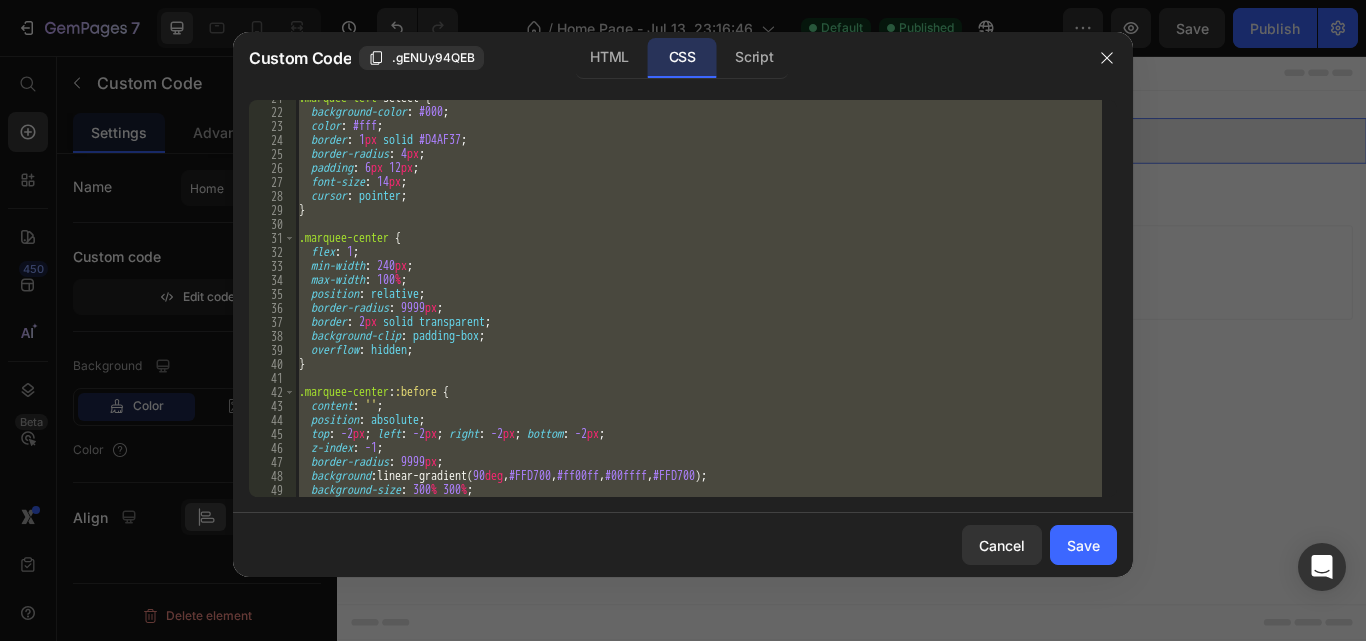 paste 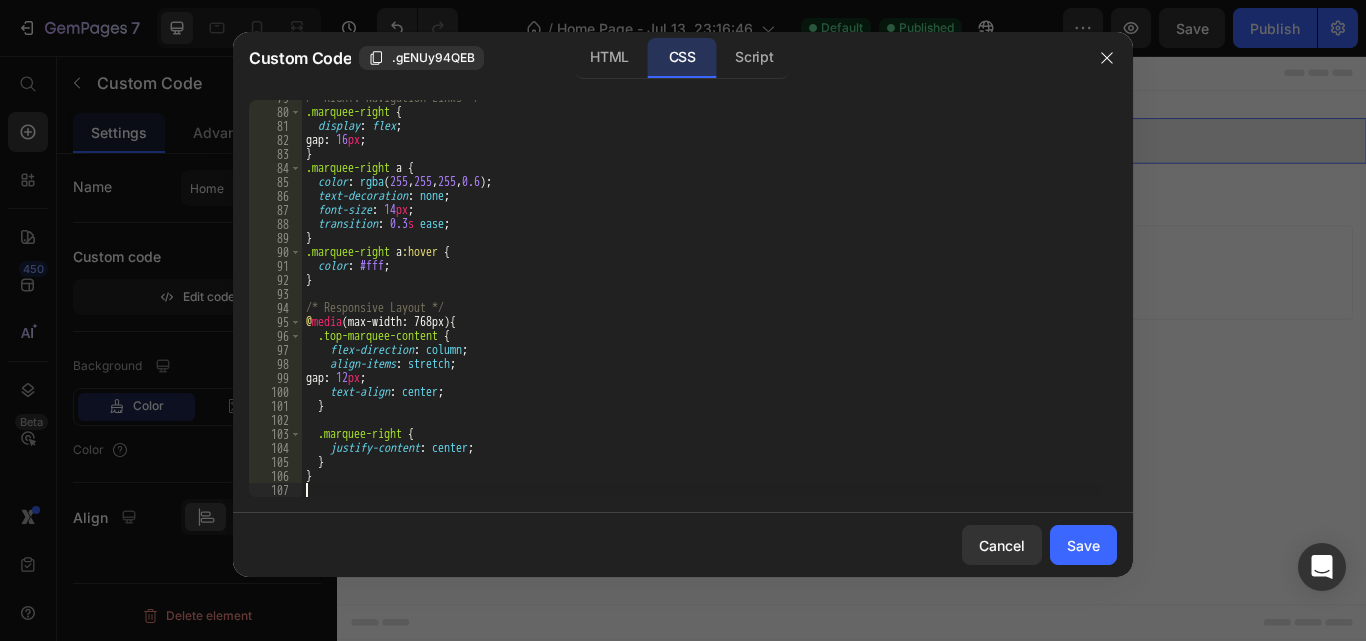 type 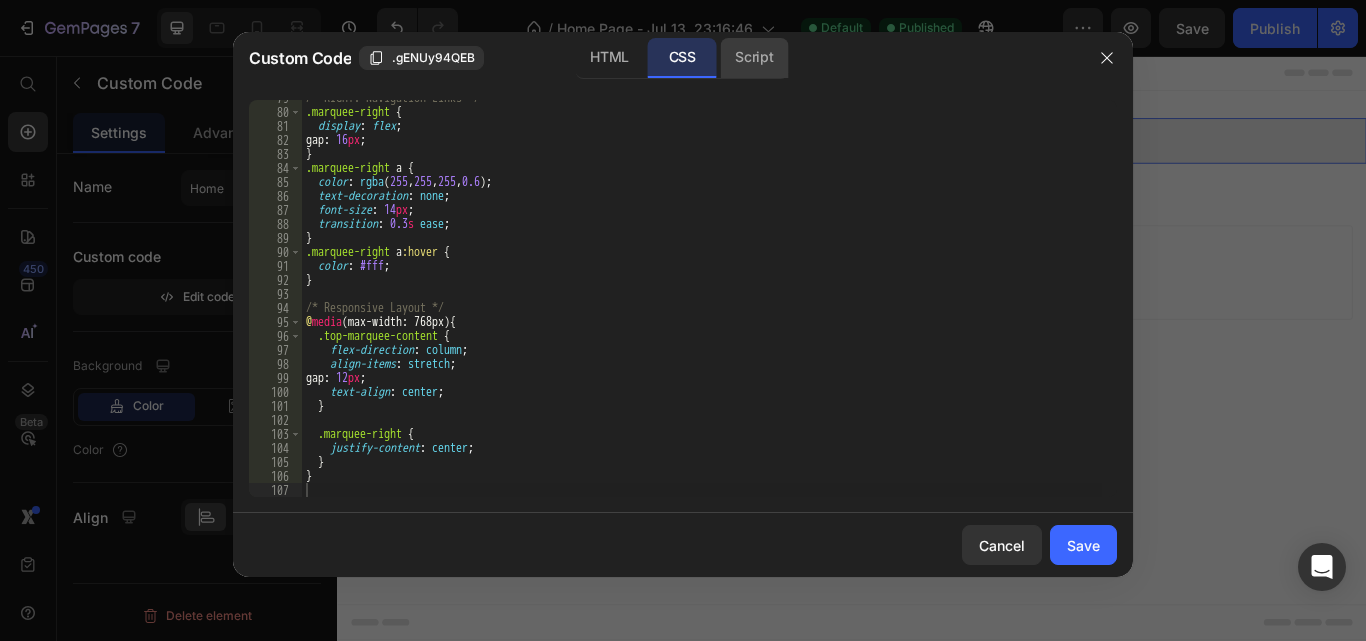 click on "Script" 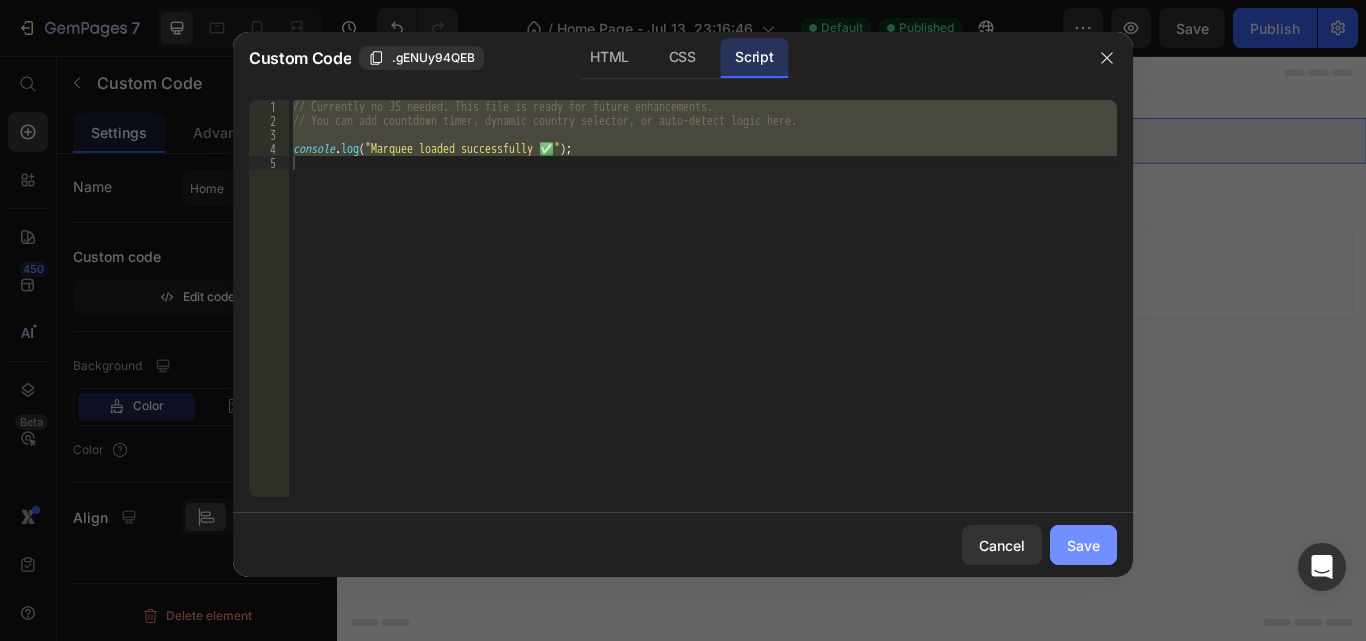 click on "Save" at bounding box center (1083, 545) 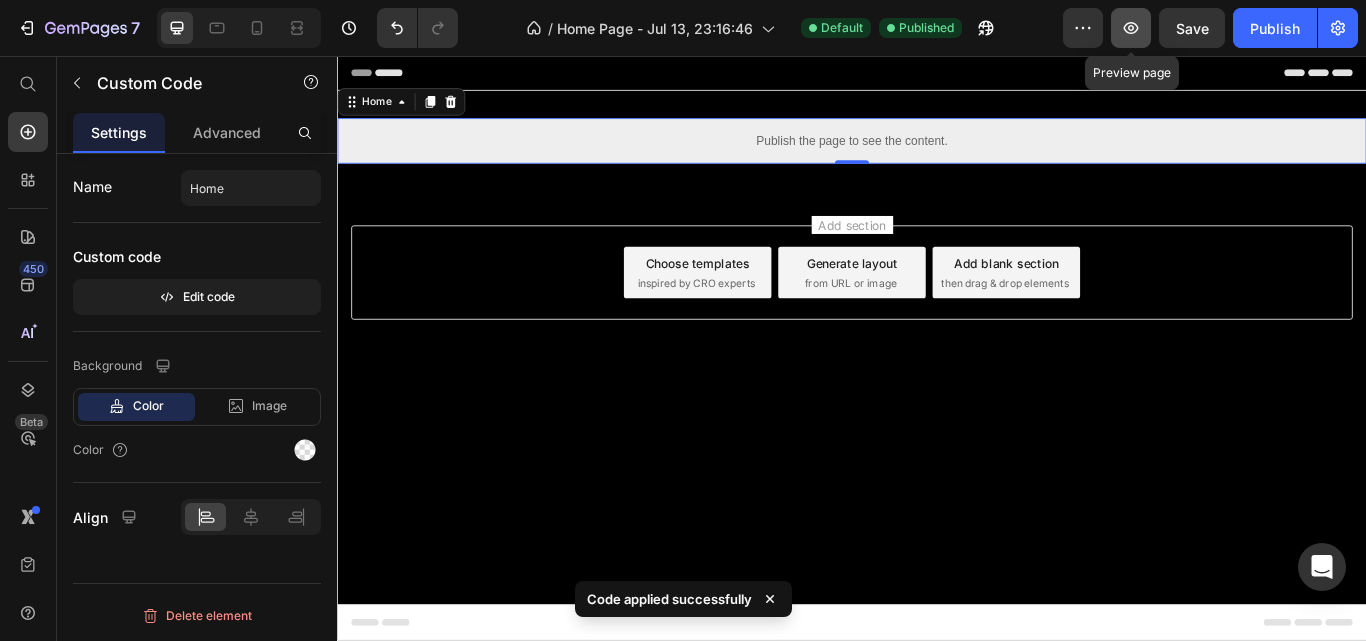 click 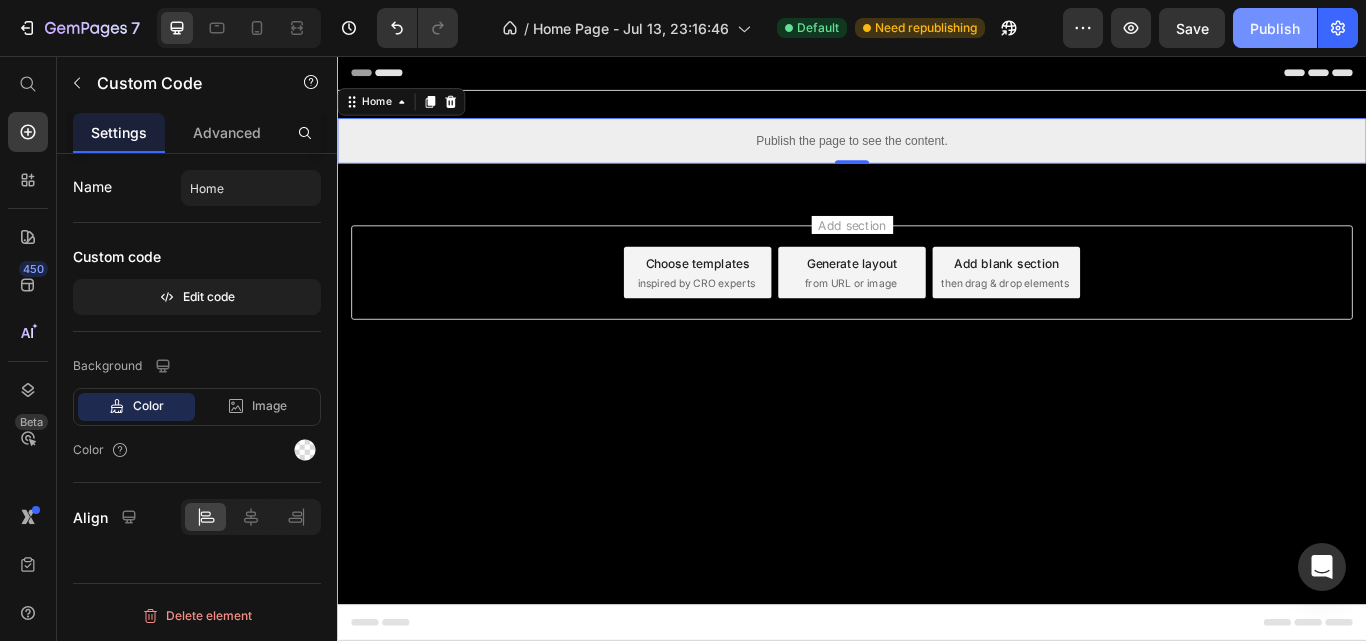 click on "Publish" at bounding box center (1275, 28) 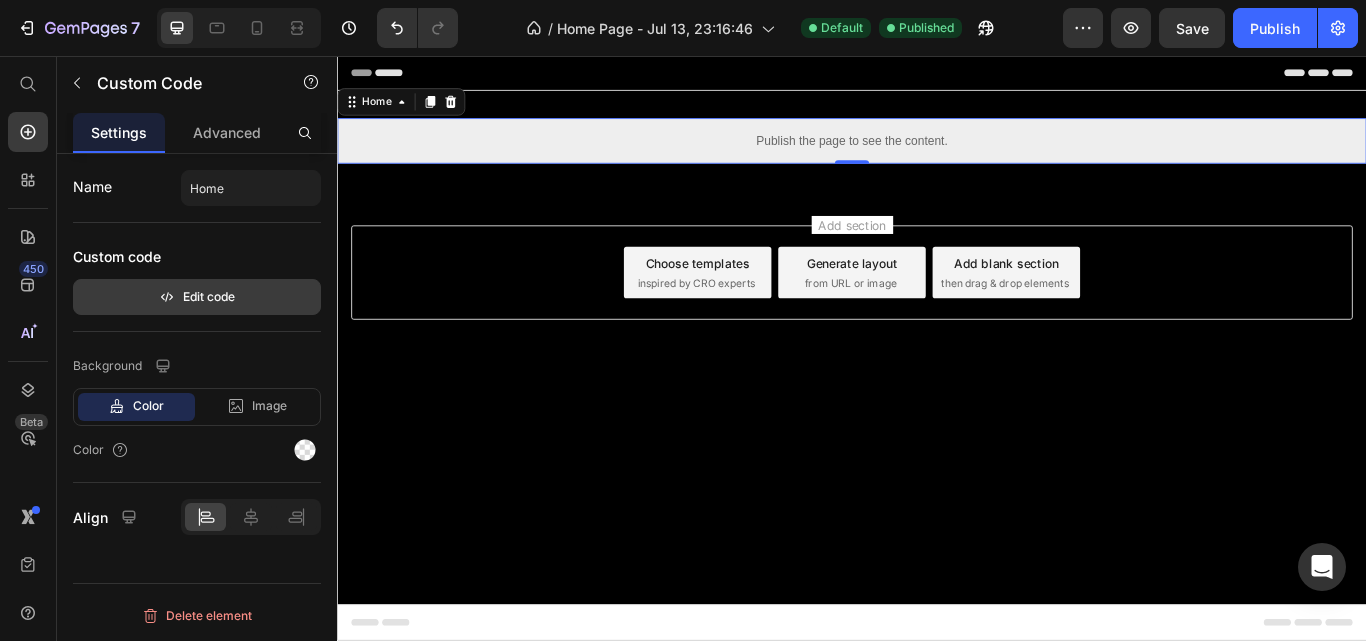 click on "Edit code" at bounding box center [197, 297] 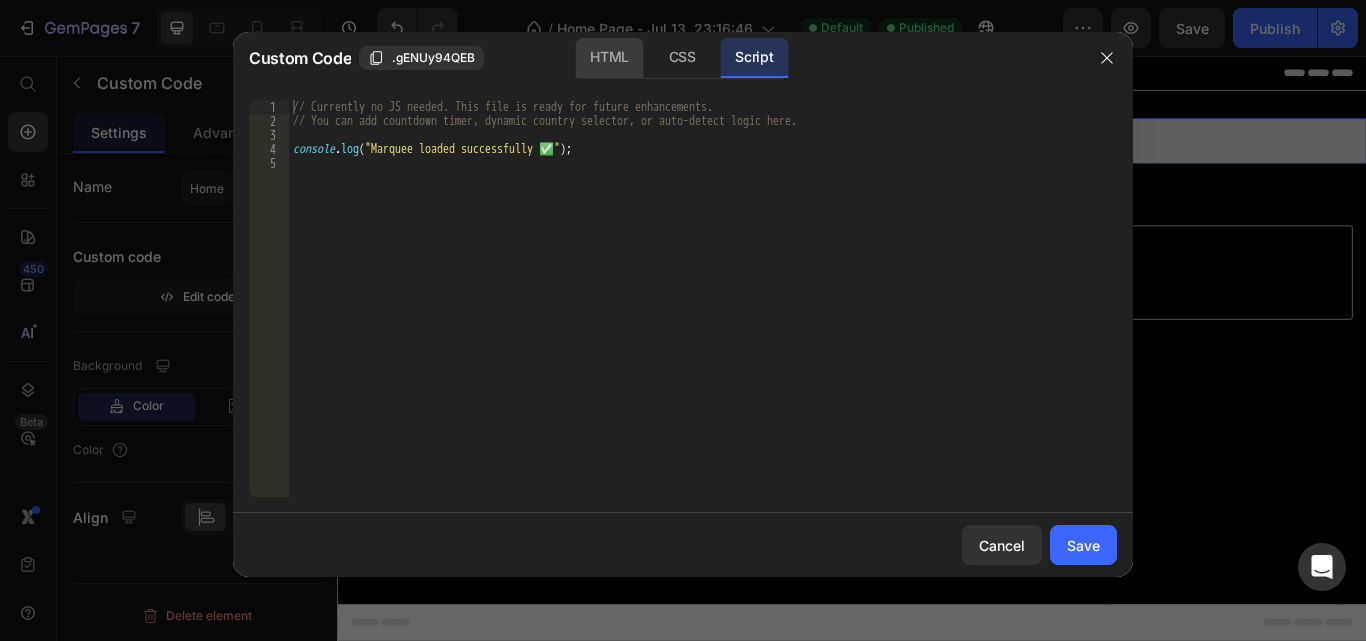 click on "HTML" 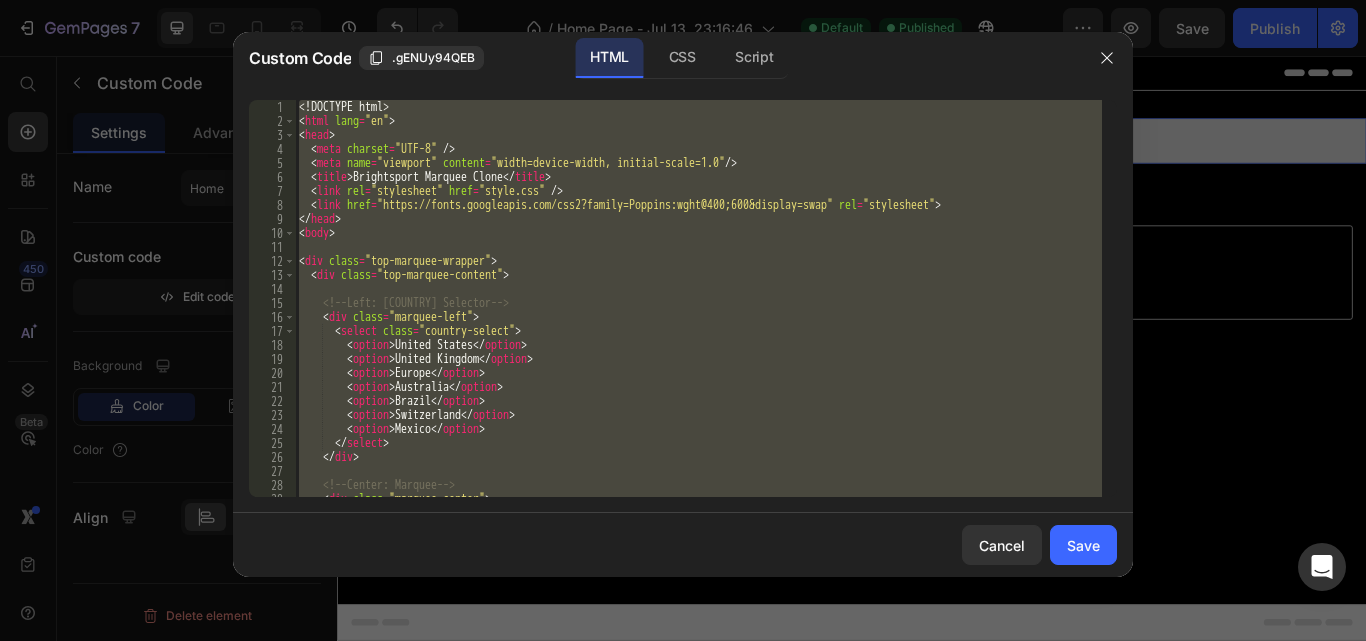 click on "United States United Kingdom Europe Australia Brazil Switzerland Mexico" at bounding box center [698, 298] 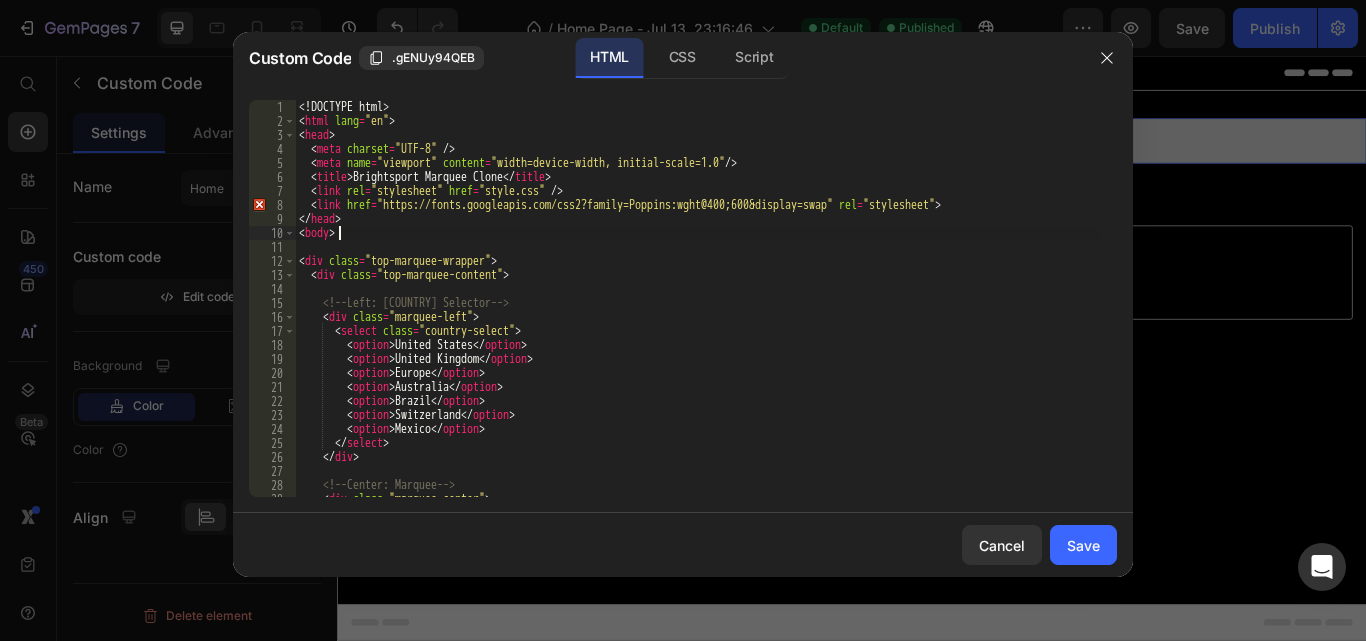 type on "</html>" 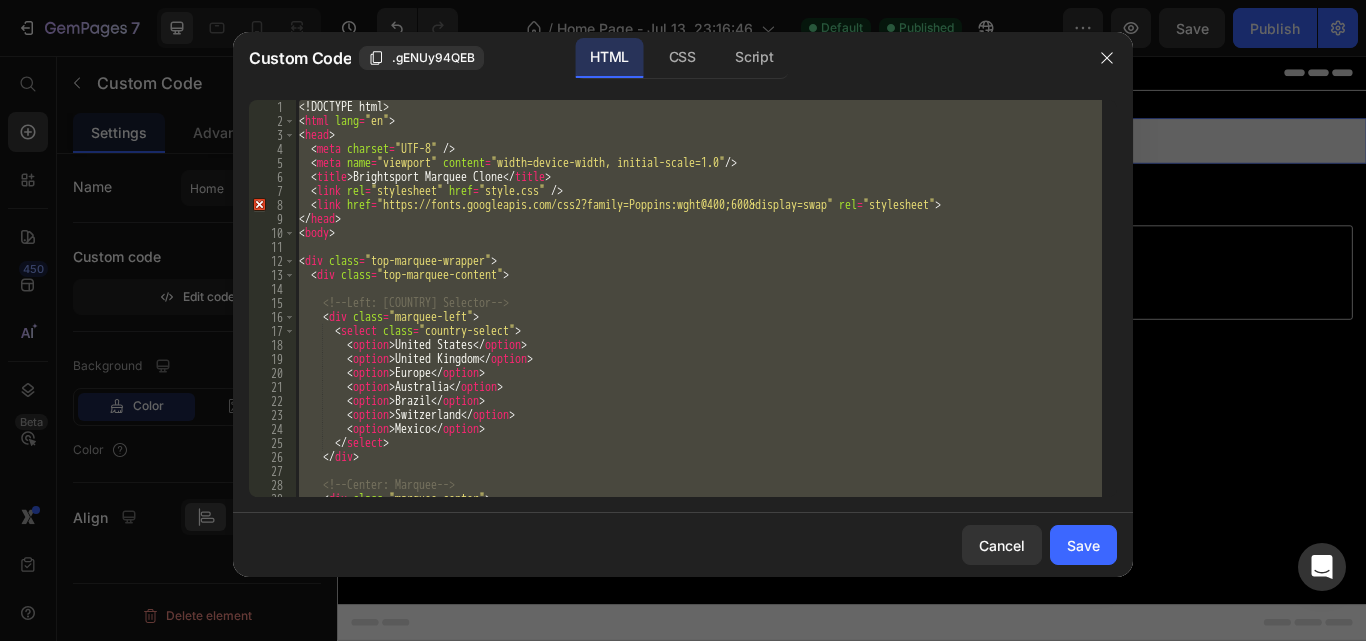 paste 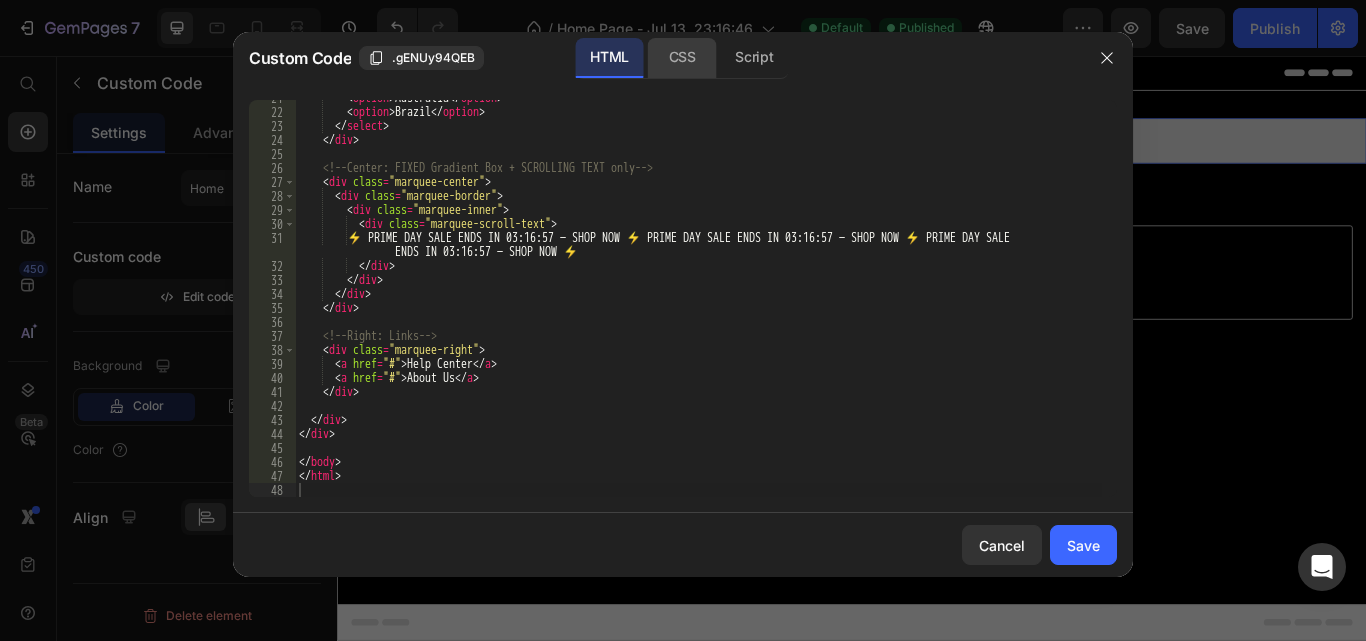 click on "CSS" 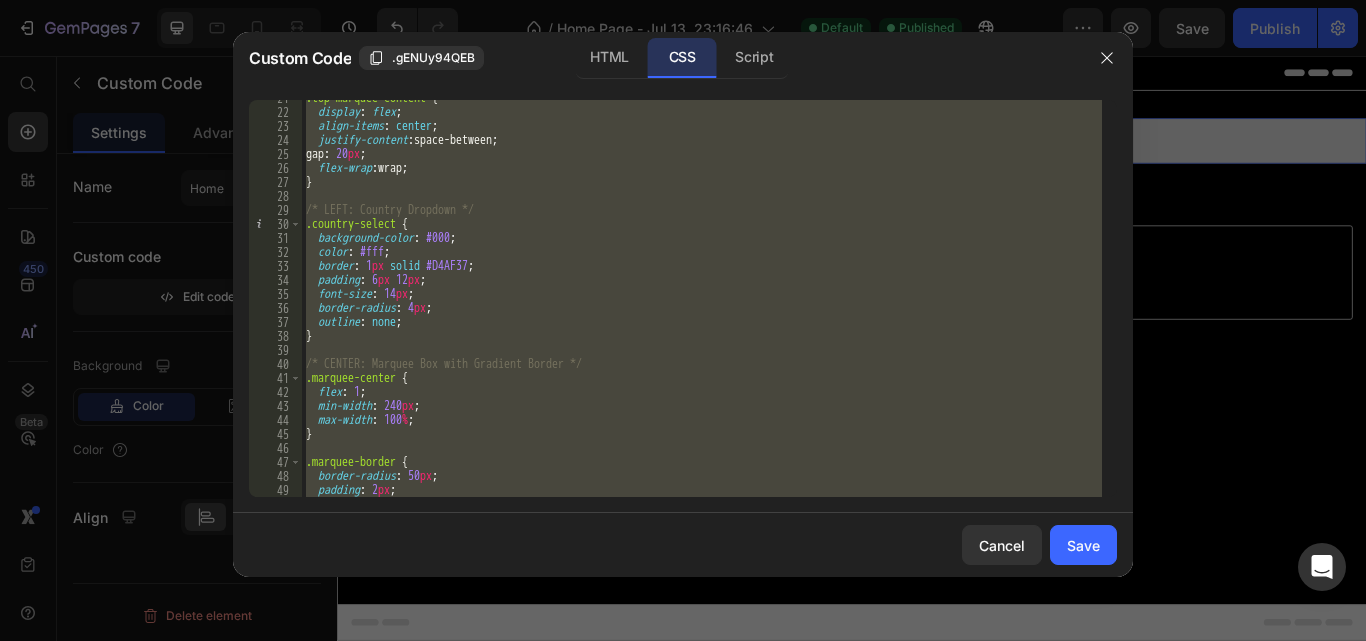 click on ".top-marquee-content   {    display :   flex ;    align-items :   center ;    justify-content :  space-between ;   gap :   20 px ;    flex-wrap :  wrap ; } /* LEFT: Country Dropdown */ .country-select   {    background-color :   #000 ;    color :   #fff ;    border :   1 px   solid   #D4AF37 ;    padding :   6 px   12 px ;    font-size :   14 px ;    border-radius :   4 px ;    outline :   none ; } /* CENTER: Marquee Box with Gradient Border */ .marquee-center   {    flex :   1 ;    min-width :   240 px ;    max-width :   100 % ; } .marquee-border   {    border-radius :   50 px ;    padding :   2 px ;    background :  linear-gradient( 90 deg ,  #FFD700 ,  #ff00ff ,  #00ffff ,  #FFD700 ) ;" at bounding box center (702, 298) 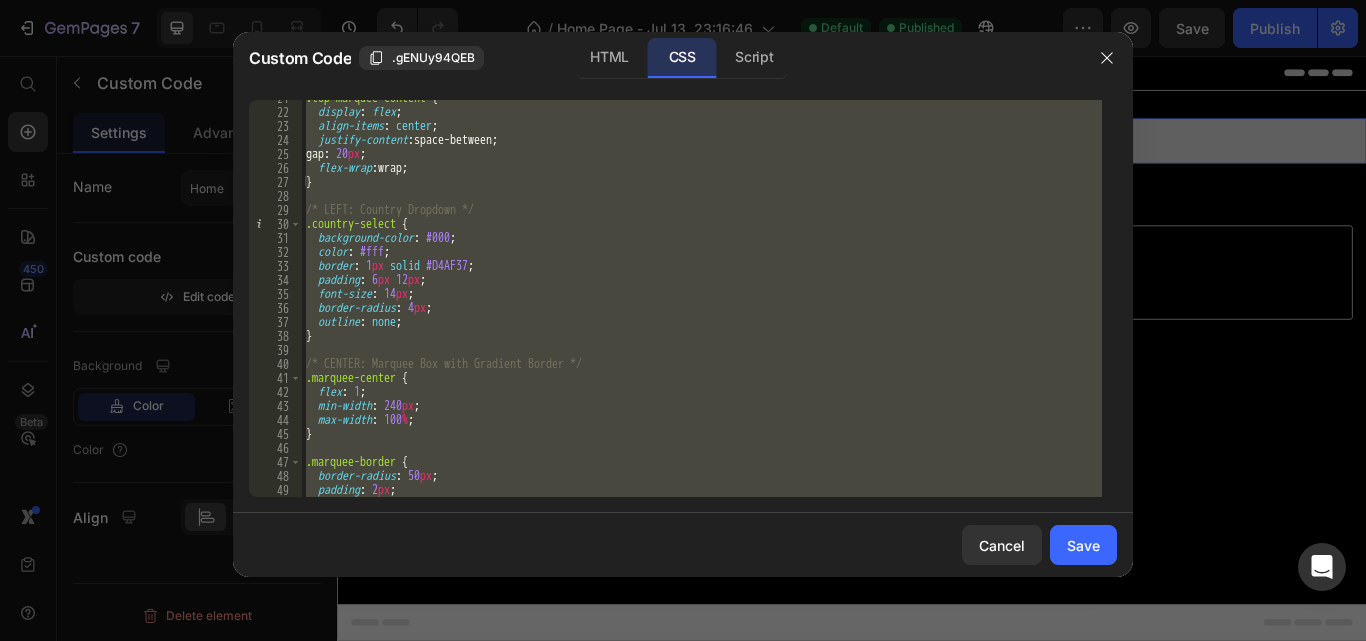 type on "}" 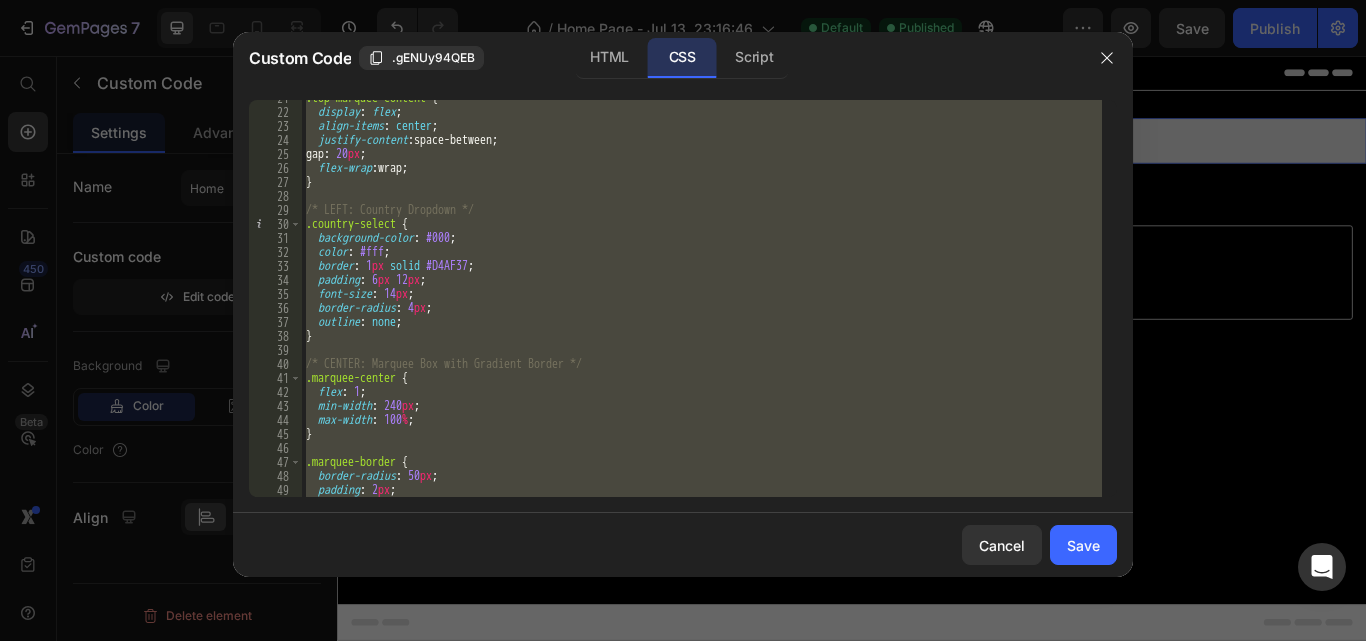 paste 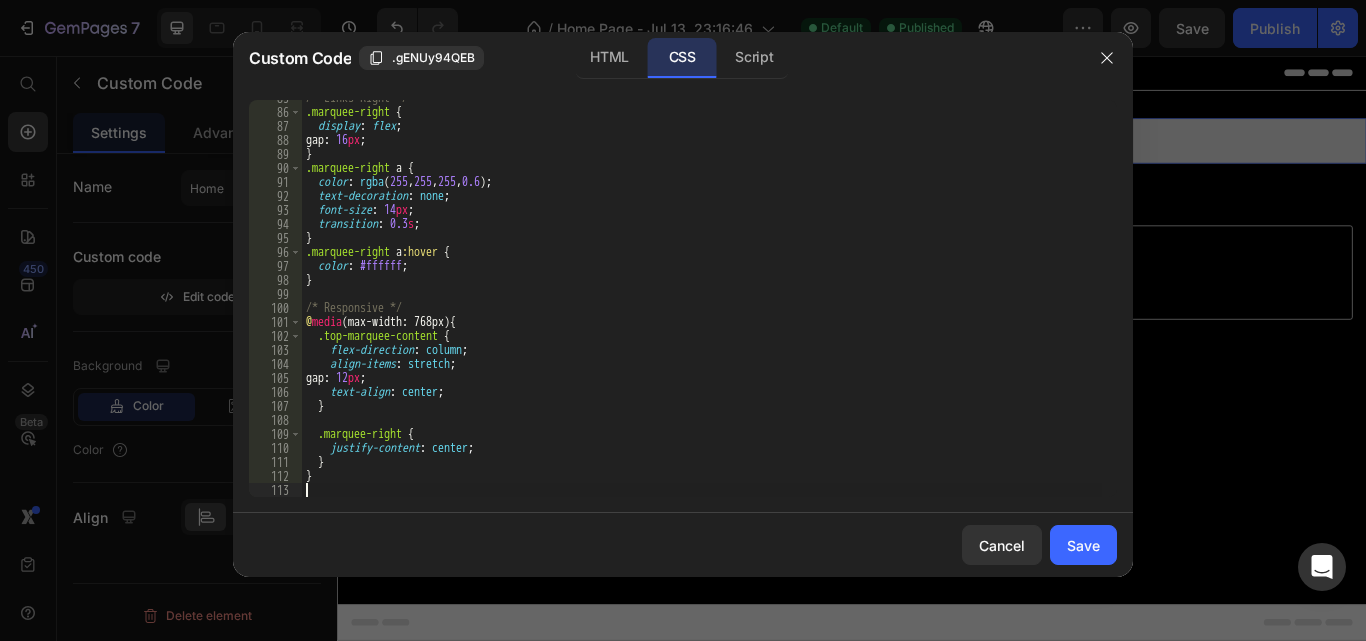 scroll, scrollTop: 1185, scrollLeft: 0, axis: vertical 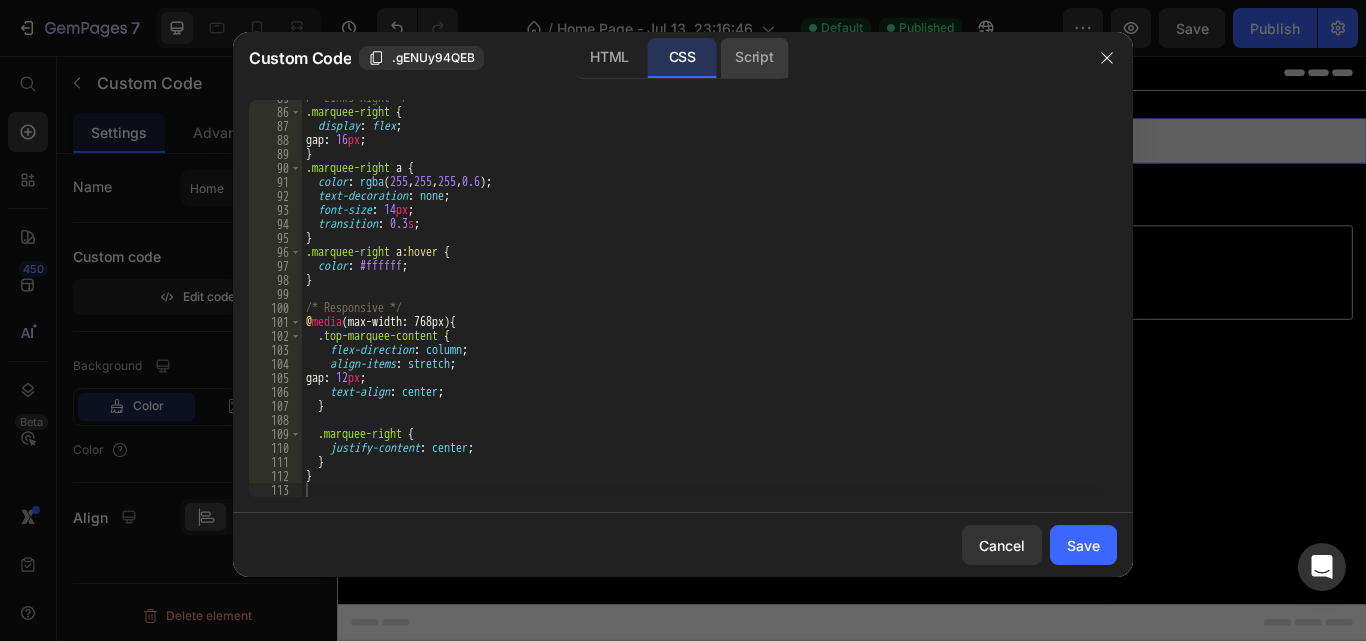 click on "Script" 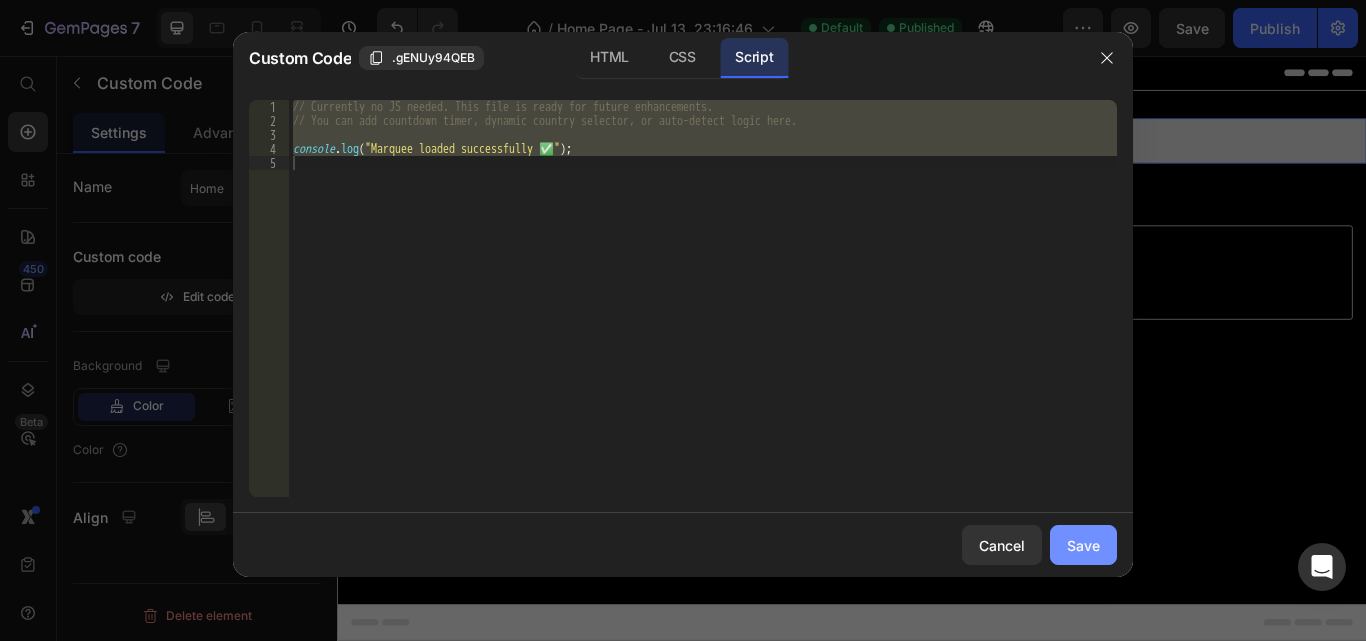 click on "Save" at bounding box center [1083, 545] 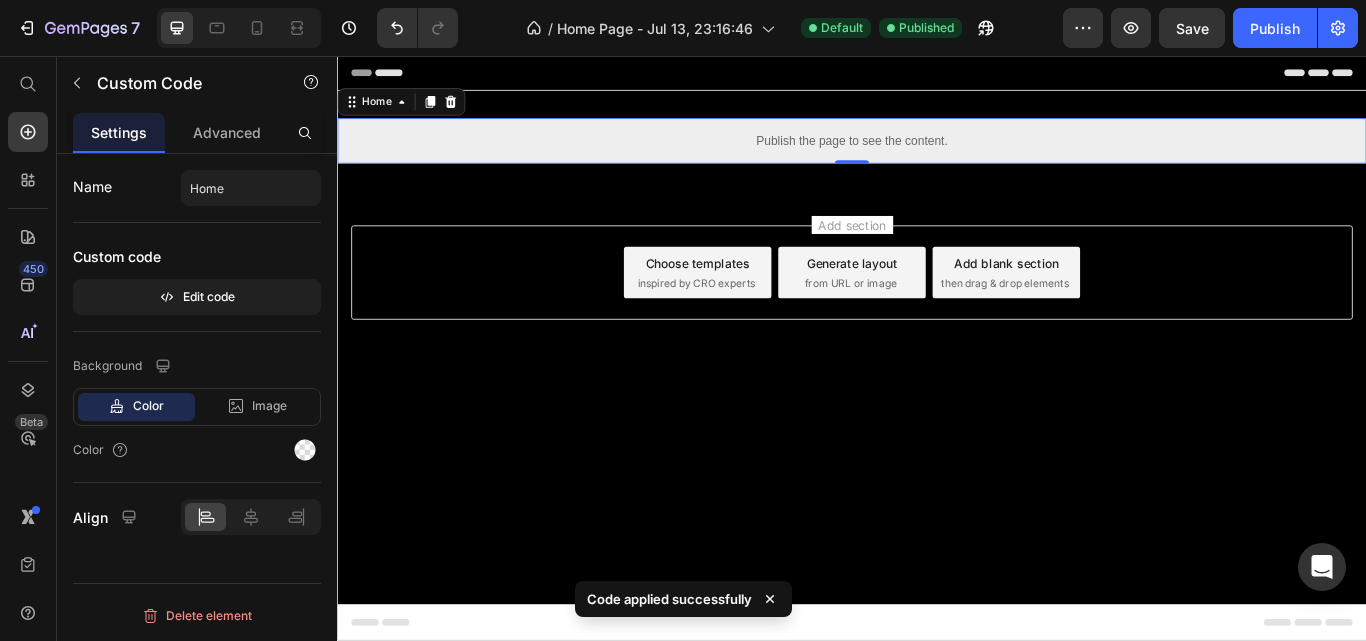click on "7   /  Home Page - Jul 13, 23:16:46 Default Published Preview  Save   Publish" 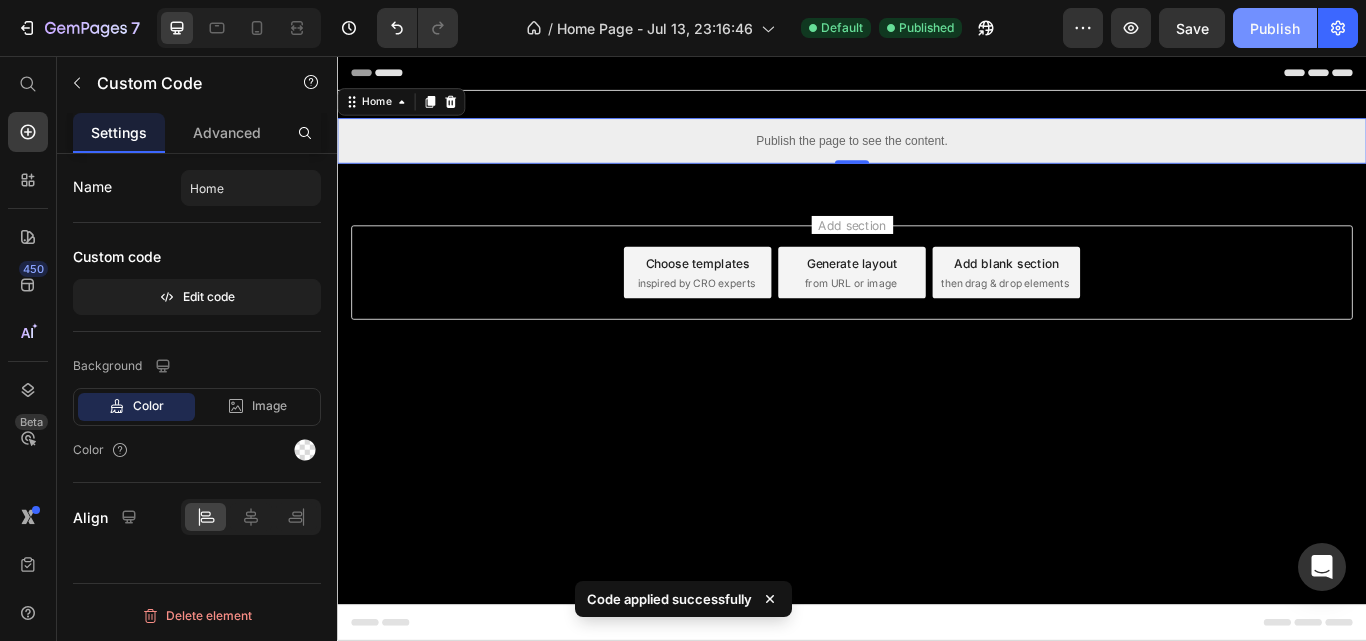click on "Publish" 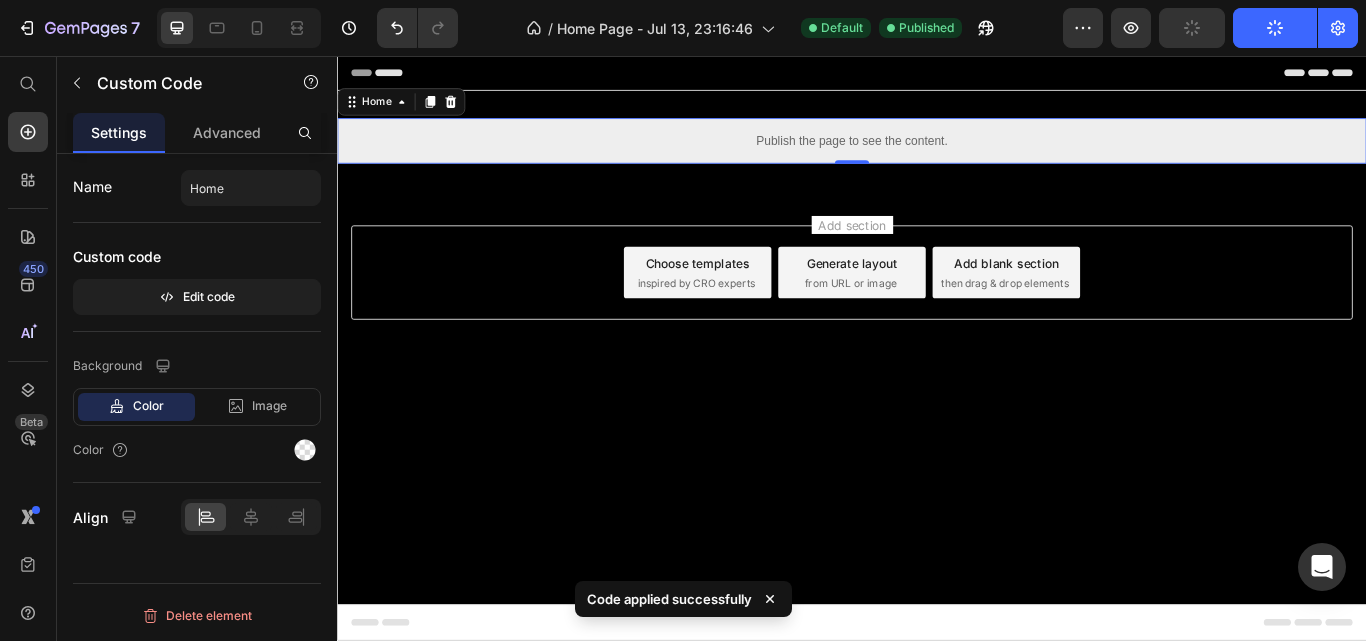 click on "Publish" 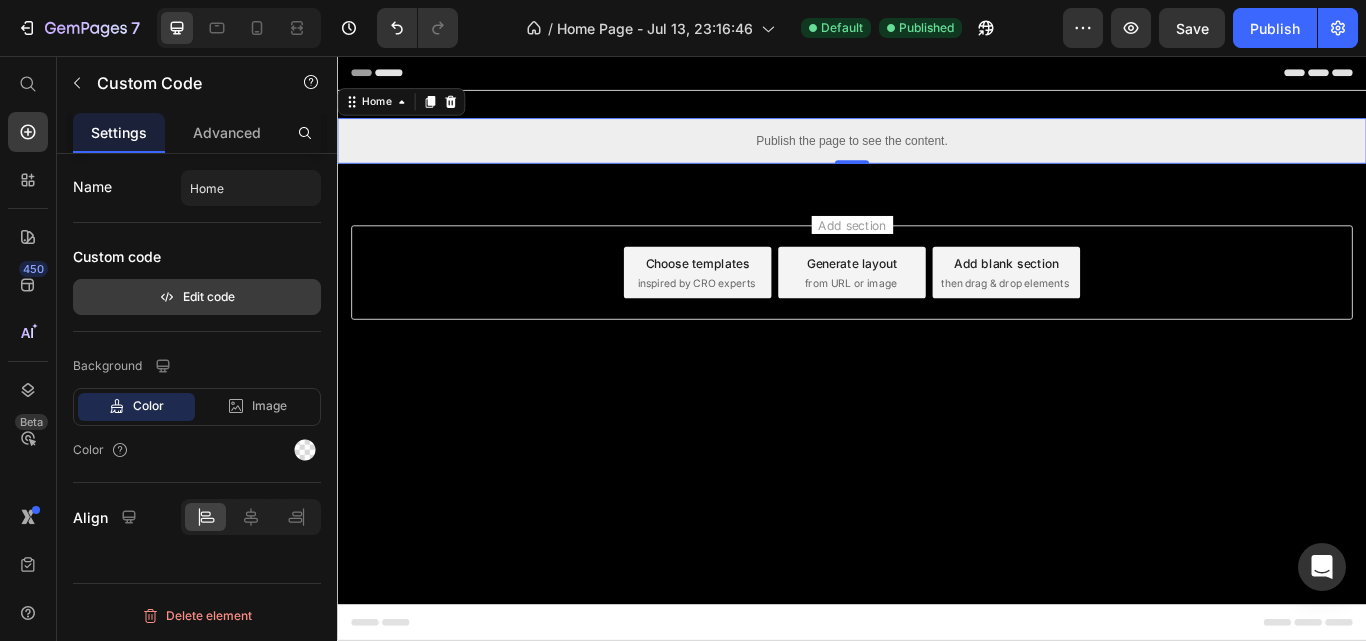 click on "Edit code" at bounding box center [197, 297] 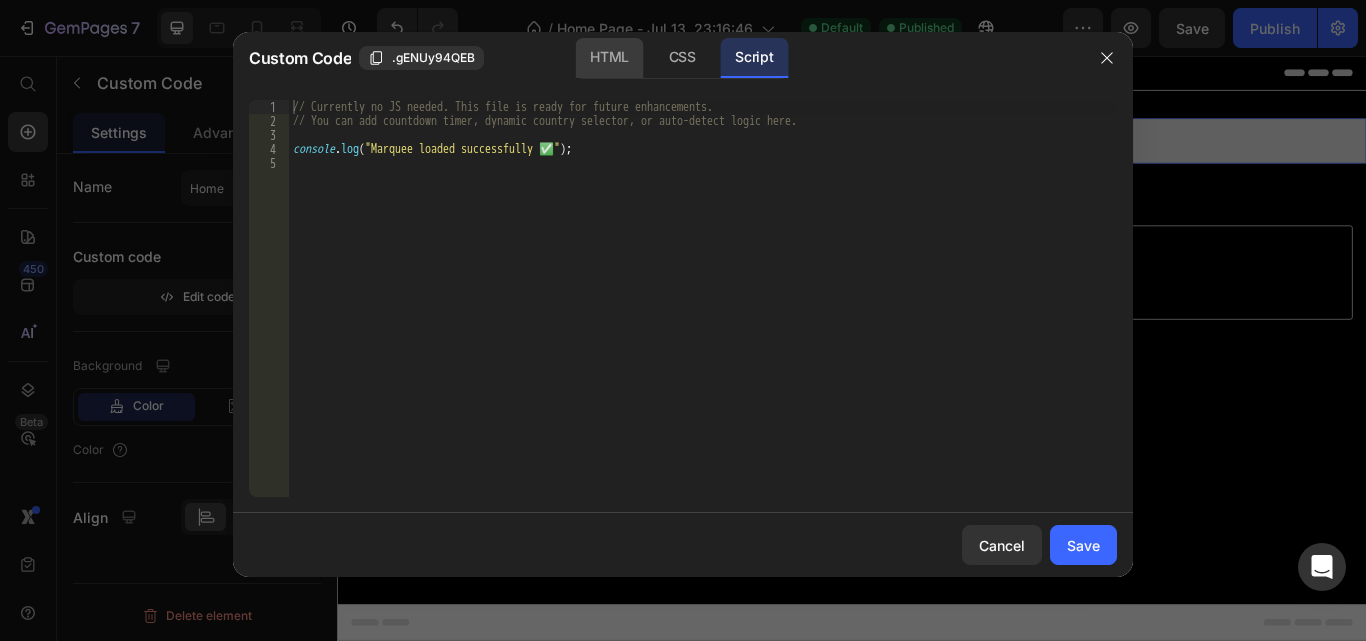 click on "HTML" 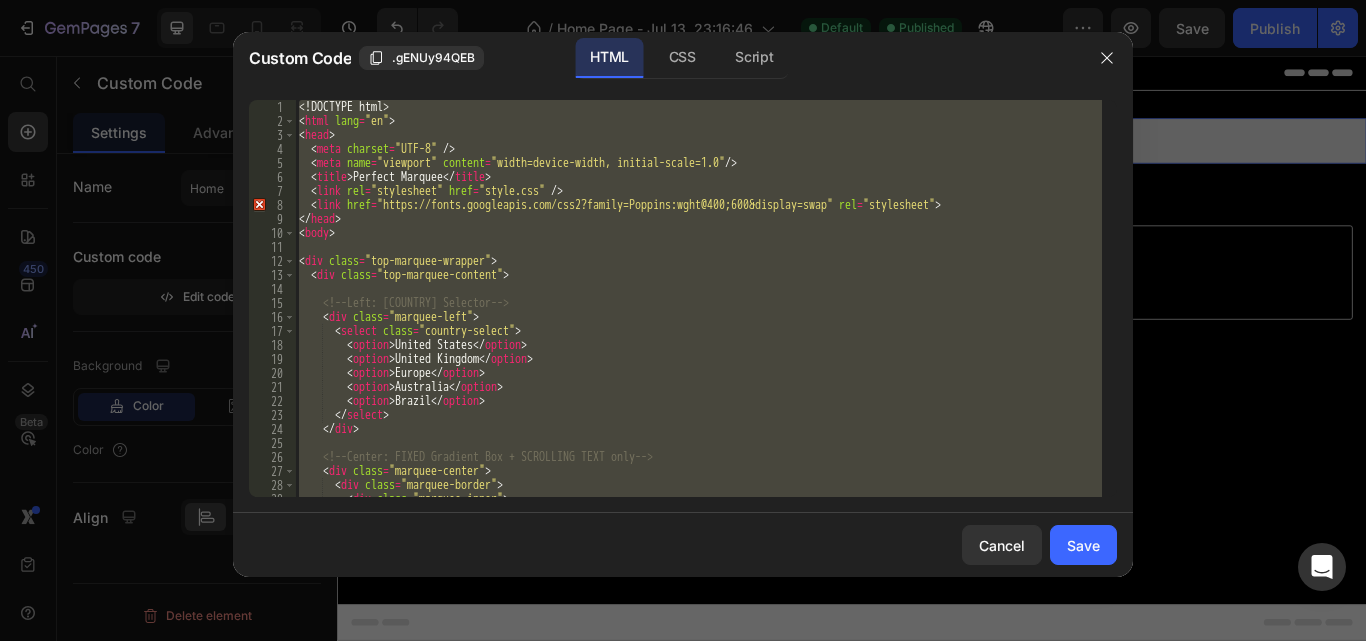 click on "Brazil" at bounding box center (698, 298) 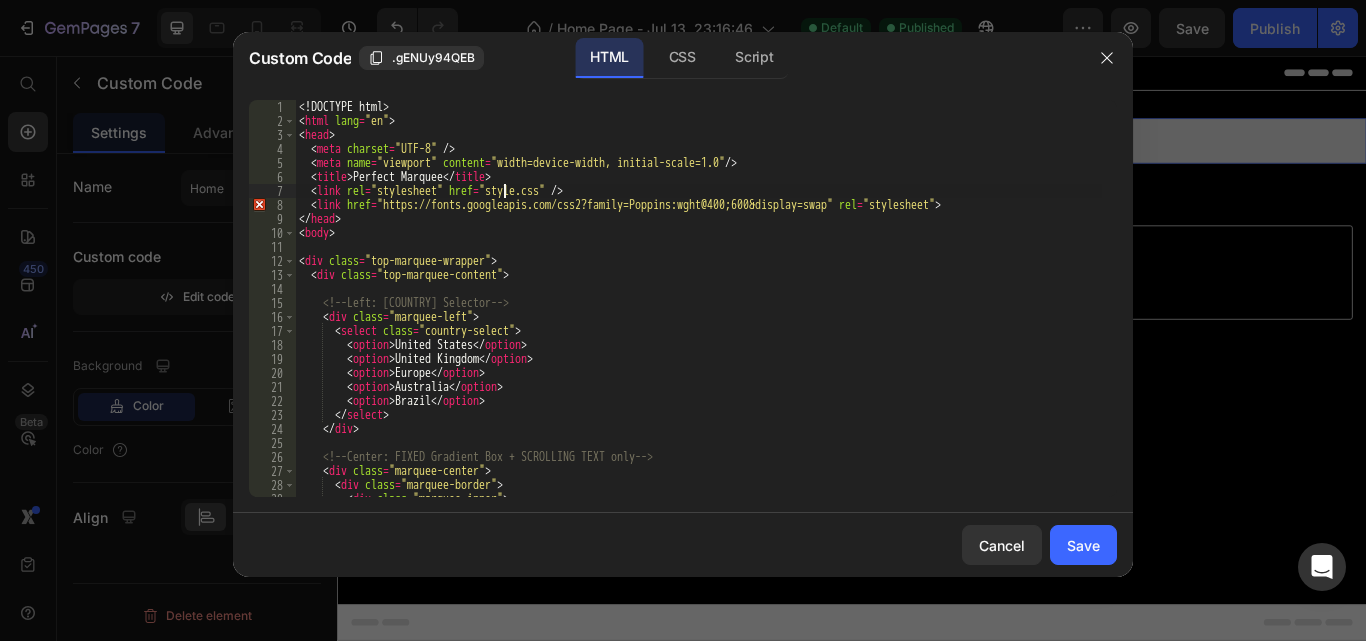 type on "</html>" 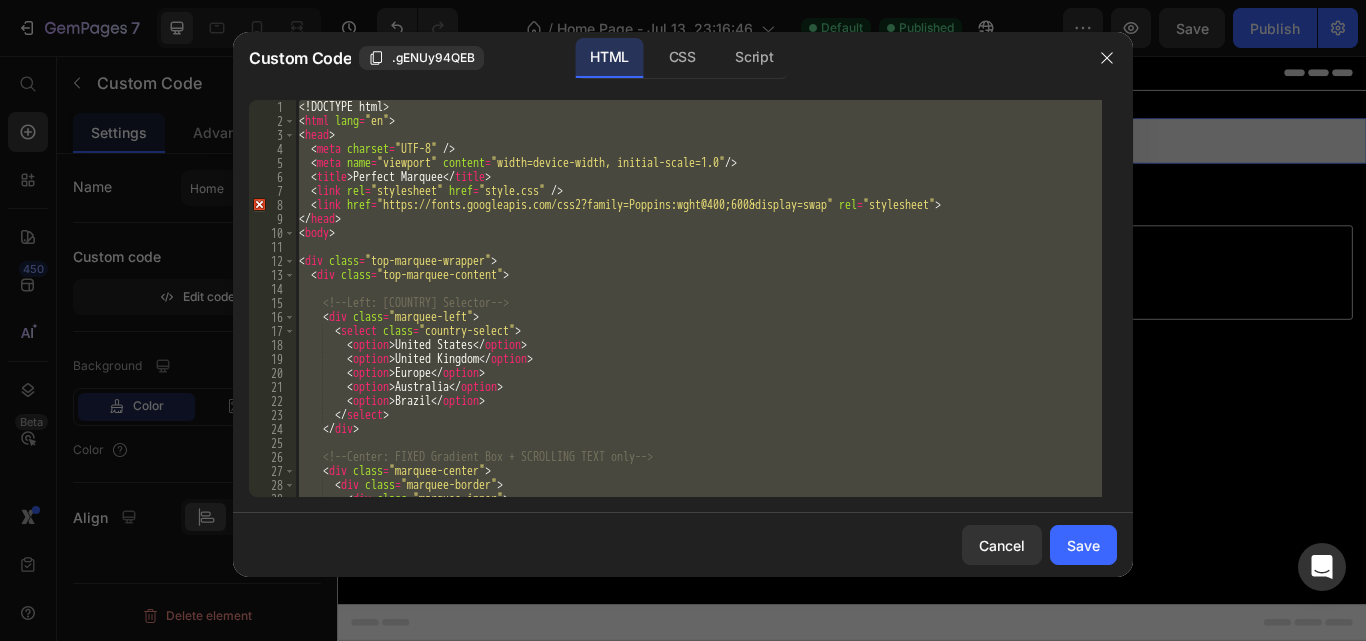 paste 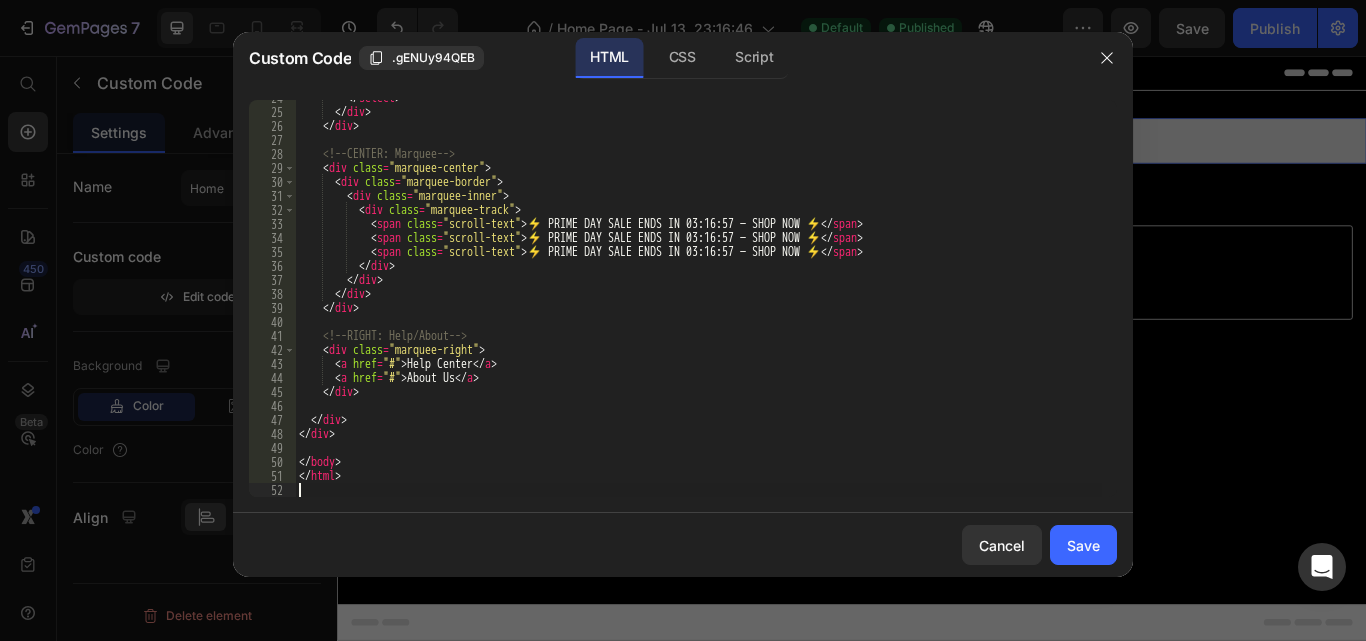 scroll, scrollTop: 331, scrollLeft: 0, axis: vertical 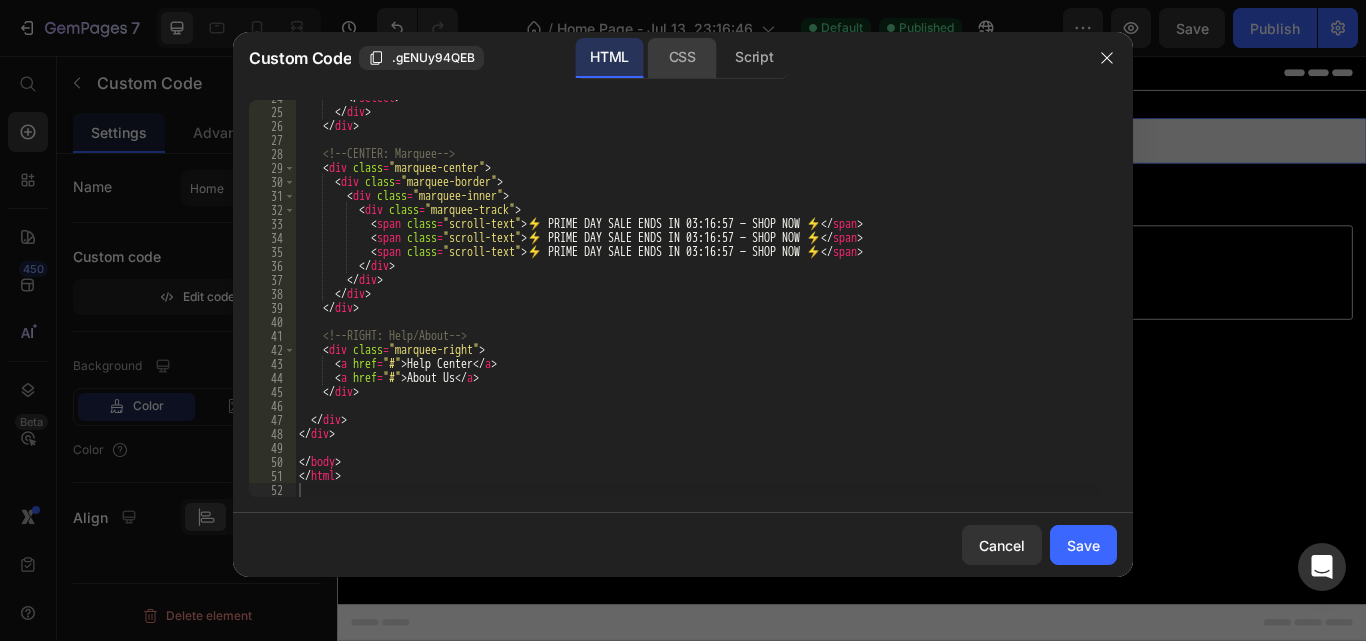 click on "CSS" 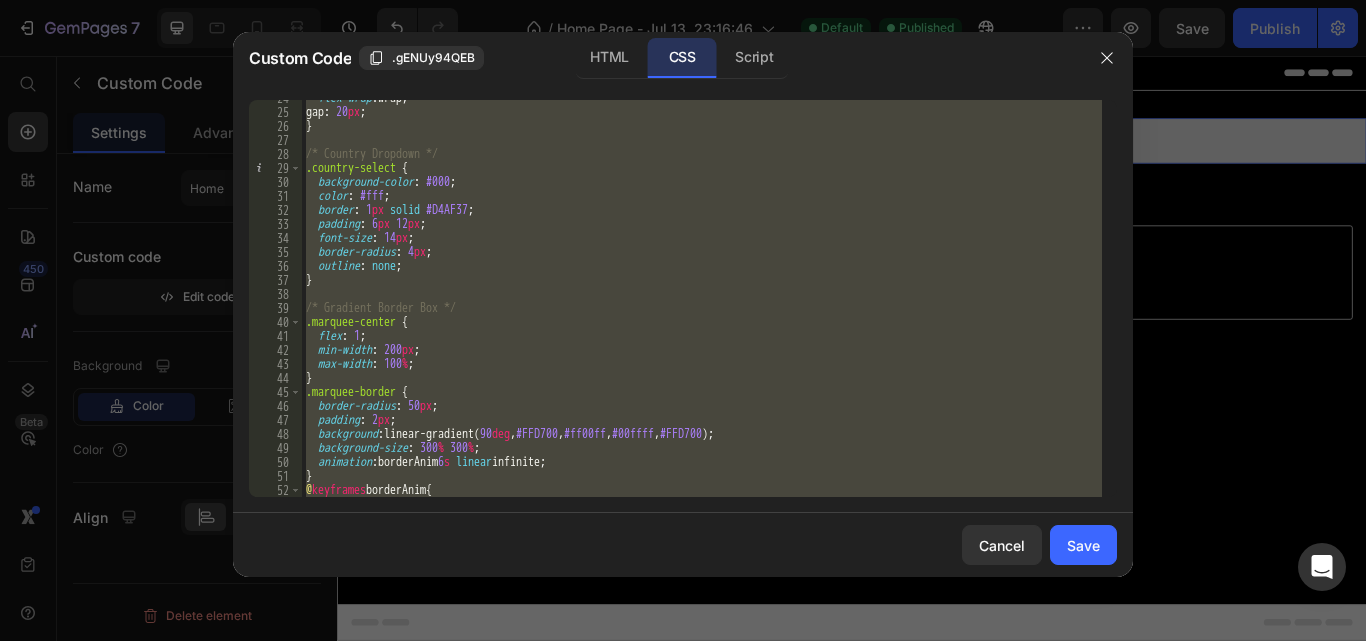 click on "flex-wrap :  wrap ;   gap :   20 px ; } /* Country Dropdown */ .country-select   {    background-color :   #000 ;    color :   #fff ;    border :   1 px   solid   #D4AF37 ;    padding :   6 px   12 px ;    font-size :   14 px ;    border-radius :   4 px ;    outline :   none ; } /* Gradient Border Box */ .marquee-center   {    flex :   1 ;    min-width :   200 px ;    max-width :   100 % ; } .marquee-border   {    border-radius :   50 px ;    padding :   2 px ;    background :  linear-gradient( 90 deg ,  #FFD700 ,  #ff00ff ,  #00ffff ,  #FFD700 ) ;    background-size :   300 %   300 % ;    animation :  borderAnim  6 s   linear  infinite ; } @ keyframes  borderAnim  {    0 %   {   background-position :   0 %   50 % ;   }" at bounding box center [702, 298] 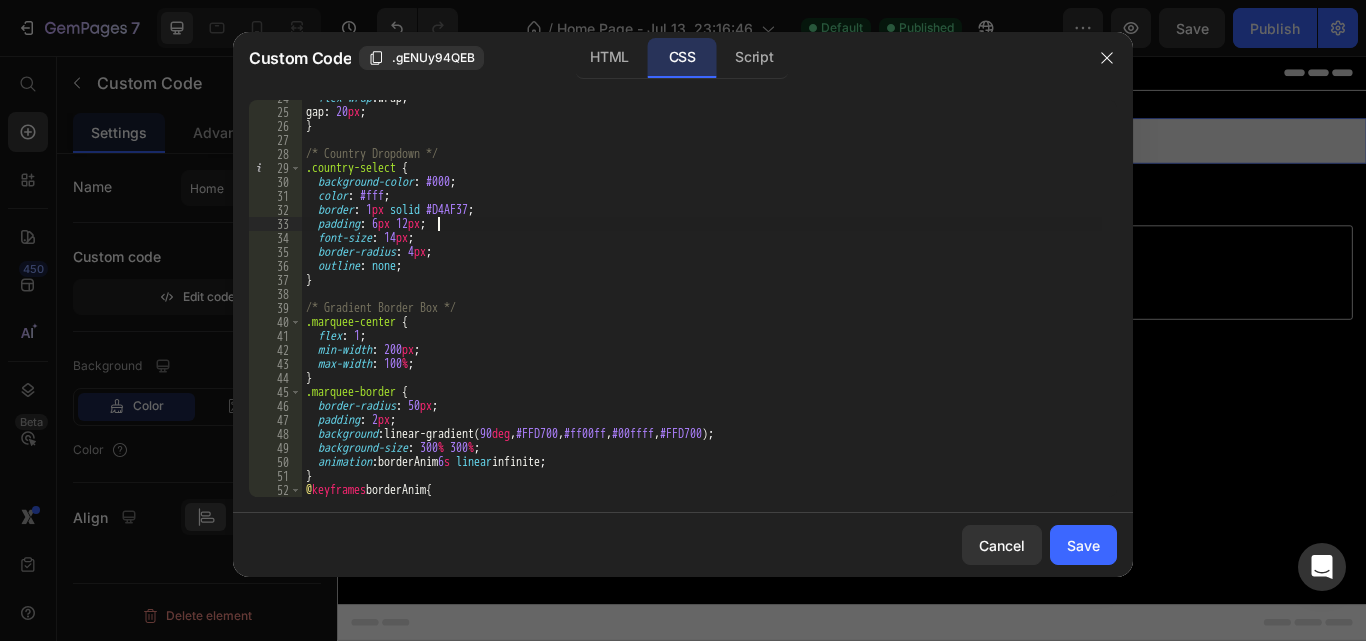 type on "}" 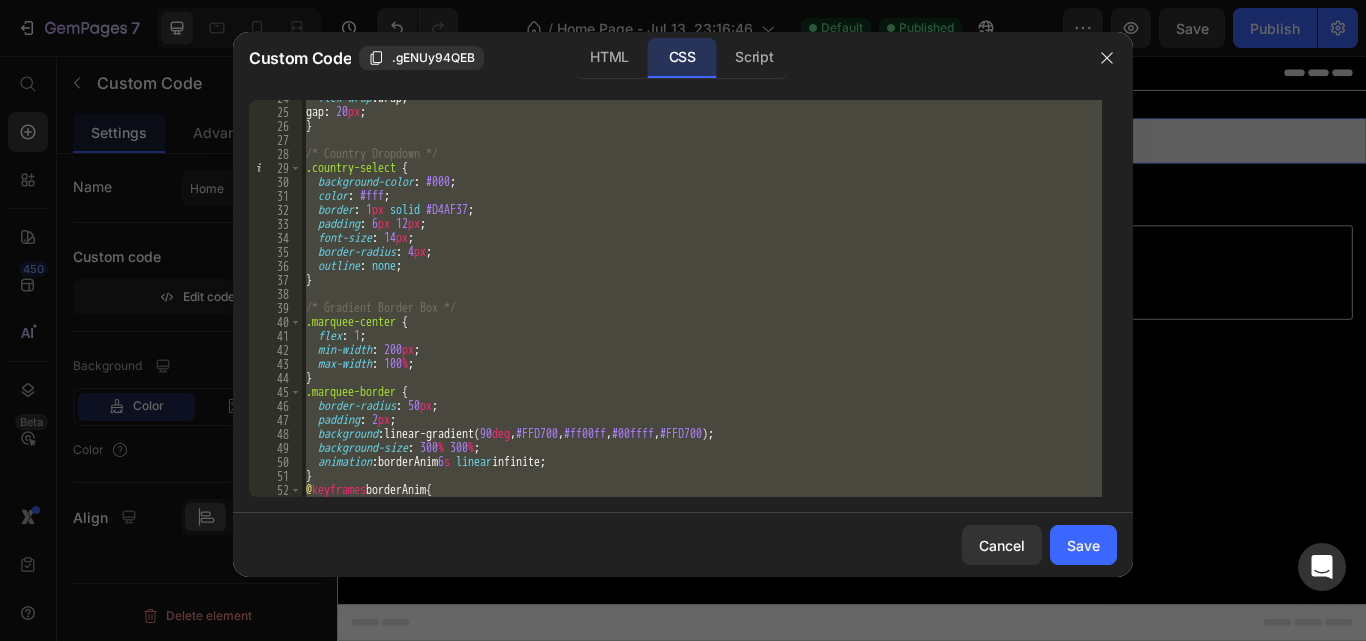 paste 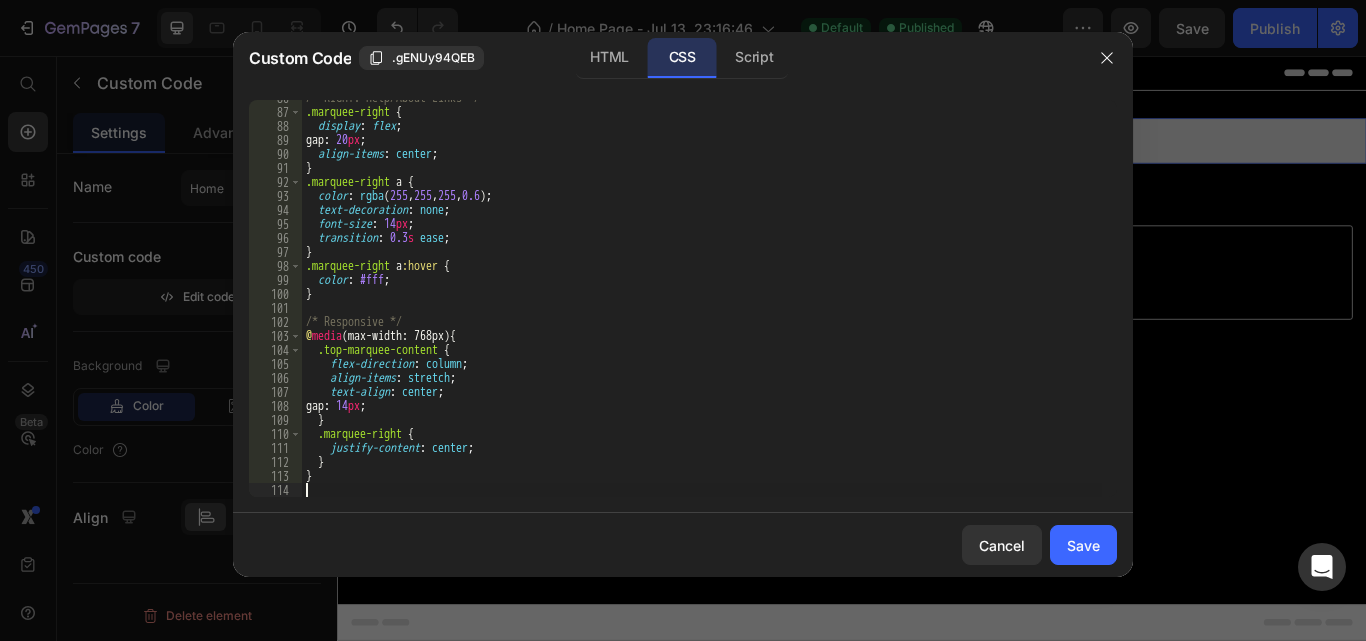 scroll, scrollTop: 1199, scrollLeft: 0, axis: vertical 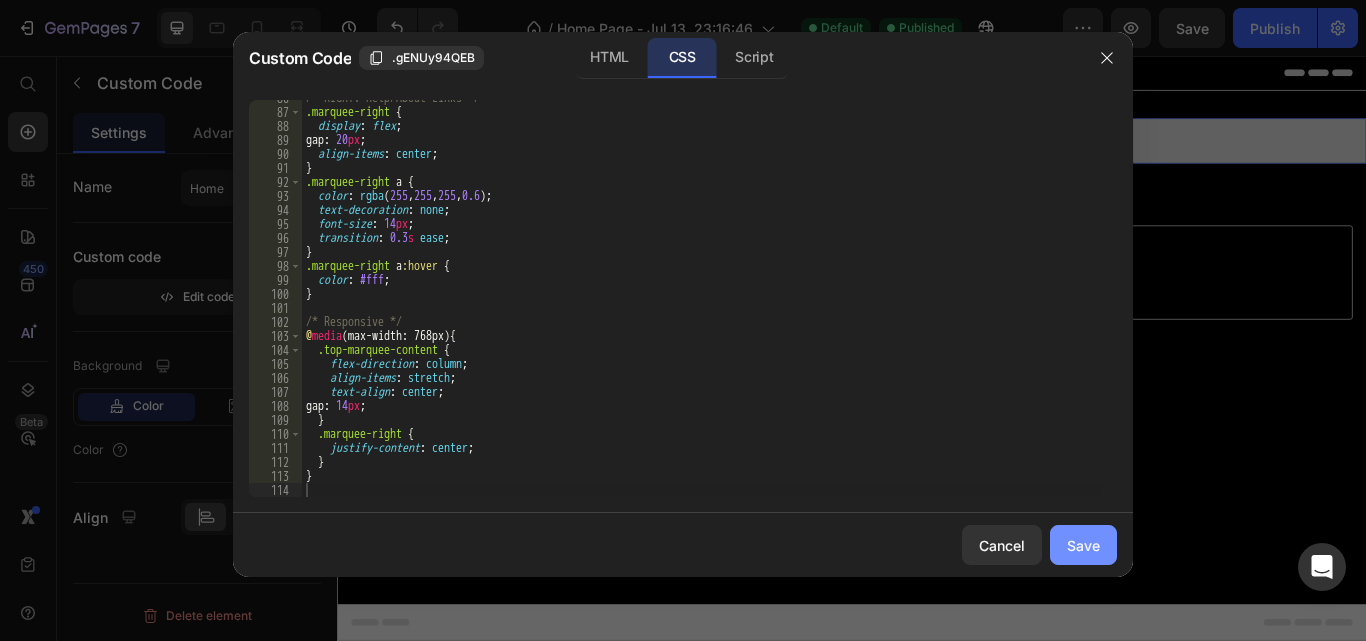 click on "Save" 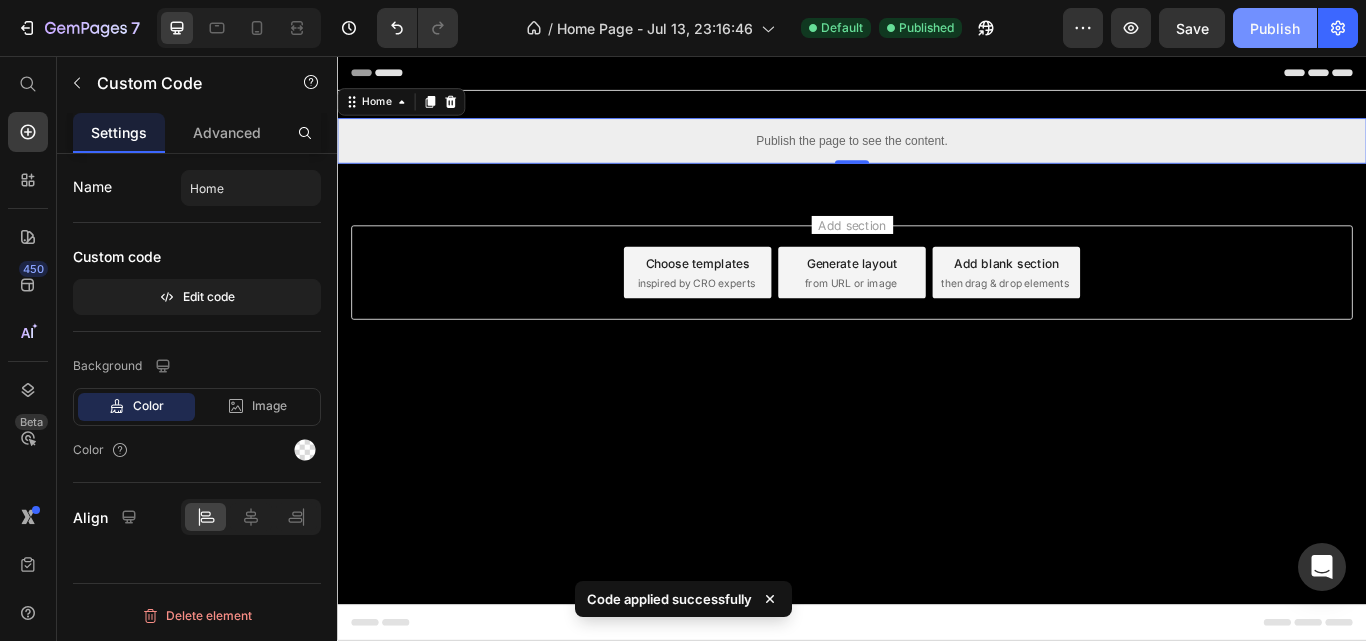 click on "Publish" 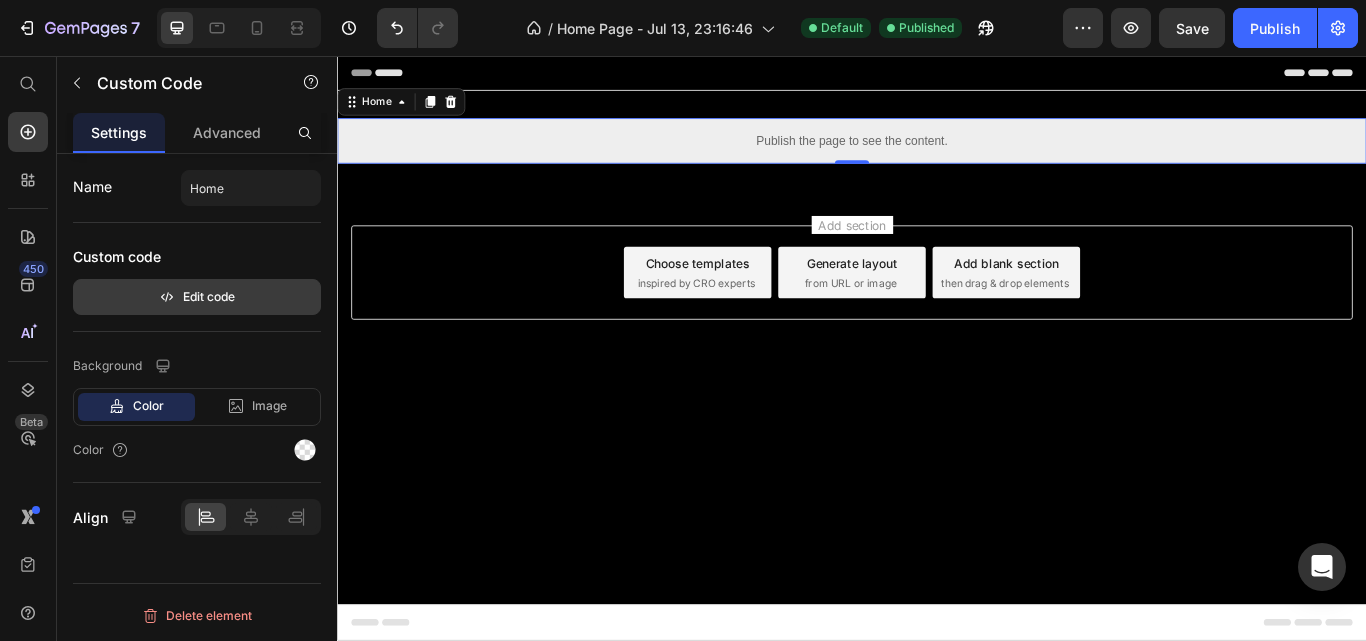click on "Edit code" at bounding box center [197, 297] 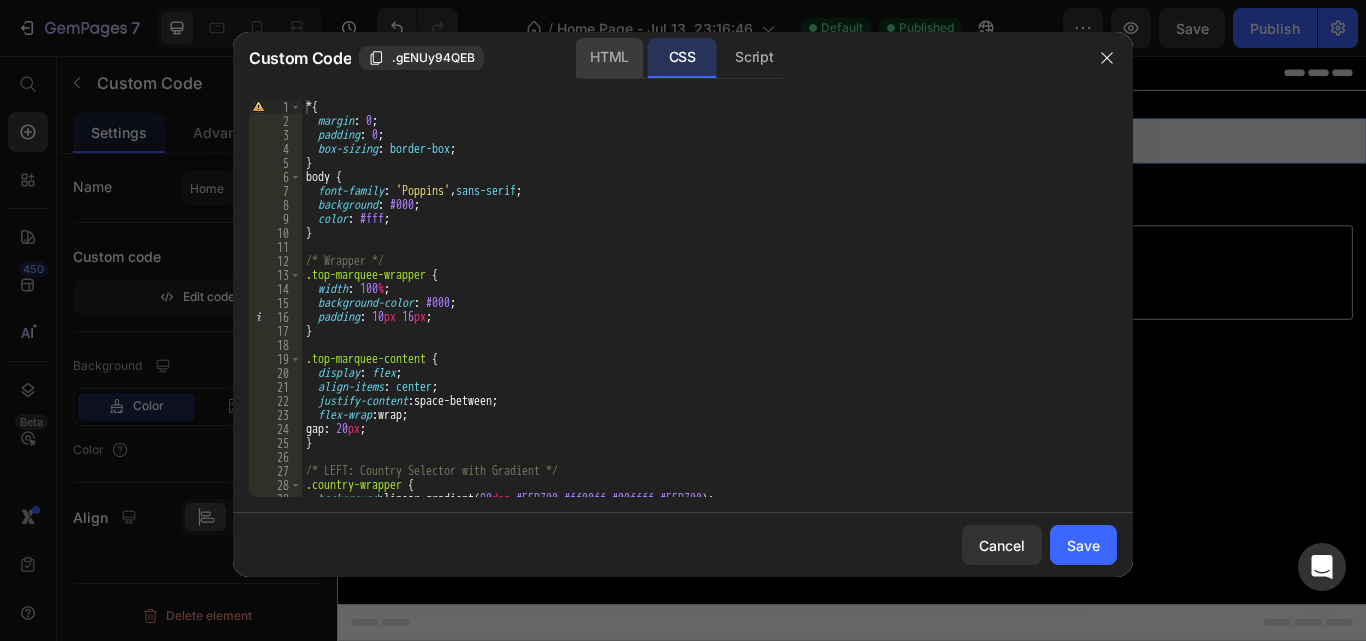 click on "HTML" 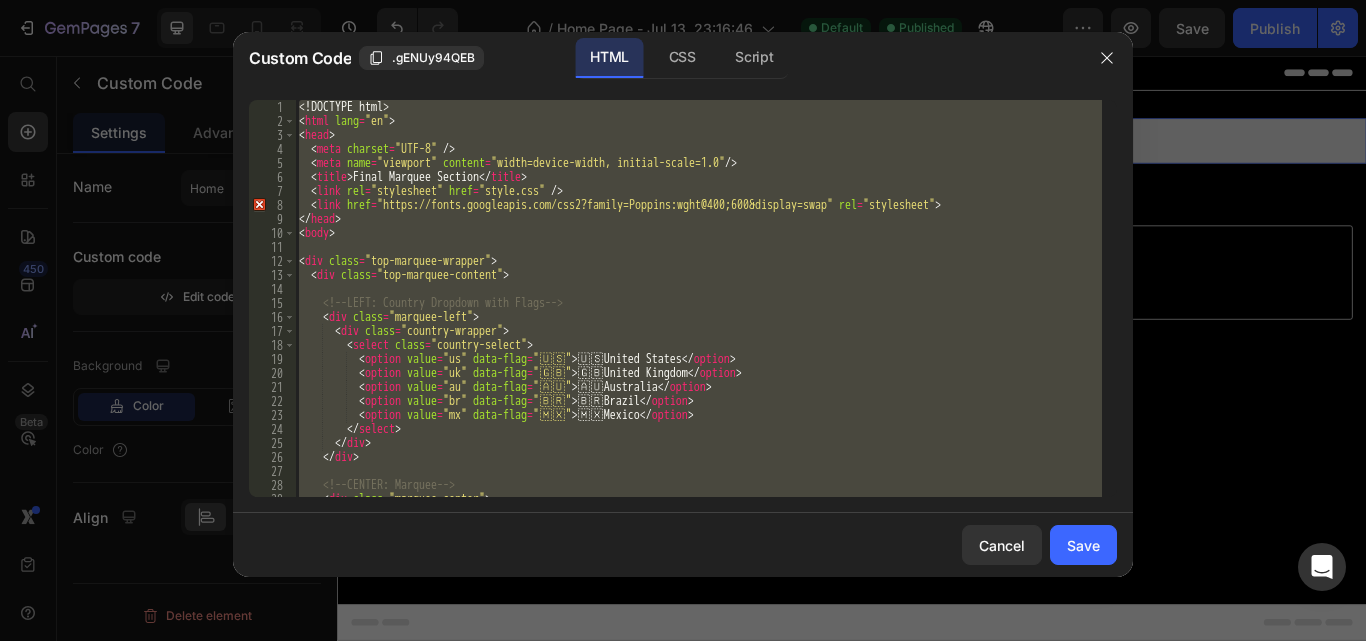 click on "<! DOCTYPE   html > < html   lang = "en" > < head >    < meta   charset = "UTF-8"   />    < meta   name = "viewport"   content = "width=device-width, initial-scale=1.0" />    < title > Final Marquee Section </ title >    < link   rel = "stylesheet"   href = "style.css"   />    < link   href = "https://fonts.googleapis.com/css2?family=Poppins:wght@400;600&display=swap"   rel = "stylesheet" > </ head > < body > < div   class = "top-marquee-wrapper" >    < div   class = "top-marquee-content" >      <!--  LEFT: Country Dropdown with Flags  -->      < div   class = "marquee-left" >         < div   class = "country-wrapper" >           < select   class = "country-select" >              < option   value = "us"   data-flag = " 🇺 🇸 " > 🇺 🇸  [COUNTRY] </ option >              < option   value = "uk"   data-flag = " 🇬 🇧 " > 🇬 🇧  [COUNTRY] </ option >              < option   value = "au"   data-flag = " 🇦 🇺 " > 🇦 🇺  [COUNTRY] </ option >              < option   value = "br"" at bounding box center (698, 298) 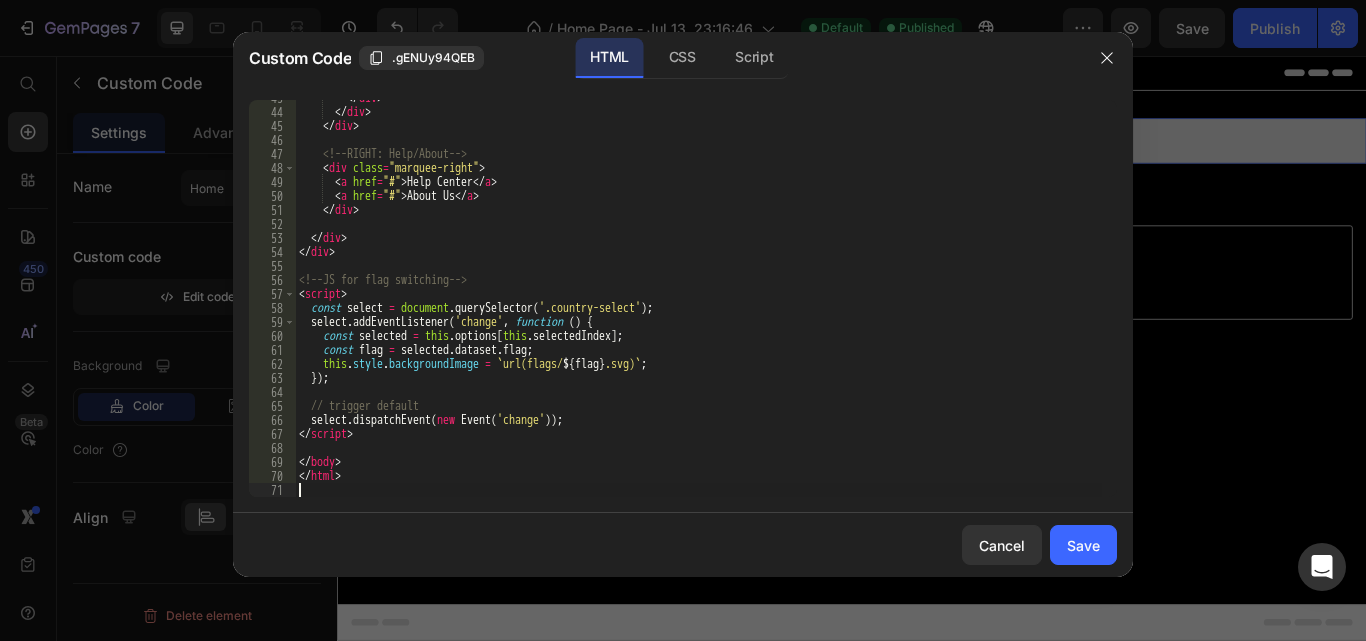 scroll, scrollTop: 597, scrollLeft: 0, axis: vertical 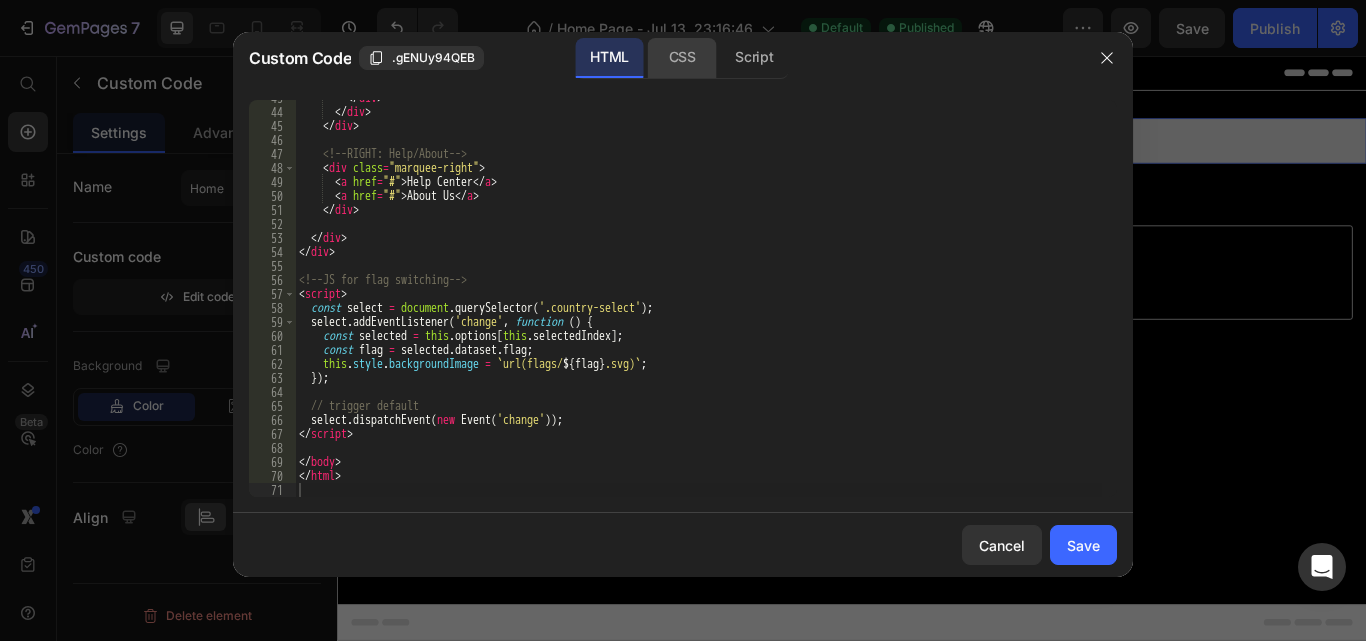 click on "CSS" 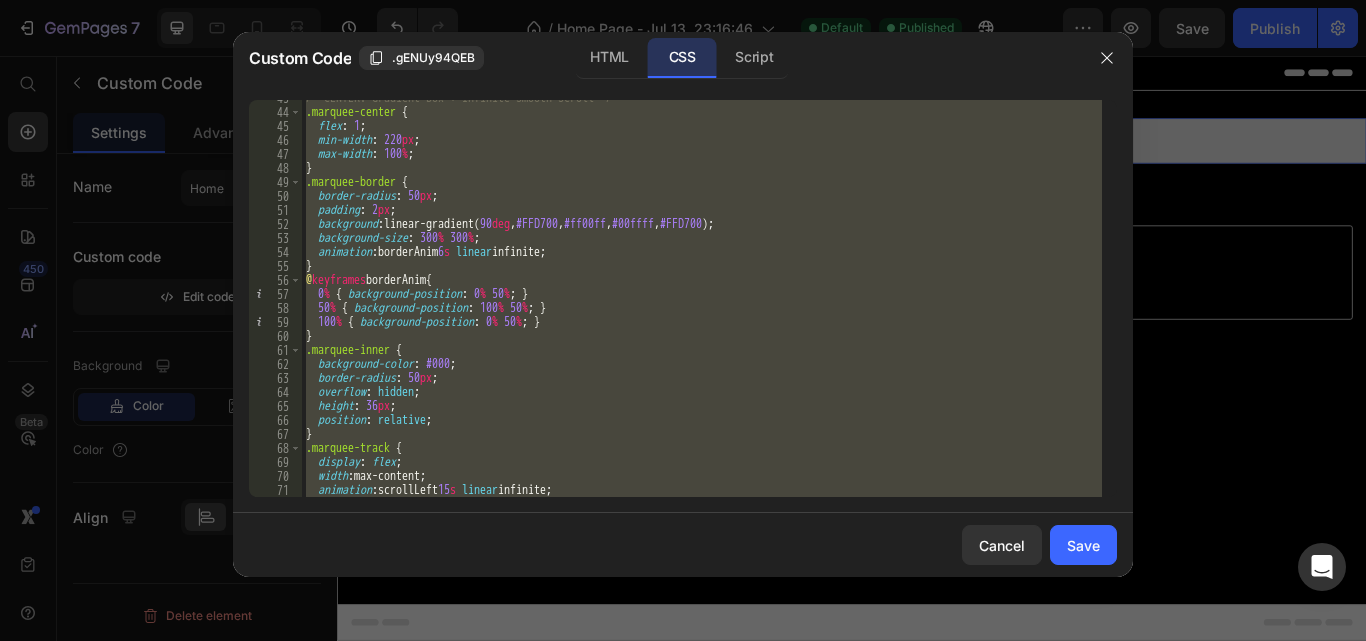 click on "/* CENTER: Gradient Box + Infinite Smooth Scroll */ .marquee-center   {    flex :   1 ;    min-width :   220 px ;    max-width :   100 % ; } .marquee-border   {    border-radius :   50 px ;    padding :   2 px ;    background :  linear-gradient( 90 deg ,  #FFD700 ,  #ff00ff ,  #00ffff ,  #FFD700 ) ;    background-size :   300 %   300 % ;    animation :  borderAnim  6 s   linear  infinite ; } @ keyframes  borderAnim  {    0 %   {   background-position :   0 %   50 % ;   }    50 %   {   background-position :   100 %   50 % ;   }    100 %   {   background-position :   0 %   50 % ;   } } .marquee-inner   {    background-color :   #000 ;    border-radius :   50 px ;    overflow :   hidden ;    height :   36 px ;    position :   relative ; } .marquee-track   {    display :   flex ;    width :  max-content ;    animation :  scrollLeft  15 s   linear  infinite ; }" at bounding box center [702, 298] 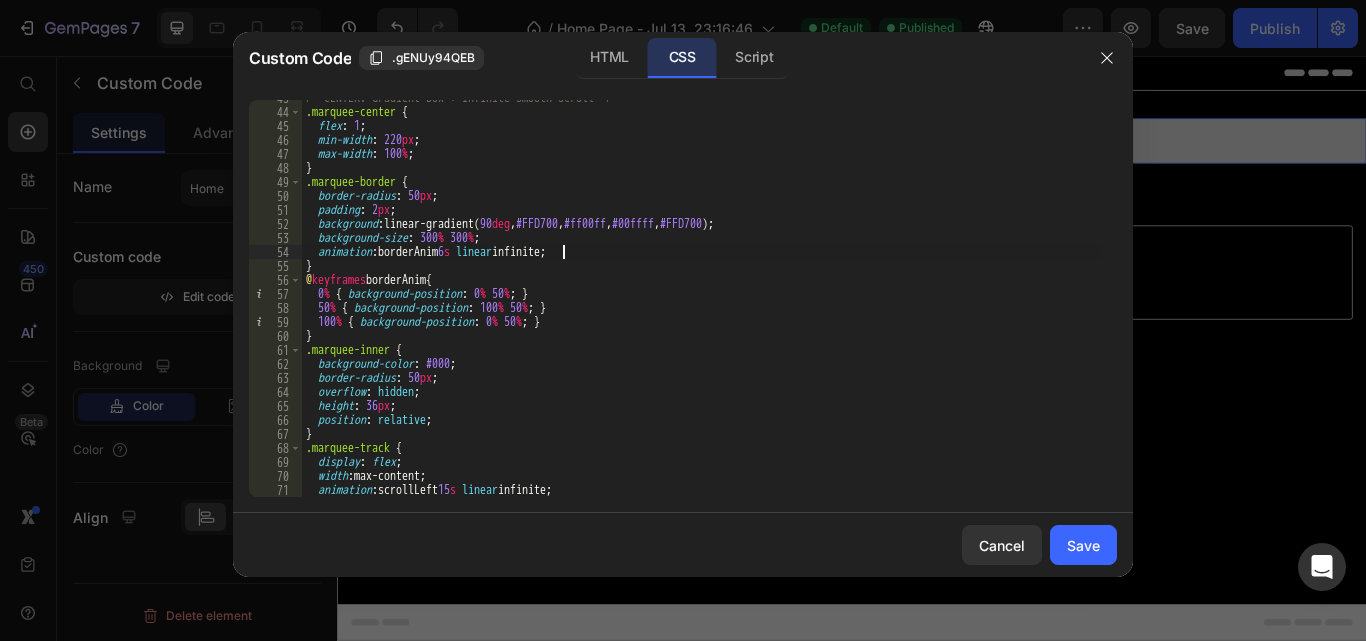 type on "}" 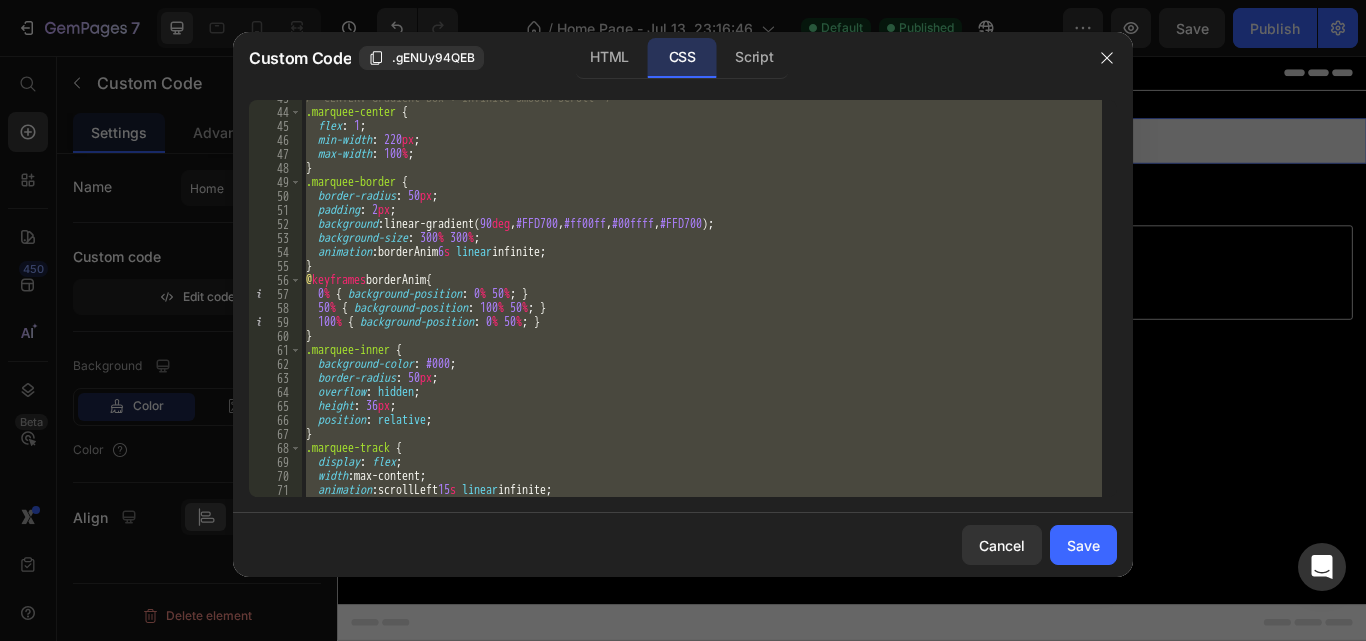 paste 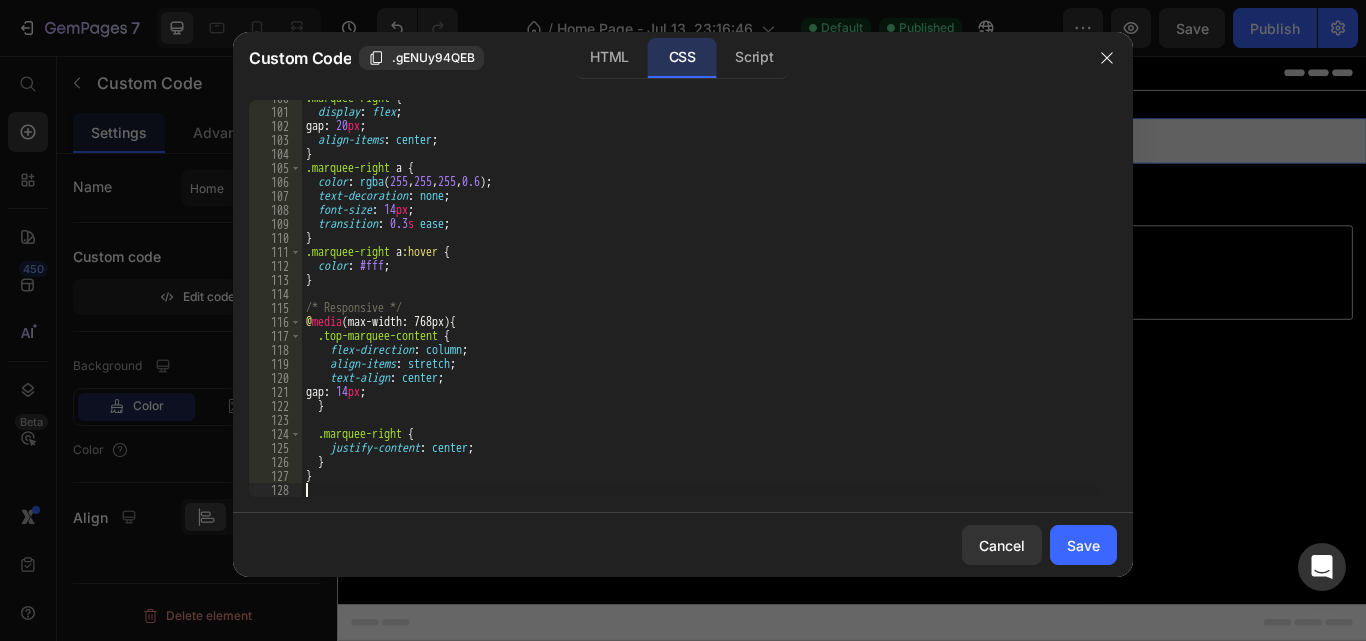 type 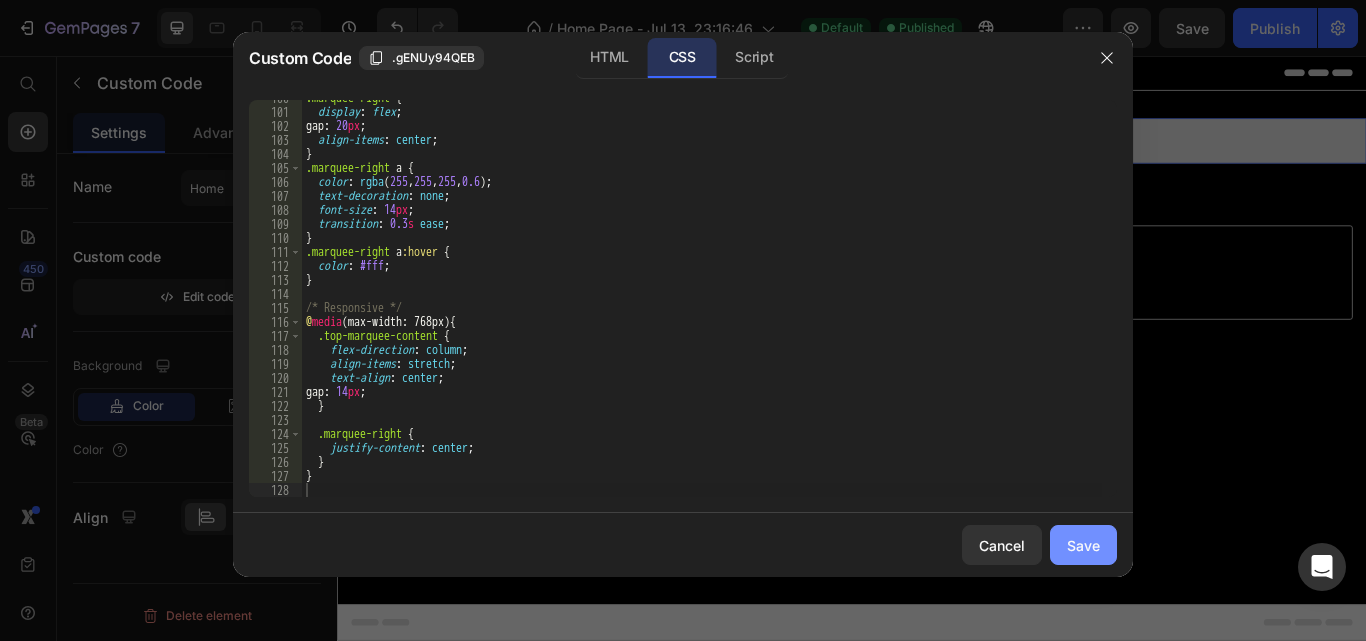 click on "Save" at bounding box center [1083, 545] 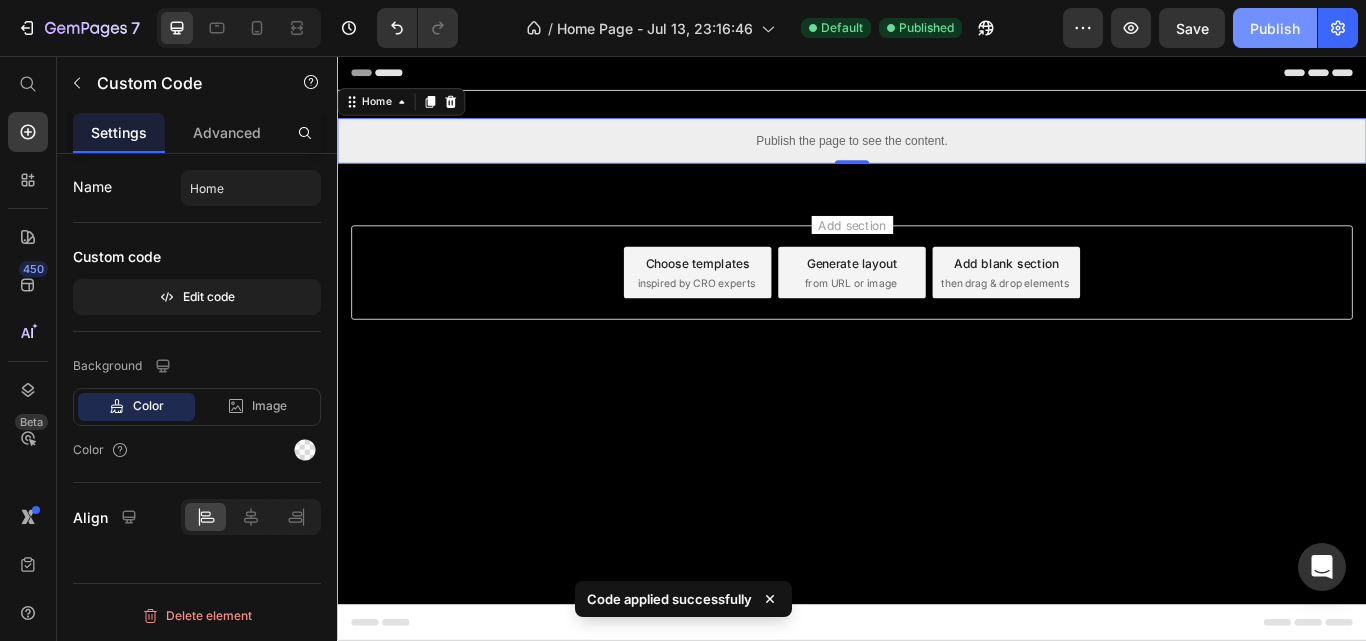 click on "Publish" 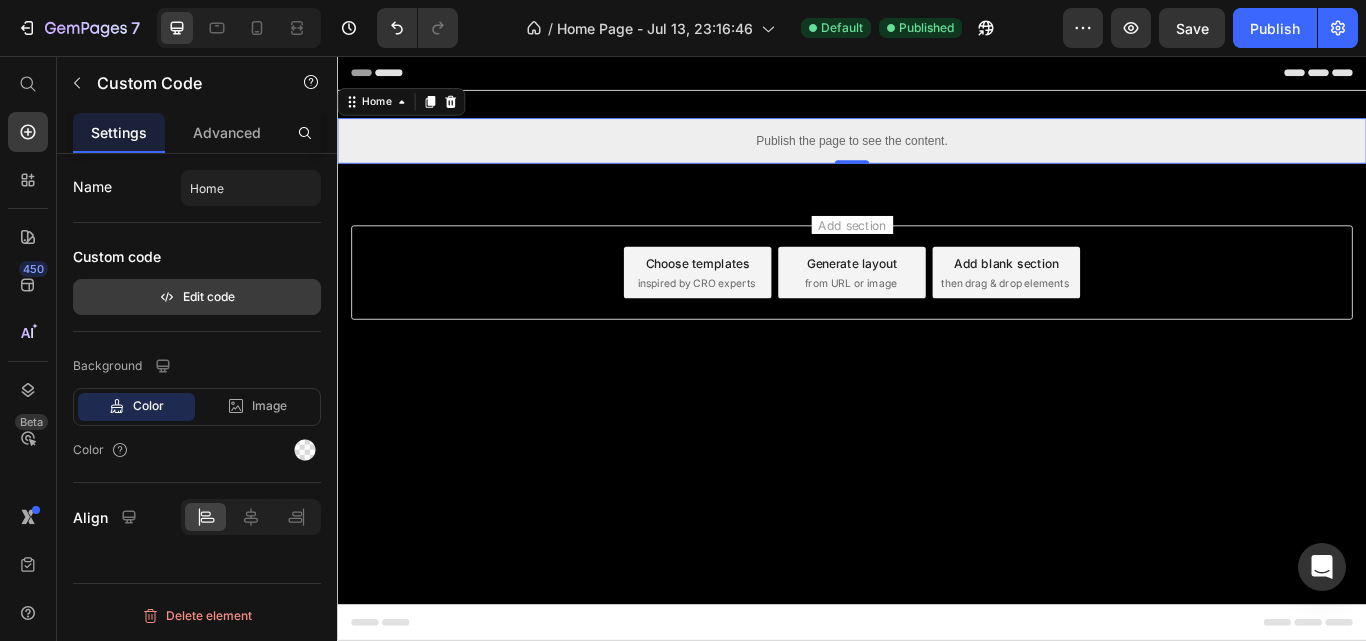click on "Edit code" at bounding box center (197, 297) 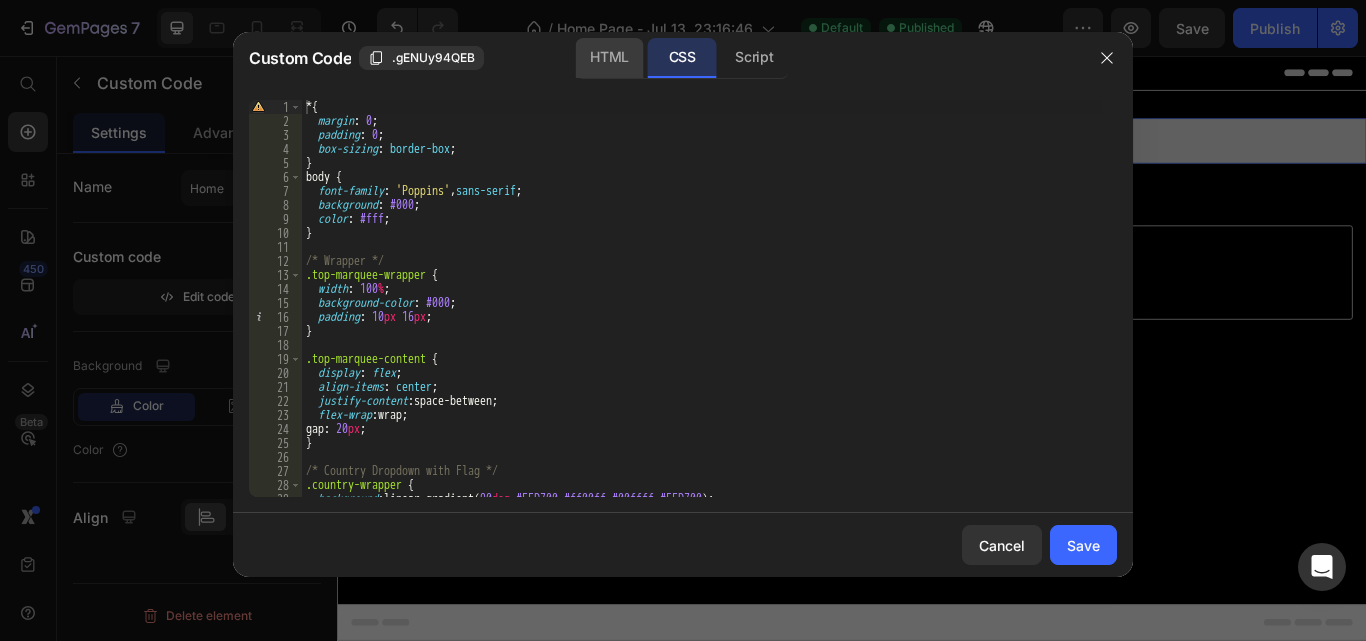 click on "HTML" 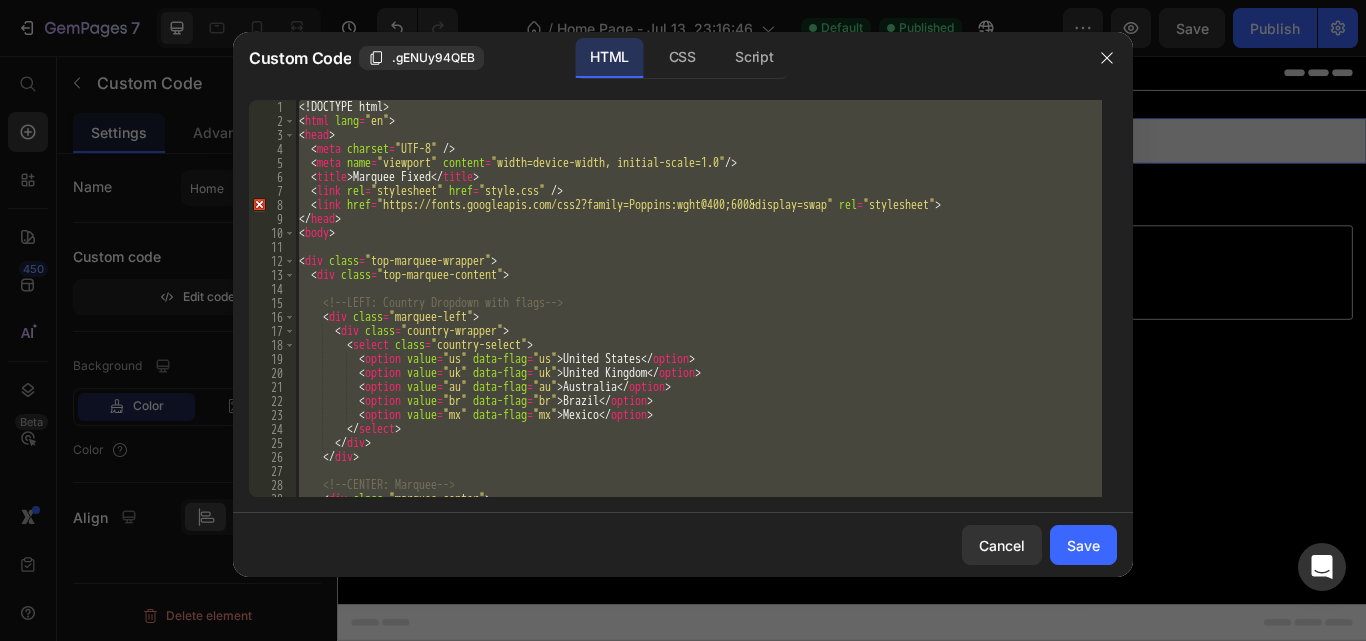 click on "<! DOCTYPE   html > < html   lang = "en" > < head >    < meta   charset = "UTF-8"   />    < meta   name = "viewport"   content = "width=device-width, initial-scale=1.0" />    < title > Marquee Fixed </ title >    < link   rel = "stylesheet"   href = "style.css"   />    < link   href = "https://fonts.googleapis.com/css2?family=Poppins:wght@400;600&display=swap"   rel = "stylesheet" > </ head > < body > < div   class = "top-marquee-wrapper" >    < div   class = "top-marquee-content" >      <!--  LEFT: Country Dropdown with flags  -->      < div   class = "marquee-left" >         < div   class = "country-wrapper" >           < select   class = "country-select" >              < option   value = "us"   data-flag = "us" > United States </ option >              < option   value = "uk"   data-flag = "uk" > United Kingdom </ option >              < option   value = "au"   data-flag = "au" > Australia </ option >              < option   value = "br"   data-flag = "br" > Brazil </ option >              < option   value = "ca"   data-flag = "ca" > Canada </ option >              < option   value = "de"   data-flag = "de" > Germany </ option >              < option   value = "fr"   data-flag = "fr" > France </ option >              < option   value = "in"   data-flag = "in" > India </ option >              < option   value = "jp"   data-flag = "jp" > Japan </ option >              < option   value = "mx"   data-flag = "mx" > Mexico </ option >              < option   value = "nz"   data-flag = "nz" > New Zealand </ option >              < option   value = "sg"   data-flag = "sg" > Singapore </ option >              < option   value = "es"   data-flag = "es" > Spain </ option >              < option   value = "ae"   data-flag = "ae" > United Arab Emirates </ option >           </ select >         </ div >      </ div >      <!--  RIGHT: Marquee Text  -->      < div   class = "marquee-right" >         < div   class = "marquee-text" >            < span   class = "text-wrapper" >               <!--  Text content will be dynamically added here  -->               <!--  Example: Free Shipping on orders over $50!  -->               <span>Free Shipping on orders over $50!</span>
</span>         </div>      </div>    </div> </div> <!--  Custom Marquee Section  --> <div   class = "custom-marquee-section" >    <div   class = "custom-marquee-content" >       <span>Limited Time Offer: Get 20% off all products!</span>
</div> </div> <!--  LOGO SECTION UNDER MARQUEE  --> <div   class = "logo-section" >    <div   class = "logo-container" >       <img   src = "path/to/your/logo.png"   alt = "Company Logo"   class = "brand-logo" >       <p   class = "brand-tagline" >          Your tagline here </p>    </div> </div> <!--  BRANDING SECTION UNDER MARQUEE  --> <div   class = "branding-section" >    <div   class = "branding-container" >       <img   src = "path/to/your/brand-logo.png"   alt = "Brand Logo"   class = "brand-logo" >       <p   class = "brand-tagline" >          Another tagline for your brand </p>    </div> </div> <!--  HEADER SECTION  --> <header   class = "site-header" >    <div   class = "header-inner" >       <!--  Logo  -->       <a   href = "/"   class = "site-logo-link" >          <img   src = "path/to/your/site-logo.png"   alt = "Site Logo"   class = "site-logo" >       </a>       <!--  Nav Menu  -->       <nav   class = "main-nav" >          <ul   class = "nav-list" >             <li>                <a   href = "#" >                   Home                </a>             </li>             <li>                <a   href = "#" >                   Shop                </a>             </li>             <li>                <a   href = "#" >                   About Us                </a>             </li>             <li>                <a   href = "#" >                   Contact                </a>             </li>          </ul>       </nav>       <!--  Header Icons  -->       <div   class = "header-icons" >          <!--  Search Icon  -->          <a   href = "#"   class = "icon-link search-icon" >             <svg   class = "Icon"   viewBox = "0 0 24 24" >                <path   d = "M10 18a8 8 0 100-16 8 8 0 000 16zM11 7a4 4 0 11-8 0 4 4 0 018 0z" />             </svg>          </a>          <!--  Cart Icon  -->          <a   href = "#"   class = "icon-link cart-icon" >             <svg   class = "Icon"   viewBox = "0 0 24 24" >                <path   d = "M18.5 17.5a2.5 2.5 0 100-5 2.5 2.5 0 000 5zM7.5 17.5a2.5 2.5 0 100-5 2.5 2.5 0 000 5z" />                <path   d = "M22 8.5a1.5 1.5 0 00-1.5-1.5H6.74l-.47-1.88a1.5 1.5 0 00-1.49-1.12H2.5a1.5 1.5 0 000 3h2.12l1.75 7a1.5 1.5 0 001.5 1.12h9.53a1.5 1.5 0 001.5-1.12l1.16-5.15z" />             </svg>             <span   class = "cart-count" > 0 </span>          </a>       </div>    </div> </header> <!--  Main Content Area  --> <main   class = "main-content" >    <!--  Hero Section  -->    <section   class = "hero-section" >       <div   class = "hero-content" >          <h1>Welcome to Our Store!</h1>          <p>Discover amazing products and exclusive deals.</p>          <a   href = "#"   class = "cta-button" > Shop Now </a>       </div>    </section>    <!--  Featured Products Section  -->    <section   class = "featured-products" >       <div   class = "section-header" >          <h2>Featured Products</h2>       </div>       <div   class = "product-grid" >          <!--  Product Card 1  -->          <div   class = "product-card" >             <img   src = "path/to/product1.jpg"   alt = "Product 1" >             <h3>Product Name 1</h3>             <p   class = "price" > $19.99 </p>             <a   href = "#"   class = "add-to-cart" > Add to Cart </a>          </div>          <!--  Product Card 2  -->          <div   class = "product-card" >             <img   src = "path/to/product2.jpg"   alt = "Product 2" >             <h3>Product Name 2</h3>             <p   class = "price" > $24.99 </p>             <a   href = "#"   class = "add-to-cart" > Add to Cart </a>          </div>          <!--  Product Card 3  -->          <div   class = "product-card" >             <img   src = "path/to/product3.jpg"   alt = "Product 3" >             <h3>Product Name 3</h3>             <p   class = "price" > $29.99 </p>             <a   href = "#"   class = "add-to-cart" > Add to Cart </a>          </div>       </div>    </section> </main> <!--  Footer Section  --> <footer   class = "site-footer" >    <div   class = "footer-content" >       <!--  Footer Columns  -->       <div   class = "footer-columns" >          <!--  Column 1: Quick Links  -->          <div   class = "footer-column" >             <h4>Quick Links</h4>             <ul>                <li><a   href = "#" > FAQs </a></li>                <li><a   href = "#" > Shipping Policy </a></li>                <li><a   href = "#" > Returns & Exchanges </a></li>                <li><a   href = "#" > Terms of Service </a></li>             </ul>          </div>          <!--  Column 2: Contact Us  -->          <div   class = "footer-column" >             <h4>Contact Us</h4>             <p>Email: support@example.com</p>             <p>Phone: [PHONE]</p>             <p>123 Main Street, Anytown, CA 91234</p>          </div>          <!--  Column 3: Social Media  -->          <div   class = "footer-column" >             <h4>Follow Us</h4>             <div   class = "social-icons" >                <a   href = "#" > <svg   class = "Icon"   viewBox = "0 0 24 24" > <path   d = "M22.5 12.76c0-4.14-3.36-7.5-7.5-7.5s-7.5 3.36-7.5 7.5 3.36 7.5 7.5 7.5 7.5-3.36 7.5-7.5zm-1.5 0c0 3.31-2.7 6-6 6s-6-2.69-6-6 2.7-6 6-6 6 2.69 6 6zM15 10h-2v2h2v-2zm-4 0H9v2h2v-2zm4 4h-2v2h2v-2zm-4 0H9v2h2v-2z" /> </svg> </a>                <a   href = "#" > <svg   class = "Icon"   viewBox = "0 0 24 24" > <path   d = "M21 5H3a2 2 0 00-2 2v10a2 2 0 002 2h18a2 2 0 002-2V7a2 2 0 00-2-2zm0 12H3V7h18v10z" /> </svg> </a>                <a   href = "#" > <svg   class = "Icon"   viewBox = "0 0 24 24" > <path   d = "M22.46 6c-.77.35-1.6.53-2.47.62.89-.54 1.57-1.39 1.9-2.36-.42.25-1.1.43-1.89.55-.55-.59-1.47-.96-2.47-.96-1.87 0-3.39 1.51-3.39 3.38 0 .26.03.51.08.75-2.73-.13-5.14-1.44-6.75-3.42-.28.48-.44 1.05-.44 1.67 0 1.18.6 2.23 1.51 2.85-.55-.01-1.07-.17-1.53-.43v.03c0 1.16.83 2.13 1.94 2.35-.21.06-.43.09-.66.09-.16 0-.31-.01-.47-.04.31.97 1.21 1.68 2.27 1.68-1.05.78-2.37 1.24-3.78 1.24-.24 0-.48-.01-.71-.04 1.35.87 2.95 1.38 4.65 1.38 5.58 0 8.62-4.63 8.62-8.62 0-.17-.01-.34-.02-.51.59-.43 1.11-.97 1.52-1.57z" /> </svg> </a>             </div>          </div>       </div>       <!--  Copyright  -->       <div   class = "copyright" >          <p>© 2023 Your Company Name. All rights reserved.</p>       </div>    </div> </footer> <!--  Scripts  --> <script   src = "script.js" ></script> <!--  LazySizes script  --> <script   src = "https://cdnjs.cloudflare.com/ajax/libs/lazysizes/5.3.2/lazysizes.min.js"   async ></script> <!--  Google Optimize script  --> <script   src = "https://www.googleoptimize.com/optimize.js?id=OPT-MSKR7Z5"   async ></script> <!--  Font Awesome (if used for icons)  --> <link   rel = "stylesheet"   href = "https://cdnjs.cloudflare.com/ajax/libs/font-awesome/6.0.0/css/all.min.css" > <!--  Google Fonts  --> <link   rel = "preconnect"   href = "https://fonts.googleapis.com" > <link   rel = "preconnect"   crossorigin   href = "https://fonts.gstatic.com" > <link   href = "https://fonts.googleapis.com/css2?family=Montserrat:wght@300;400;500;600;700;800;900&display=swap"   rel = "stylesheet" > </body> </html>" at bounding box center (698, 298) 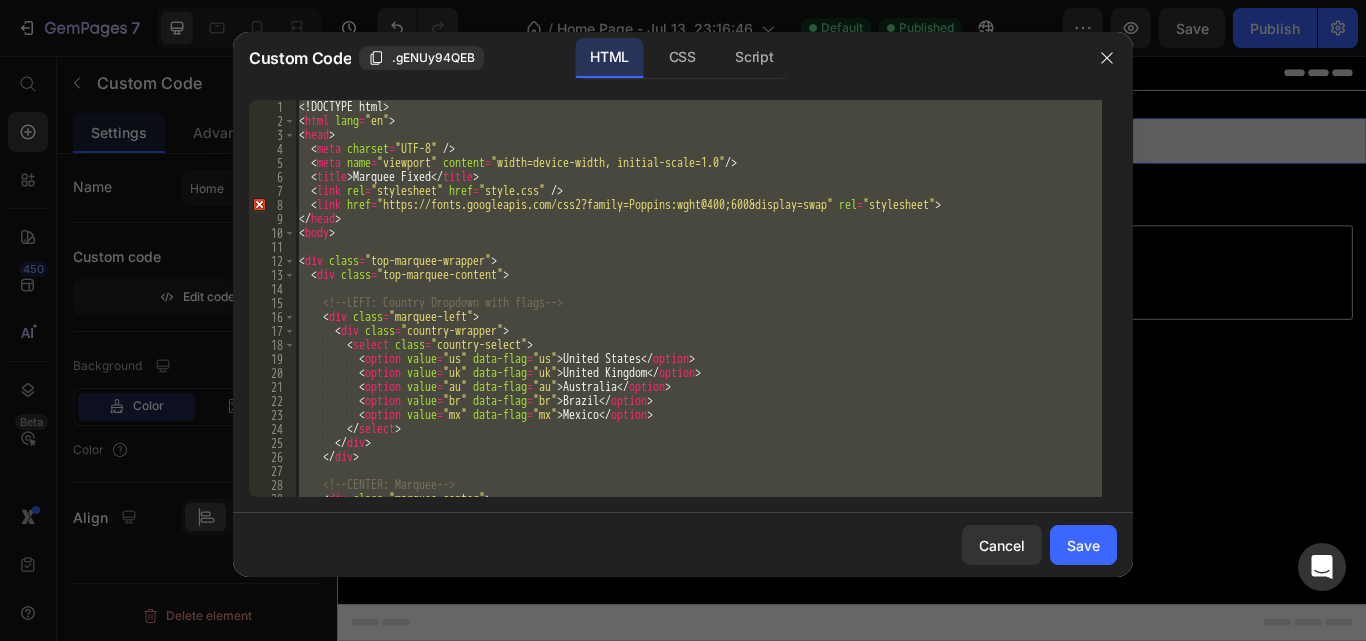 type on "</html>" 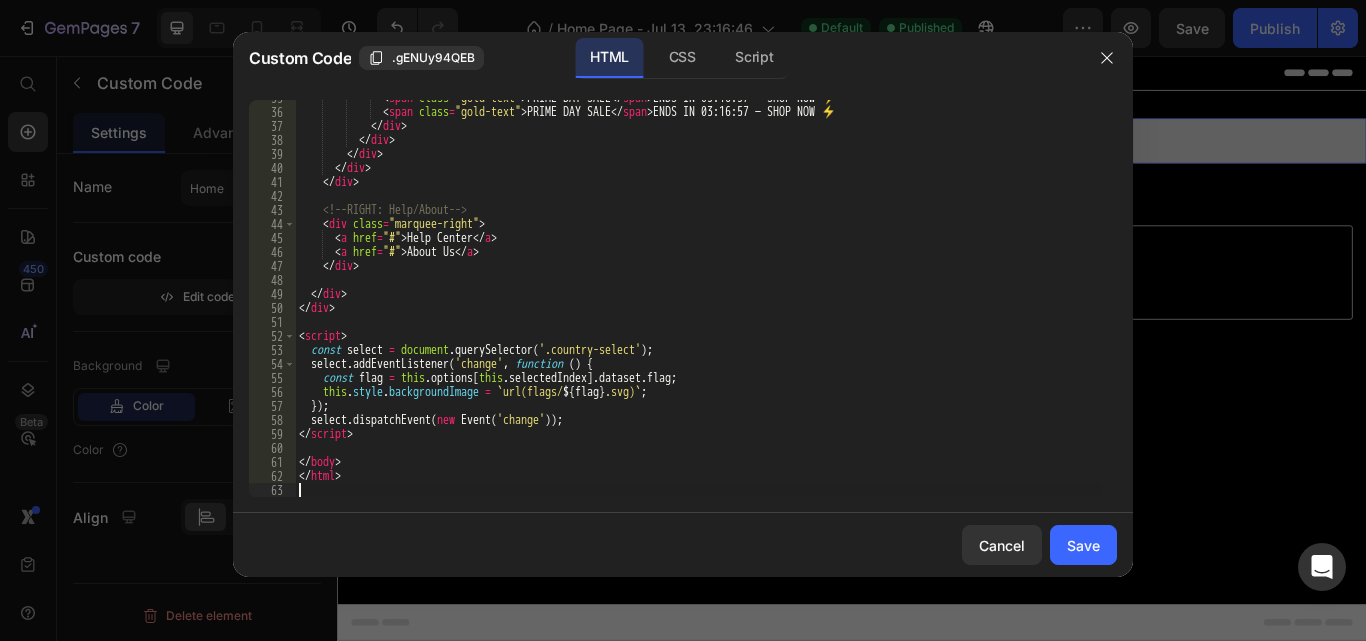 scroll, scrollTop: 485, scrollLeft: 0, axis: vertical 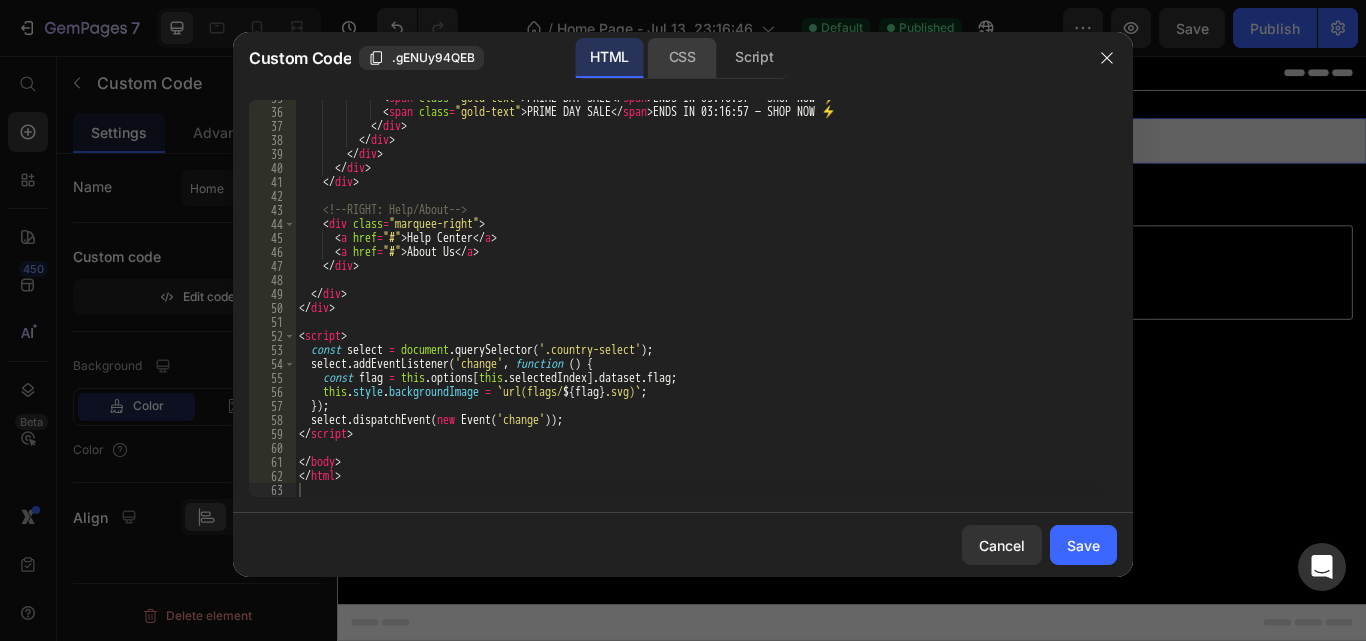 click on "CSS" 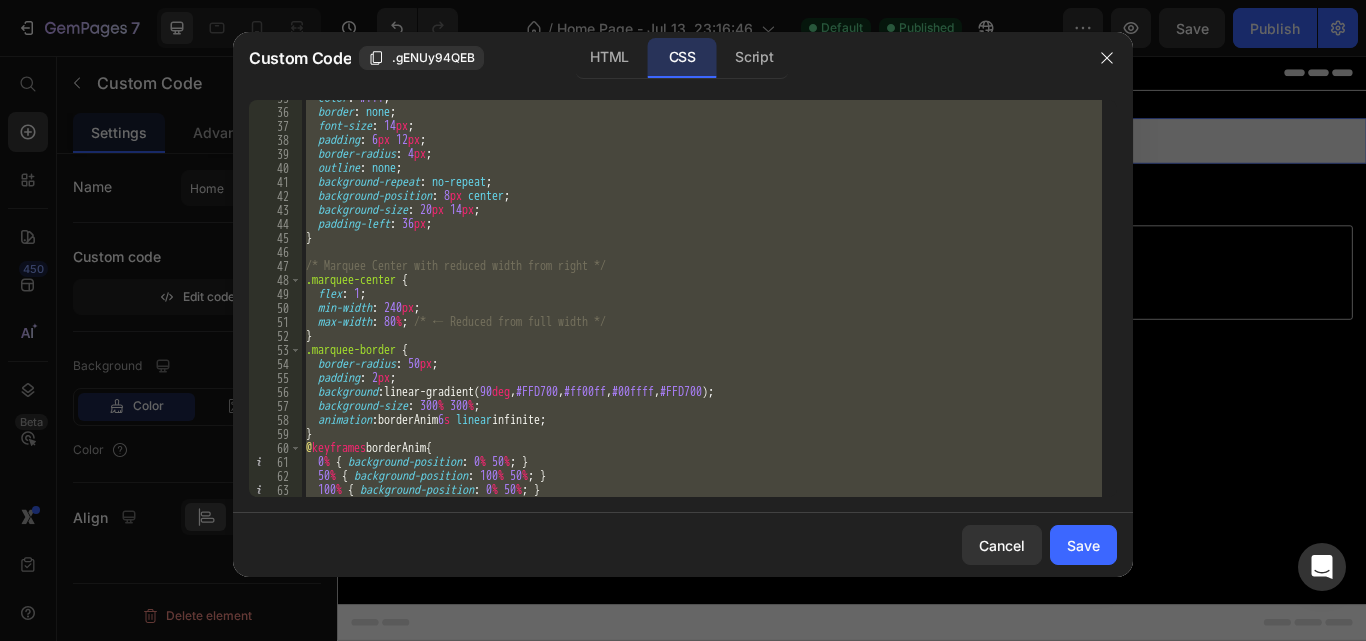 click on "color :   #fff ;    border :   none ;    font-size :   14 px ;    padding :   6 px   12 px ;    border-radius :   4 px ;    outline :   none ;    background-repeat :   no-repeat ;    background-position :   8 px   center ;    background-size :   20 px   14 px ;    padding-left :   36 px ; } /* Marquee Center with reduced width from right */ .marquee-center   {    flex :   1 ;    min-width :   240 px ;    max-width :   80 % ;   /* ← Reduced from full width */ } .marquee-border   {    border-radius :   50 px ;    padding :   2 px ;    background :  linear-gradient( 90 deg ,  #FFD700 ,  #ff00ff ,  #00ffff ,  #FFD700 ) ;    background-size :   300 %   300 % ;    animation :  borderAnim  6 s   linear  infinite ; } @ keyframes  borderAnim  {    0 %   {   background-position :   0 %   50 % ;   }    50 %   {   background-position :   100 %   50 % ;   }    100 %   {   background-position :   0 %   50 % ;   } }" at bounding box center (702, 298) 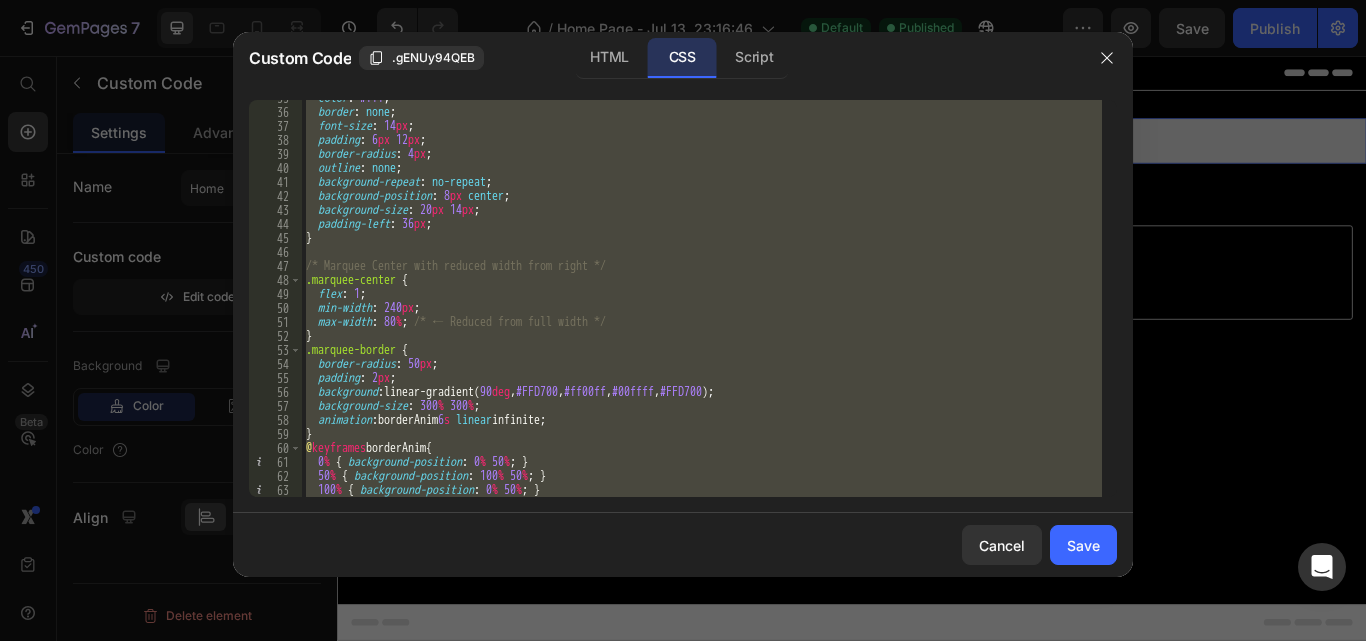 type on "}" 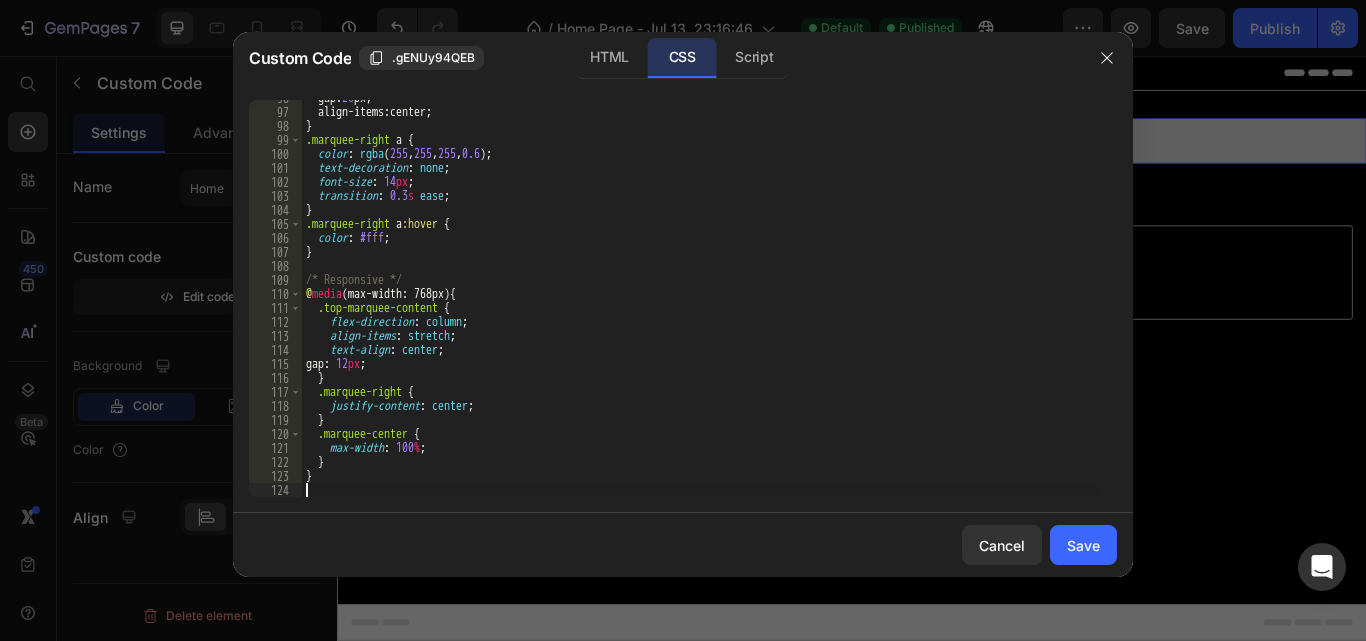 type 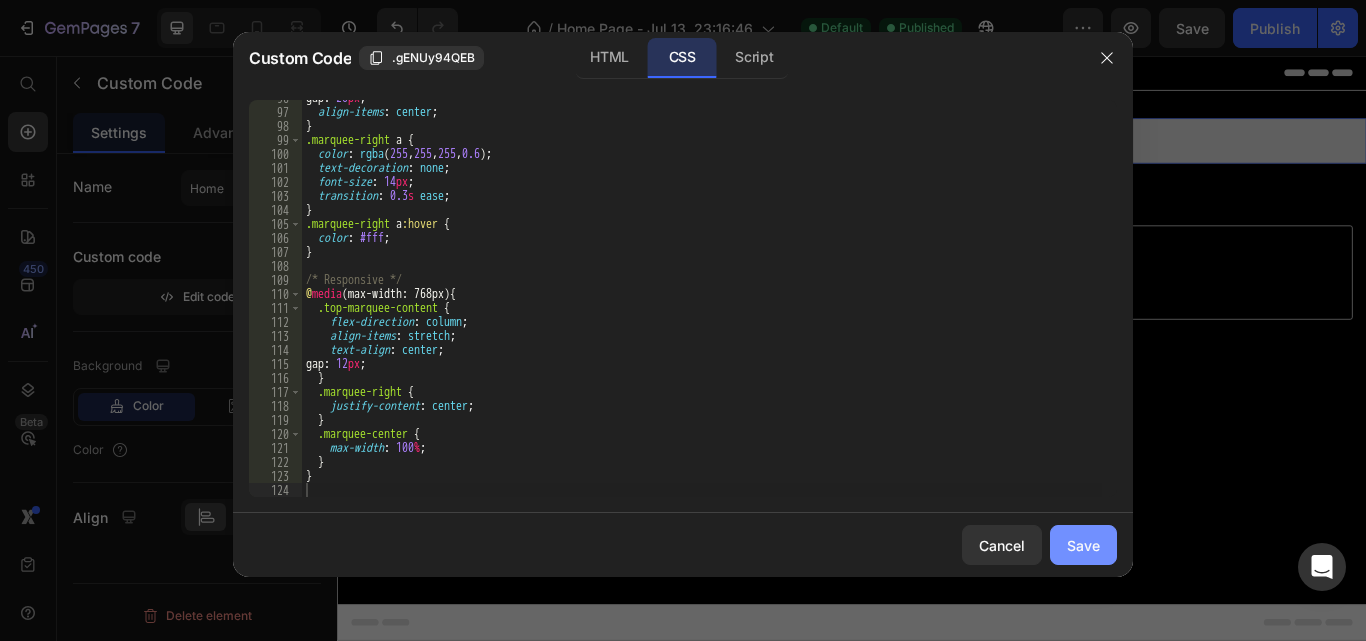 click on "Save" 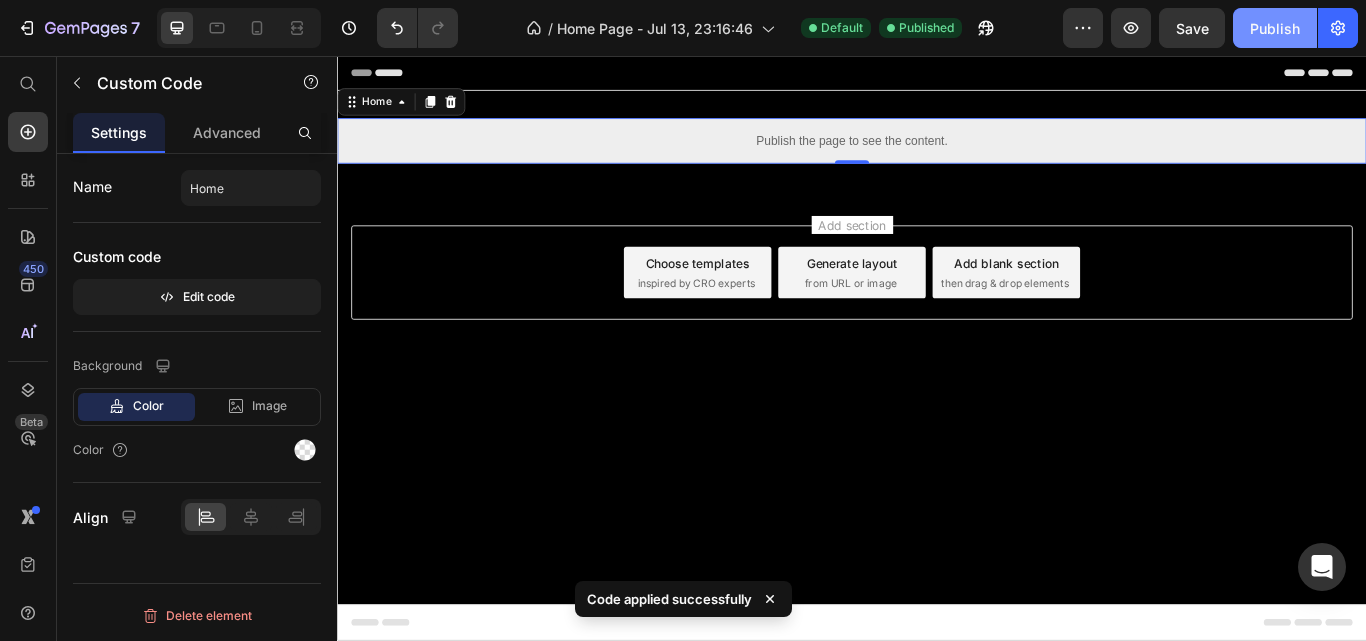 click on "Publish" at bounding box center (1275, 28) 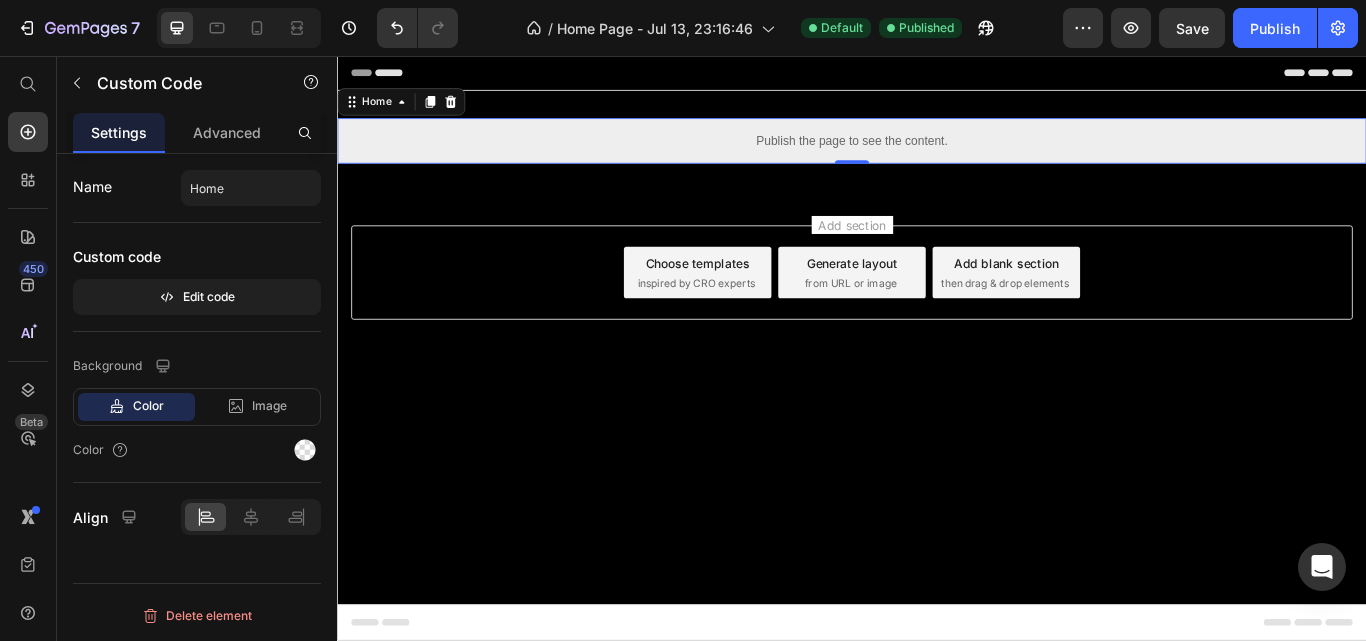 click on "Add section Choose templates inspired by CRO experts Generate layout from URL or image Add blank section then drag & drop elements" at bounding box center [937, 337] 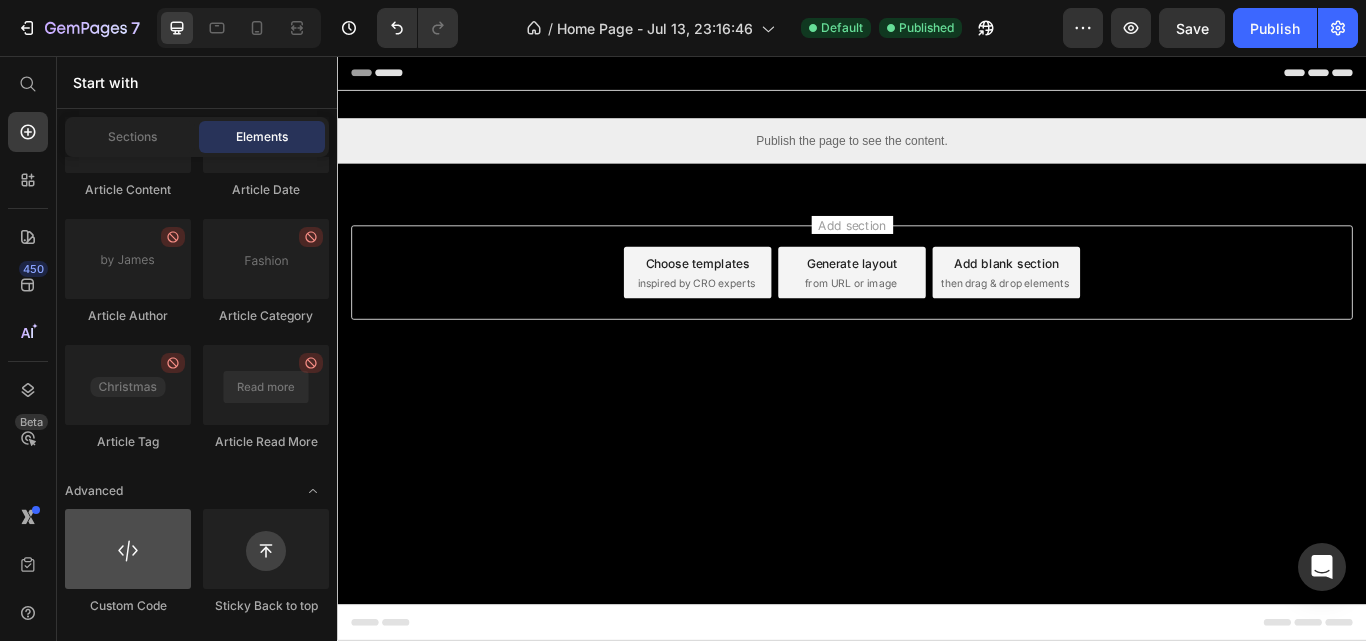 click at bounding box center [128, 549] 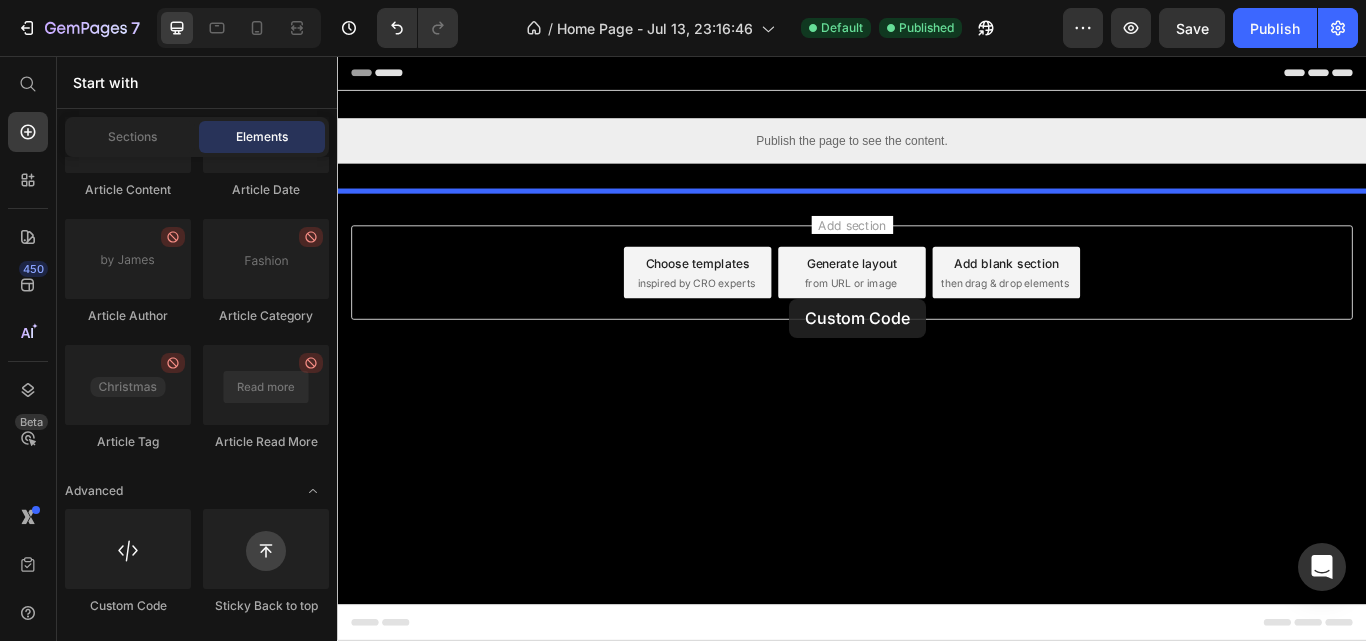 drag, startPoint x: 477, startPoint y: 619, endPoint x: 864, endPoint y: 339, distance: 477.67038 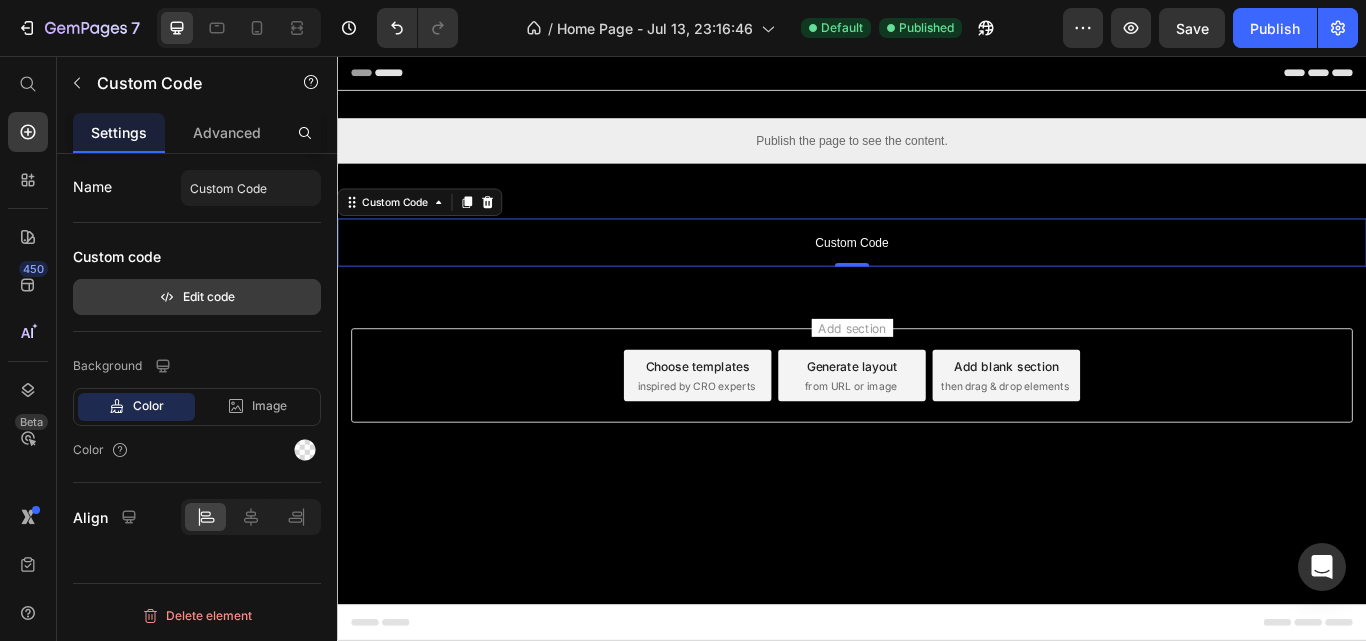 click on "Edit code" at bounding box center (197, 297) 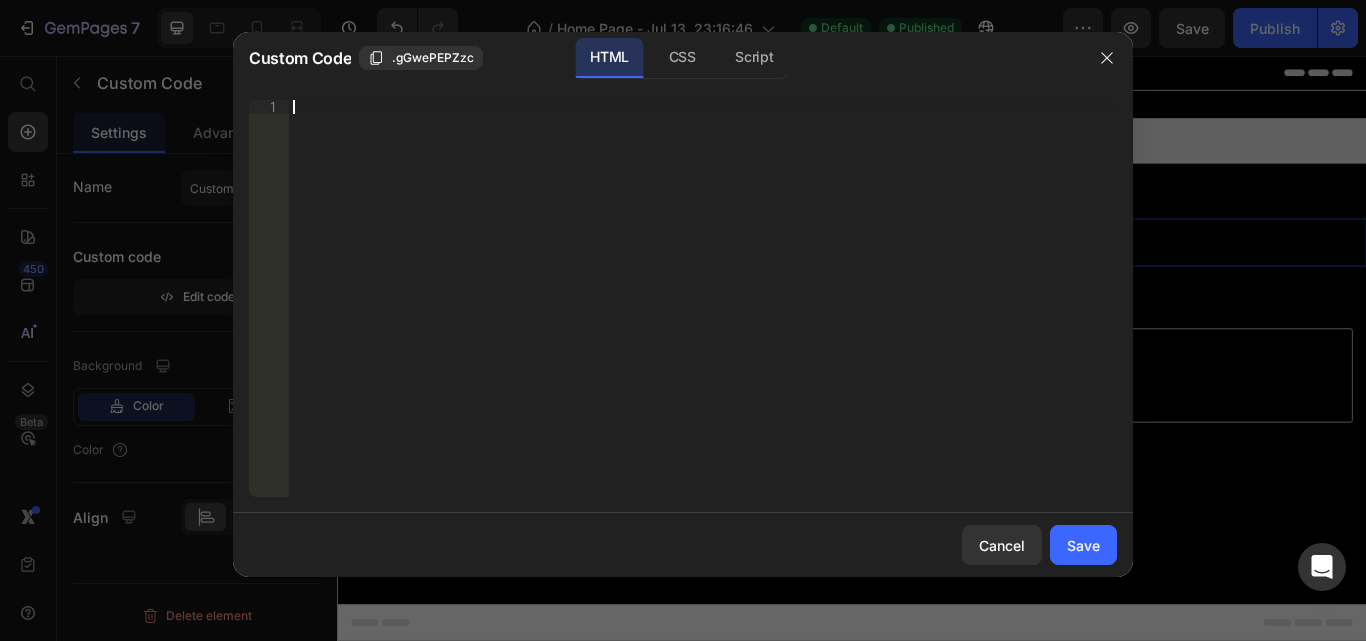 click on "Insert the 3rd-party installation code, HTML code, or Liquid code to display custom content." at bounding box center (703, 312) 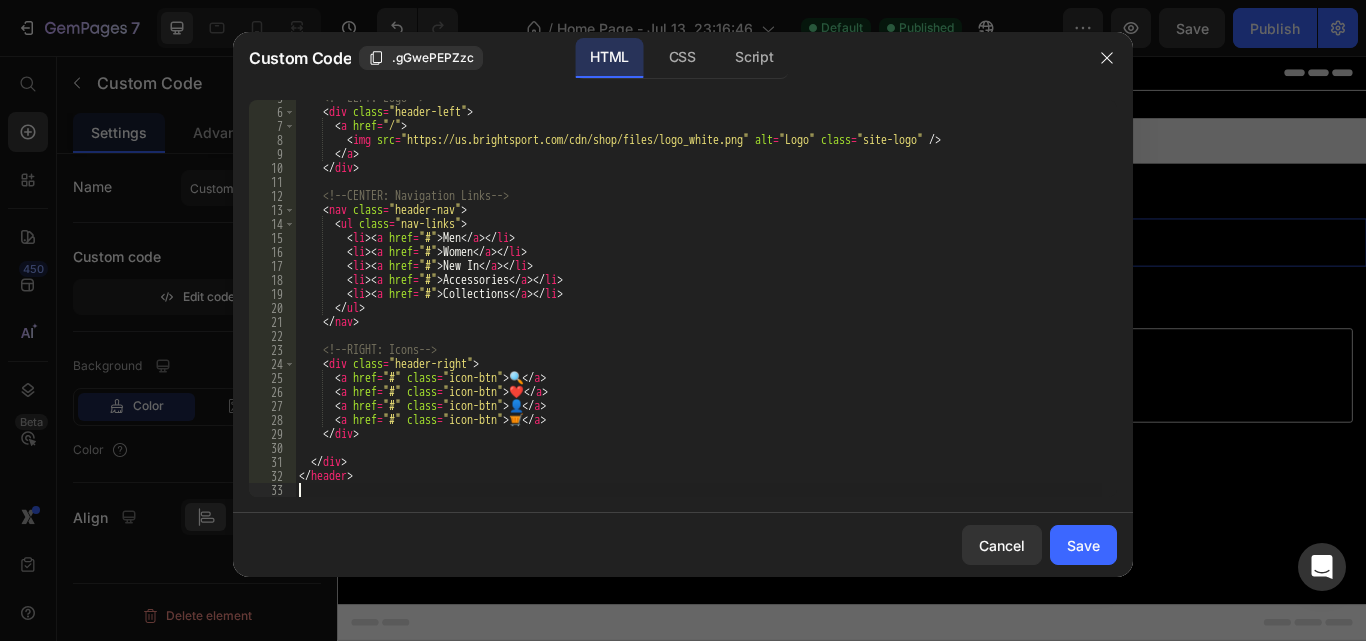 scroll, scrollTop: 65, scrollLeft: 0, axis: vertical 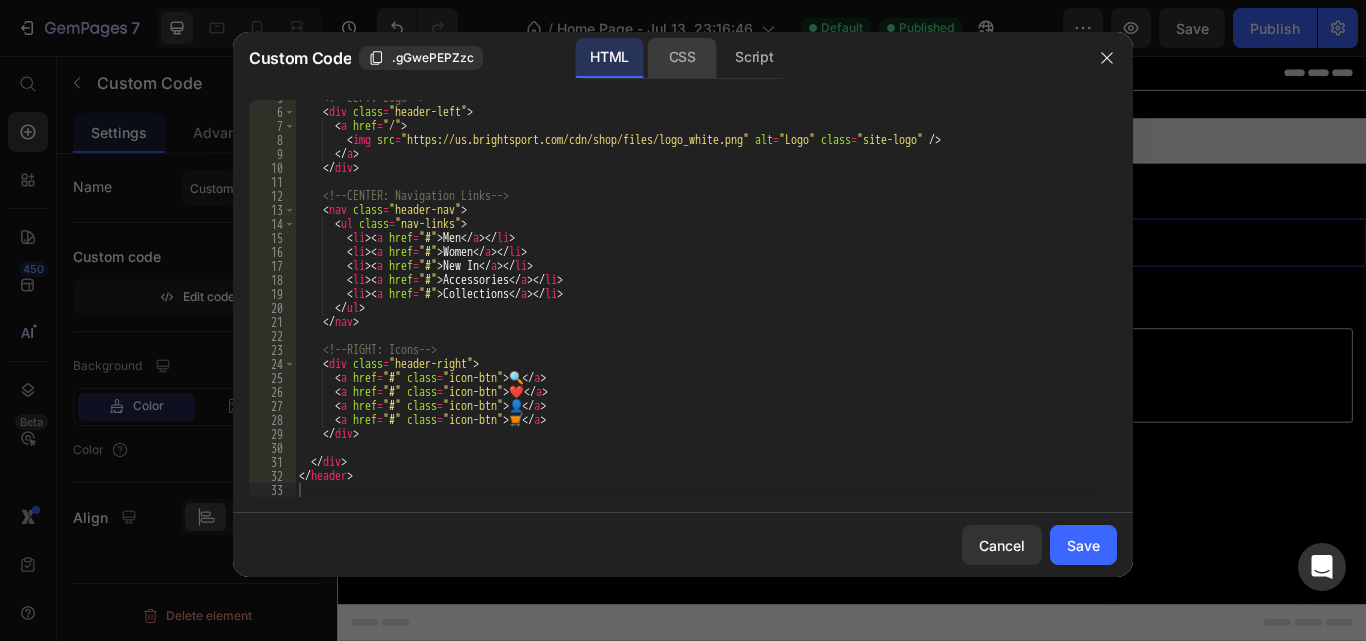 click on "CSS" 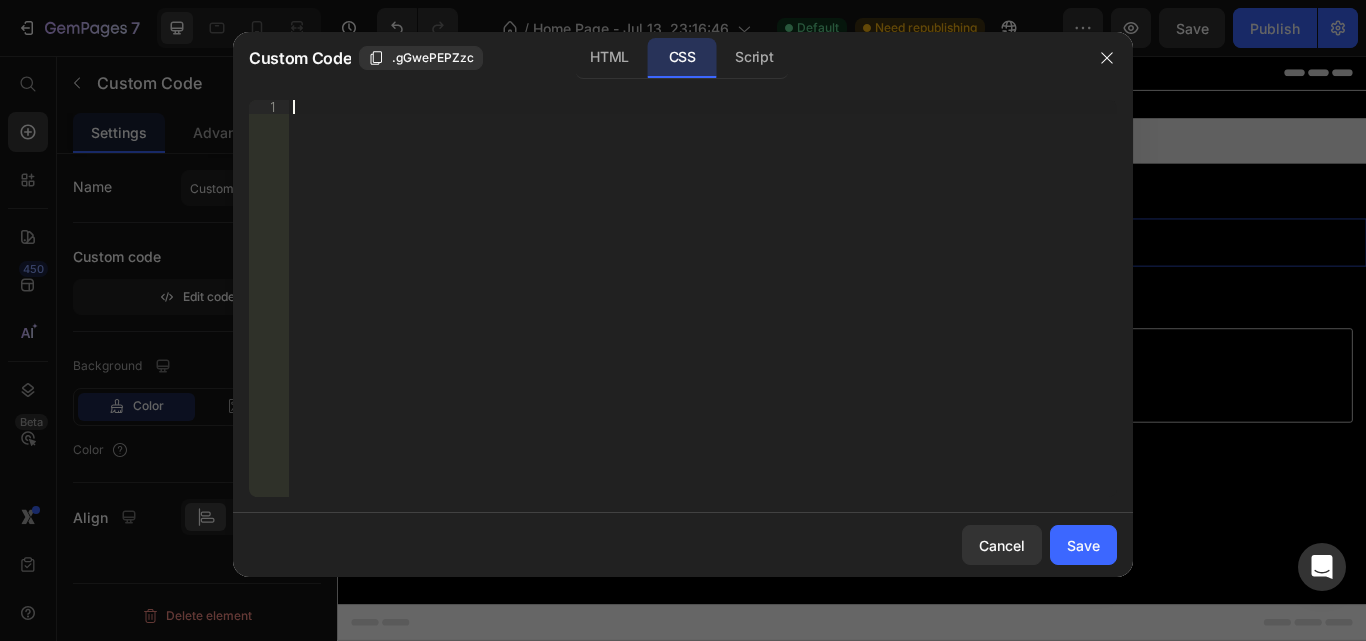 click on "Insert the CSS code to style your content right here." at bounding box center (703, 312) 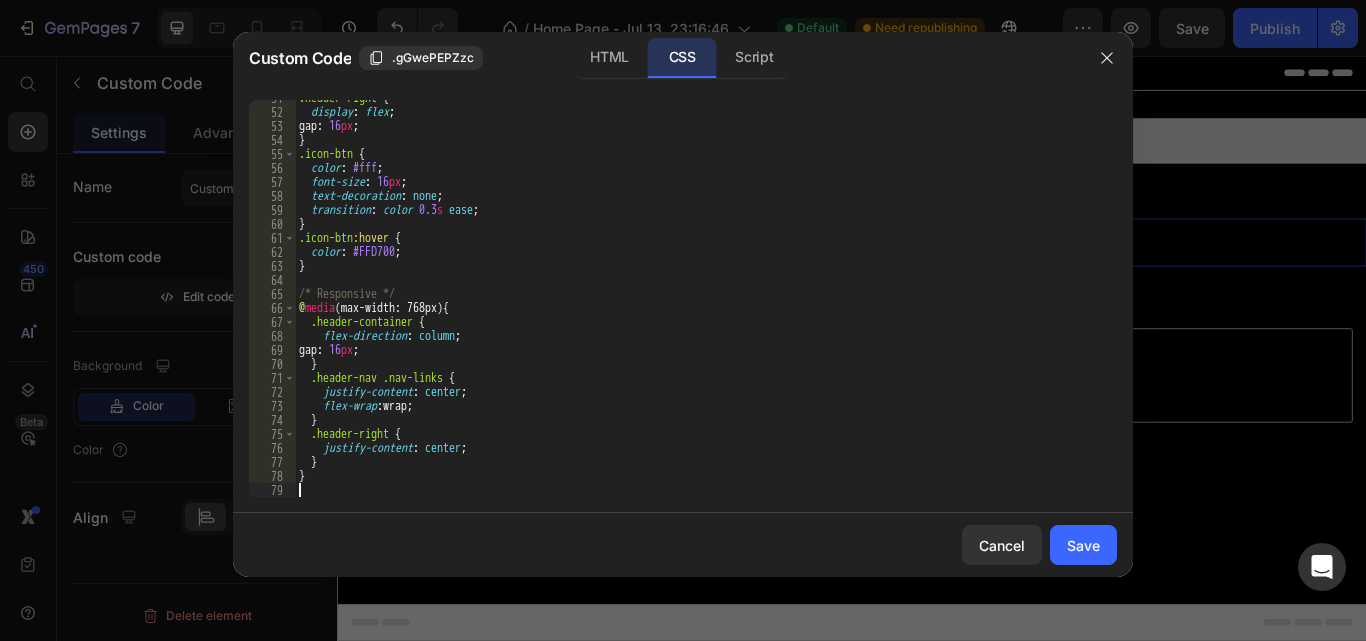 scroll, scrollTop: 709, scrollLeft: 0, axis: vertical 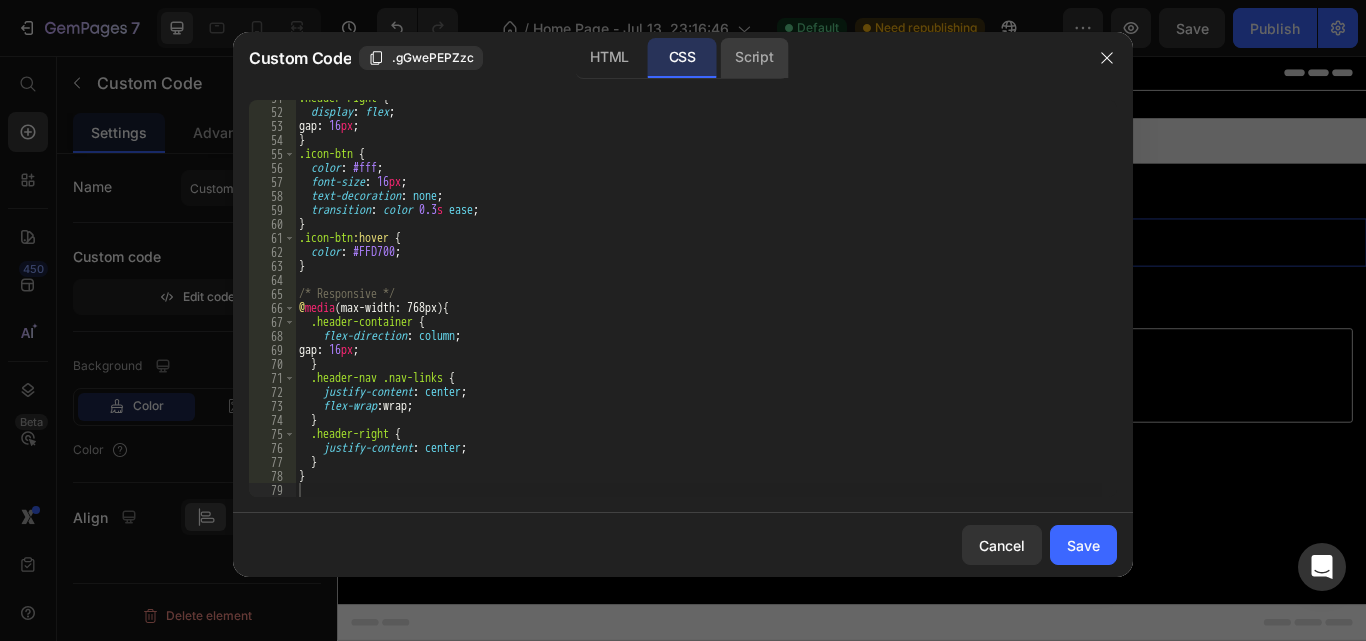 click on "Script" 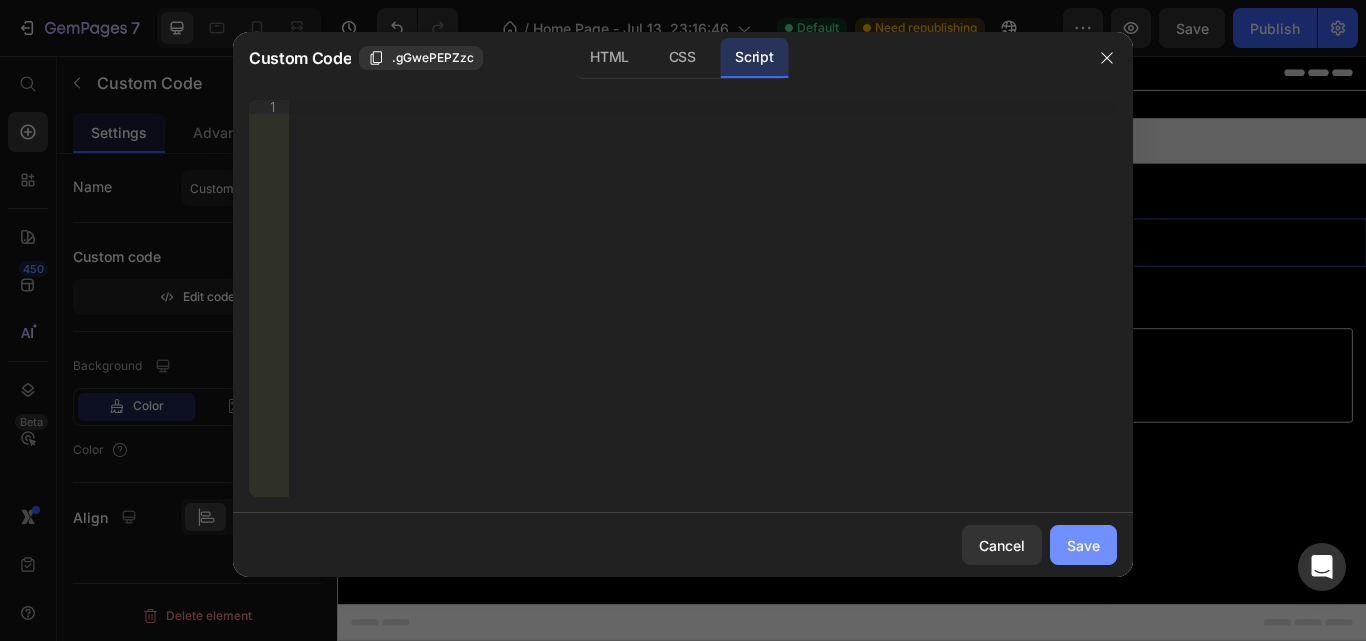 click on "Save" 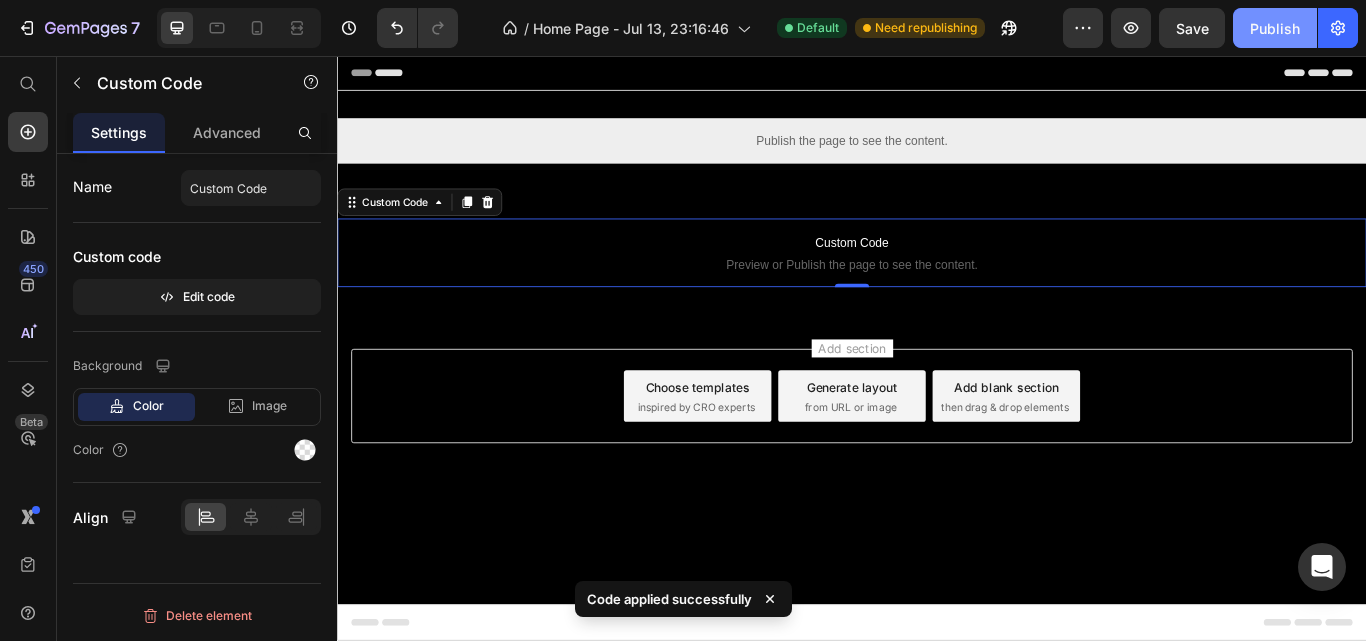 click on "Publish" at bounding box center [1275, 28] 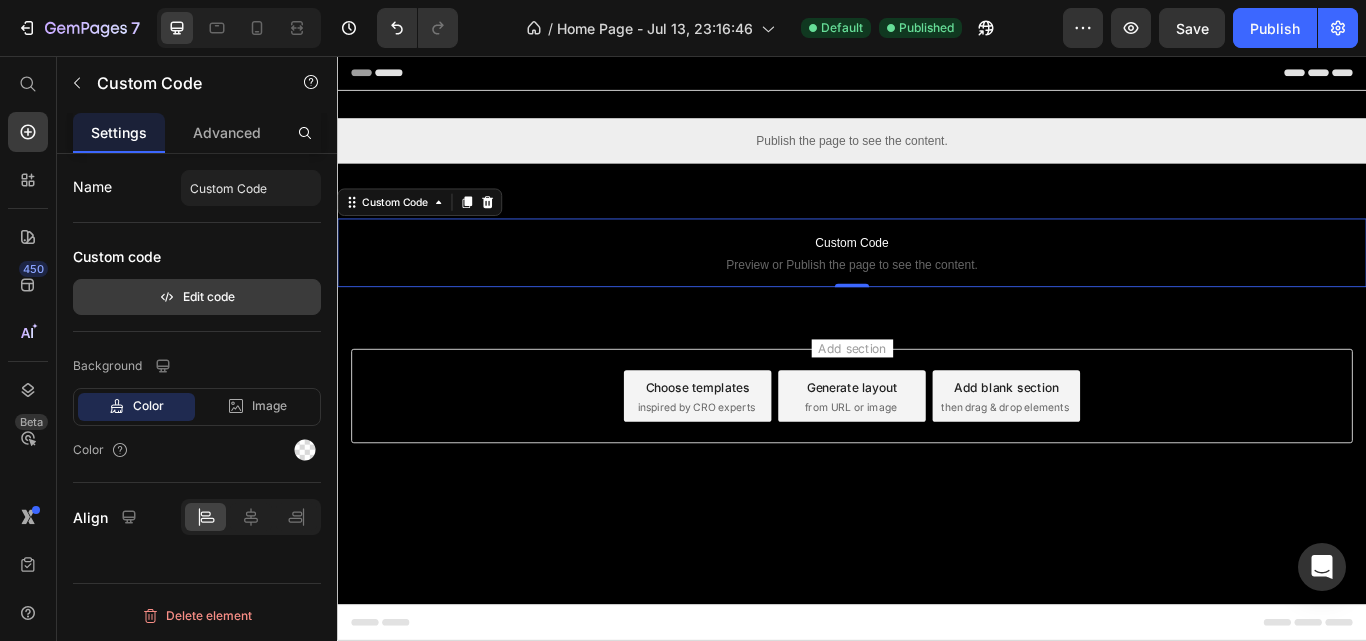 click on "Edit code" at bounding box center (197, 297) 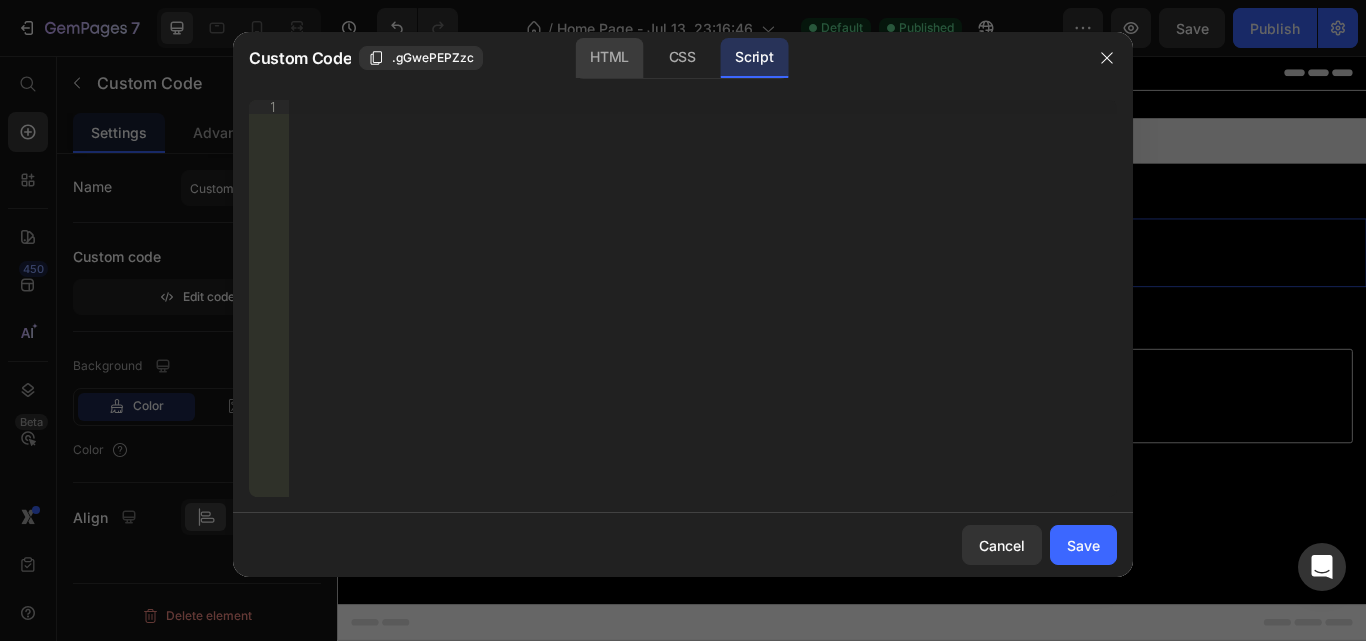 click on "HTML" 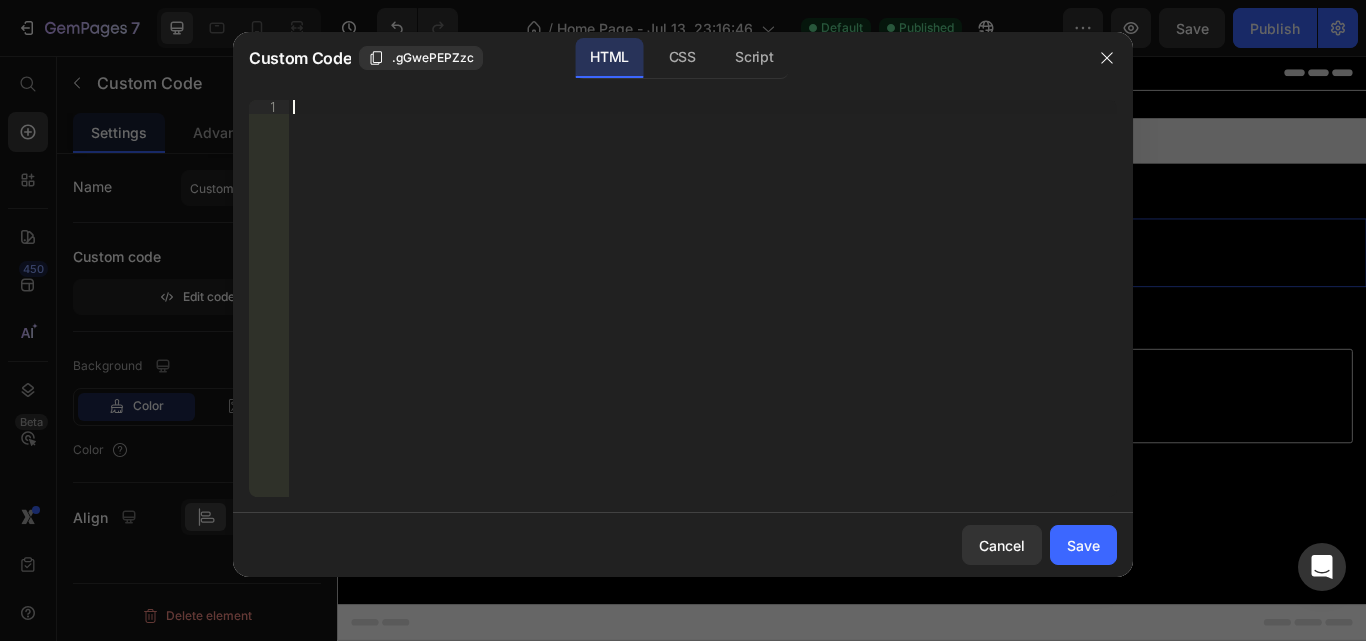 click on "Insert the 3rd-party installation code, HTML code, or Liquid code to display custom content." at bounding box center (703, 312) 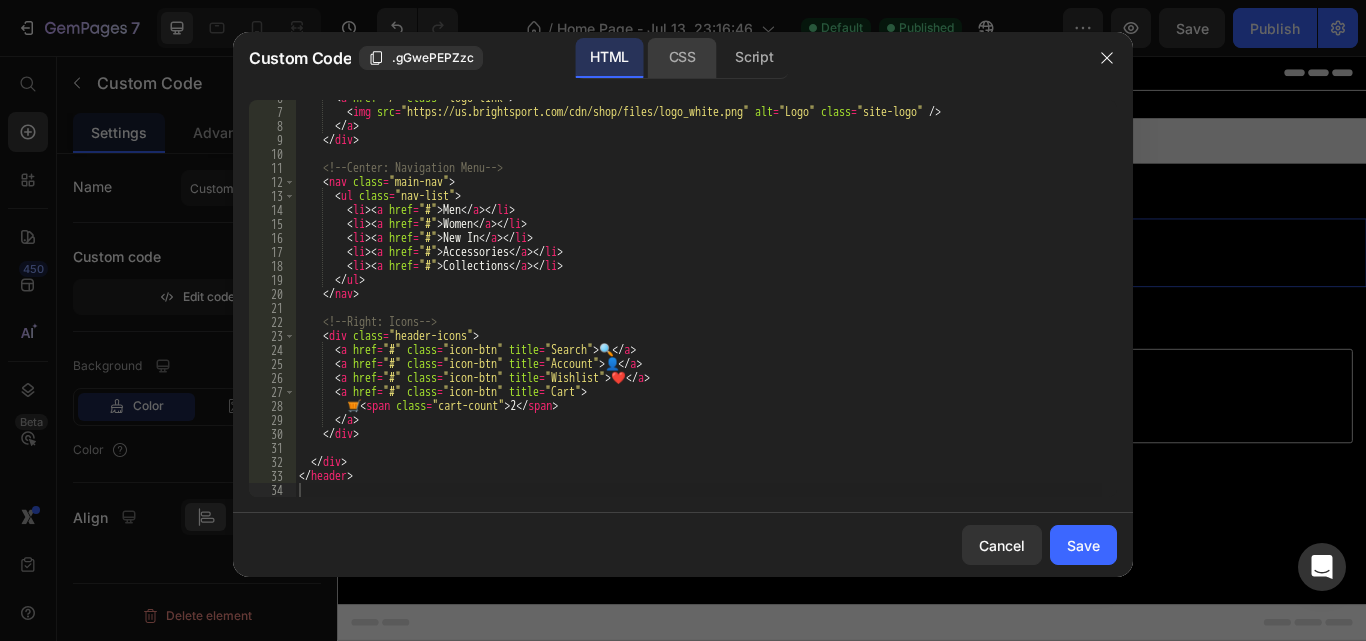 click on "CSS" 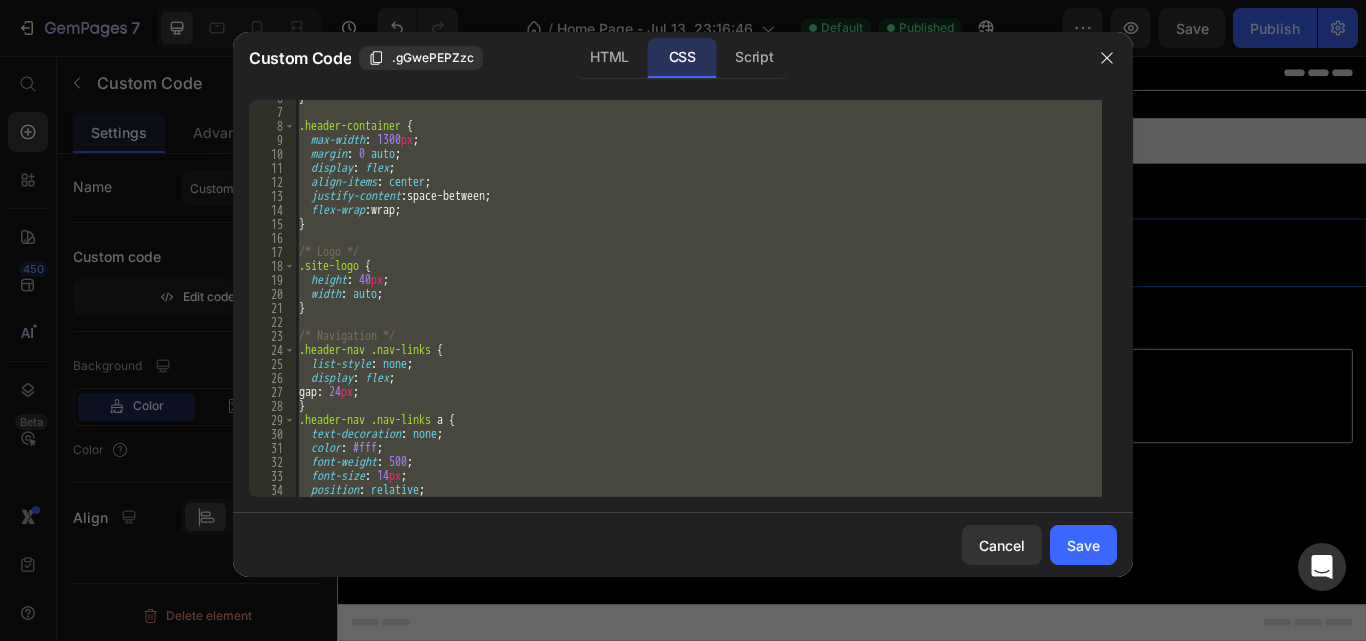 click on ".header-container   {    max-width :   1300 px ;    margin :   0   auto ;    display :   flex ;    align-items :   center ;    justify-content :  space-between ;    flex-wrap :  wrap ; } /* Logo */ .site-logo   {    height :   40 px ;    width :   auto ; } /* Navigation */ .header-nav   .nav-links   {    list-style :   none ;    display :   flex ;   gap :   24 px ; } .header-nav   .nav-links   a   {    text-decoration :   none ;    color :   #fff ;    font-weight :   500 ;    font-size :   14 px ;    position :   relative ; }" at bounding box center [698, 298] 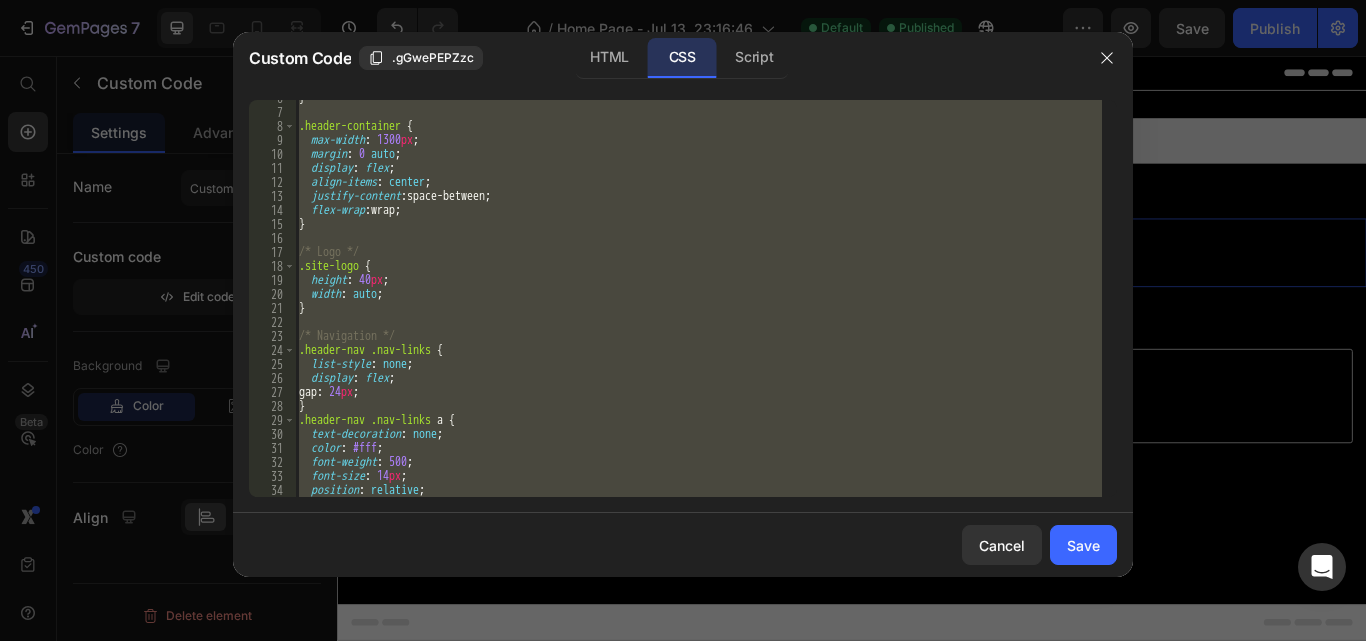 type on "}" 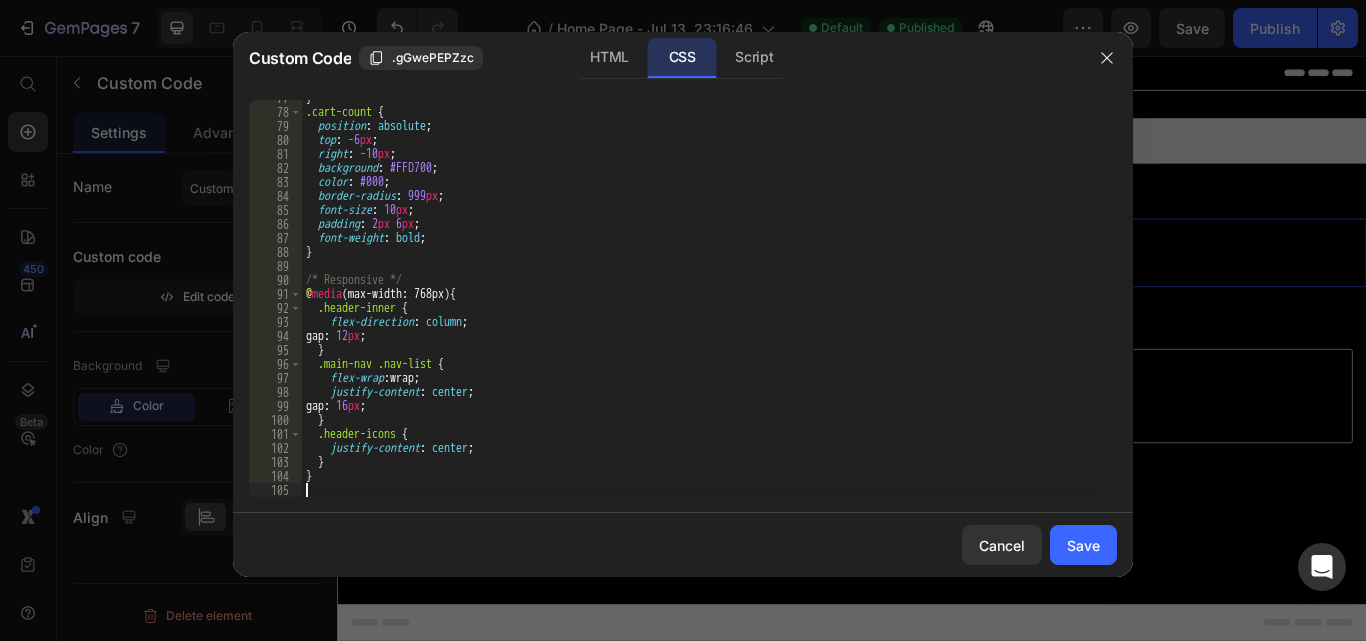 type 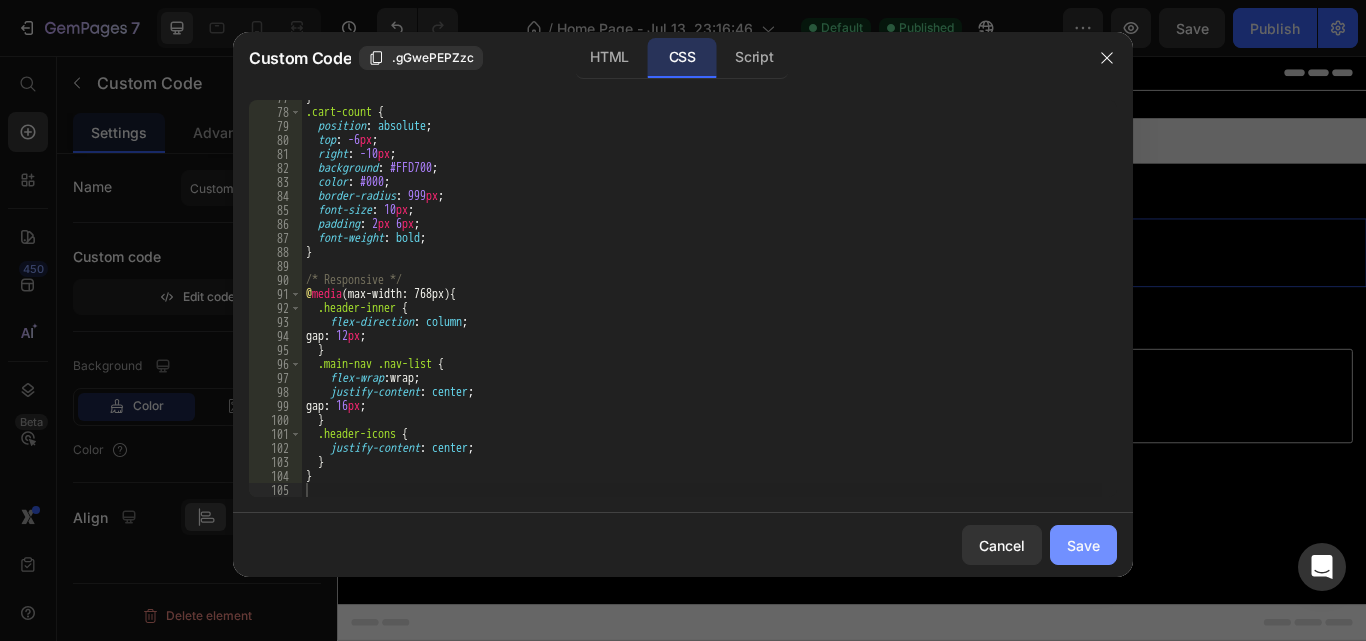 click on "Save" 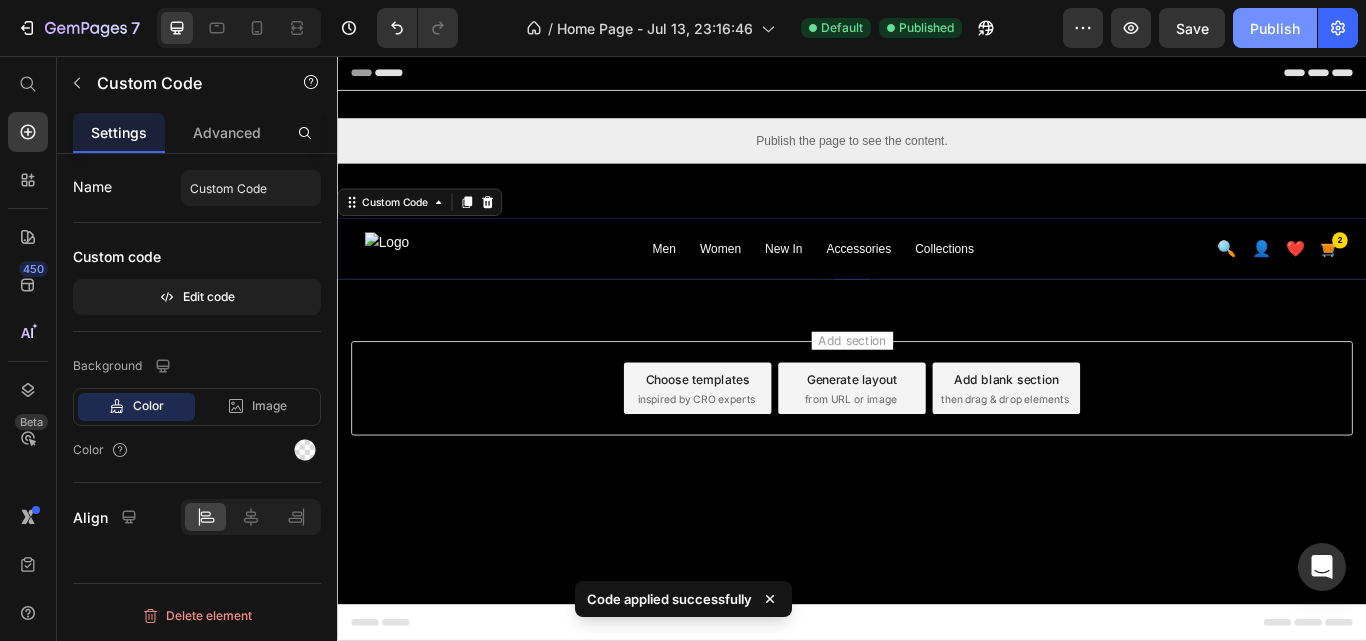 click on "Publish" at bounding box center [1275, 28] 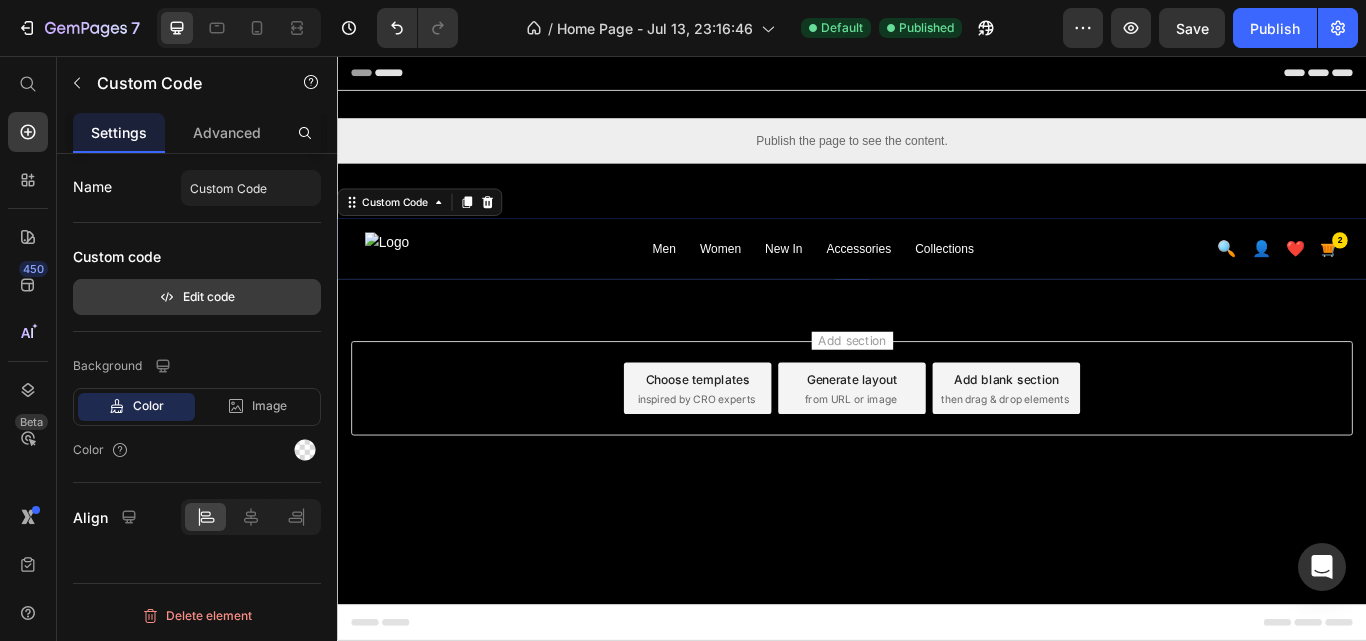 click on "Edit code" at bounding box center [197, 297] 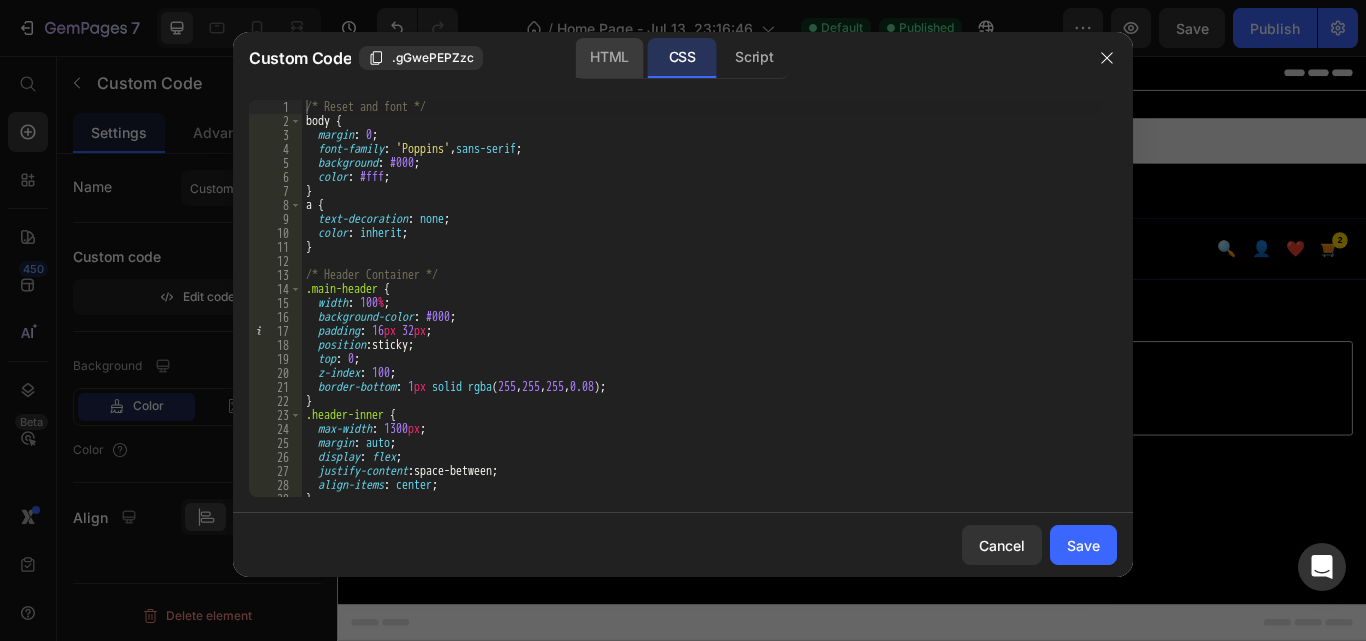 click on "HTML" 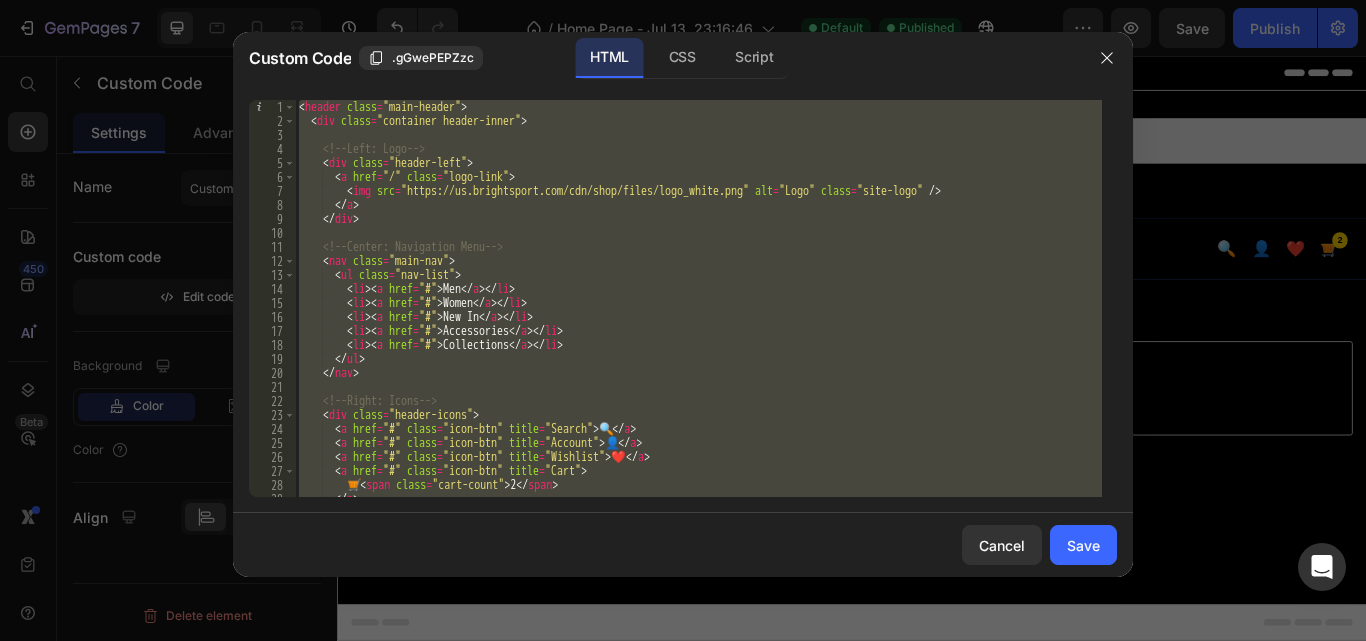 click on "< header   class = "main-header" >    < div   class = "container header-inner" >      <!--  Left: Logo  -->      < div   class = "header-left" >         < a   href = "/"   class = "logo-link" >           < img   src = "https://us.brightsport.com/cdn/shop/files/logo_white.png"   alt = "Logo"   class = "site-logo"   />         </ a >      </div>      <!--  Center: Navigation Menu  -->      < nav   class = "main-nav" >         < ul   class = "nav-list" >           < li > < a   href = "#" > Men </ a > </ li >           < li > < a   href = "#" > Women </ a > </ li >           < li > < a   href = "#" > New In </ a > </ li >           < li > < a   href = "#" > Accessories </ a > </ li >           < li > < a   href = "#" > Collections </ a > </ li >         </ul>      </ nav >      <!--  Right: Icons  -->      < div   class = "header-icons" >         < a   href = "#"   class = "icon-btn"   title = "Search" > 🔍 </ a >         < a   href = "#"   class = "icon-btn"   title = "Account" > 👤 </ a >         < a" at bounding box center [698, 298] 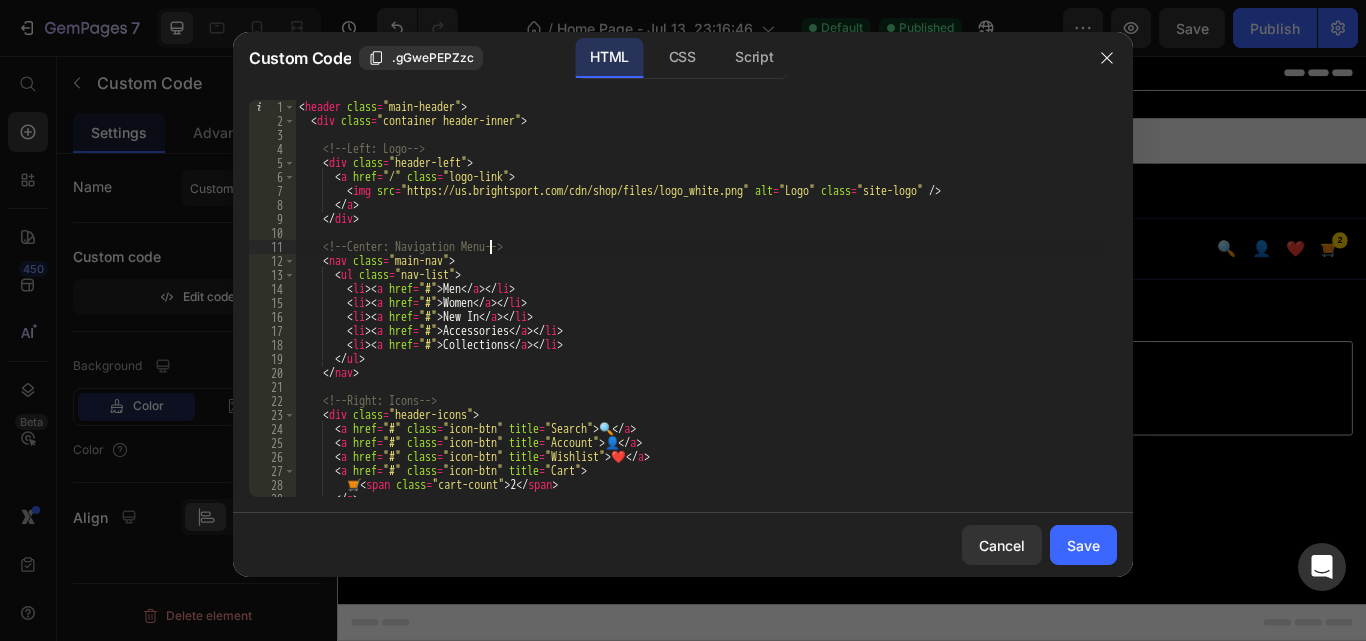 type on "</header>" 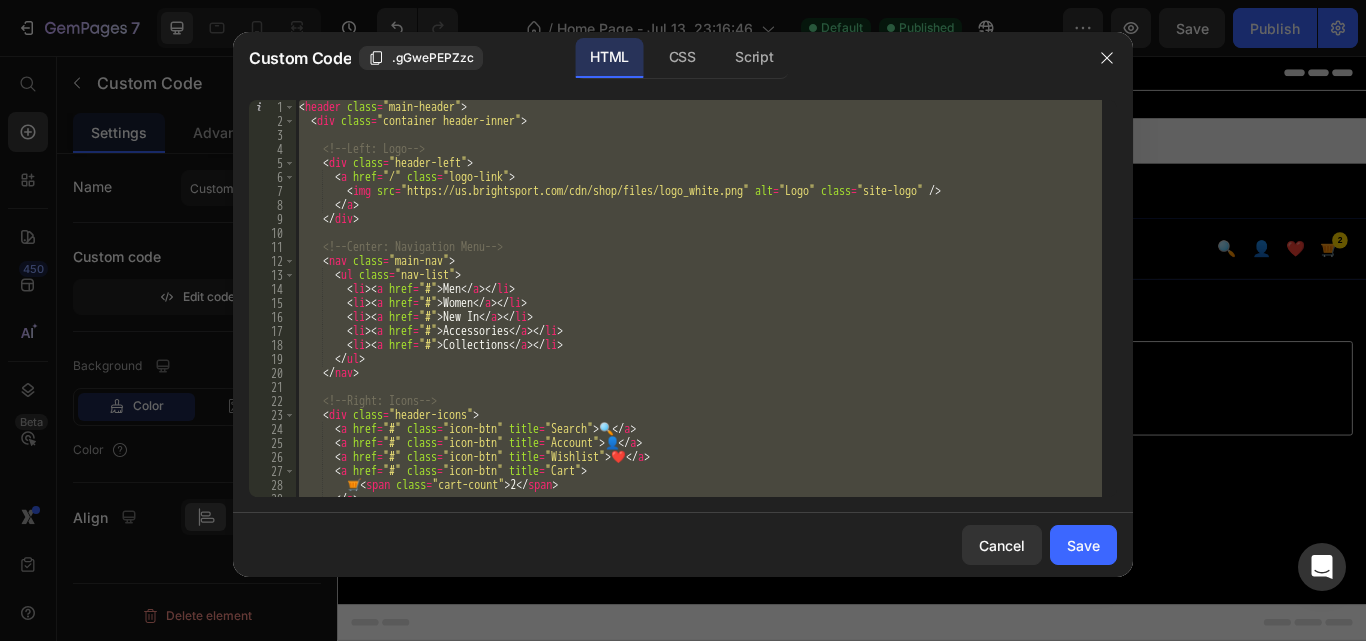 paste 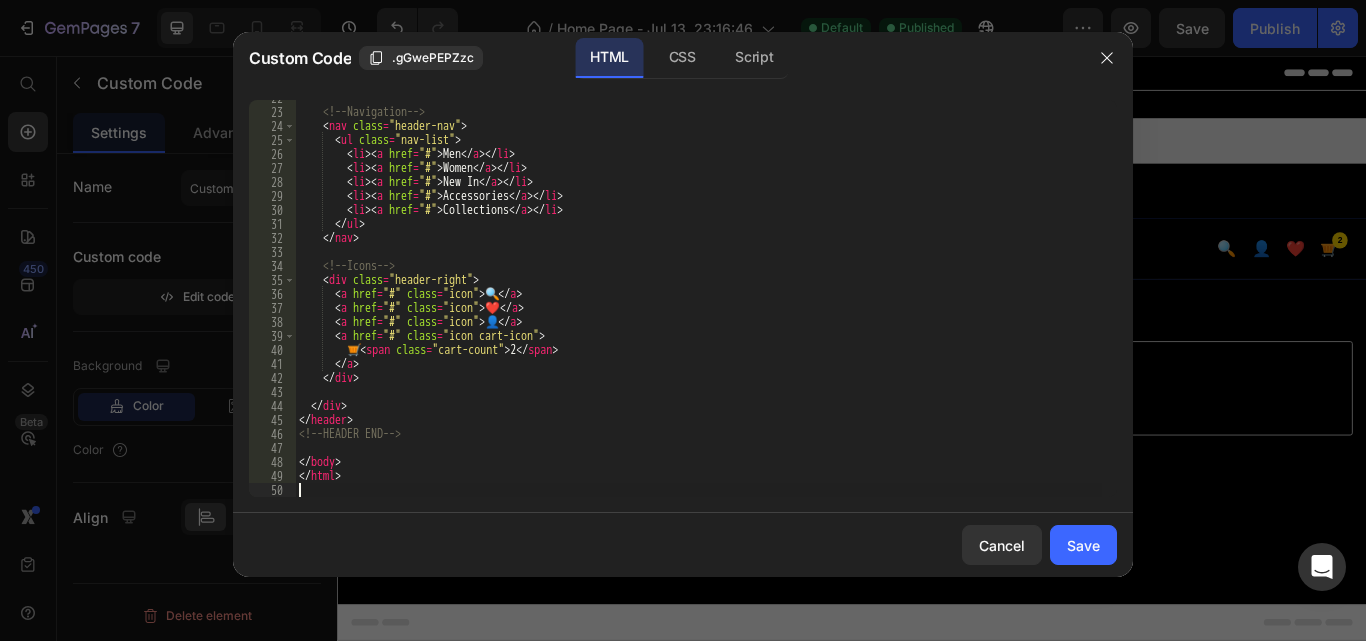 scroll, scrollTop: 303, scrollLeft: 0, axis: vertical 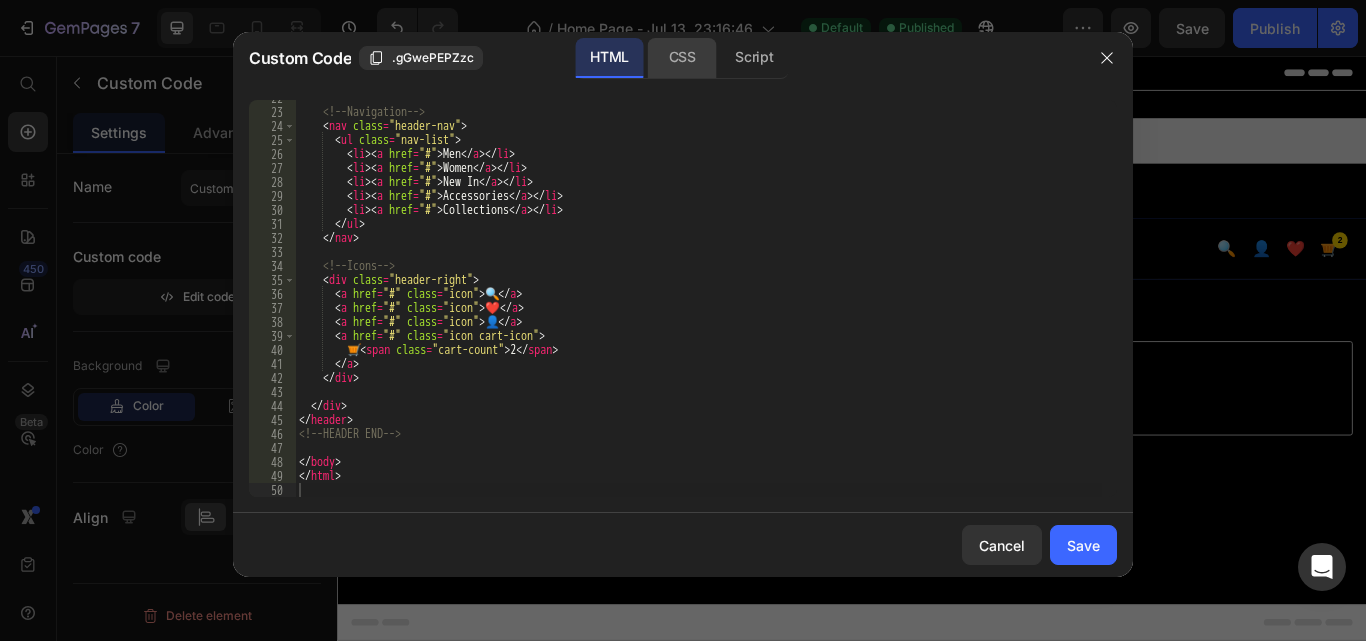 click on "CSS" 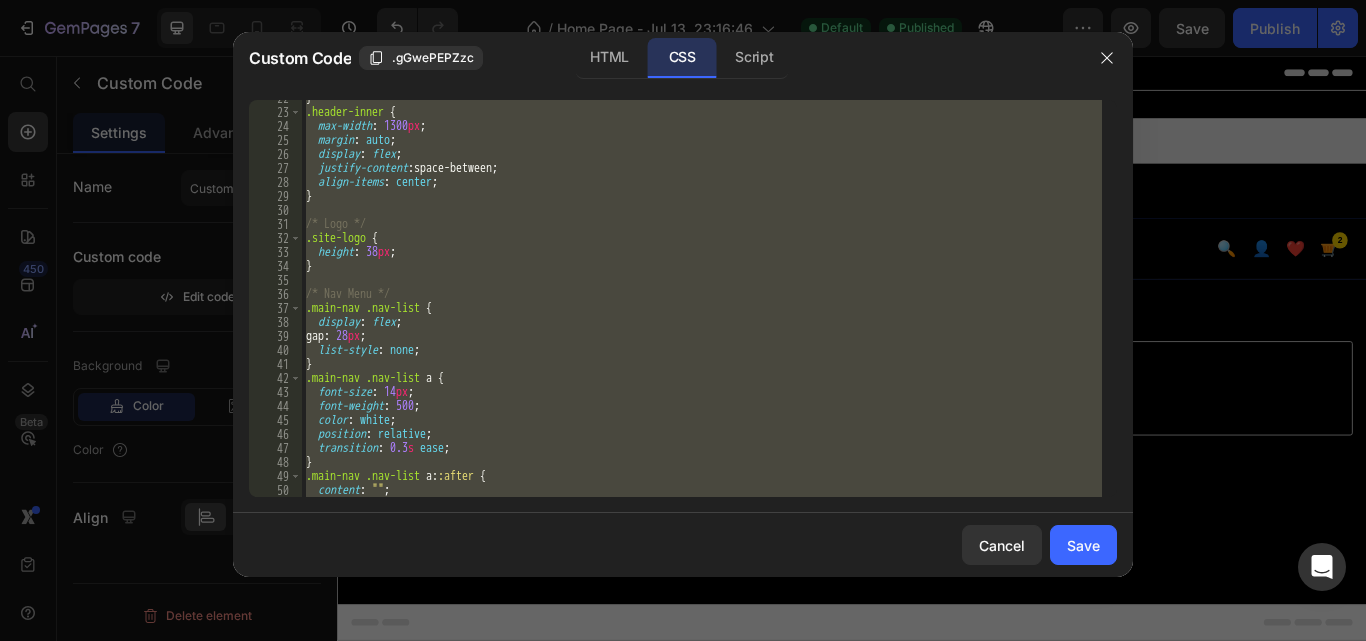 click on "} .header-inner   {    max-width :   1300 px ;    margin :   auto ;    display :   flex ;    justify-content :  space-between ;    align-items :   center ; } /* Logo */ .site-logo   {    height :   38 px ; } /* Nav Menu */ .main-nav   .nav-list   {    display :   flex ;   gap :   28 px ;    list-style :   none ; } .main-nav   .nav-list   a   {    font-size :   14 px ;    font-weight :   500 ;    color :   white ;    position :   relative ;    transition :   0.3 s   ease ; } .main-nav   .nav-list   a : :after   {    content :   " " ;    position :   absolute ;" at bounding box center [702, 298] 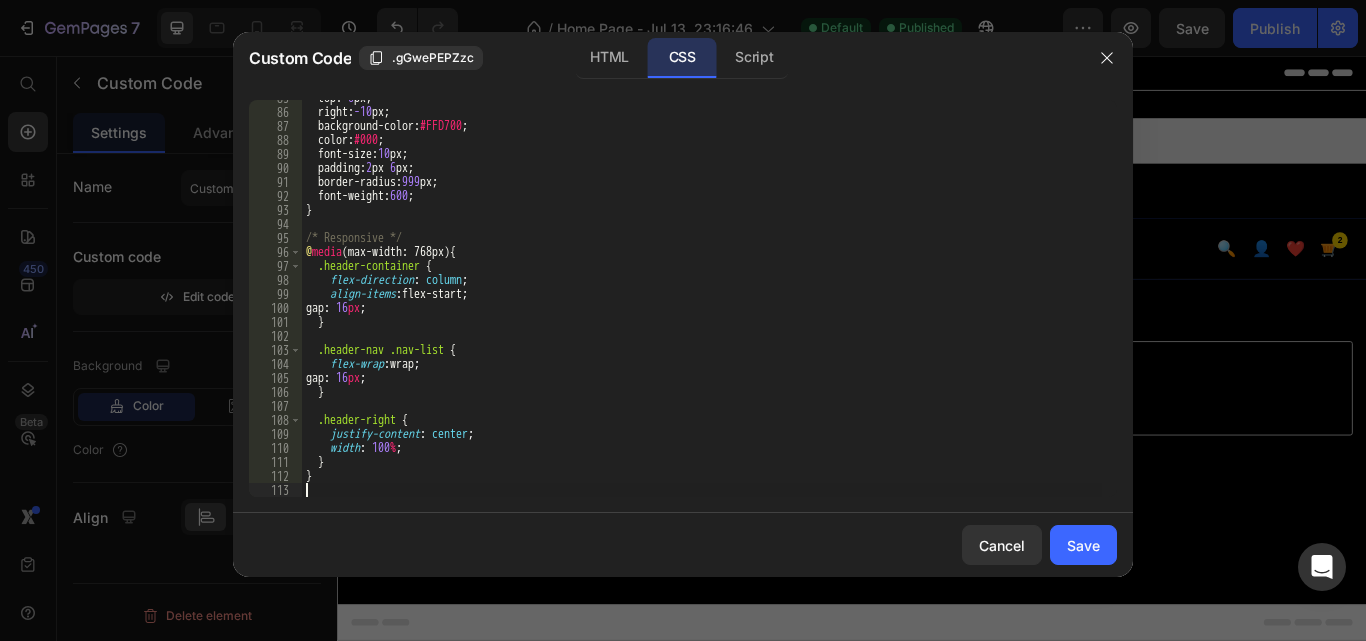 scroll, scrollTop: 1185, scrollLeft: 0, axis: vertical 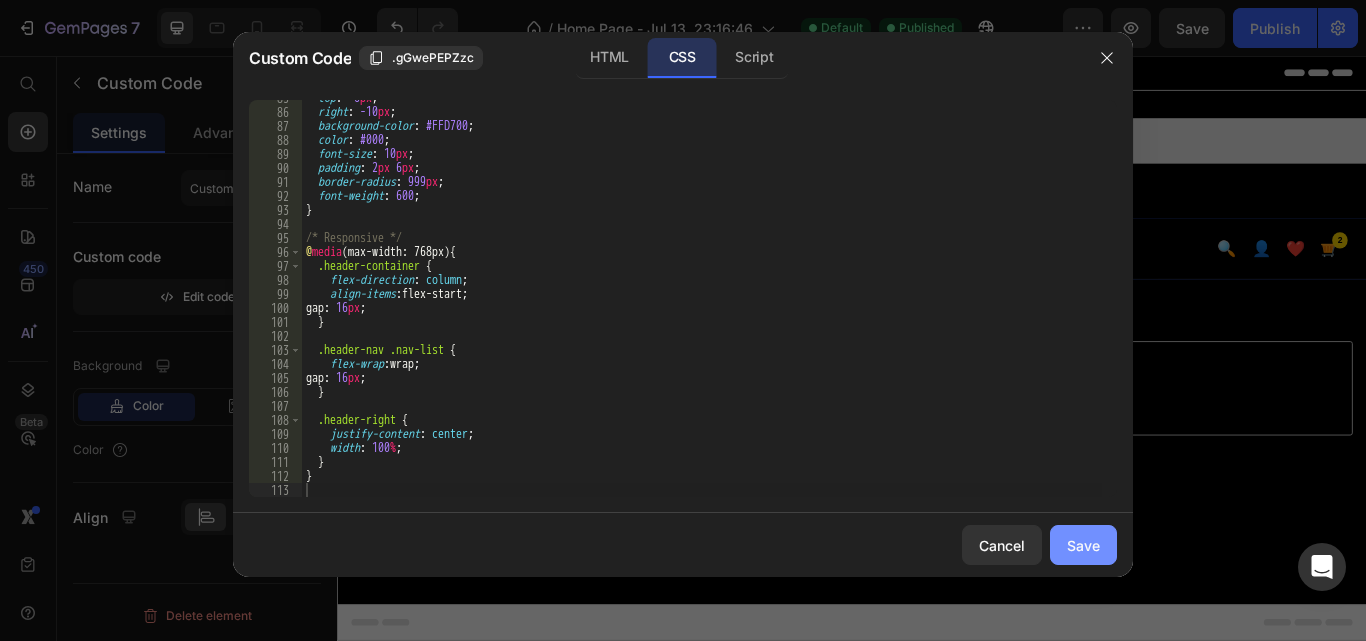 click on "Save" 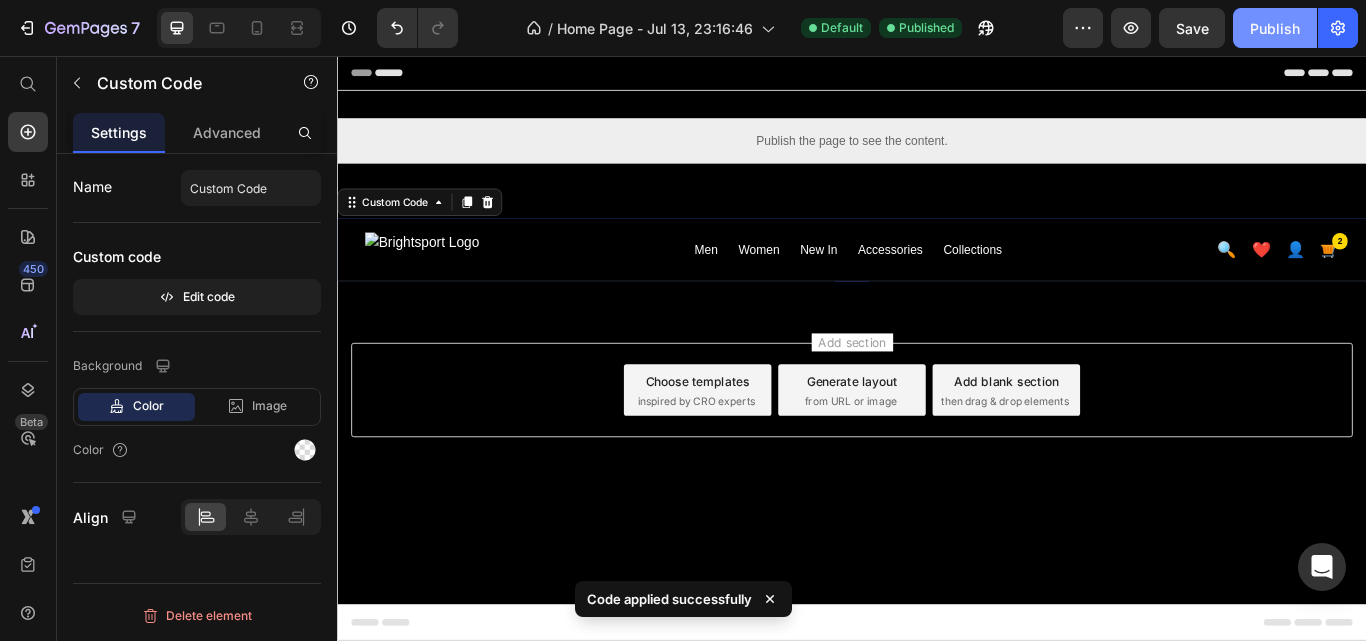 click on "Publish" at bounding box center (1275, 28) 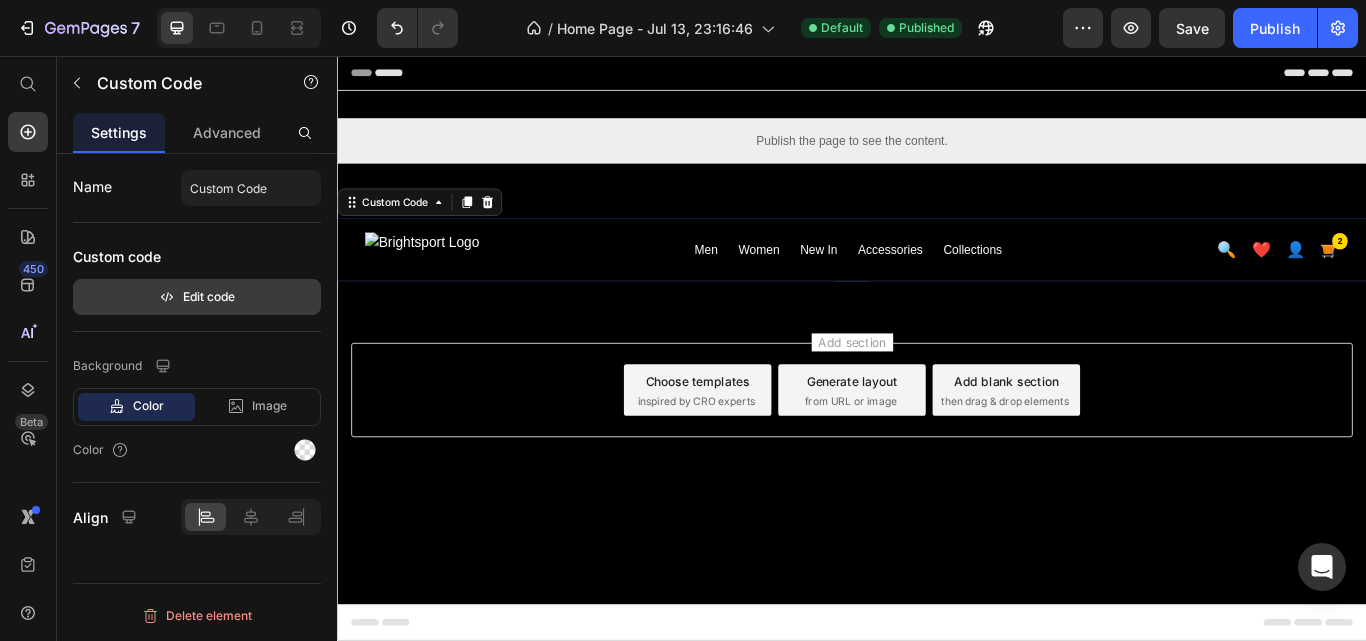 click on "Edit code" at bounding box center [197, 297] 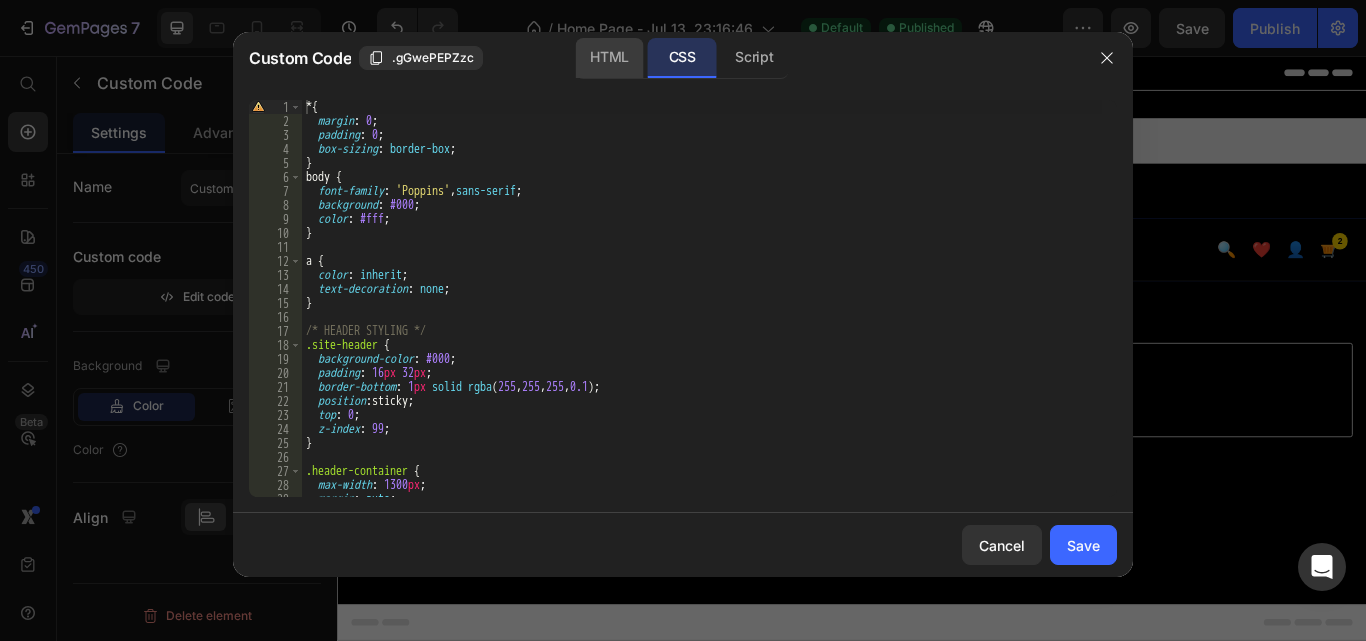 click on "HTML" 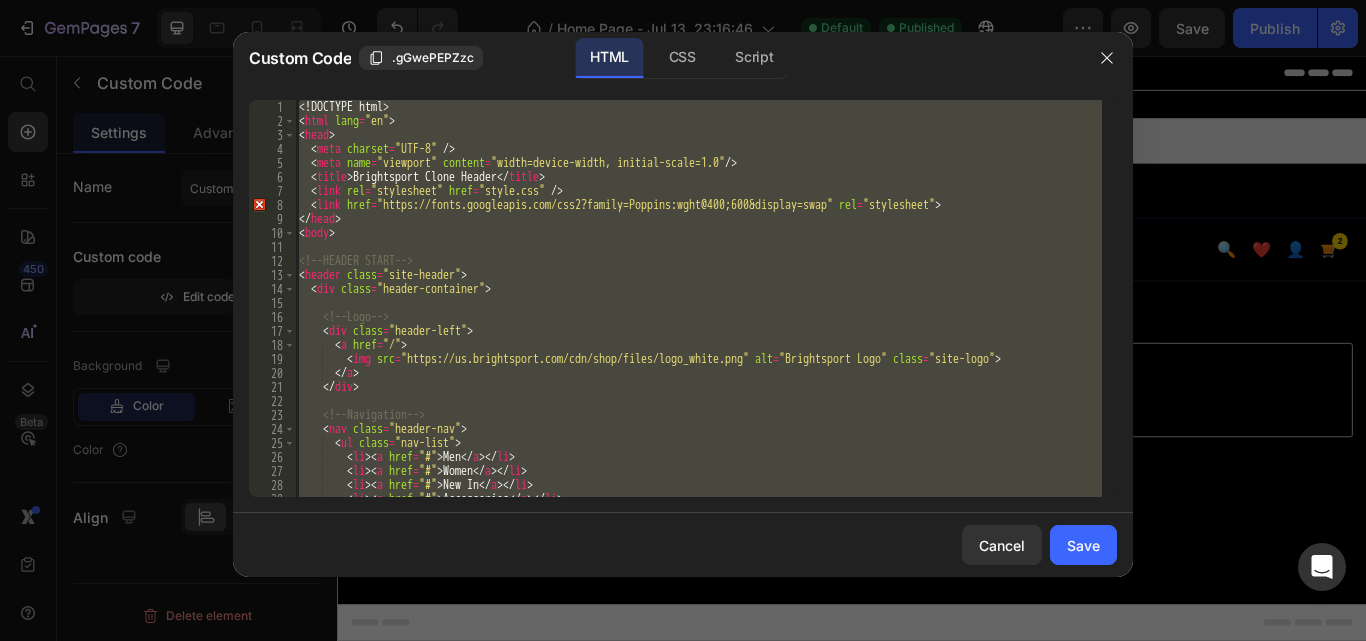 click on "Brightsport Clone Header" at bounding box center (698, 298) 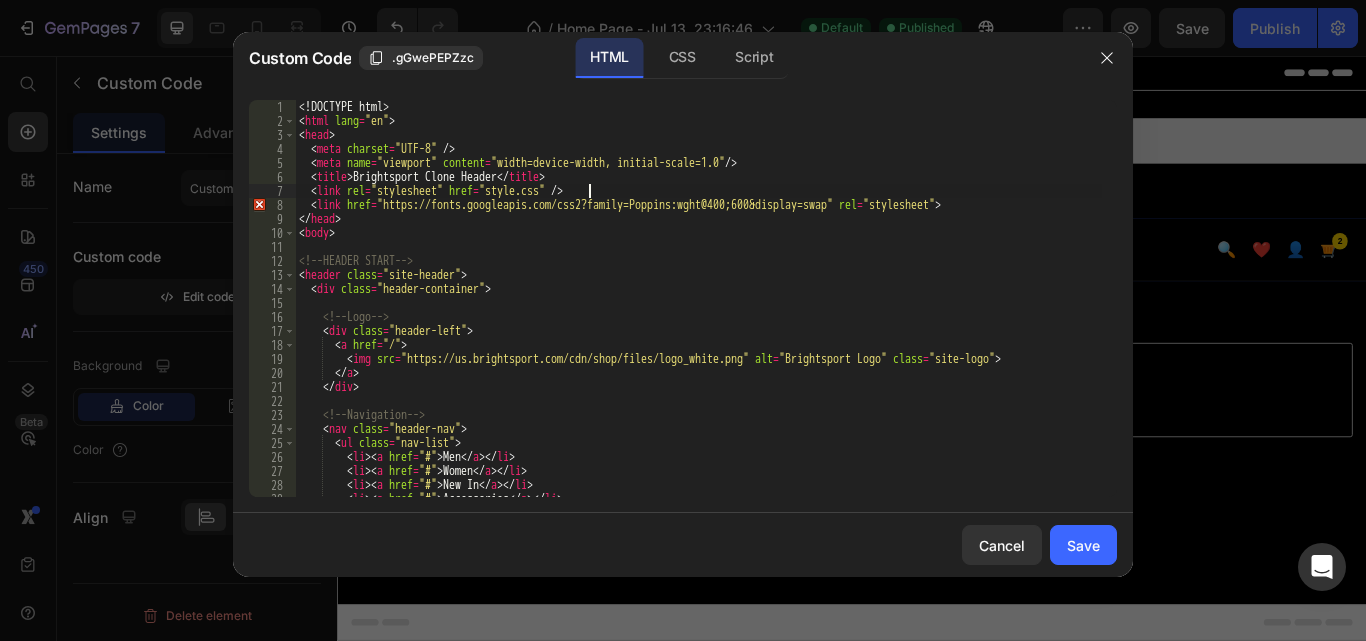 type on "</html>" 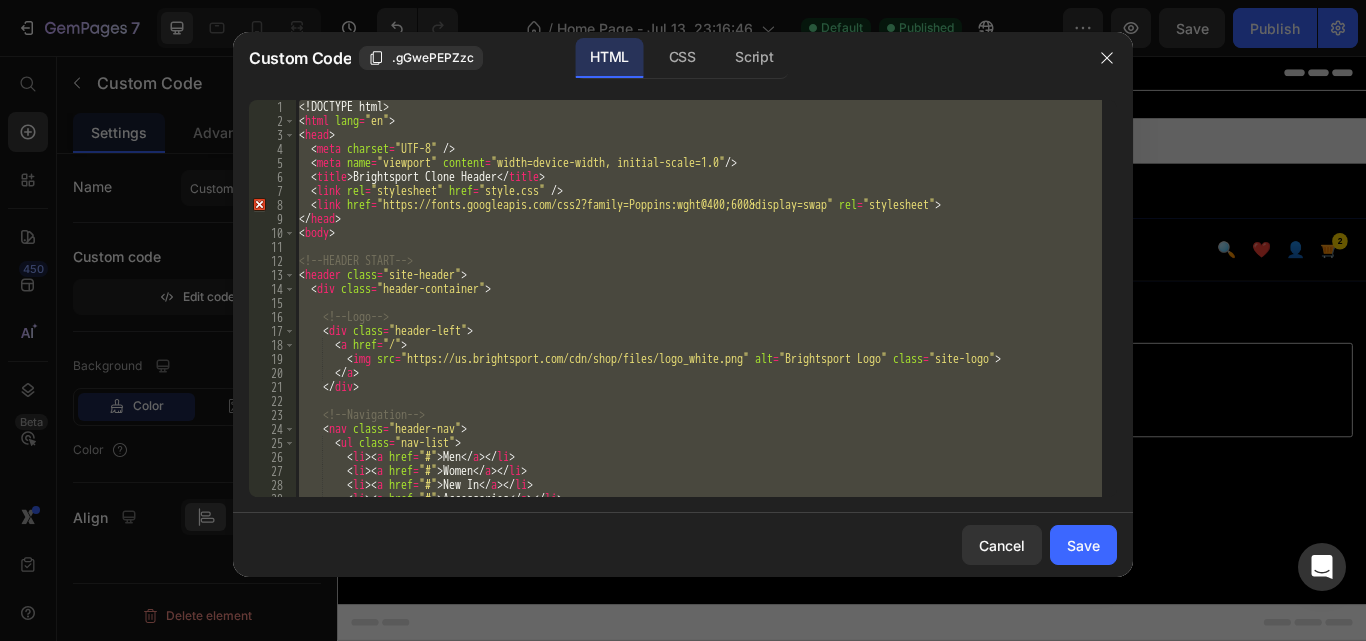 paste 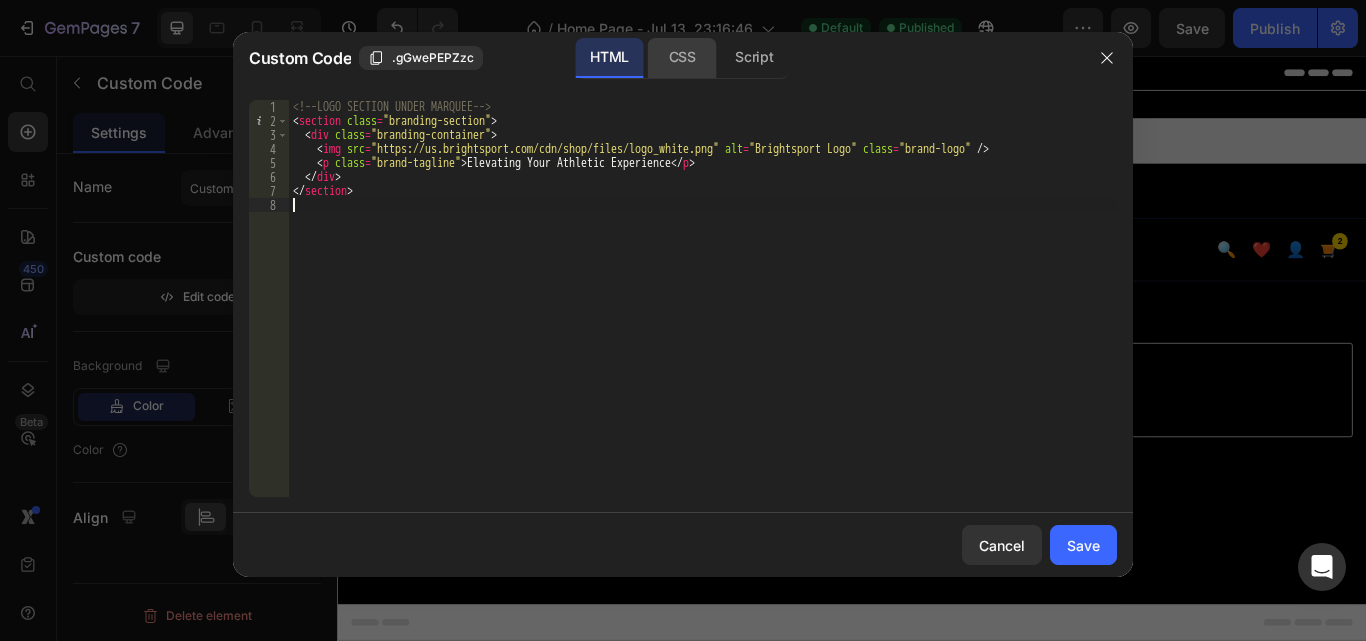 click on "CSS" 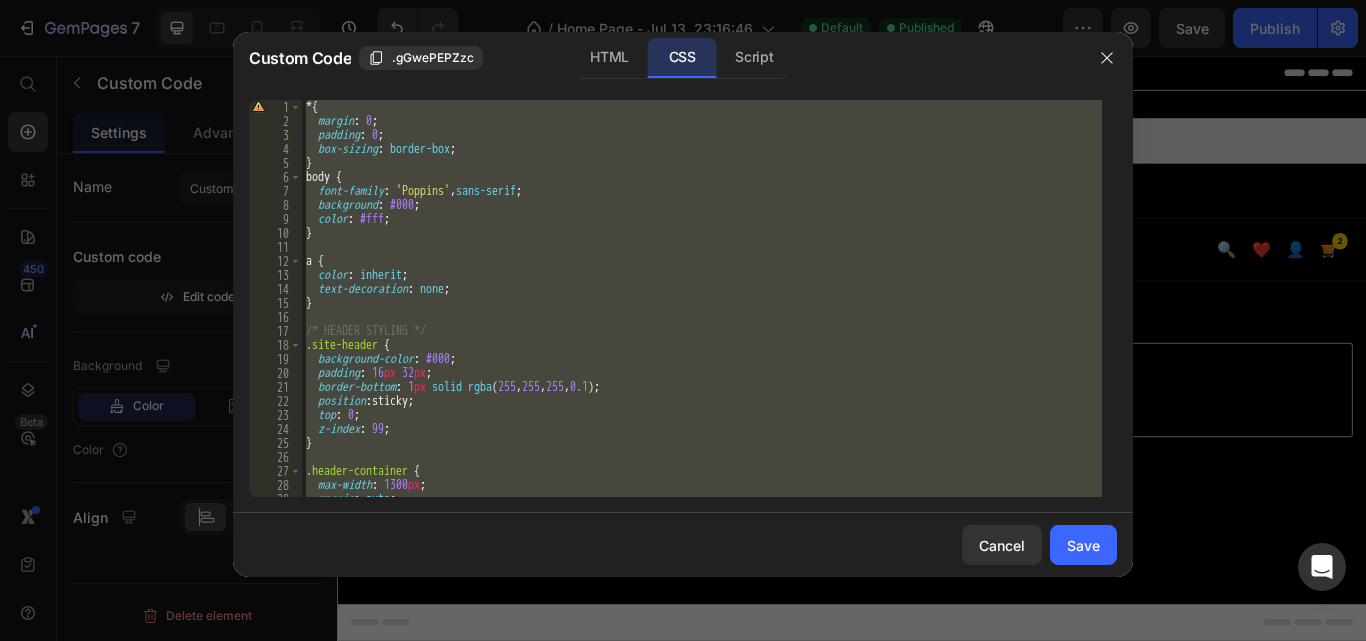 click on "*  {    margin :   0 ;    padding :   0 ;    box-sizing :   border-box ; } body   {    font-family :   ' Poppins ' ,  sans-serif ;    background :   #000 ;    color :   #fff ; } a   {    color :   inherit ;    text-decoration :   none ; } /* HEADER STYLING */ .site-header   {    background-color :   #000 ;    padding :   16 px   32 px ;    border-bottom :   1 px   solid   rgba ( 255 ,  255 ,  255 ,  0.1 ) ;    position :  sticky ;    top :   0 ;    z-index :   99 ; } .header-container   {    max-width :   1300 px ;    margin :   auto ;    display :   flex ;" at bounding box center (702, 298) 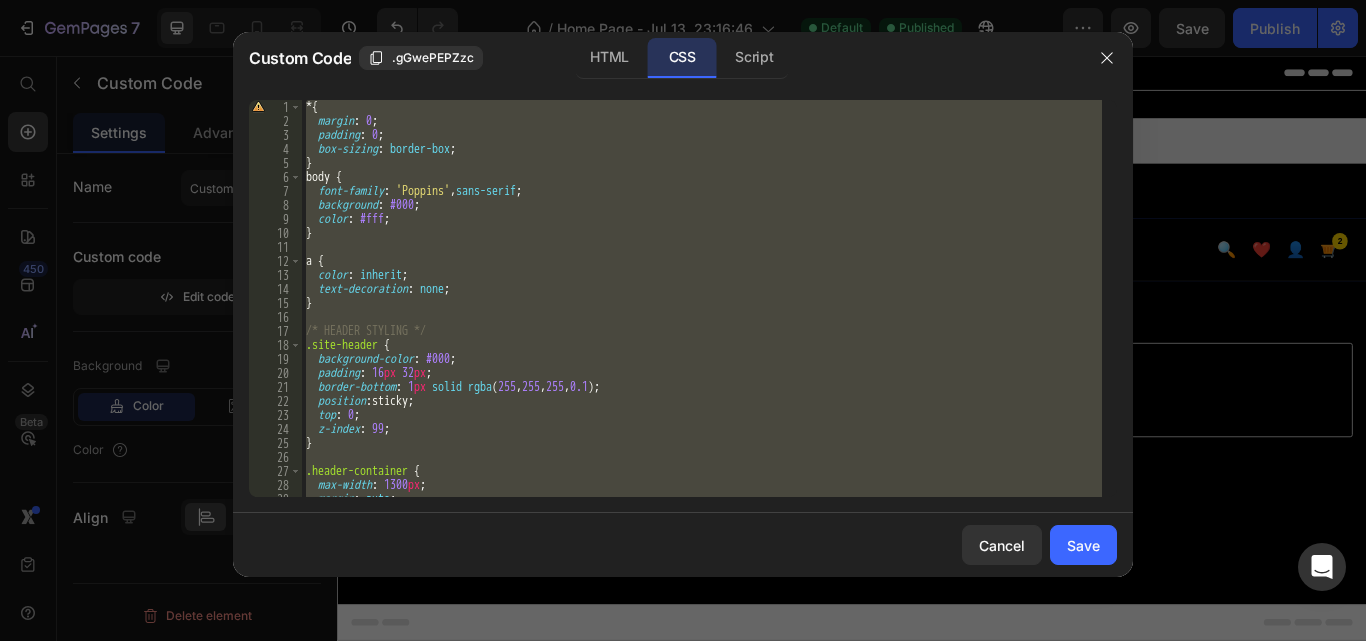 type on "}" 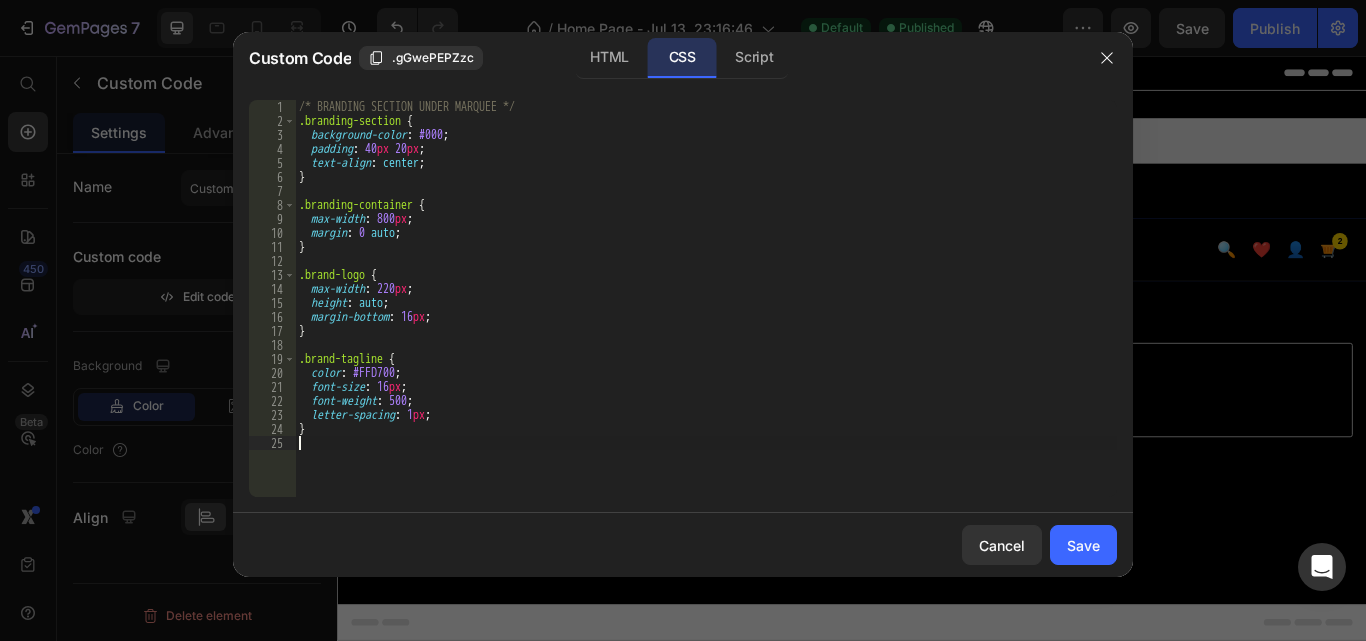 type 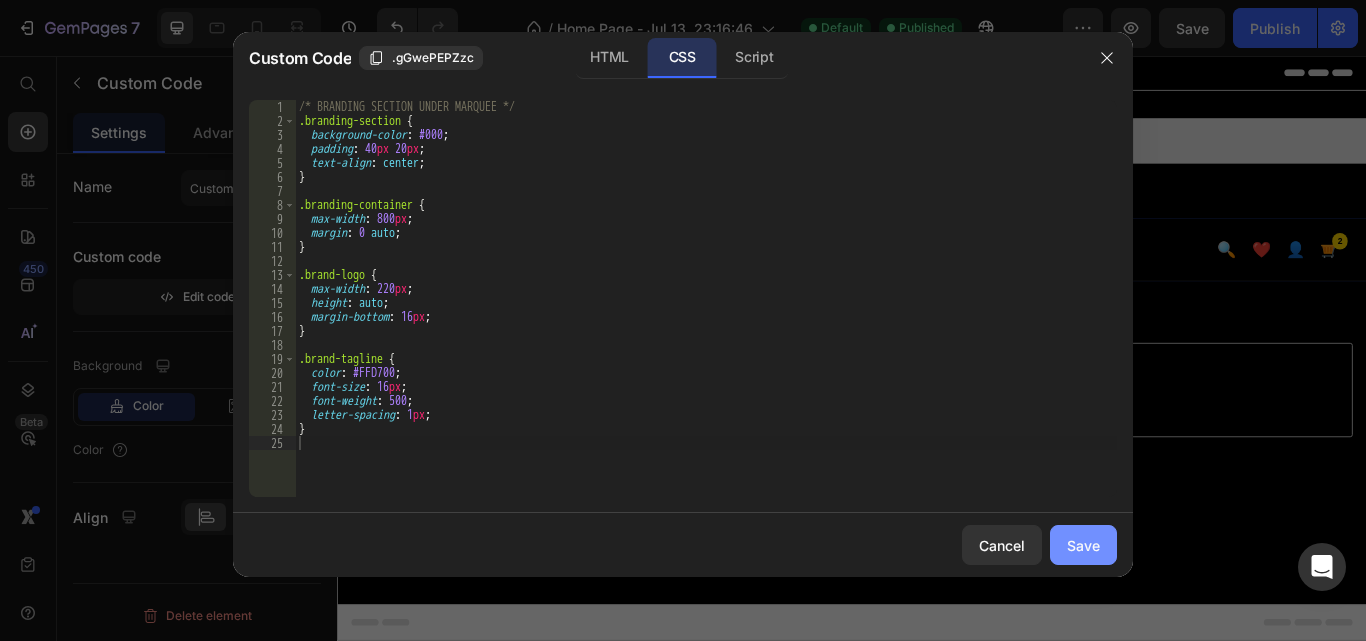 click on "Save" 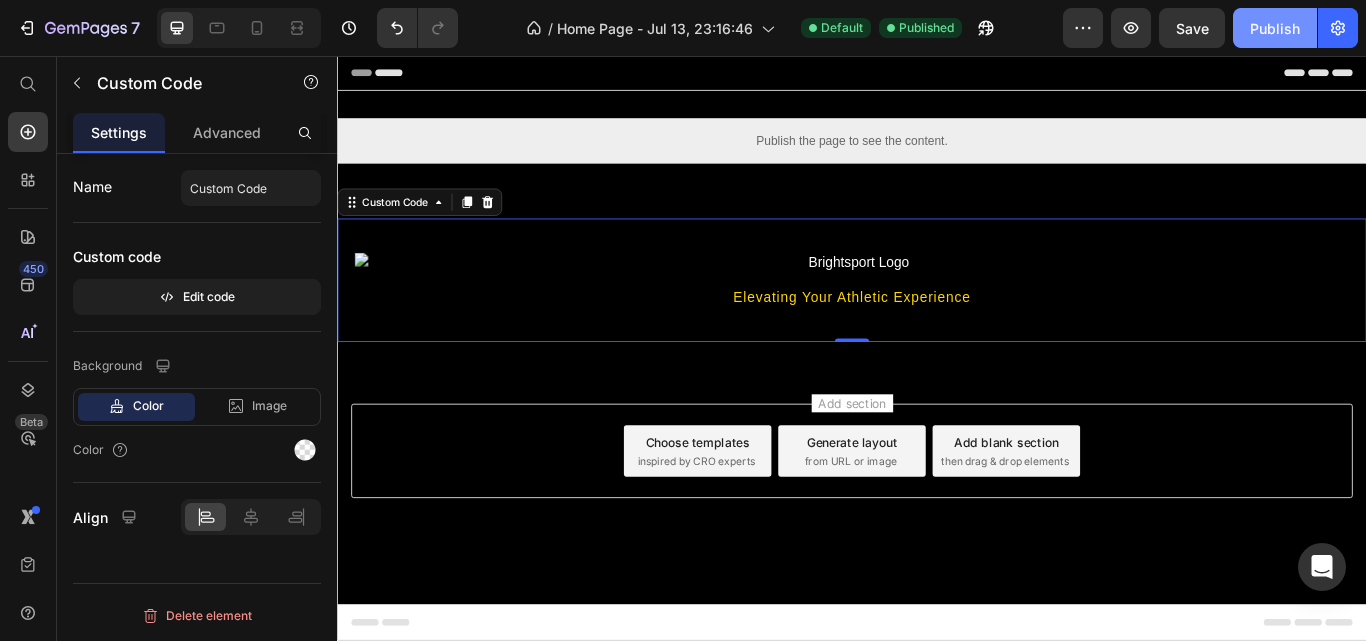 click on "Publish" at bounding box center (1275, 28) 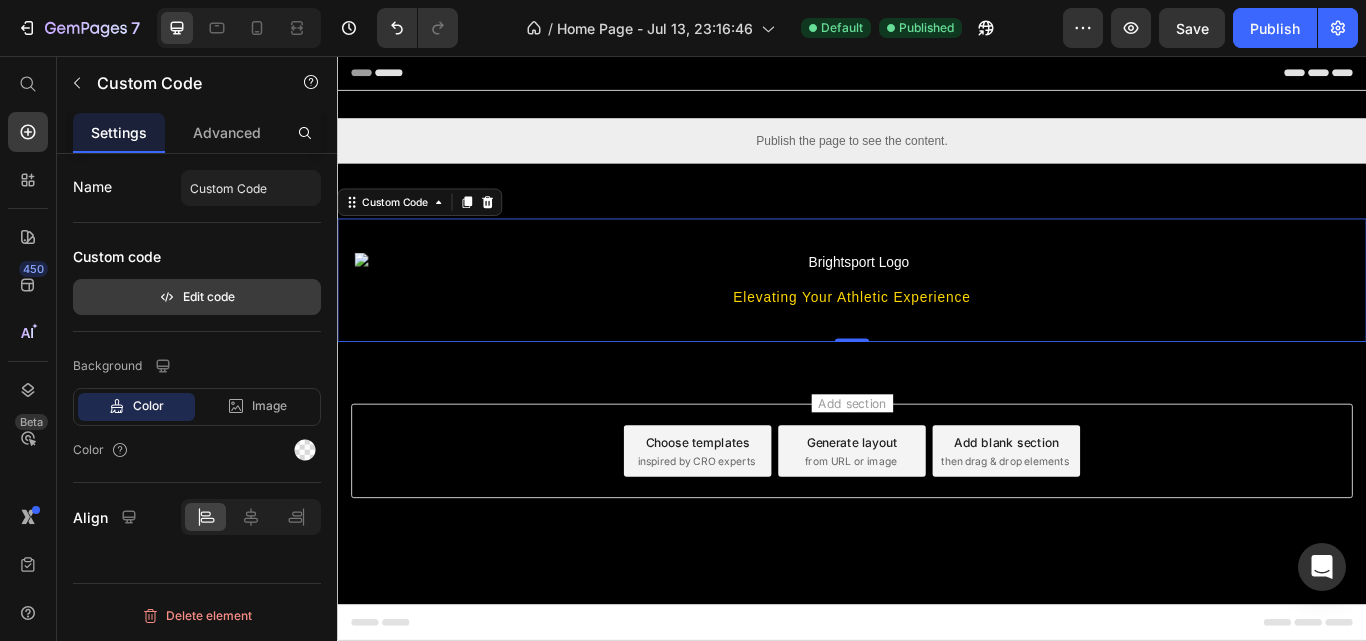 click on "Edit code" at bounding box center [197, 297] 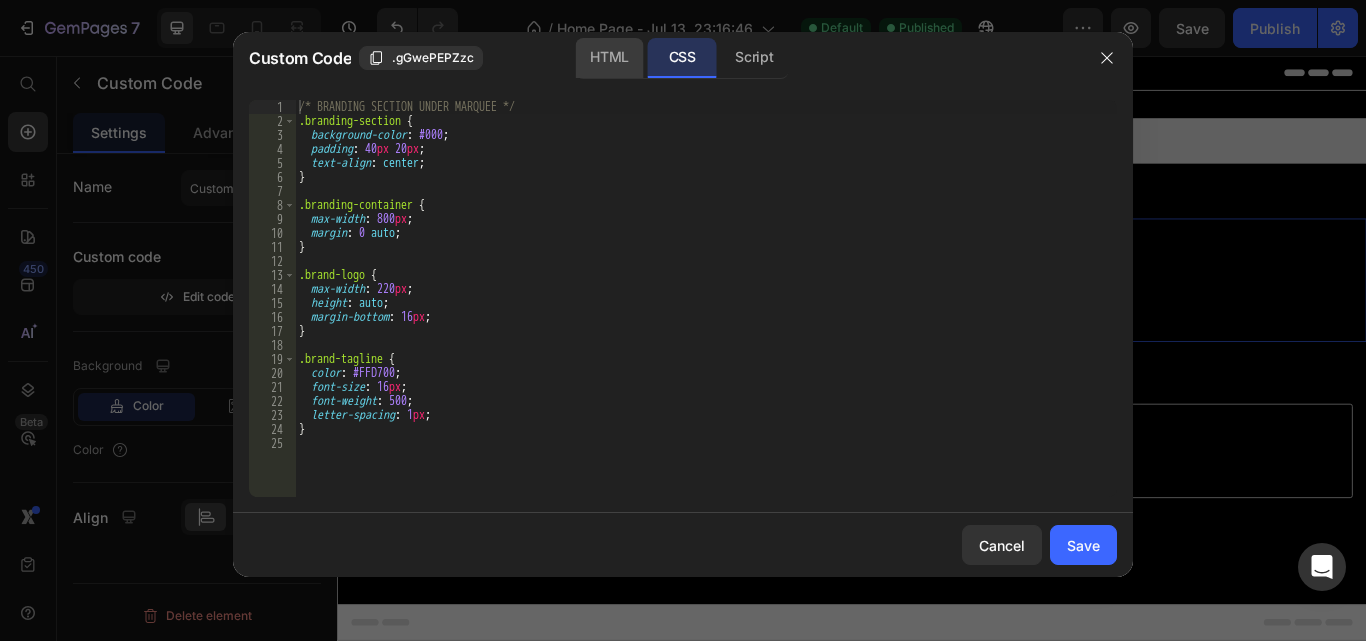 click on "HTML" 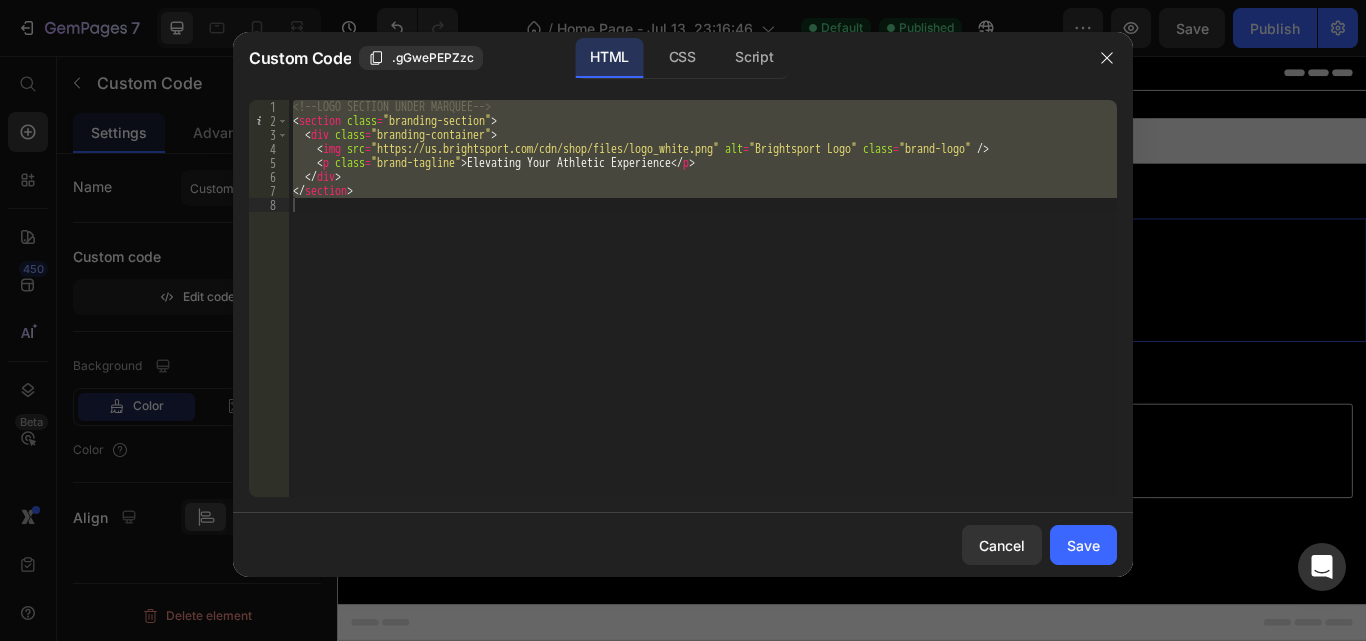 click on "\u003c!--  LOGO SECTION UNDER MARQUEE  --\u003e \u003c section   class = "branding-section" \u003e    \u003c div   class = "branding-container" \u003e      \u003c img   src = "https://us.brightsport.com/cdn/shop/files/logo_white.png"   alt = "Brightsport Logo"   class = "brand-logo"   /\u003e      \u003c p   class = "brand-tagline" \u003e Elevating Your Athletic Experience \u003c/ p \u003e    \u003c/ div \u003e \u003c/ section \u003e" at bounding box center [703, 298] 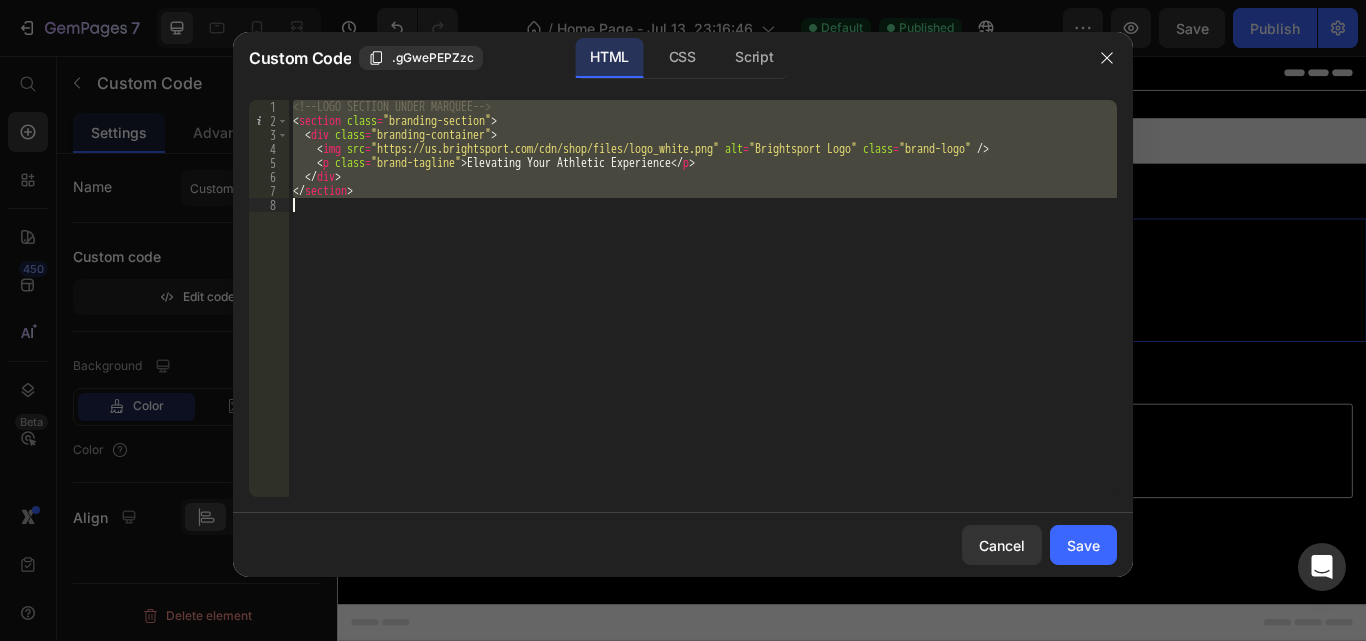 paste on "html>" 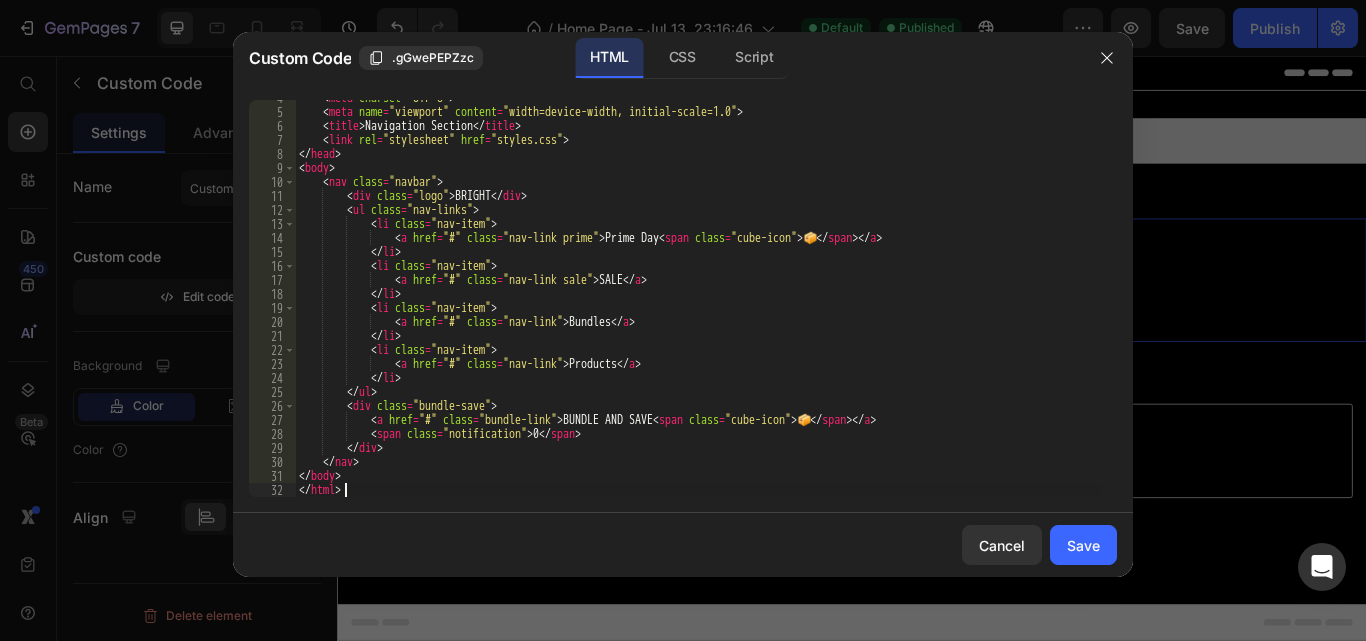 scroll, scrollTop: 51, scrollLeft: 0, axis: vertical 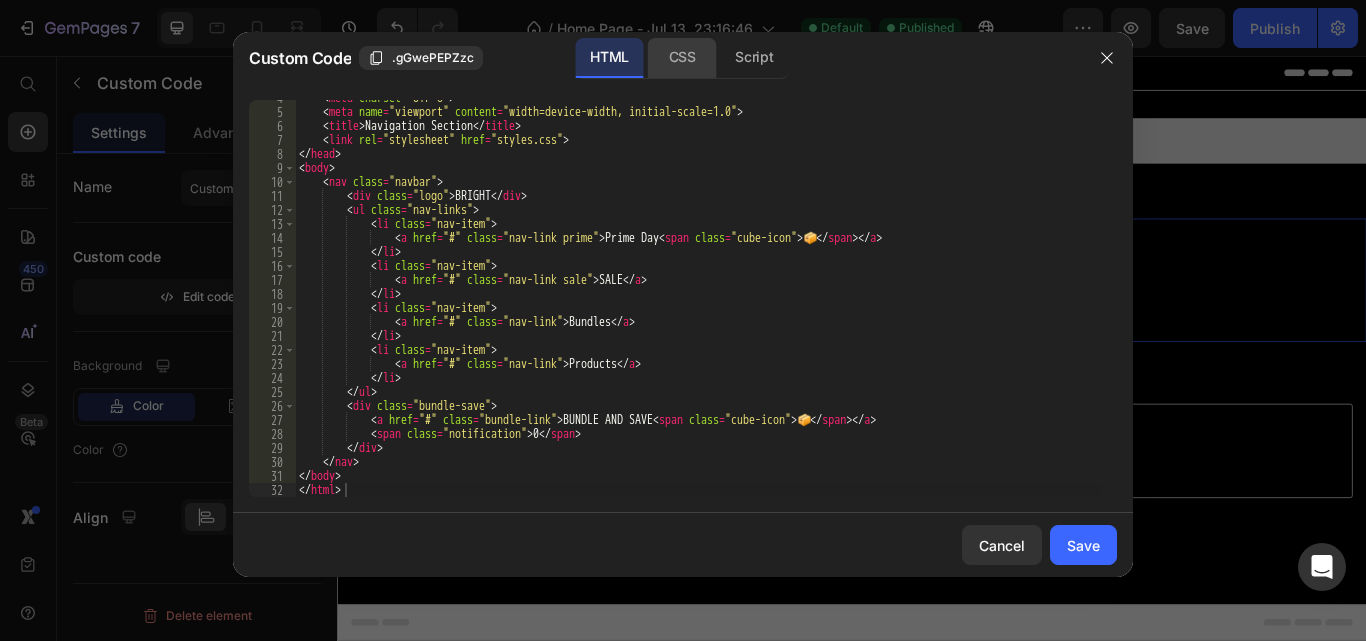 click on "CSS" 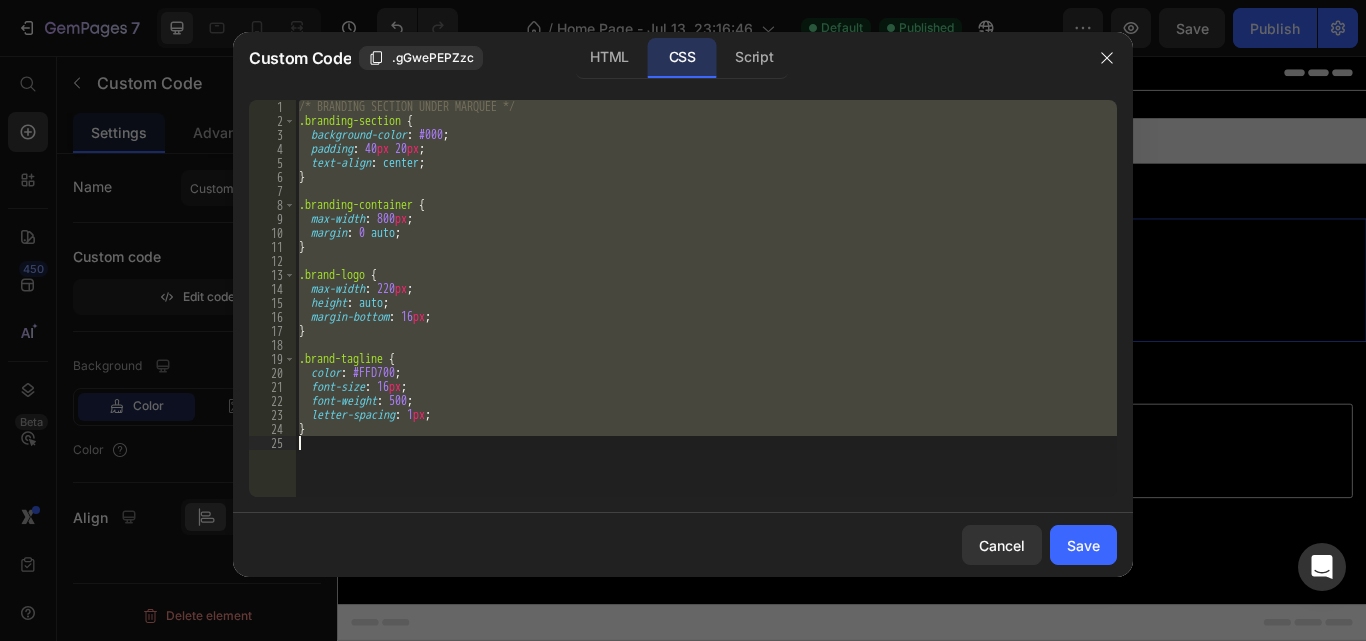 click on "/* BRANDING SECTION UNDER MARQUEE */ .branding-section   {    background-color :   #000 ;    padding :   40 px   20 px ;    text-align :   center ; } .branding-container   {    max-width :   800 px ;    margin :   0   auto ; } .brand-logo   {    max-width :   220 px ;    height :   auto ;    margin-bottom :   16 px ; } .brand-tagline   {    color :   #FFD700 ;    font-size :   16 px ;    font-weight :   500 ;    letter-spacing :   1 px ; }" at bounding box center (706, 298) 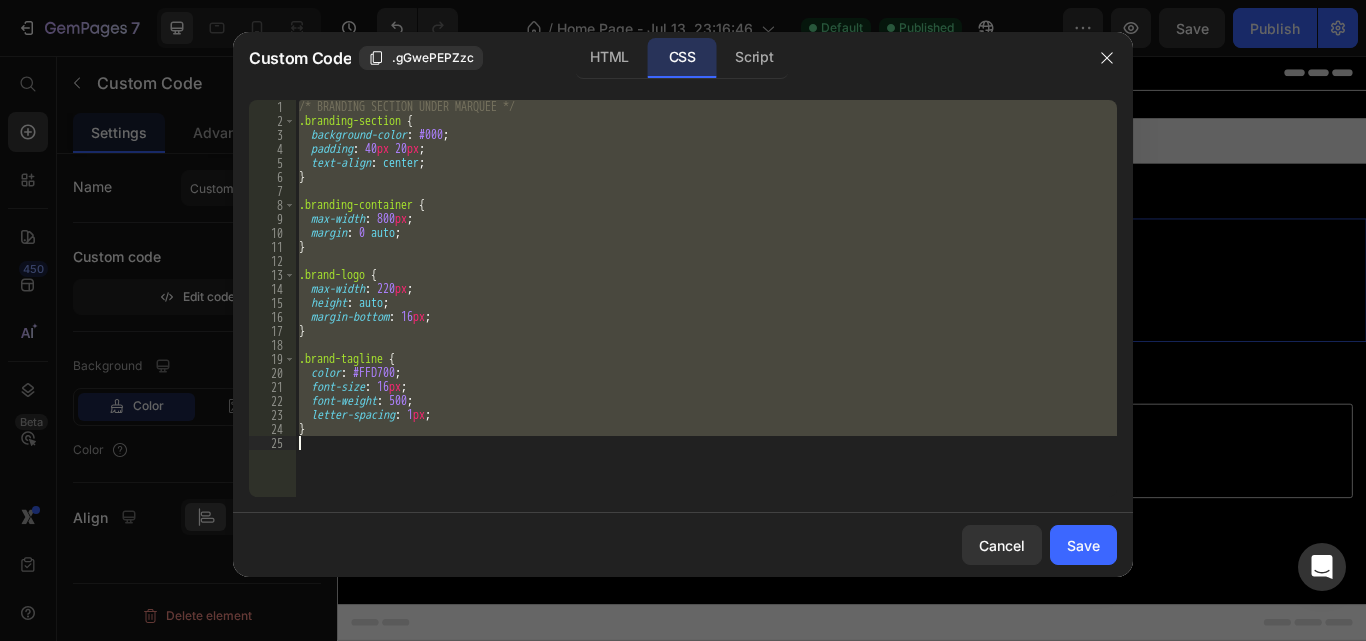 paste 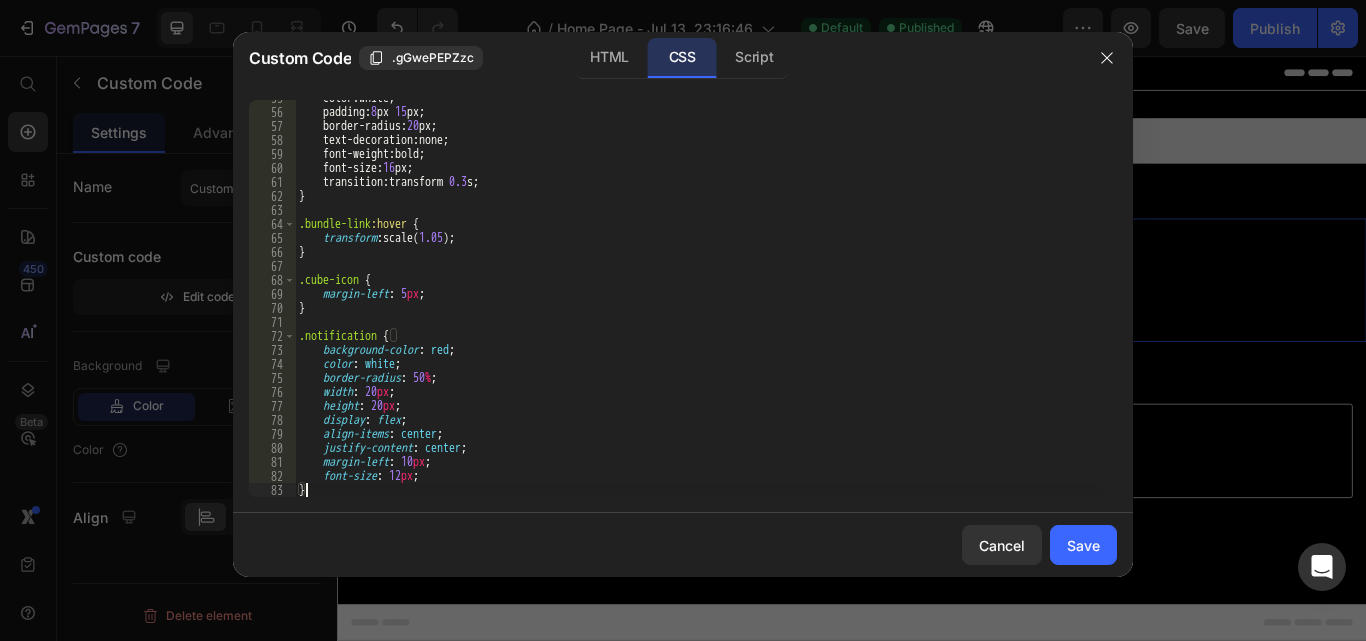 type on "}" 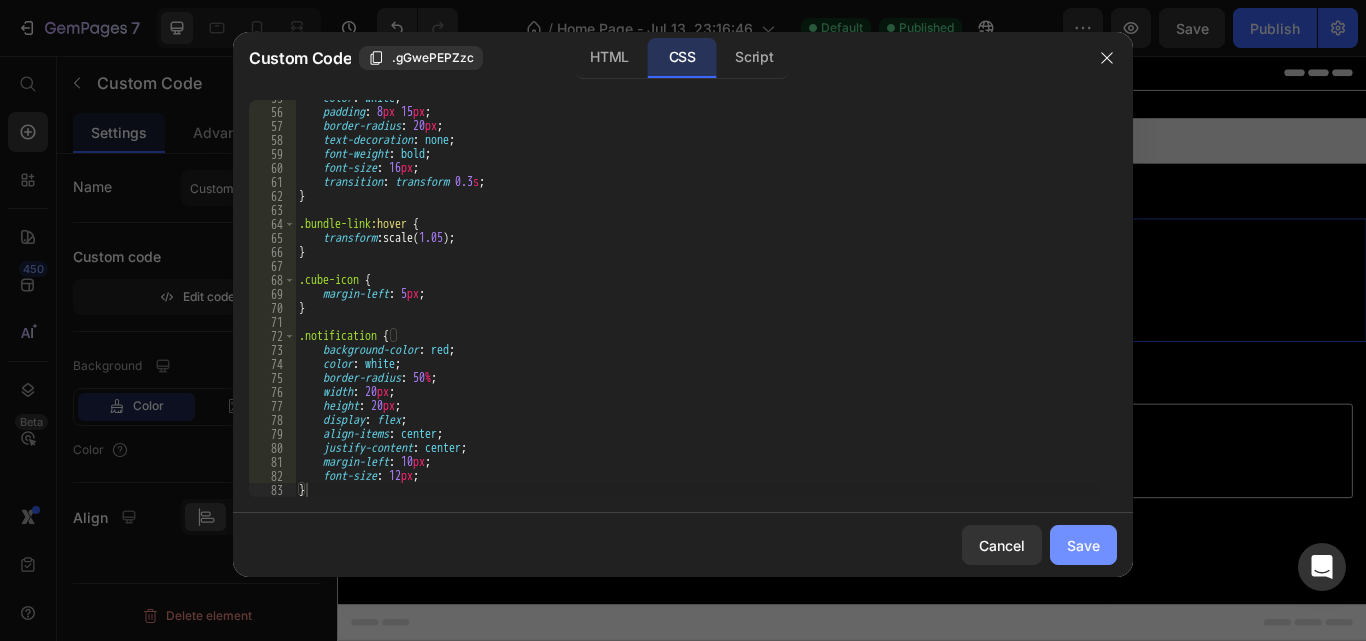 click on "Save" at bounding box center [1083, 545] 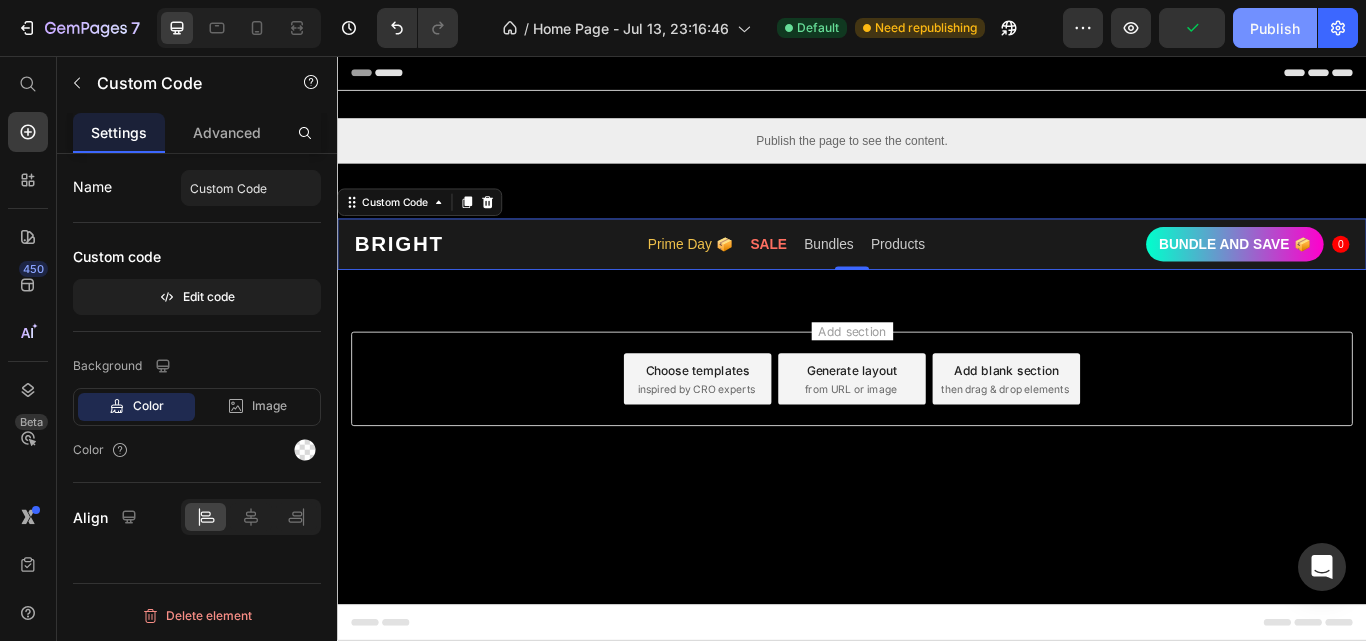 click on "Publish" at bounding box center (1275, 28) 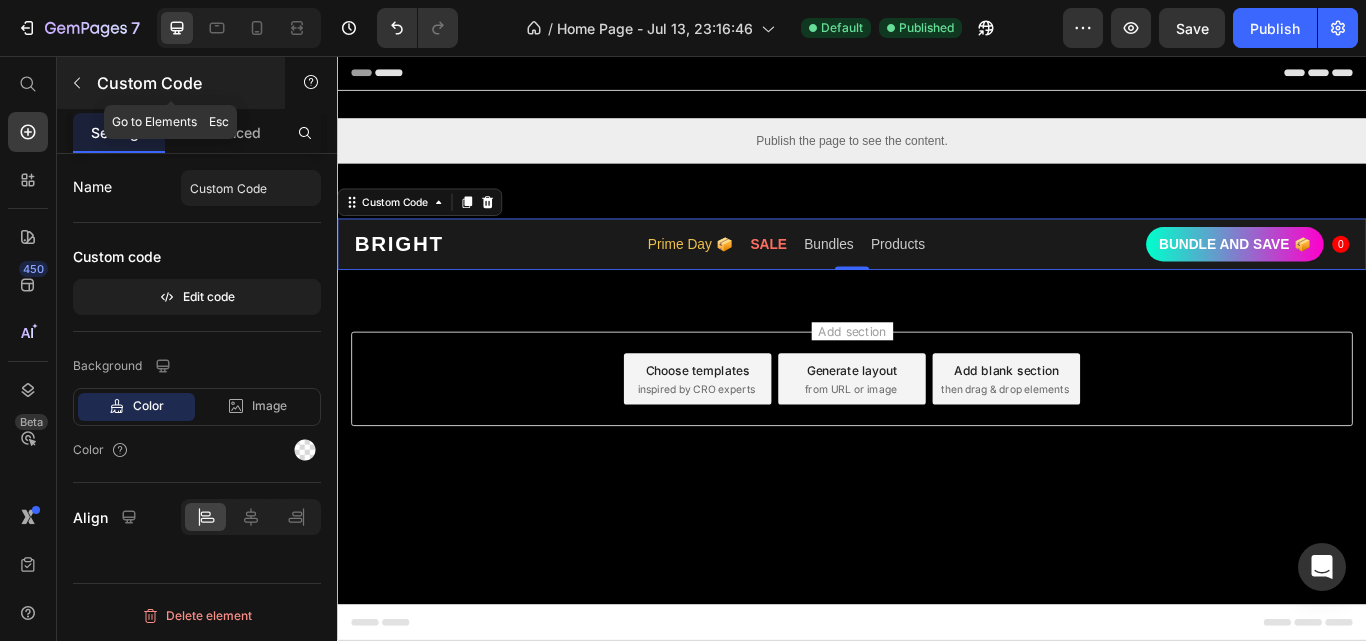 click 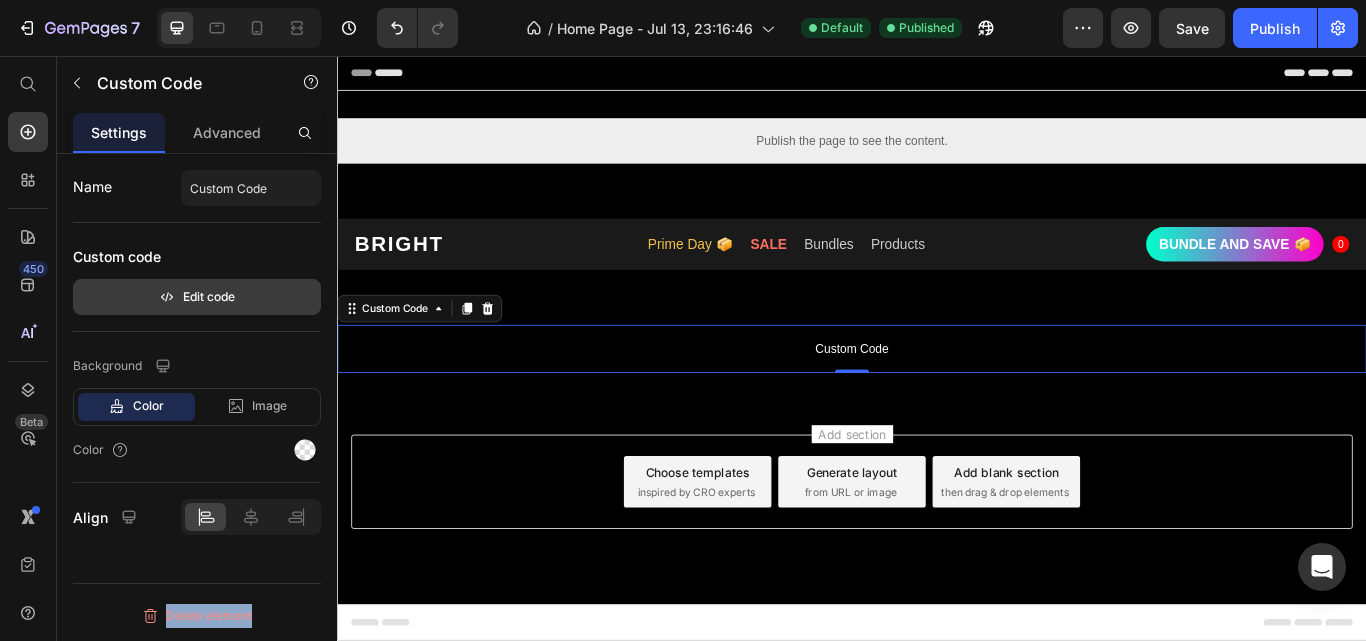 click on "Edit code" at bounding box center (197, 297) 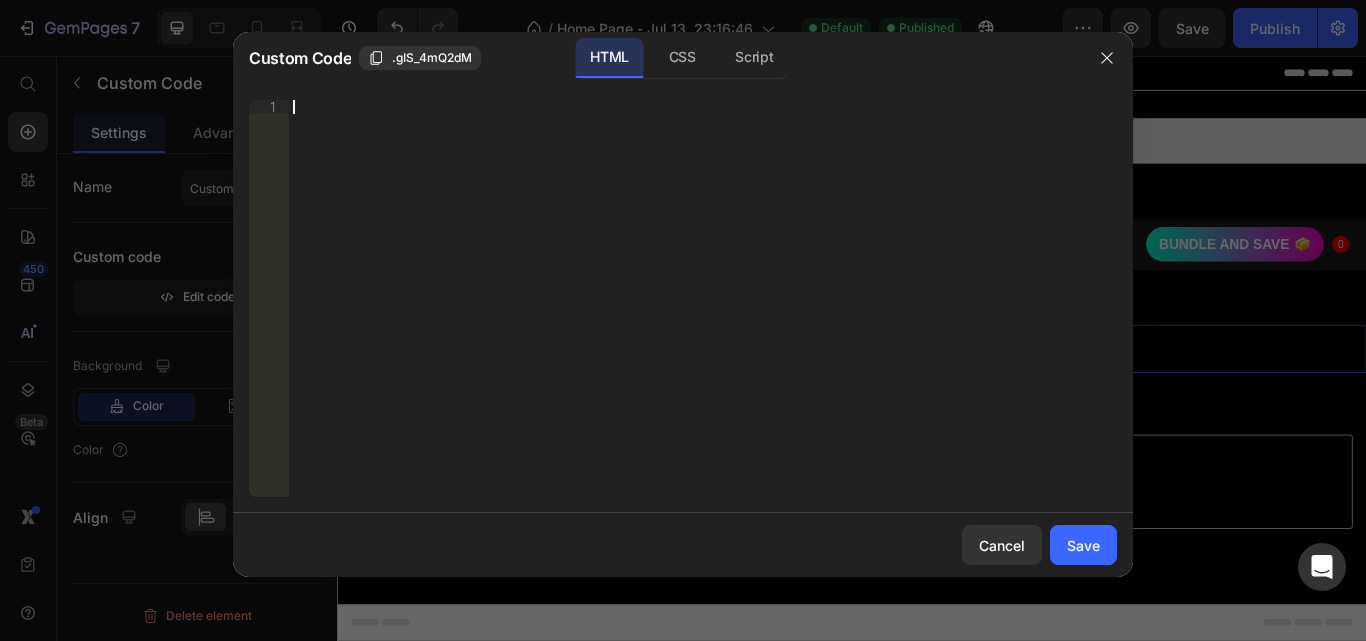 click on "Insert the 3rd-party installation code, HTML code, or Liquid code to display custom content." at bounding box center [703, 312] 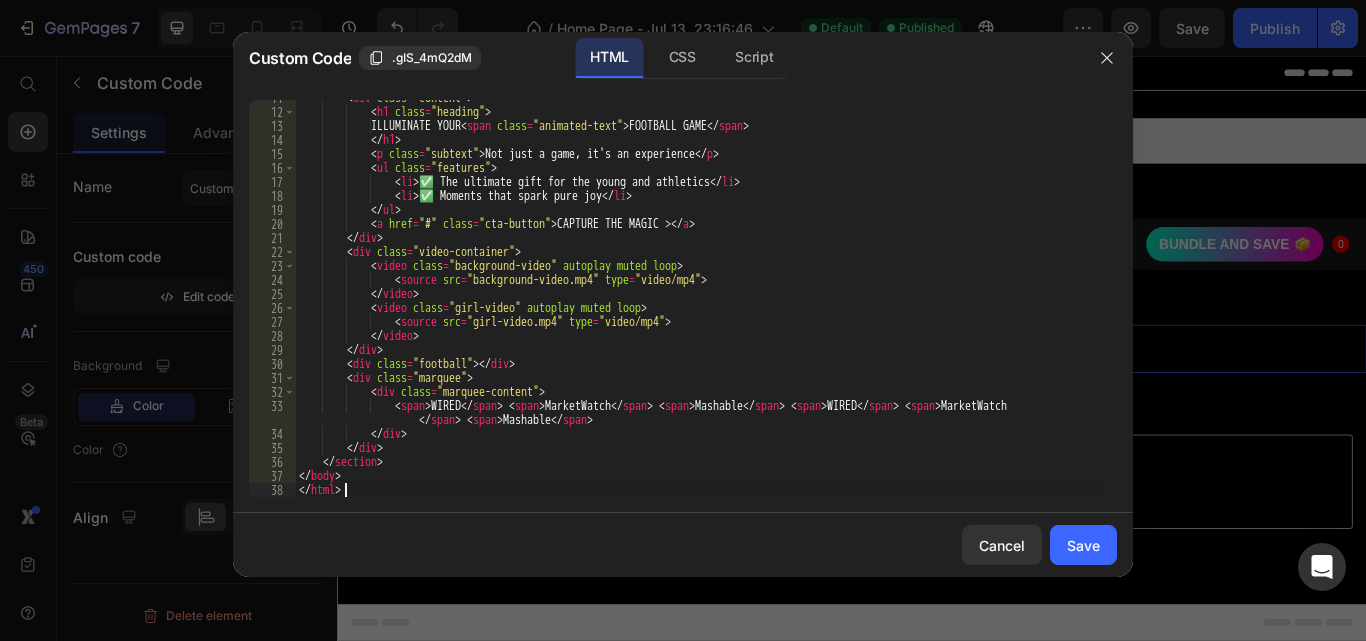 scroll, scrollTop: 149, scrollLeft: 0, axis: vertical 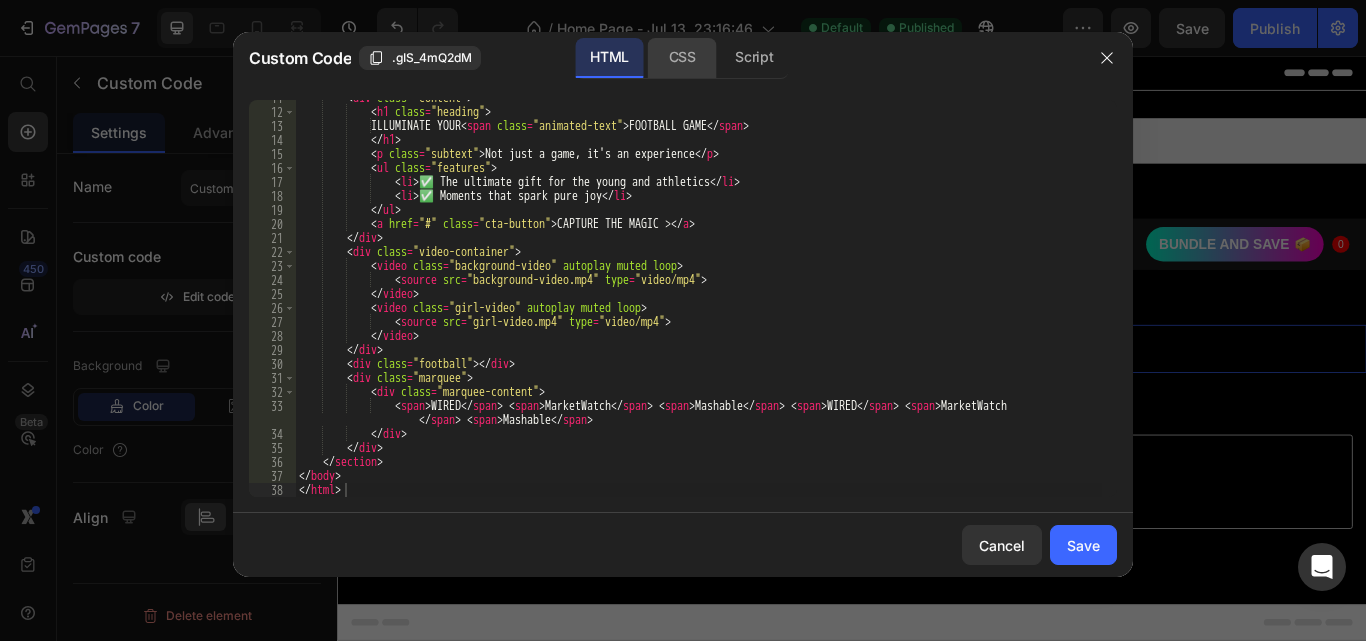 click on "CSS" 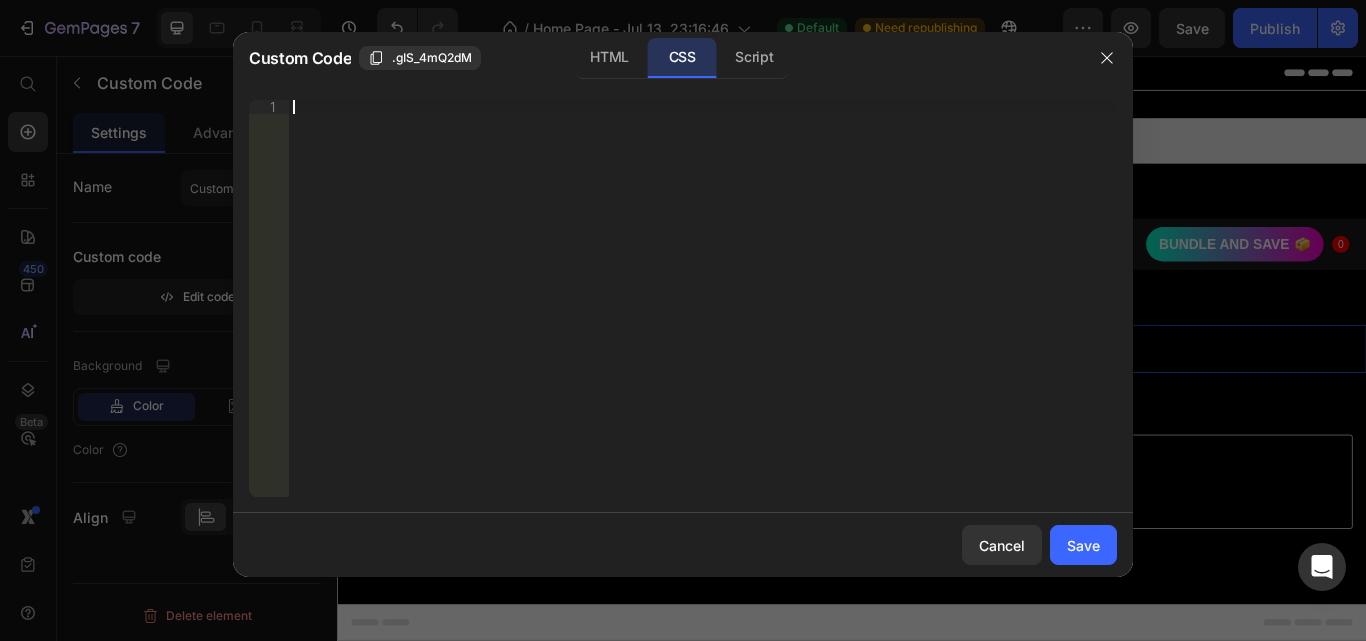click on "Insert the CSS code to style your content right here." at bounding box center [703, 312] 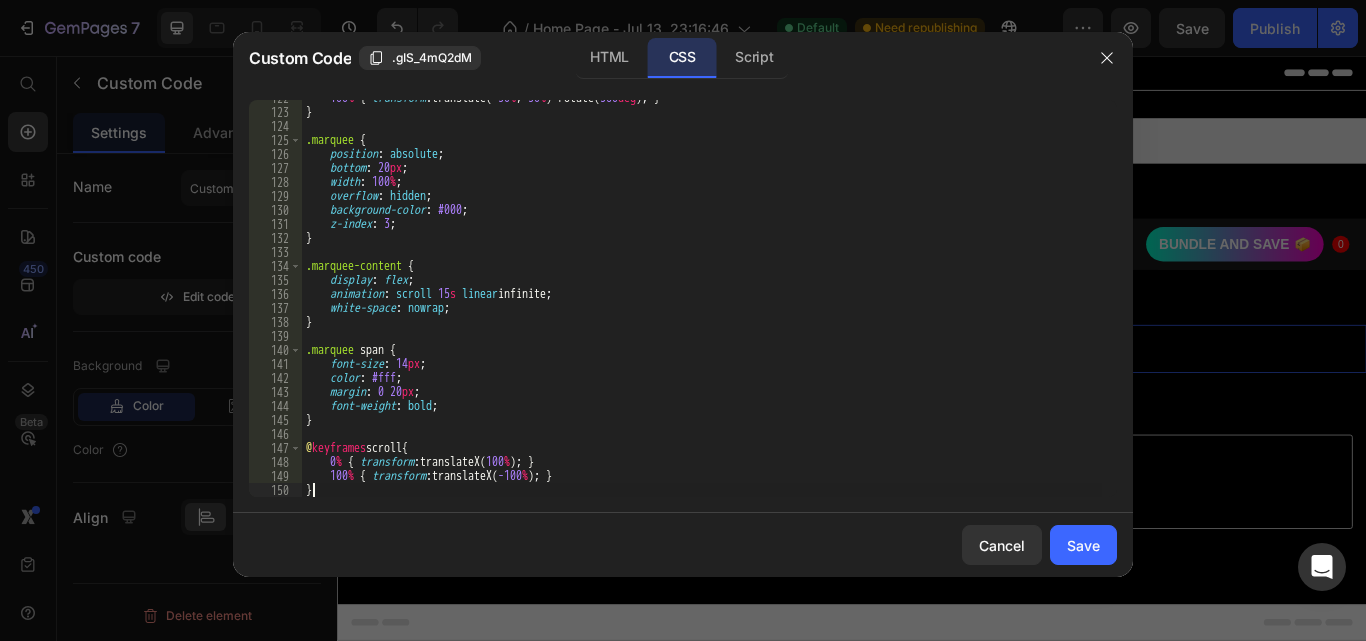 scroll, scrollTop: 1703, scrollLeft: 0, axis: vertical 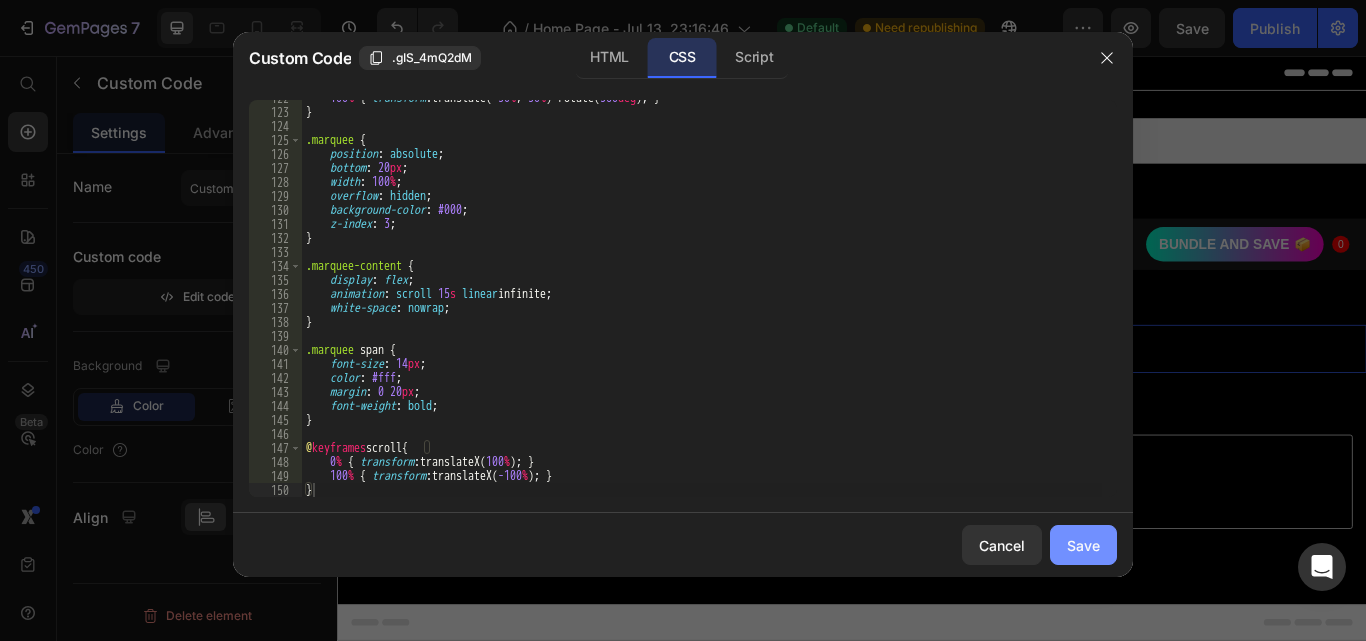 click on "Save" at bounding box center [1083, 545] 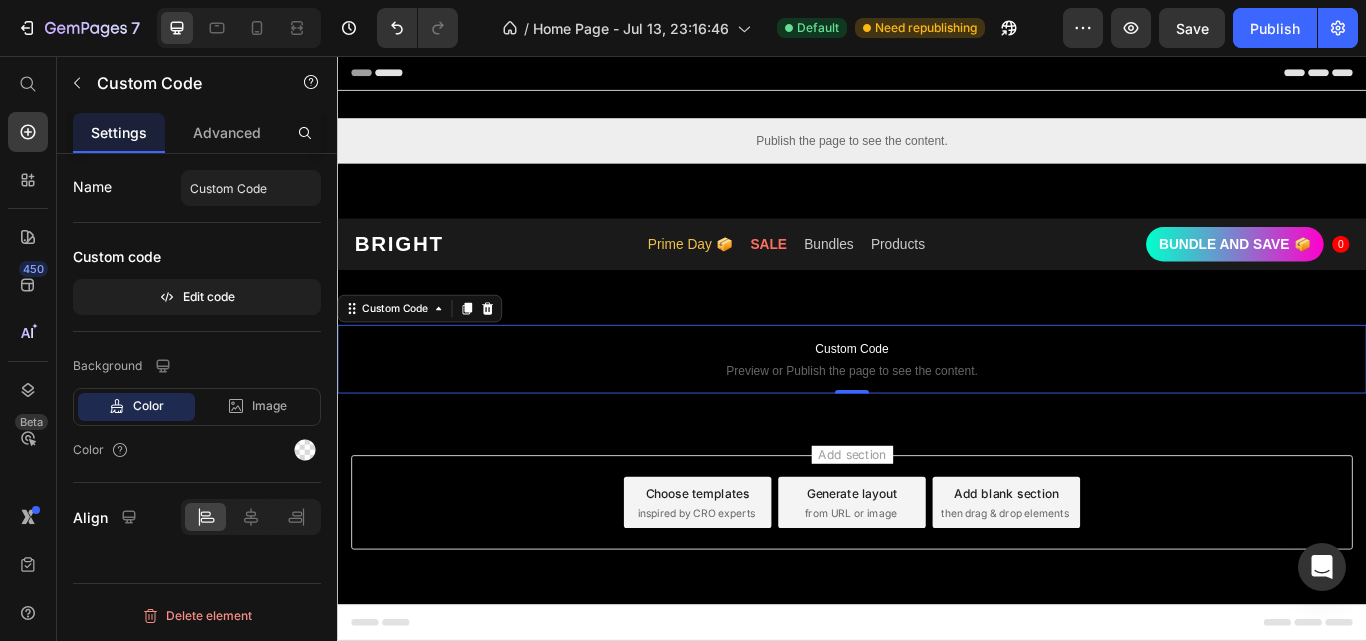 click on "Header" at bounding box center (937, 76) 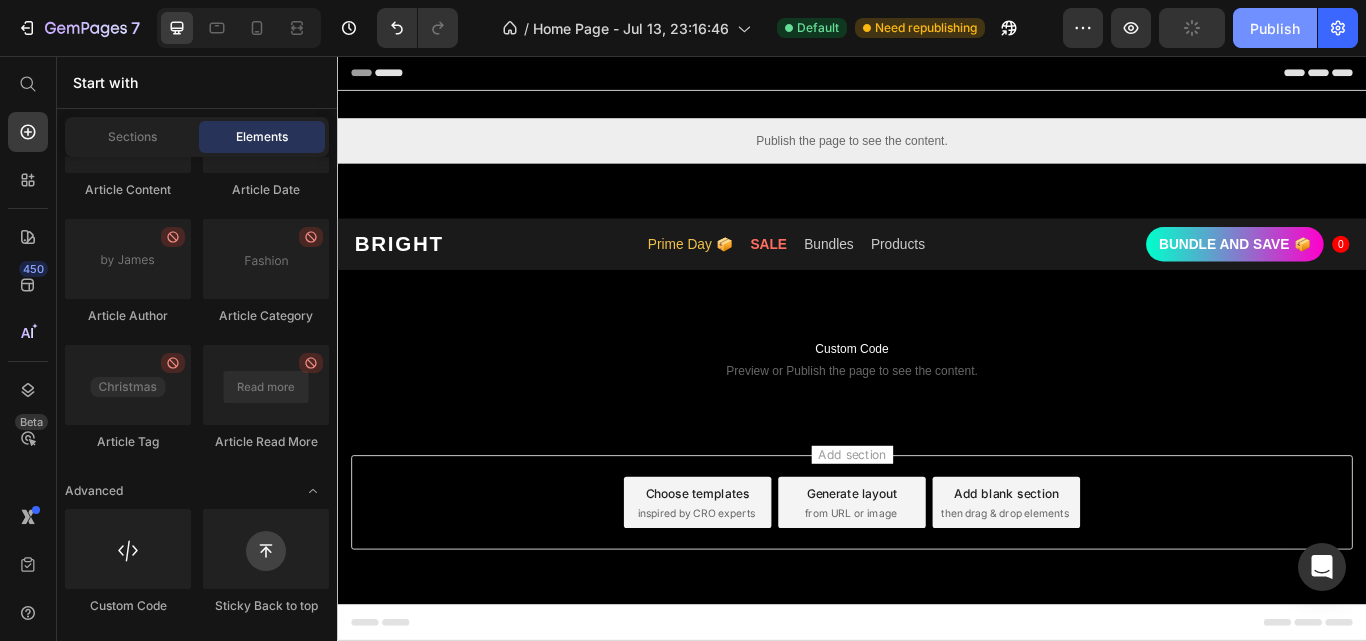 click on "Publish" at bounding box center [1275, 28] 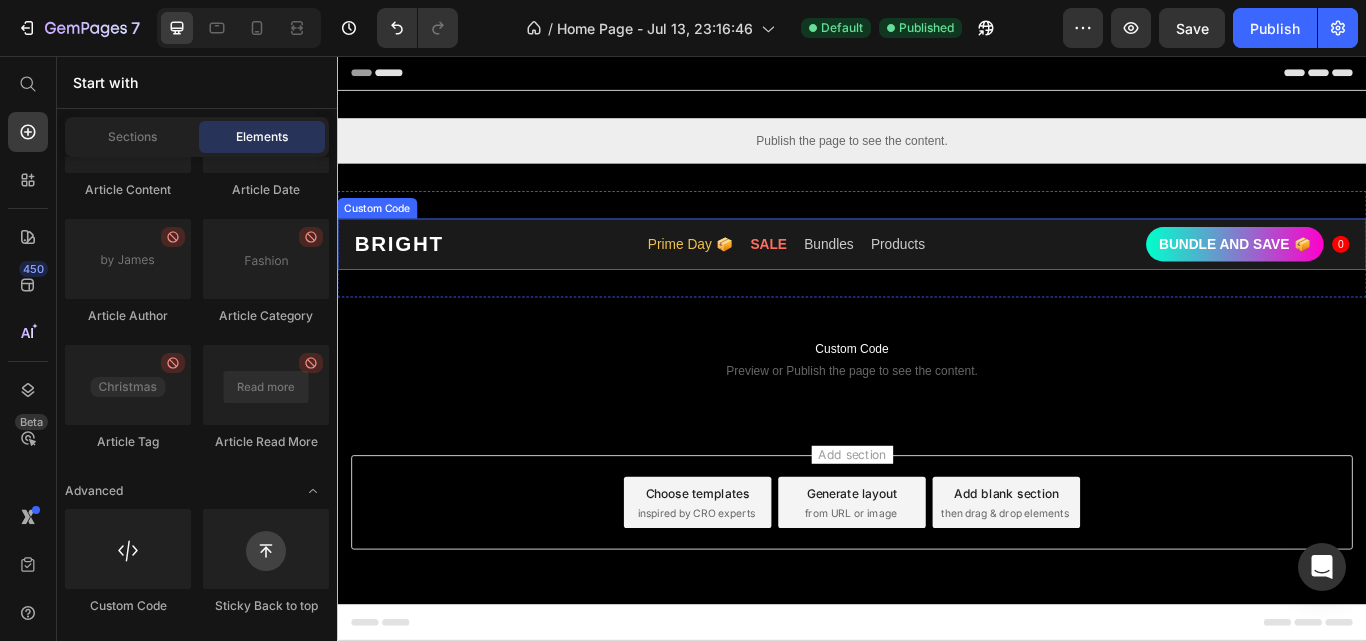 click on "Custom Code" at bounding box center (937, 398) 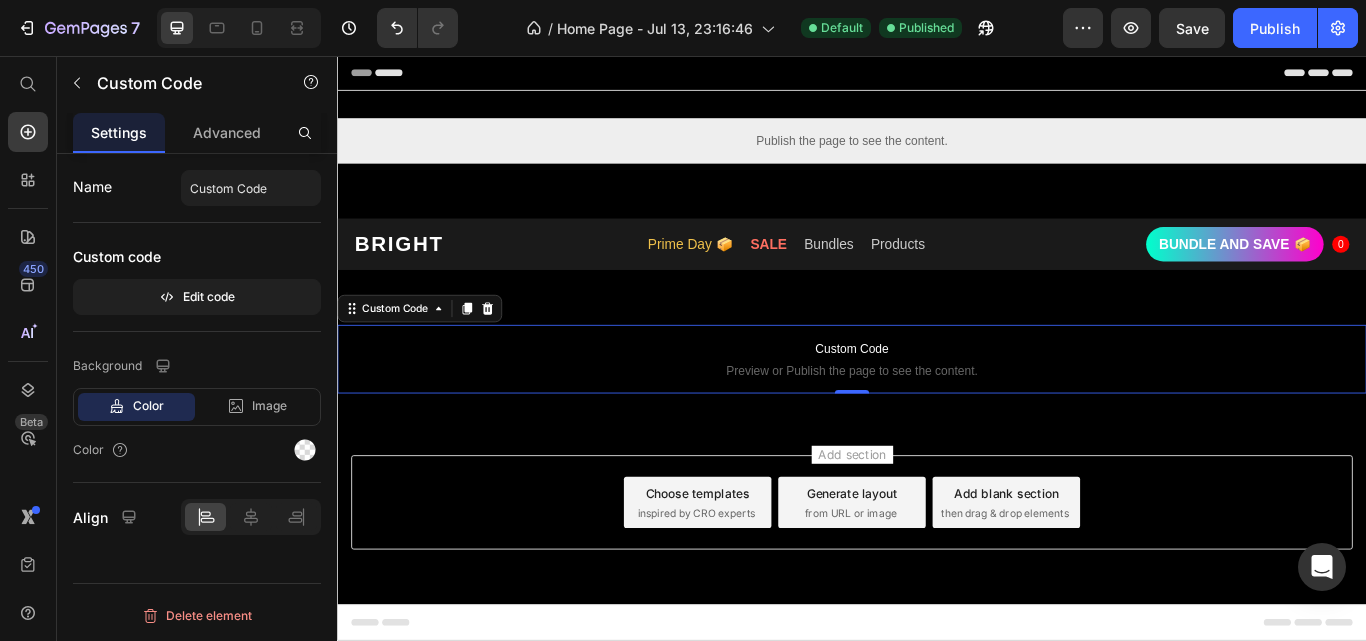 click on "Custom Code" at bounding box center [937, 398] 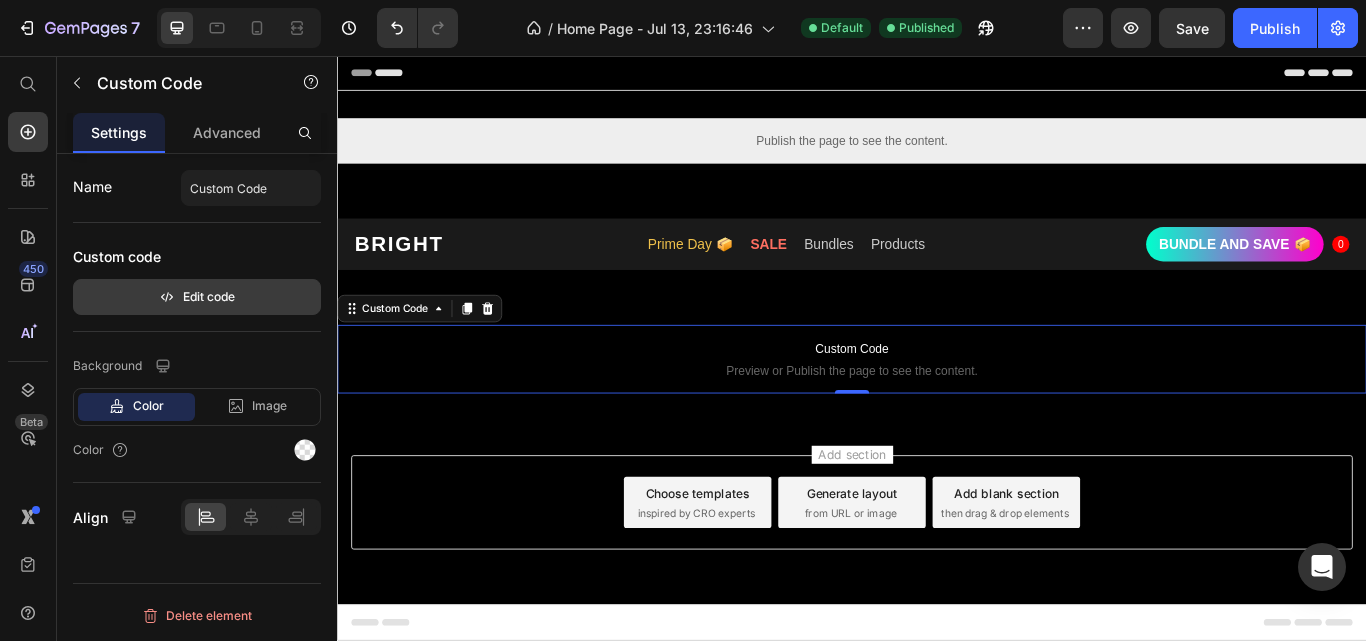 click on "Edit code" at bounding box center [197, 297] 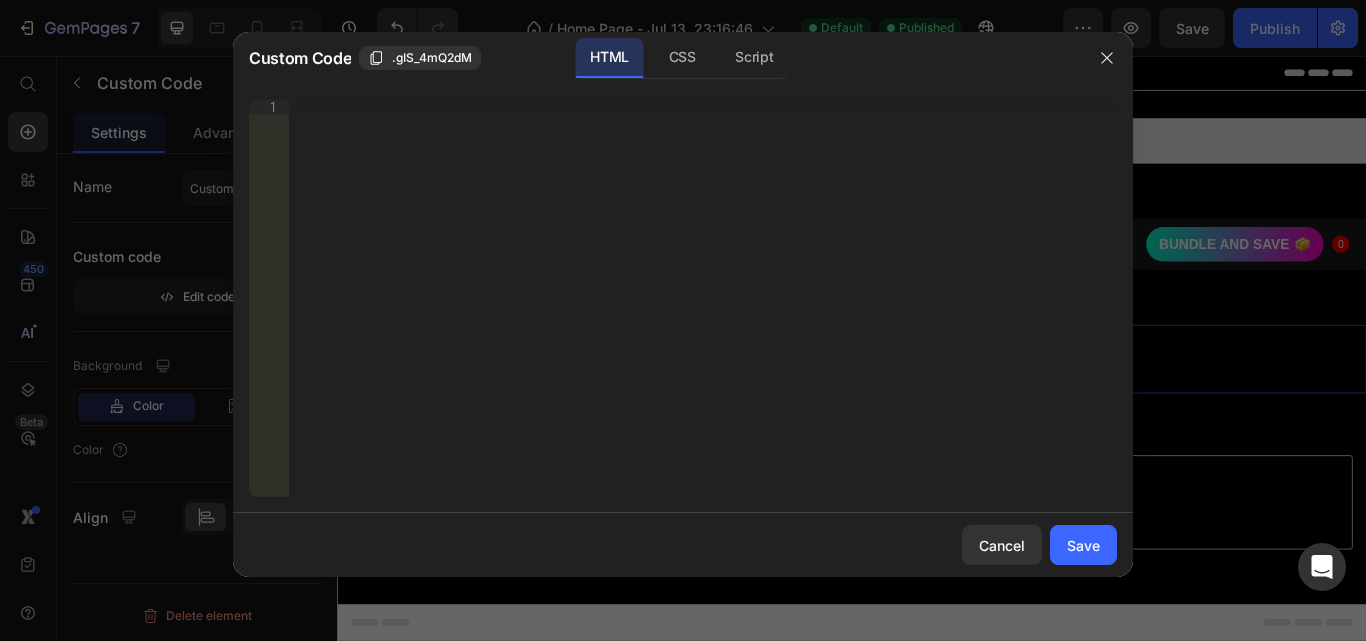 click on "HTML" 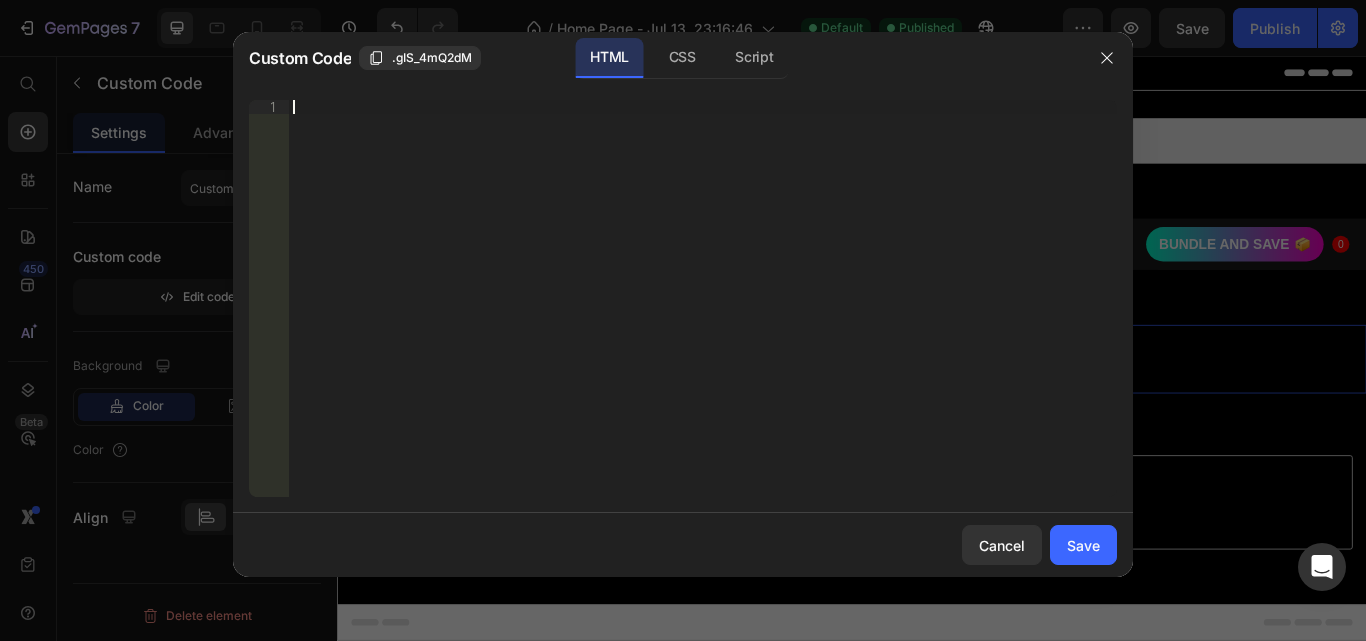 paste on "</html>" 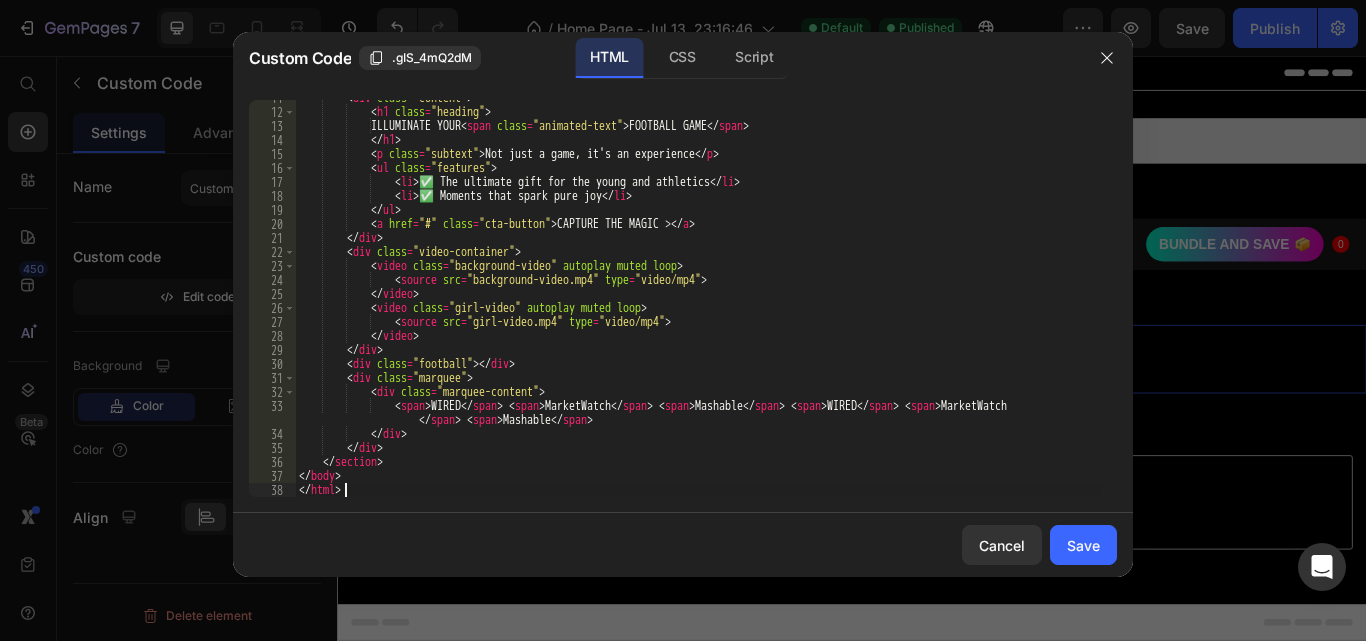 type on "</html>" 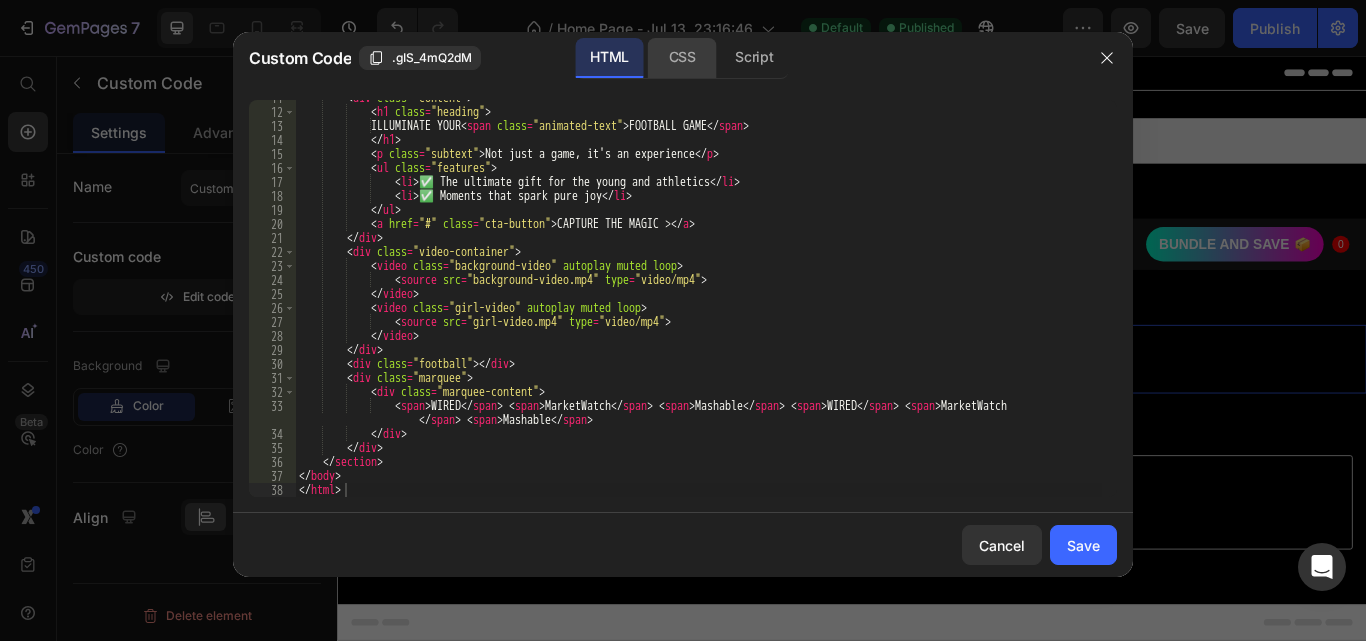 click on "CSS" 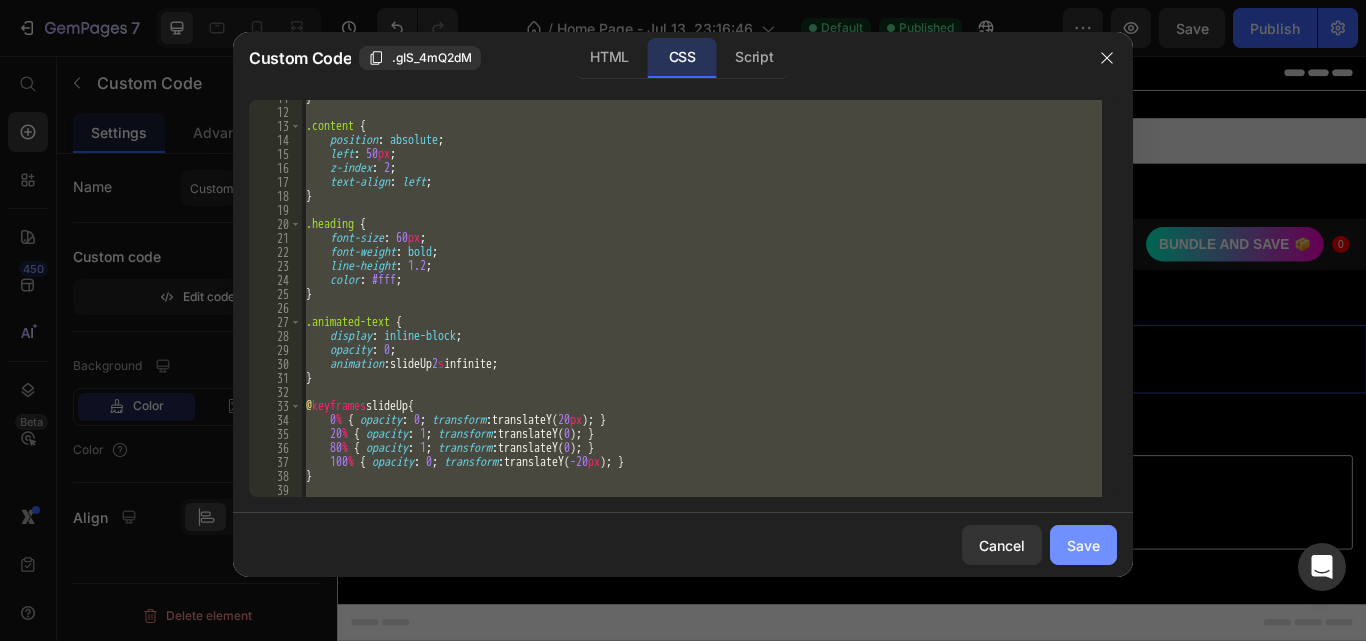 click on "Save" 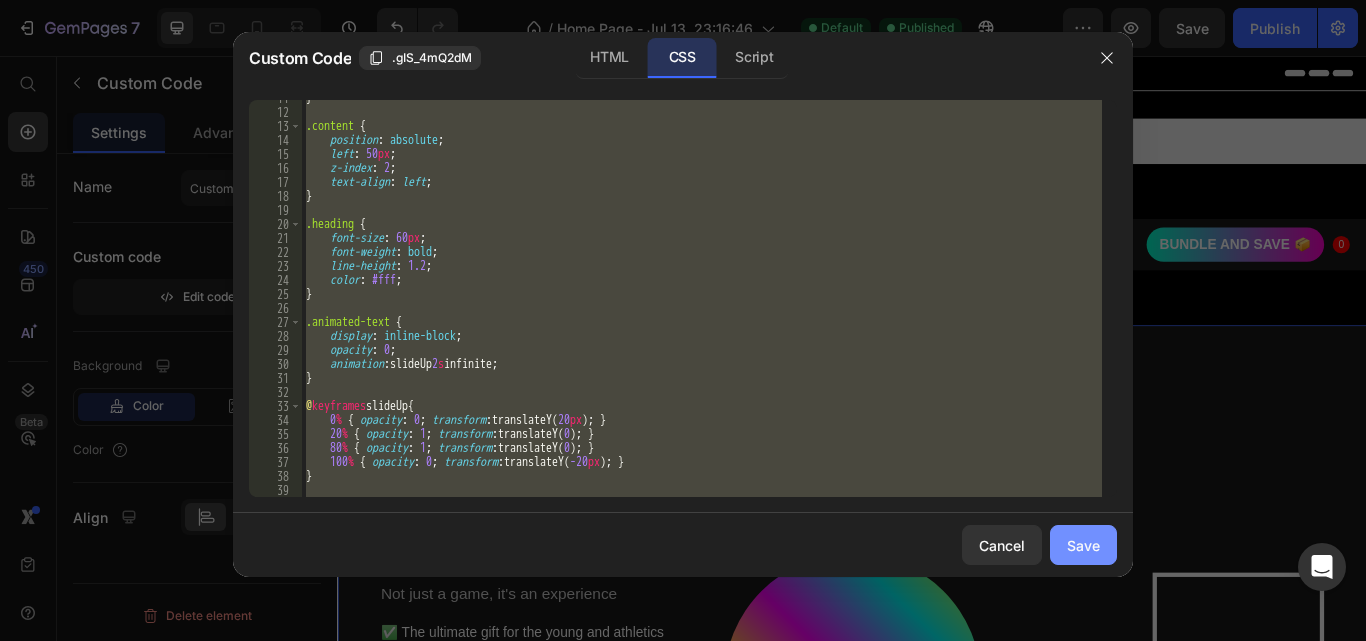 click on "FOOTBALL GAME" at bounding box center (1196, 641) 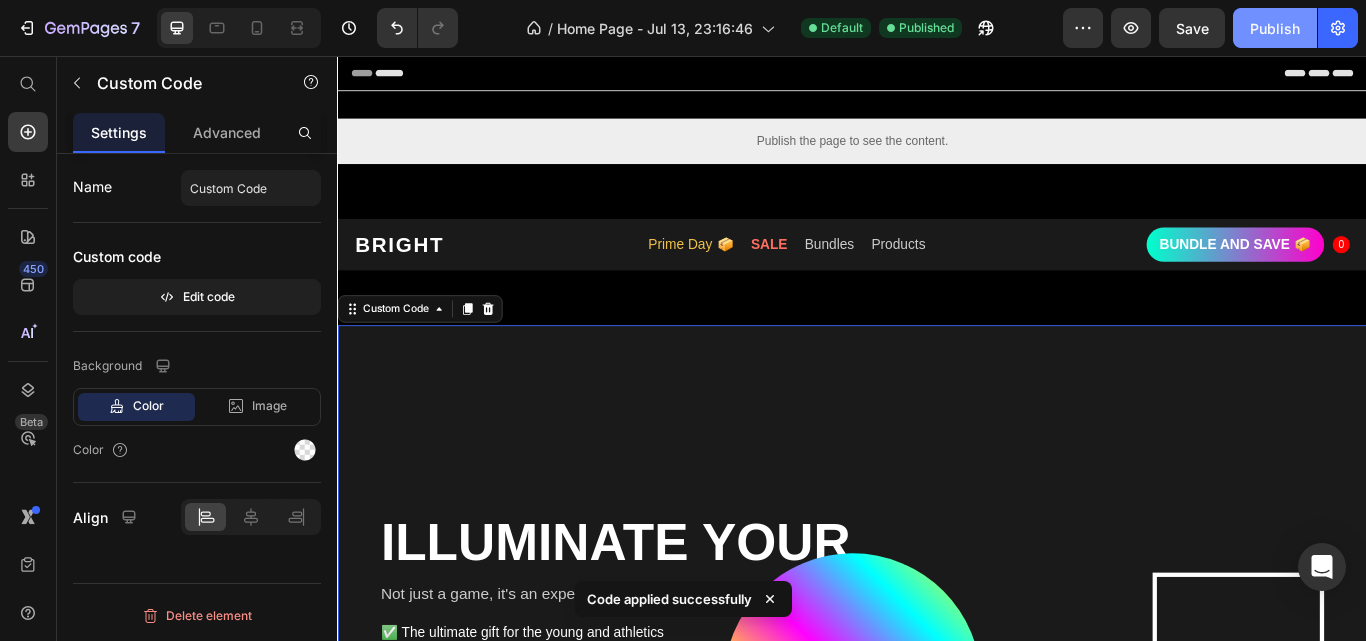 click on "Publish" at bounding box center (1275, 28) 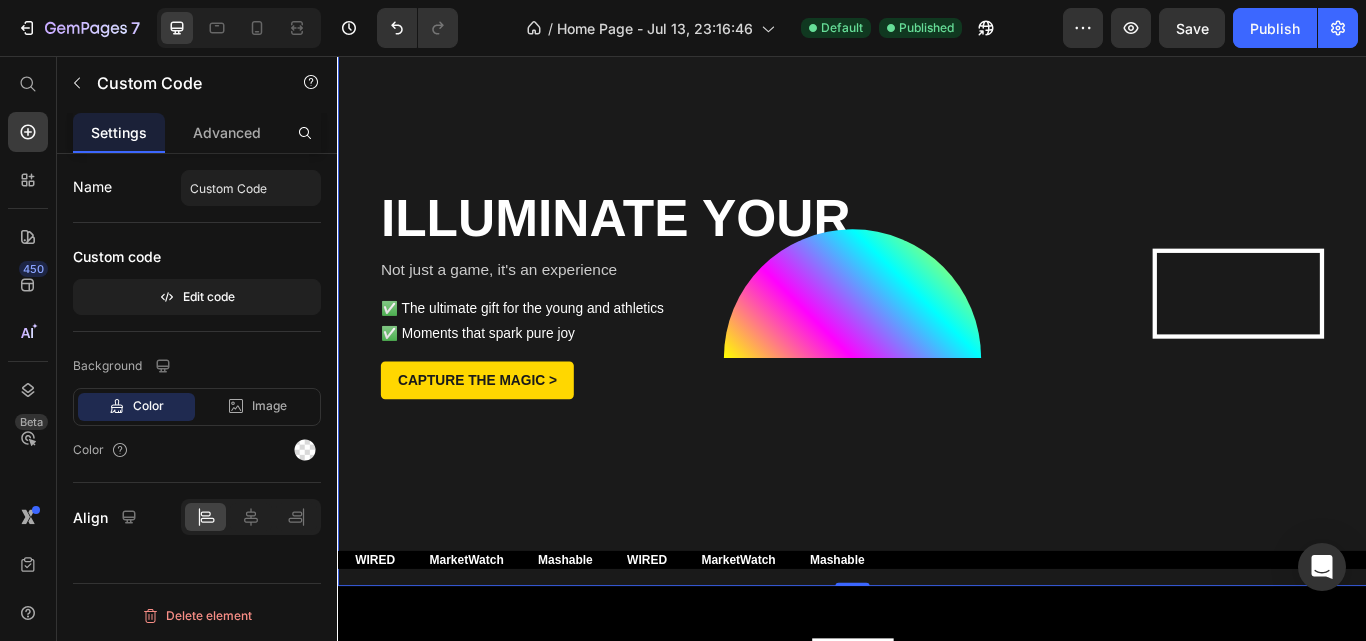 scroll, scrollTop: 585, scrollLeft: 0, axis: vertical 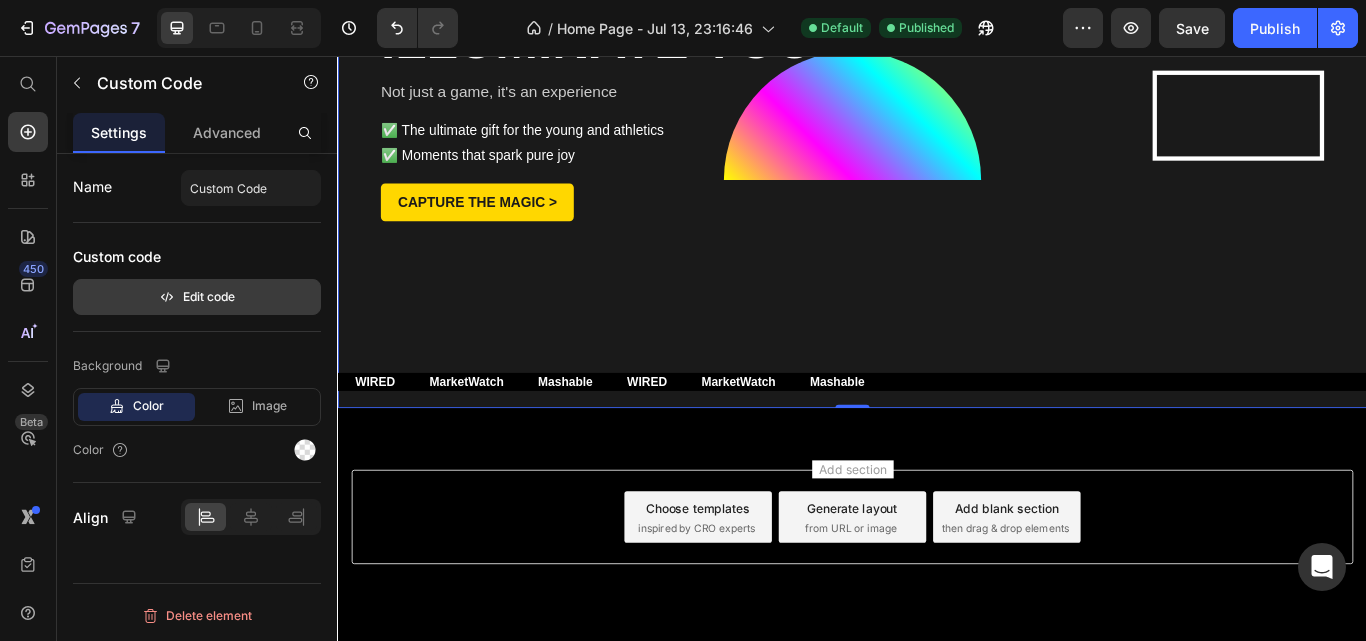 click on "Edit code" at bounding box center (197, 297) 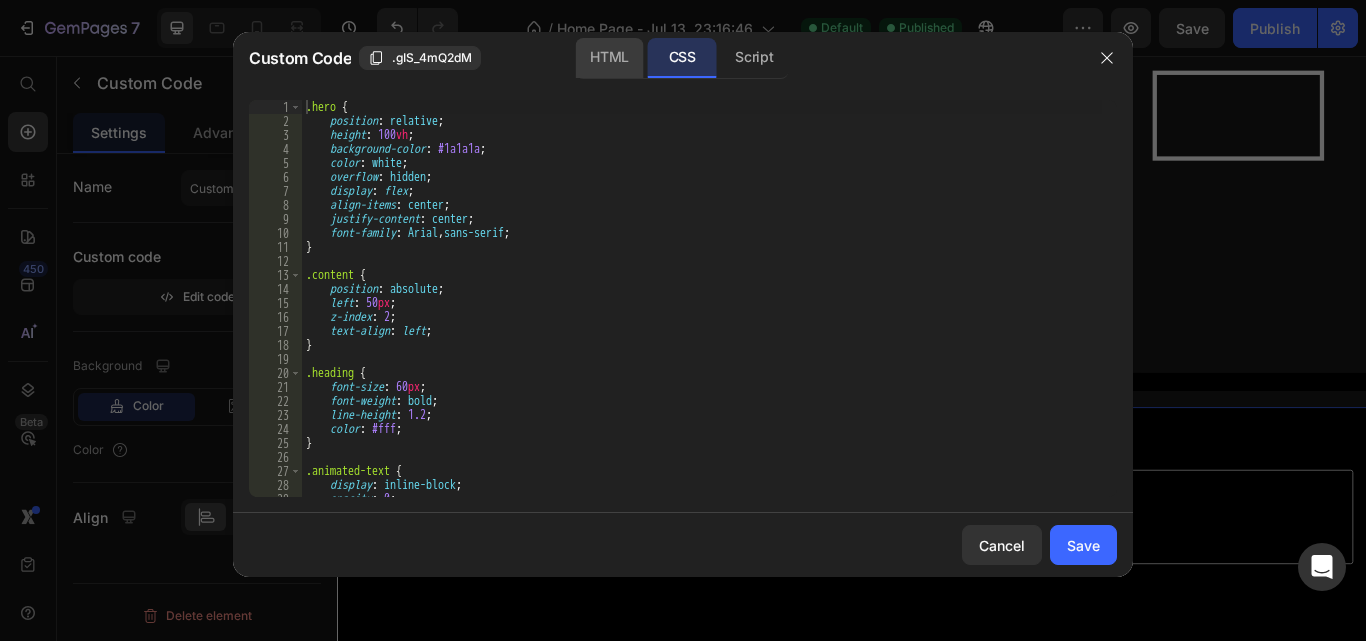 click on "HTML" 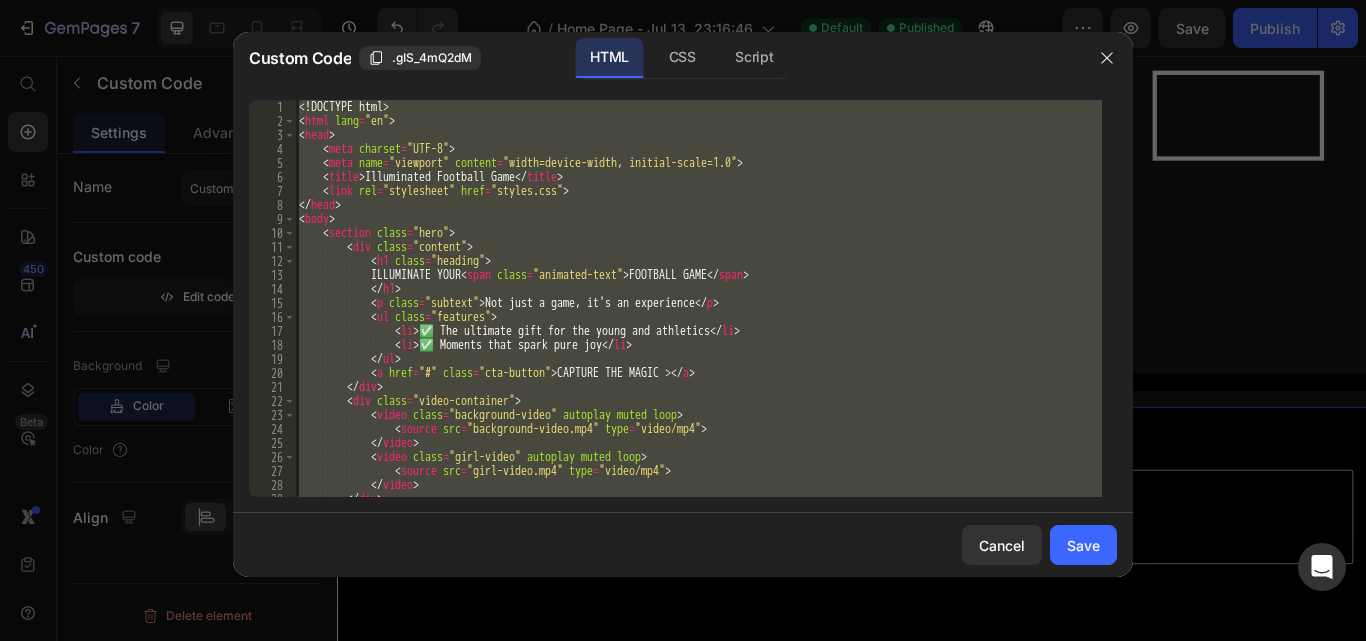click on "<! DOCTYPE   html > < html   lang = "en" > < head >      < meta   charset = "UTF-8" >      < meta   name = "viewport"   content = "width=device-width, initial-scale=1.0" >      < title > Illuminated Football Game < / title >      < link   rel = "stylesheet"   href = "styles.css" > < / head > < body >      < section   class = "hero" >           < div   class = "content" >                < h1   class = "heading" >                    ILLUMINATE YOUR  < span   class = "animated-text" > FOOTBALL GAME < / span >                < / h1 >                < p   class = "subtext" > Not just a game, it's an experience < / p >                < ul   class = "features" >                     < li > ✅ The ultimate gift for the young and athletics < / li >                     < li > ✅ Moments that spark pure joy < / li >                < / ul >                < a   href = "#"   class = "cta-button" > CAPTURE THE MAGIC < > < / a >           < / div >           < div   class = "video-container" >                < video   class =       >" at bounding box center [698, 298] 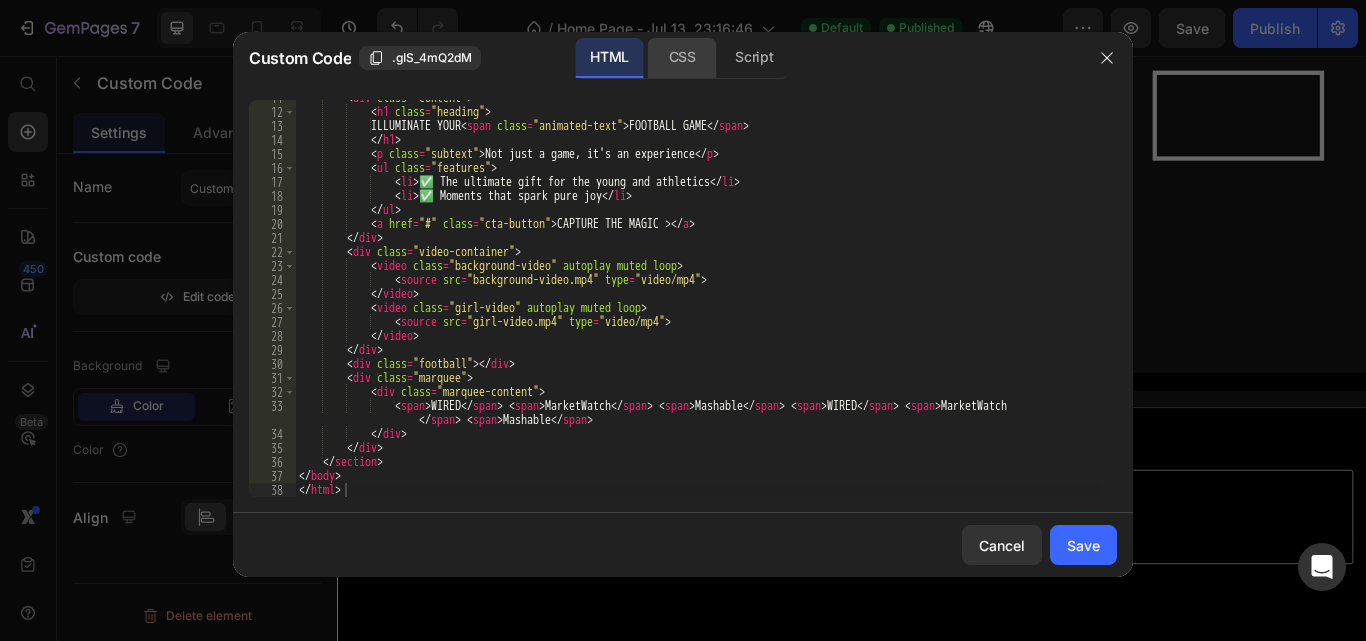 click on "CSS" 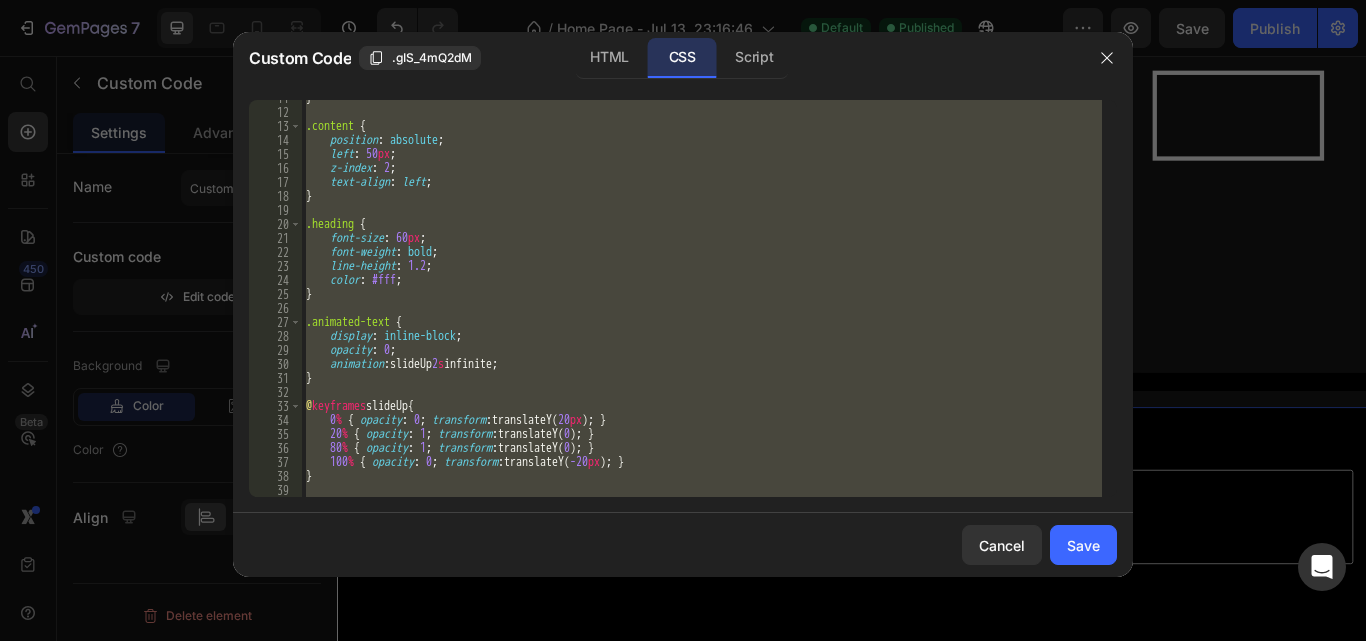click on "} .content   {      position :   absolute ;      left :   50 px ;      z-index :   2 ;      text-align :   left ; } .heading   {      font-size :   60 px ;      font-weight :   bold ;      line-height :   1.2 ;      color :   #fff ; } .animated-text   {      display :   inline-block ;      opacity :   0 ;      animation :  slideUp  2 s  infinite ; } @ keyframes  slideUp  {      0 %   {   opacity :   0 ;   transform :  translateY( 20 px ) ;   }      20 %   {   opacity :   1 ;   transform :  translateY( 0 ) ;   }      80 %   {   opacity :   1 ;   transform :  translateY( 0 ) ;   }      100 %   {   opacity :   0 ;   transform :  translateY( -20 px ) ;   } } .subtext   {" at bounding box center (702, 298) 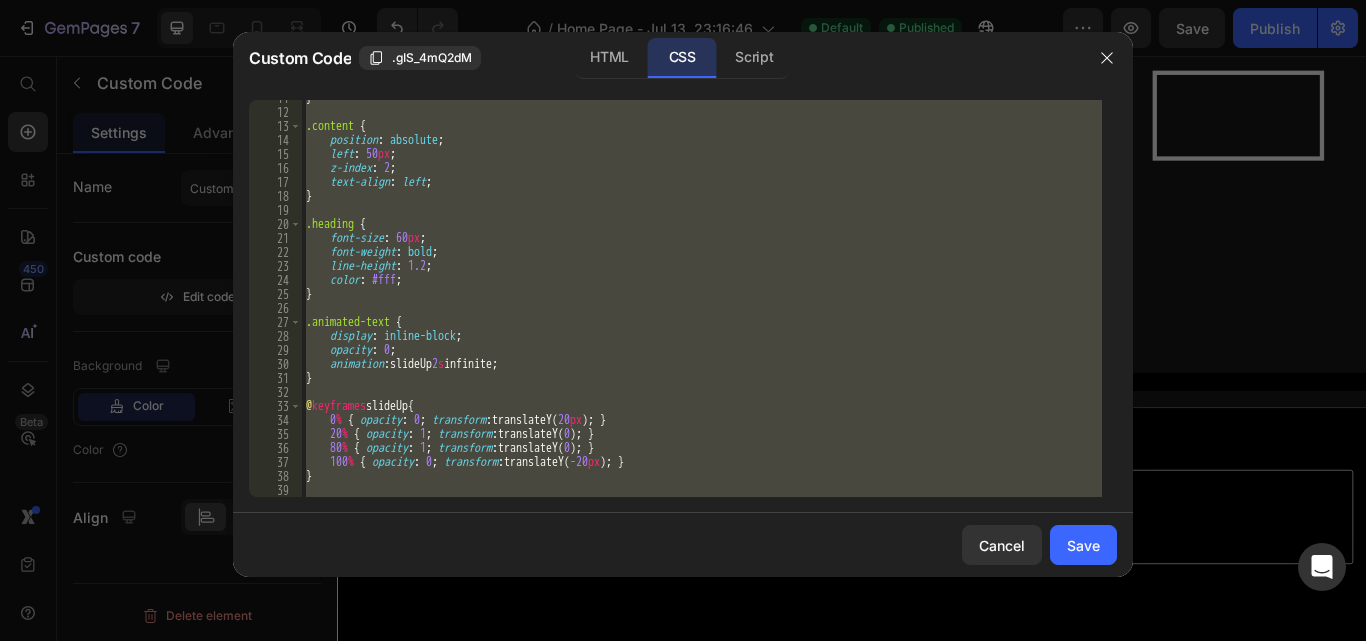 paste 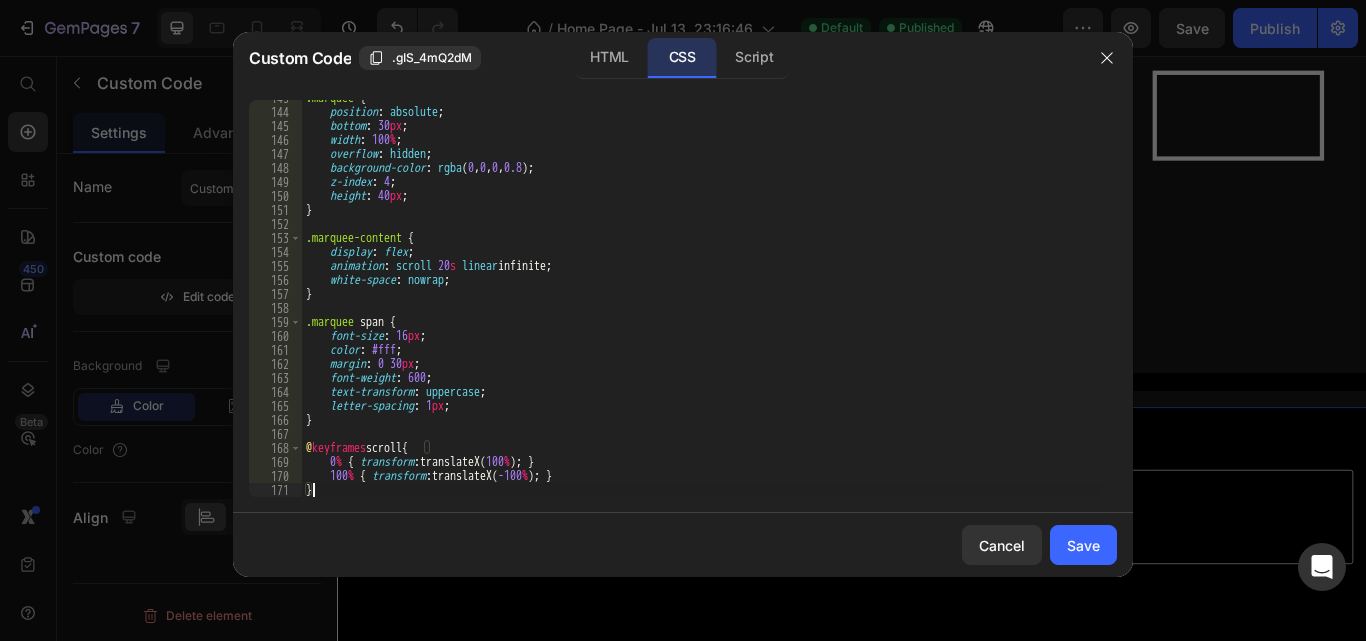 scroll, scrollTop: 1997, scrollLeft: 0, axis: vertical 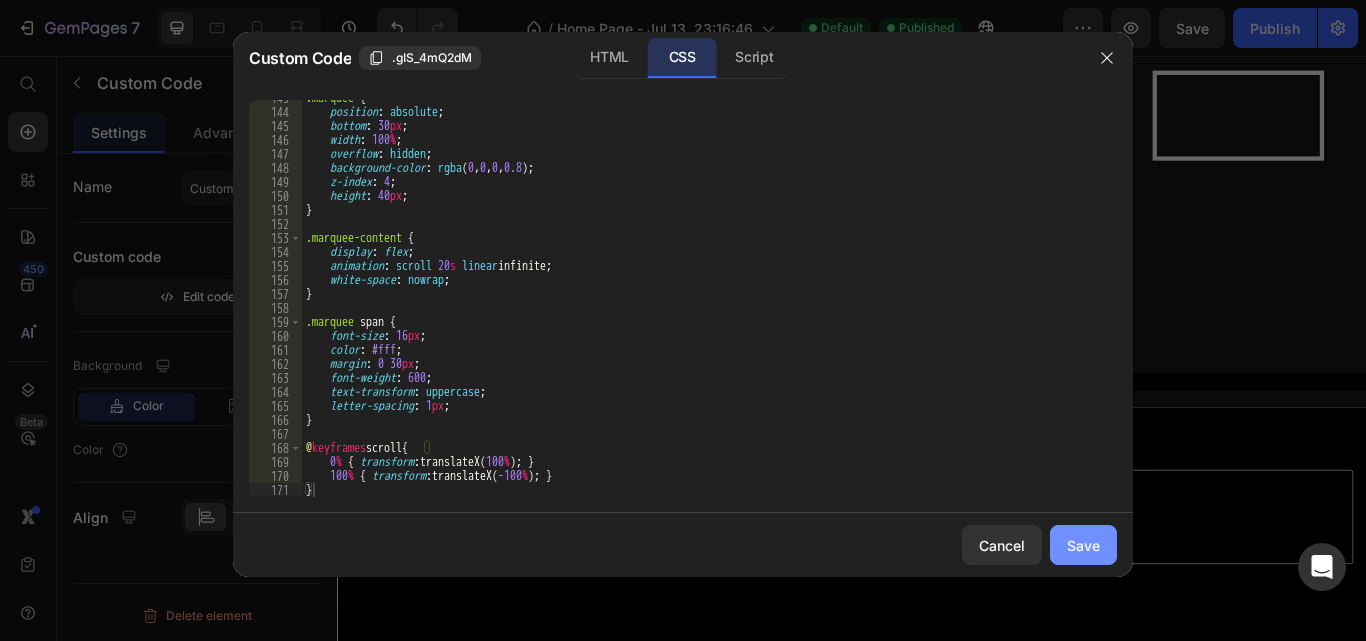 click on "Save" at bounding box center [1083, 545] 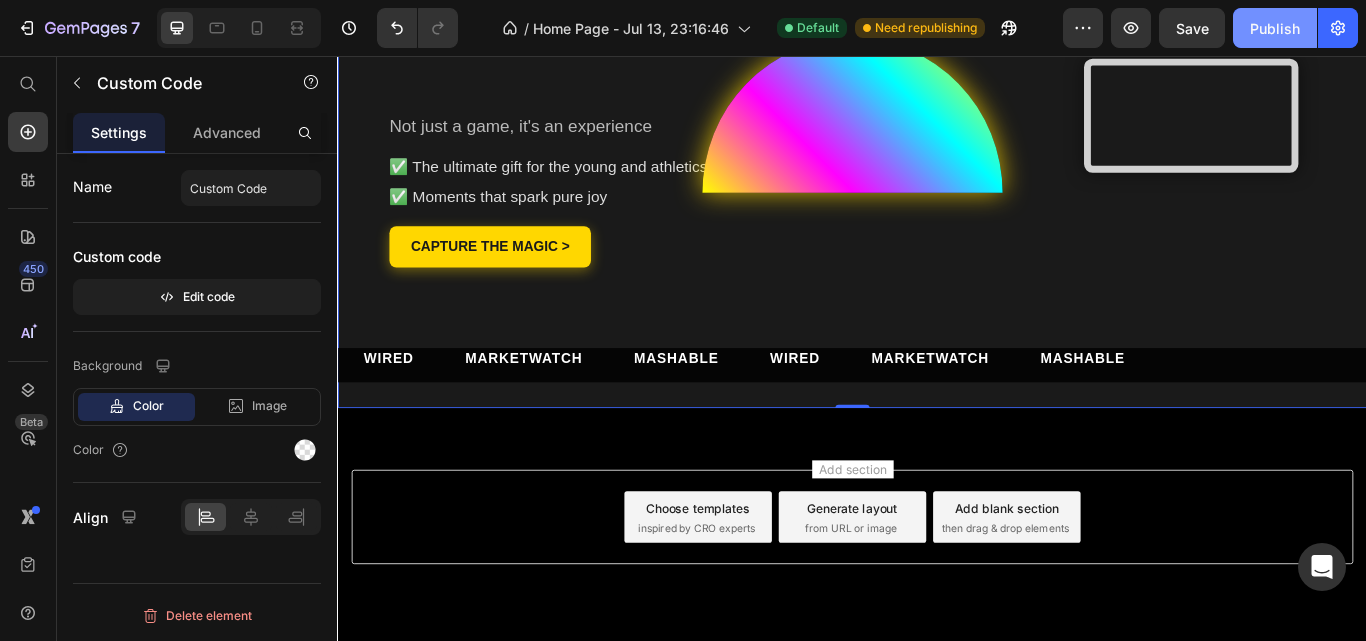 click on "Publish" at bounding box center (1275, 28) 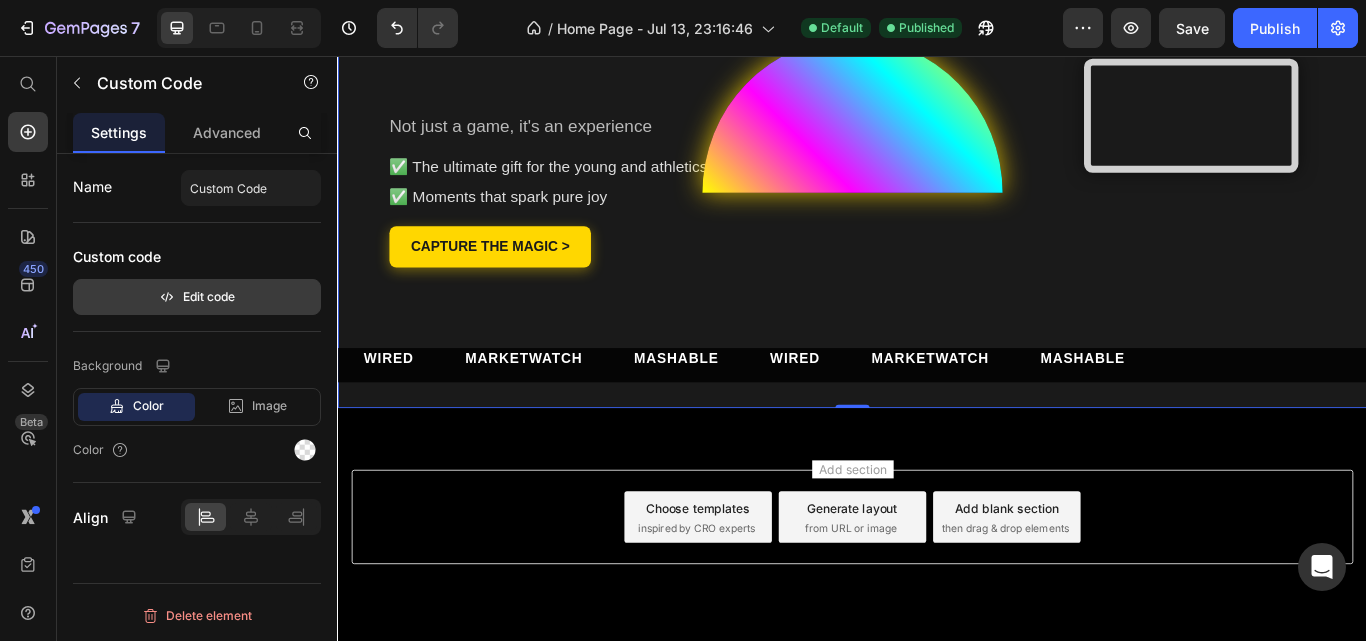 click on "Edit code" at bounding box center (197, 297) 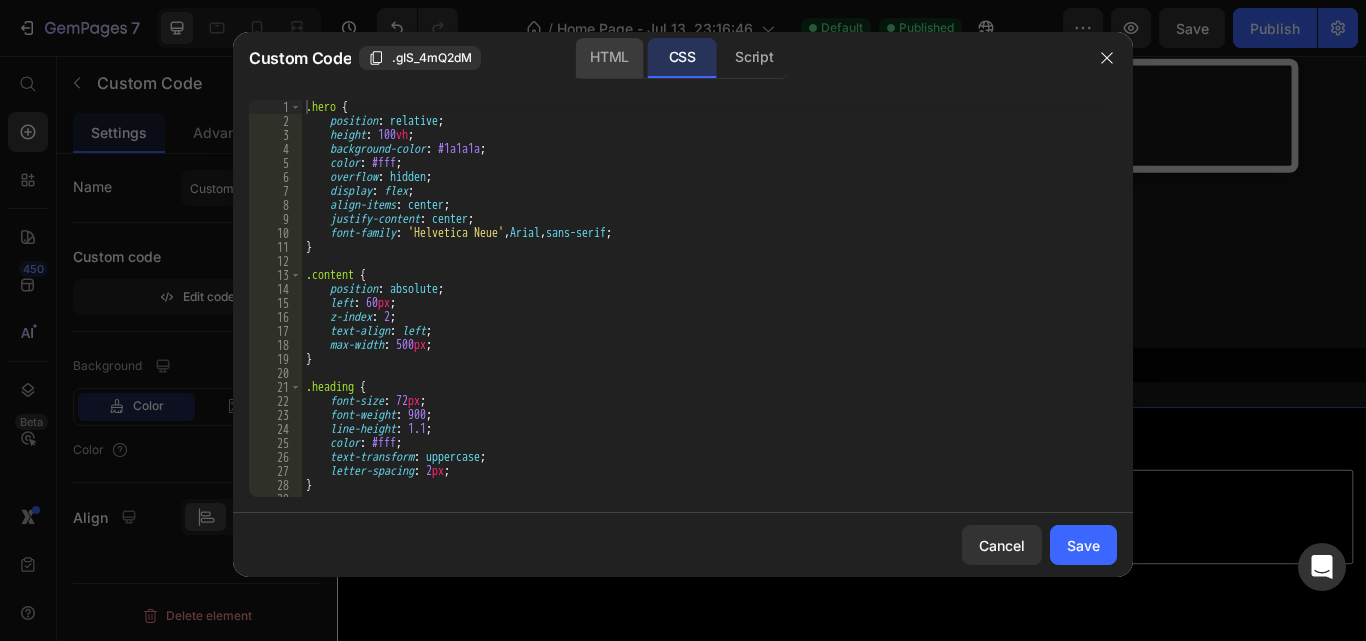 click on "HTML" 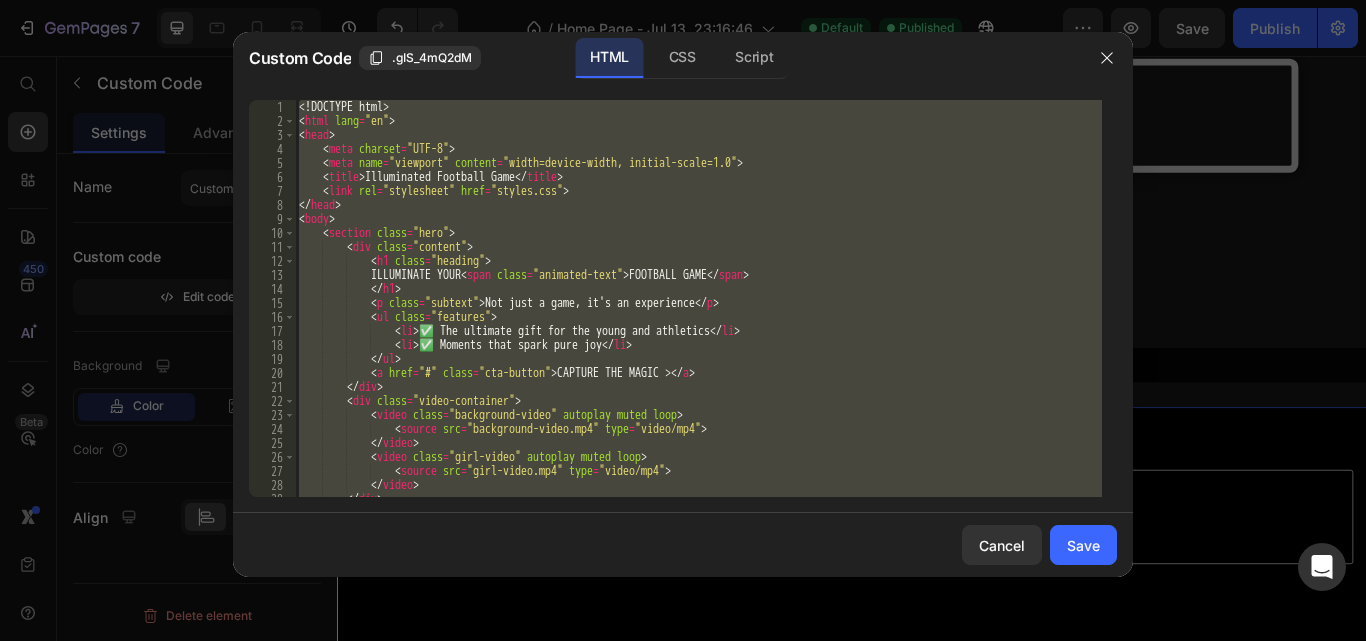 click on "<! DOCTYPE   html > < html   lang = "en" > < head >      < meta   charset = "UTF-8" >      < meta   name = "viewport"   content = "width=device-width, initial-scale=1.0" >      < title > Illuminated Football Game < / title >      < link   rel = "stylesheet"   href = "styles.css" > < / head > < body >      < section   class = "hero" >           < div   class = "content" >                < h1   class = "heading" >                    ILLUMINATE YOUR  < span   class = "animated-text" > FOOTBALL GAME < / span >                < / h1 >                < p   class = "subtext" > Not just a game, it's an experience < / p >                < ul   class = "features" >                     < li > ✅ The ultimate gift for the young and athletics < / li >                     < li > ✅ Moments that spark pure joy < / li >                < / ul >                < a   href = "#"   class = "cta-button" > CAPTURE THE MAGIC < > < / a >           < / div >           < div   class = "video-container" >                < video   class =       >" at bounding box center [698, 298] 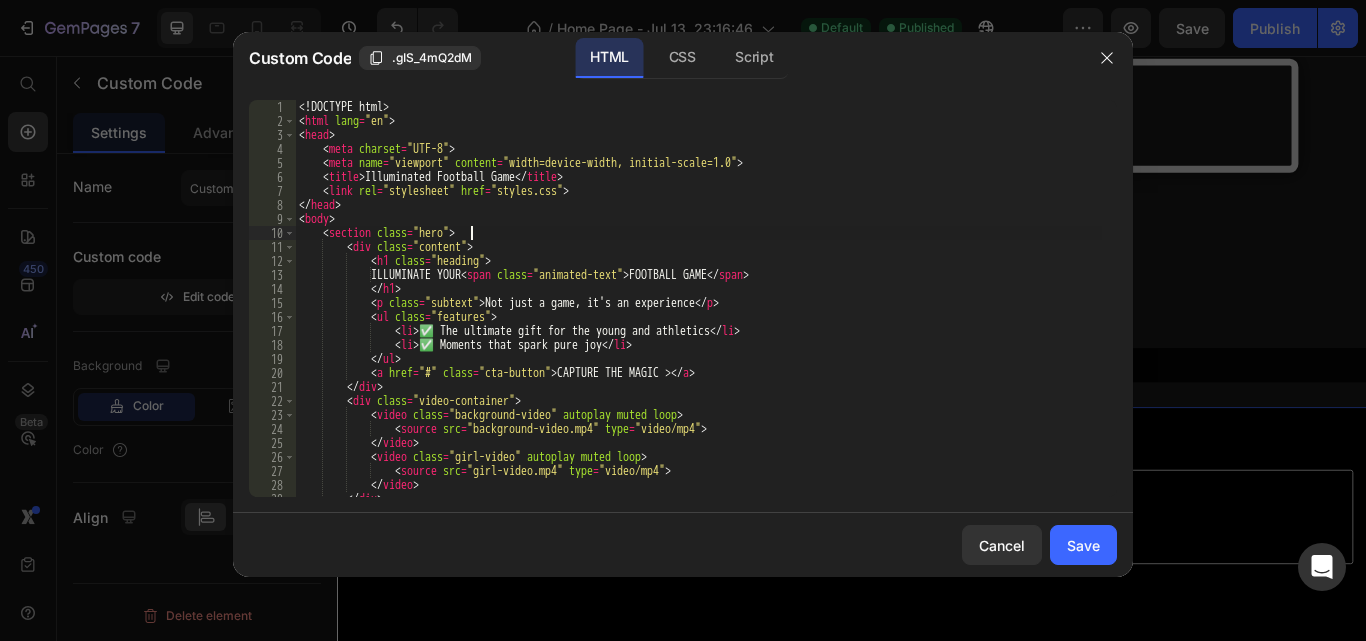 click on "<! DOCTYPE   html > < html   lang = "en" > < head >      < meta   charset = "UTF-8" >      < meta   name = "viewport"   content = "width=device-width, initial-scale=1.0" >      < title > Illuminated Football Game < / title >      < link   rel = "stylesheet"   href = "styles.css" > < / head > < body >      < section   class = "hero" >           < div   class = "content" >                < h1   class = "heading" >                    ILLUMINATE YOUR  < span   class = "animated-text" > FOOTBALL GAME < / span >                < / h1 >                < p   class = "subtext" > Not just a game, it's an experience < / p >                < ul   class = "features" >                     < li > ✅ The ultimate gift for the young and athletics < / li >                     < li > ✅ Moments that spark pure joy < / li >                < / ul >                < a   href = "#"   class = "cta-button" > CAPTURE THE MAGIC < > < / a >           < / div >           < div   class = "video-container" >                < video   class =       >" at bounding box center (698, 312) 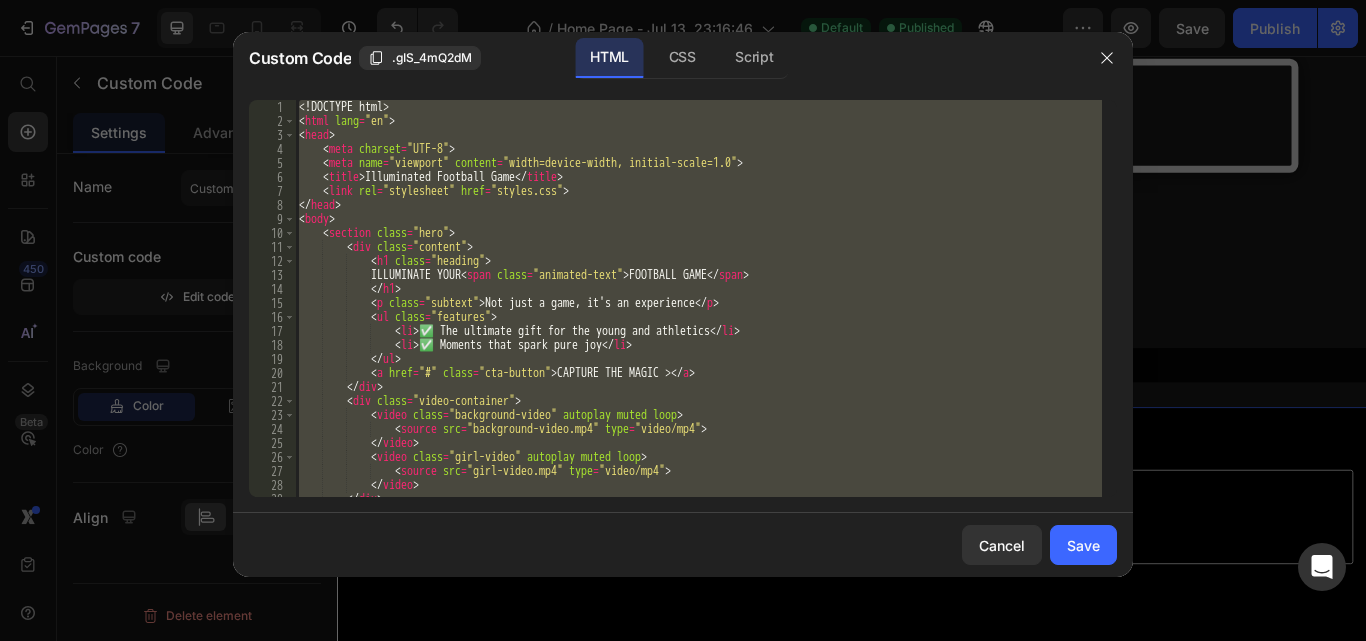 type on "</body>
</html>" 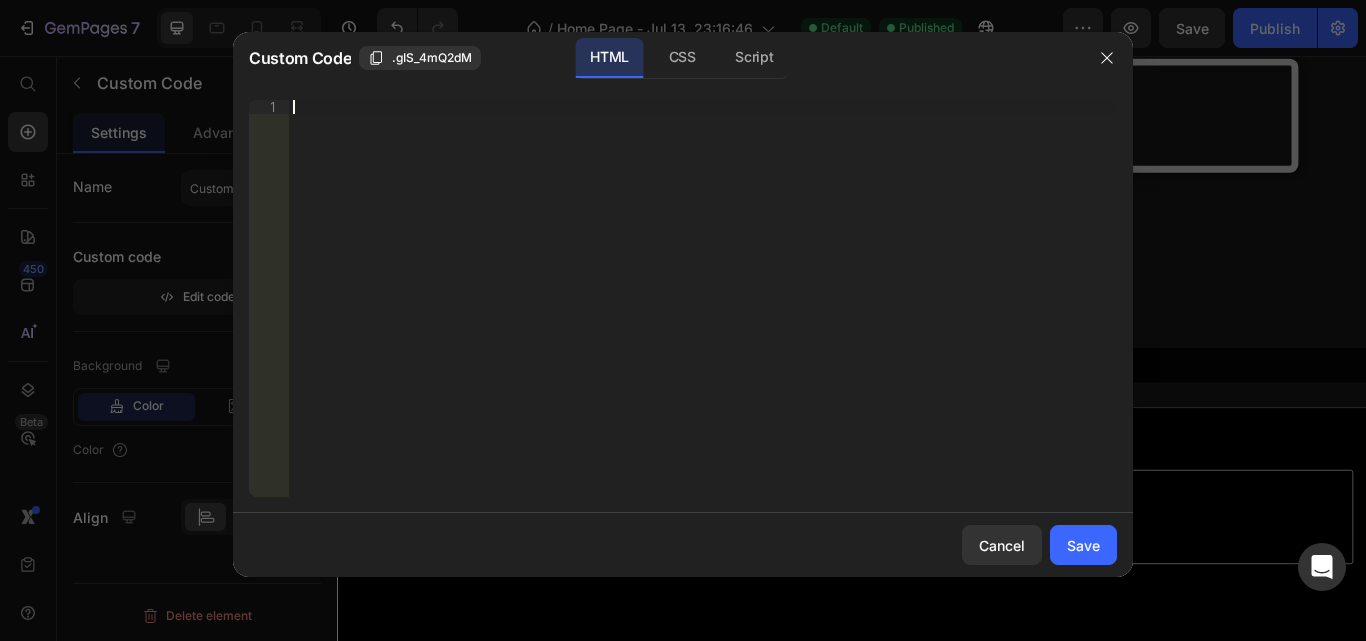 paste on "</html>" 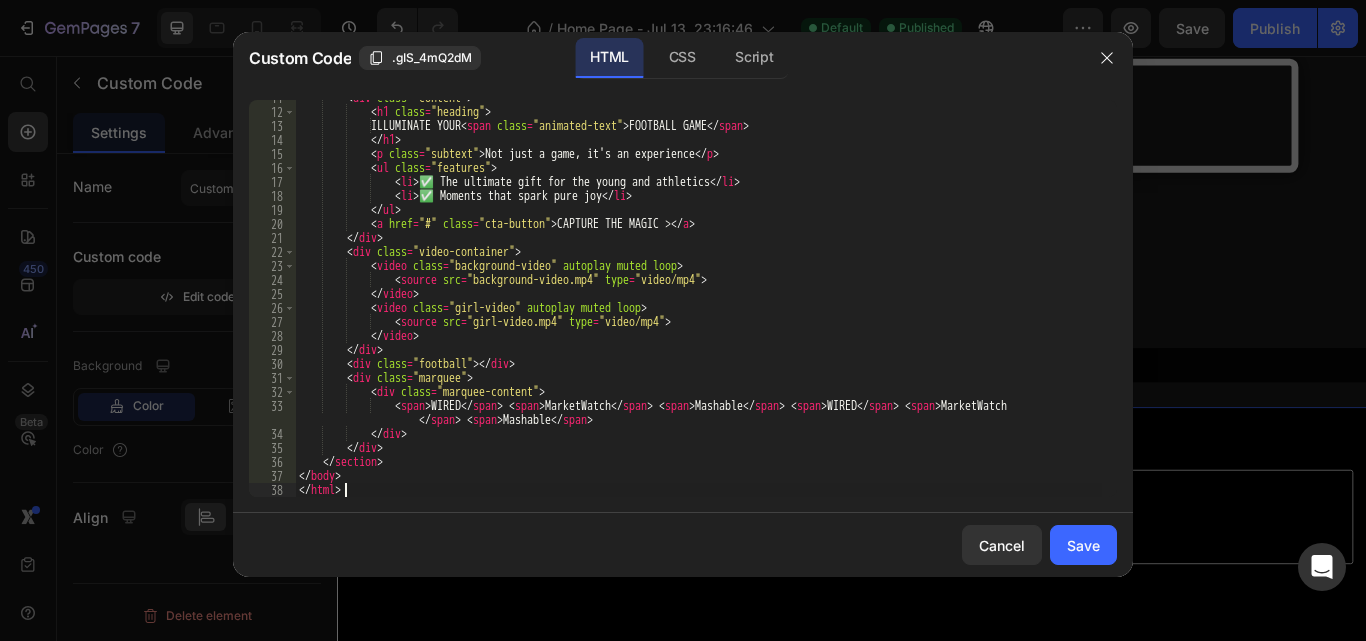 scroll, scrollTop: 149, scrollLeft: 0, axis: vertical 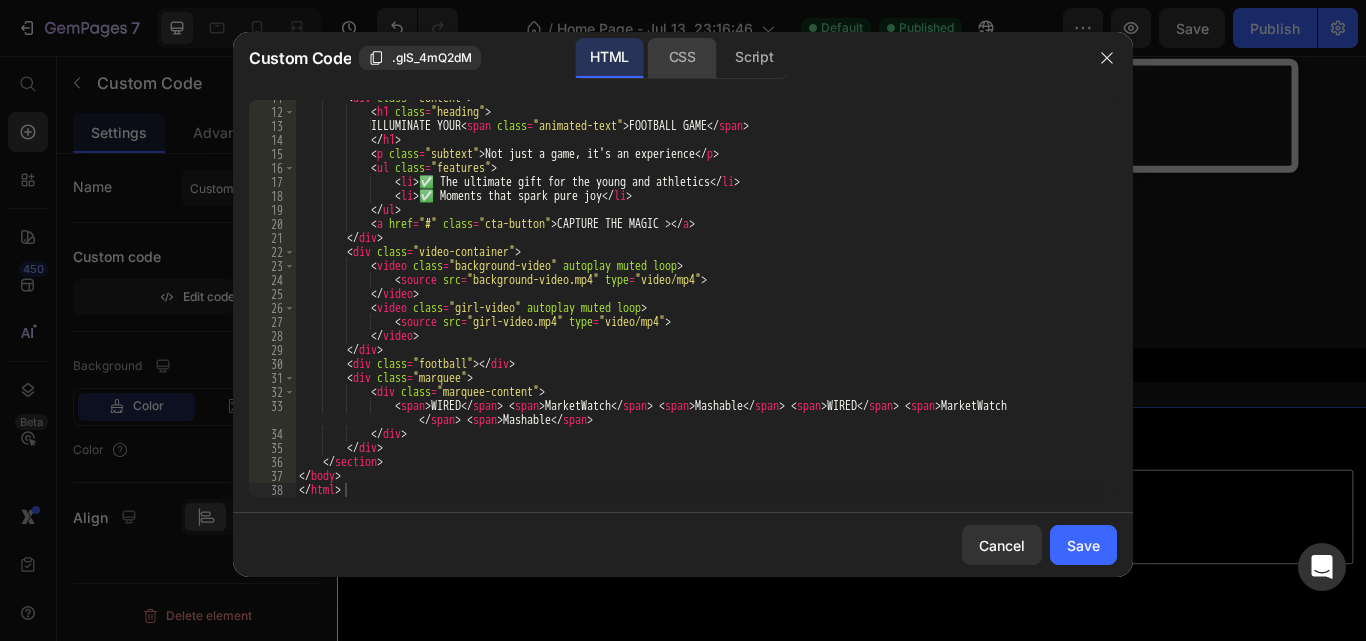 click on "CSS" 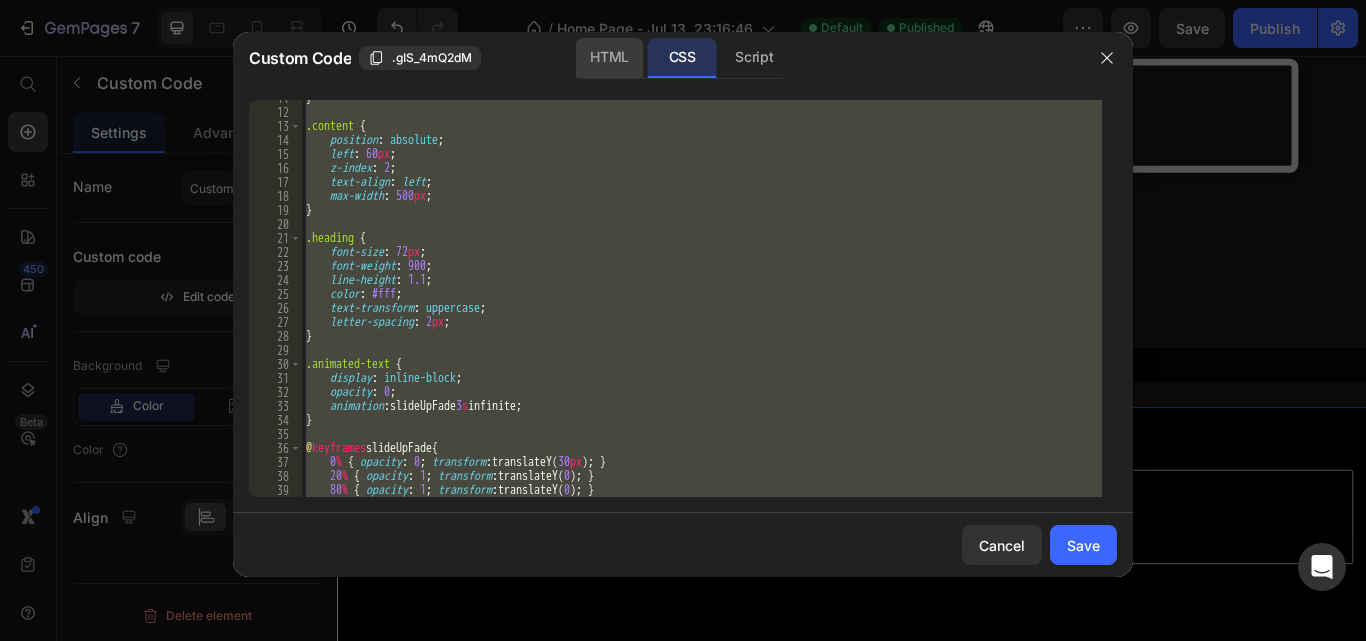 click on "HTML" 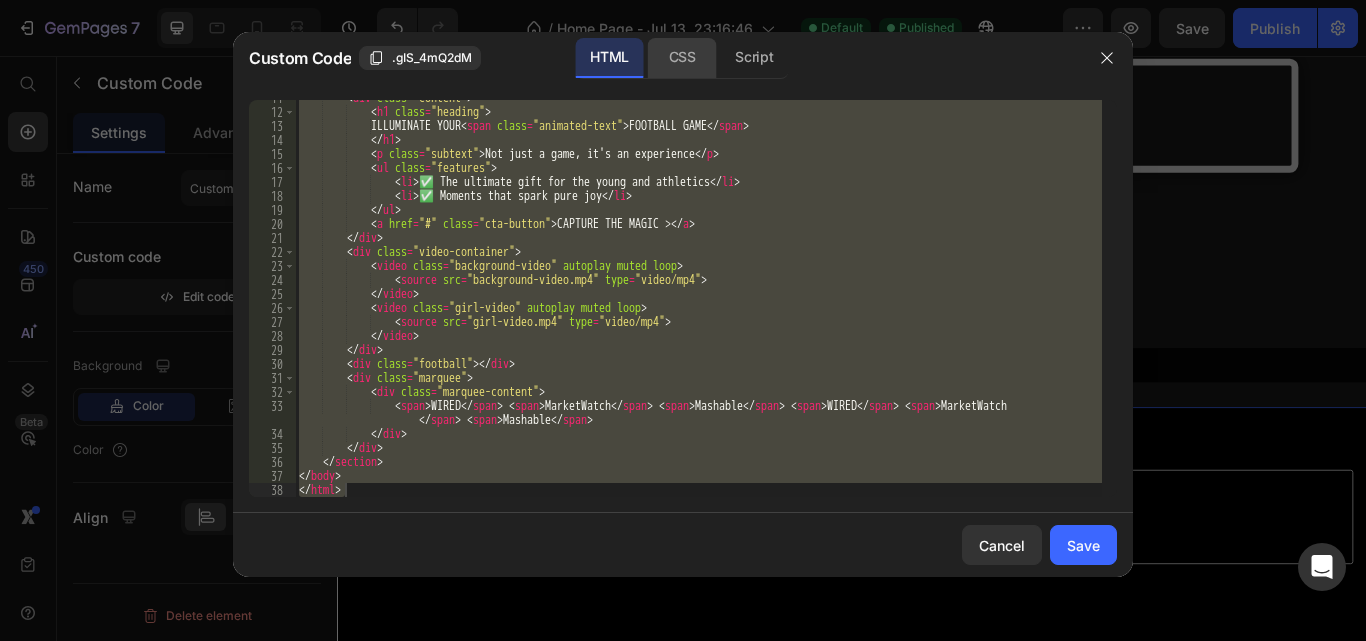 click on "CSS" 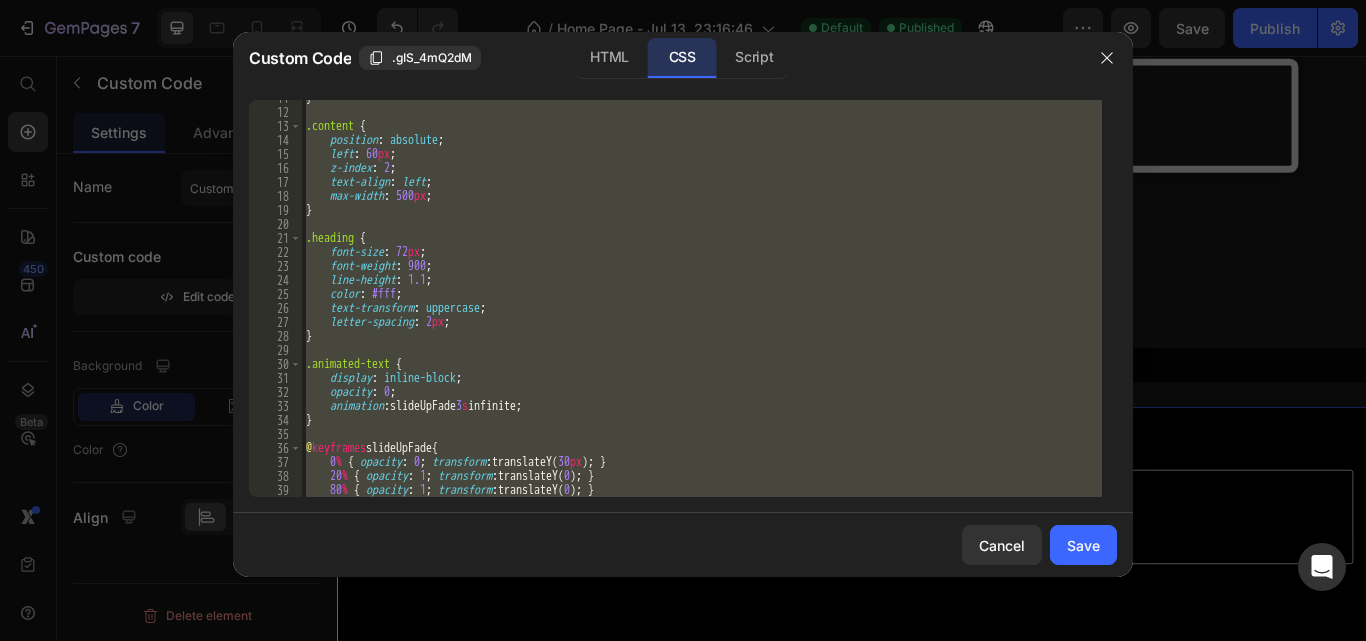 click on "} .content   {      position :   absolute ;      left :   60 px ;      z-index :   2 ;      text-align :   left ;      max-width :   500 px ; } .heading   {      font-size :   72 px ;      font-weight :   900 ;      line-height :   1.1 ;      color :   #fff ;      text-transform :   uppercase ;      letter-spacing :   2 px ; } .animated-text   {      display :   inline-block ;      opacity :   0 ;      animation :  slideUpFade  3 s  infinite ; } @ keyframes  slideUpFade  {      0 %   {   opacity :   0 ;   transform :  translateY( 30 px ) ;   }      20 %   {   opacity :   1 ;   transform :  translateY( 0 ) ;   }      80 %   {   opacity :   1 ;   transform :  translateY( 0 ) ;   }      100 %   {   opacity :   0 ;   transform :  translateY( -30 px ) ;   }" at bounding box center (702, 298) 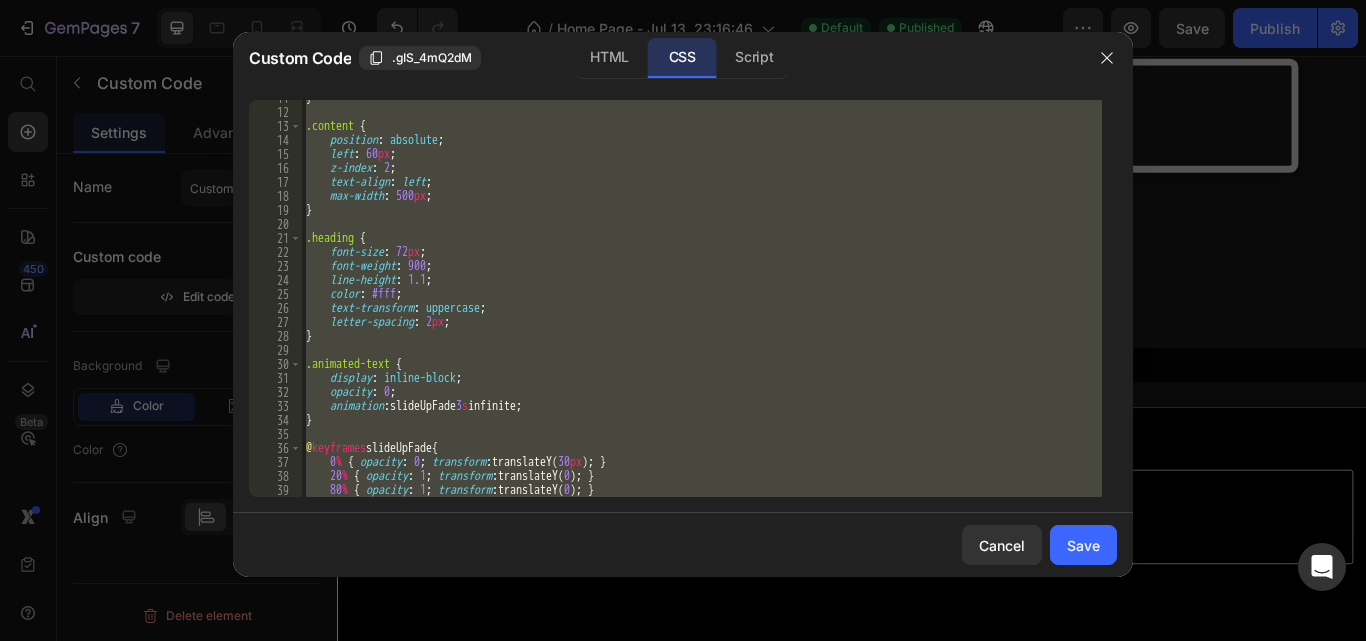 type on "100% { transform: translateX(-100%); }\n}" 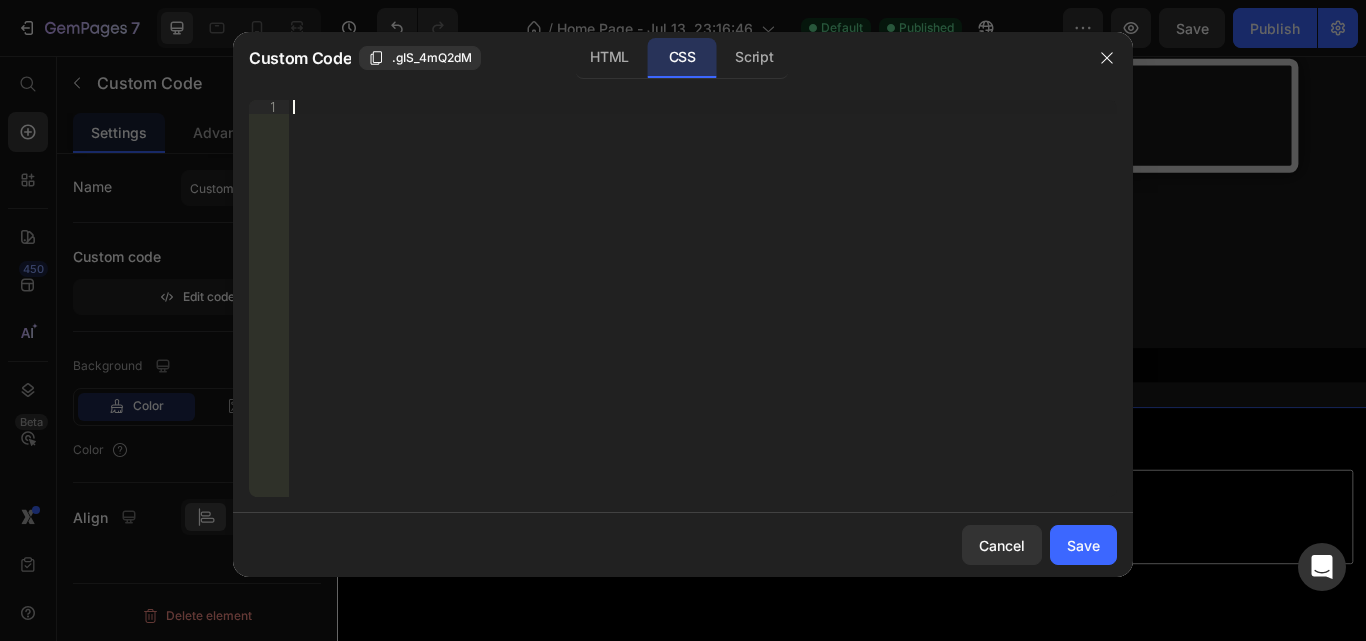 click on "Insert the CSS code to style your content right here." at bounding box center [703, 312] 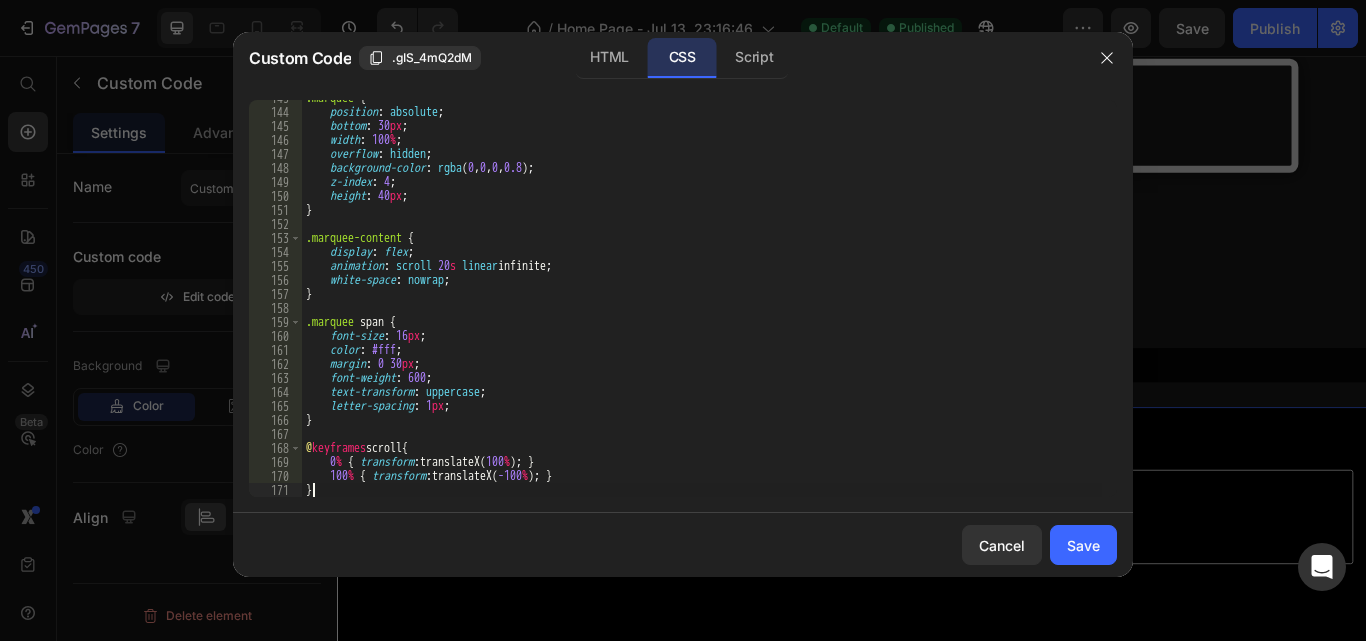 scroll, scrollTop: 1997, scrollLeft: 0, axis: vertical 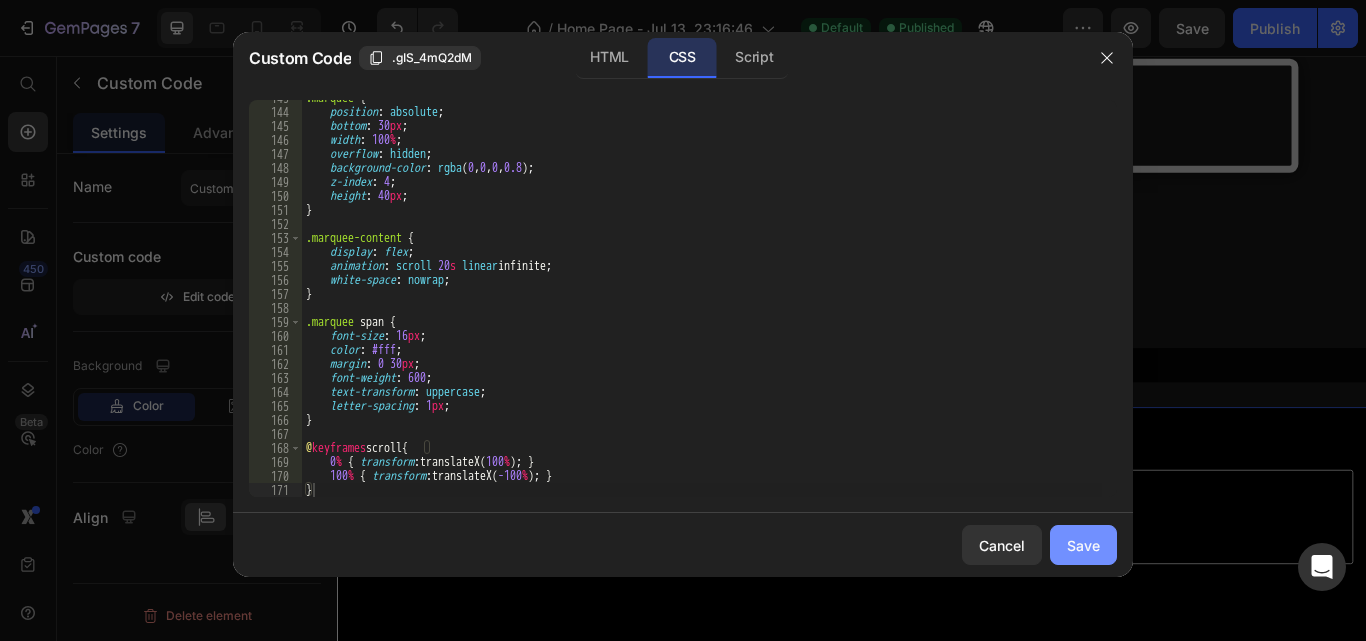 click on "Save" at bounding box center (1083, 545) 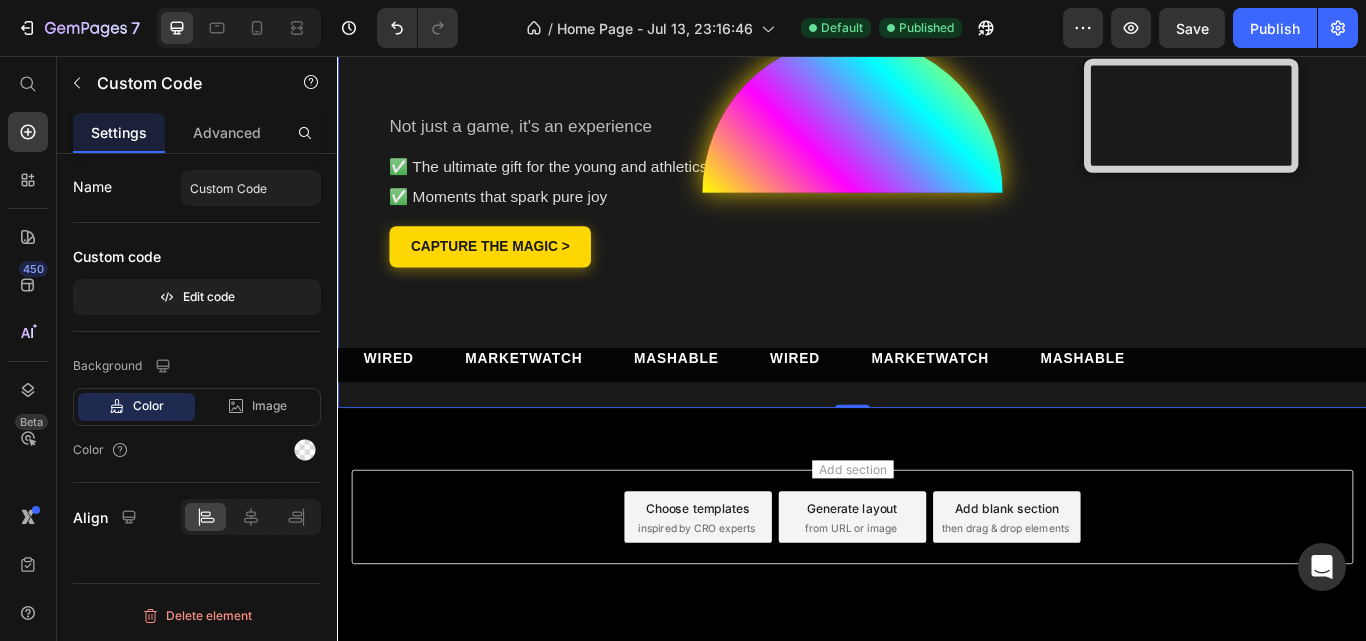 scroll, scrollTop: 387, scrollLeft: 0, axis: vertical 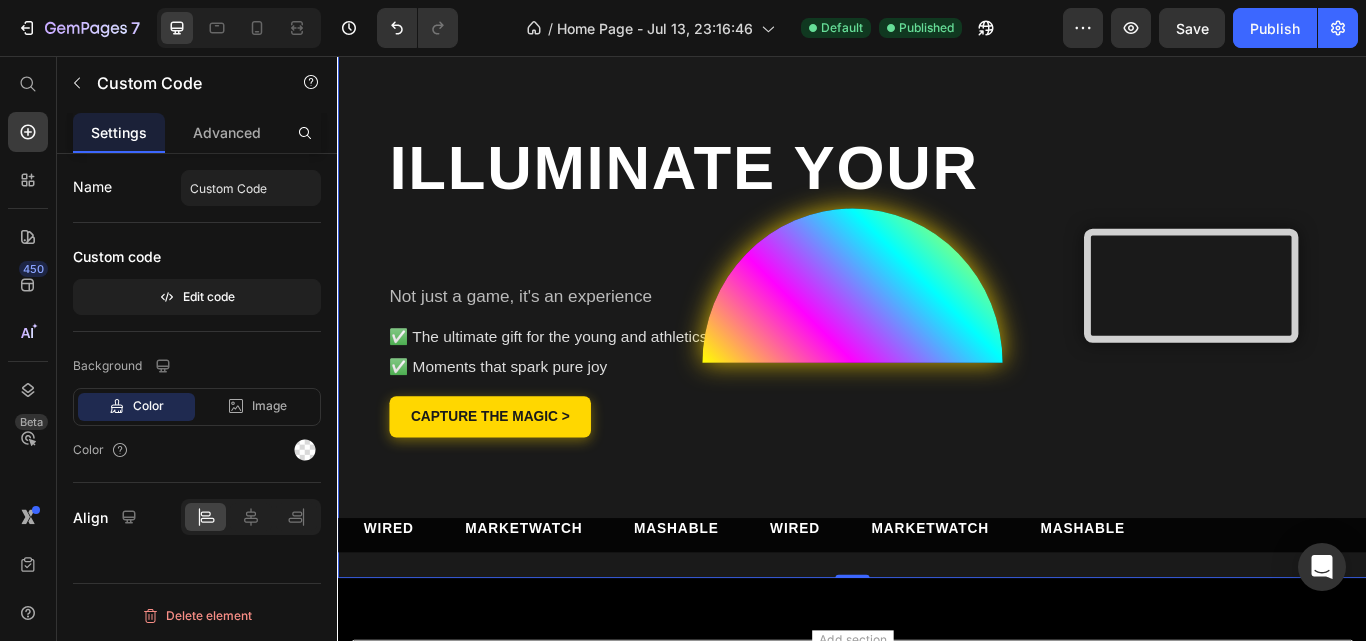 click on "ILLUMINATE YOUR FOOTBALL GAME" at bounding box center (967, 226) 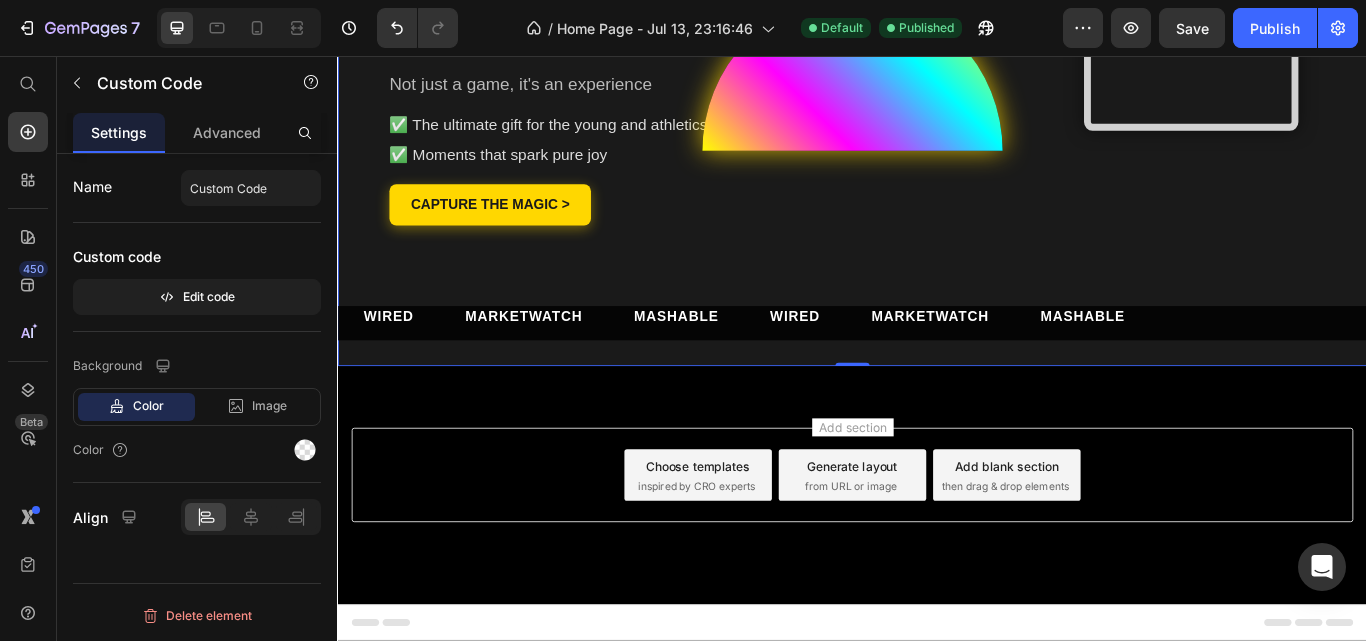scroll, scrollTop: 329, scrollLeft: 0, axis: vertical 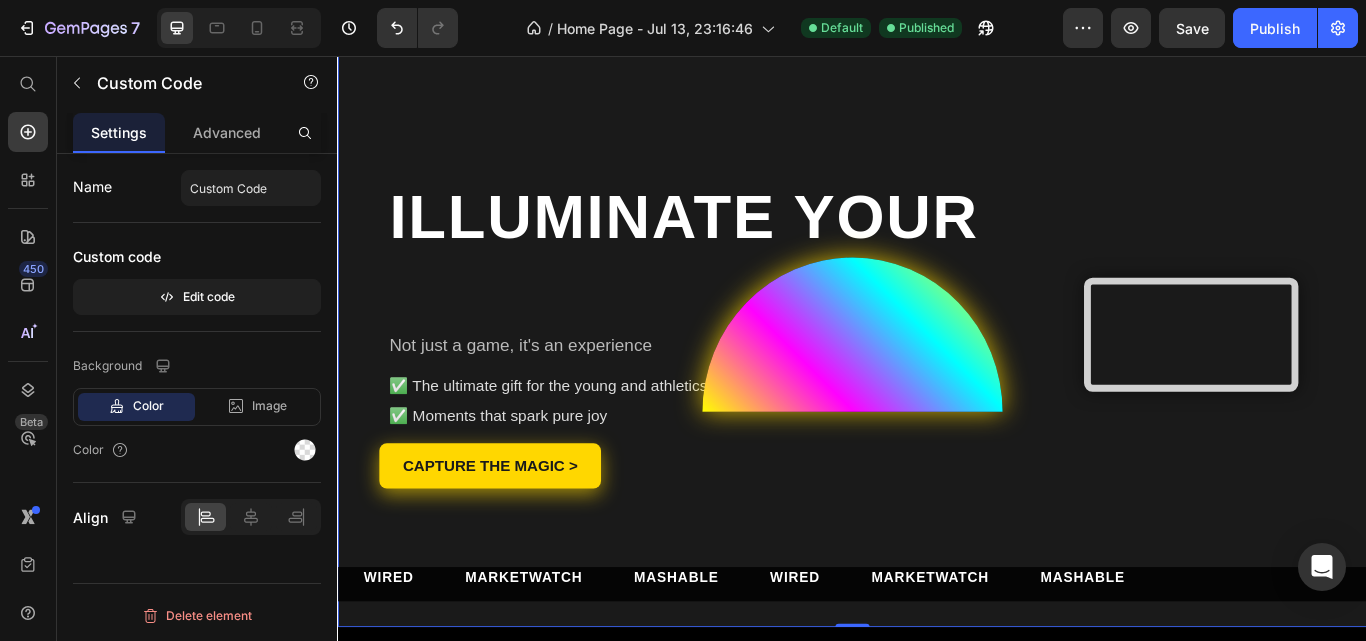 click on "CAPTURE THE MAGIC >" at bounding box center (514, 534) 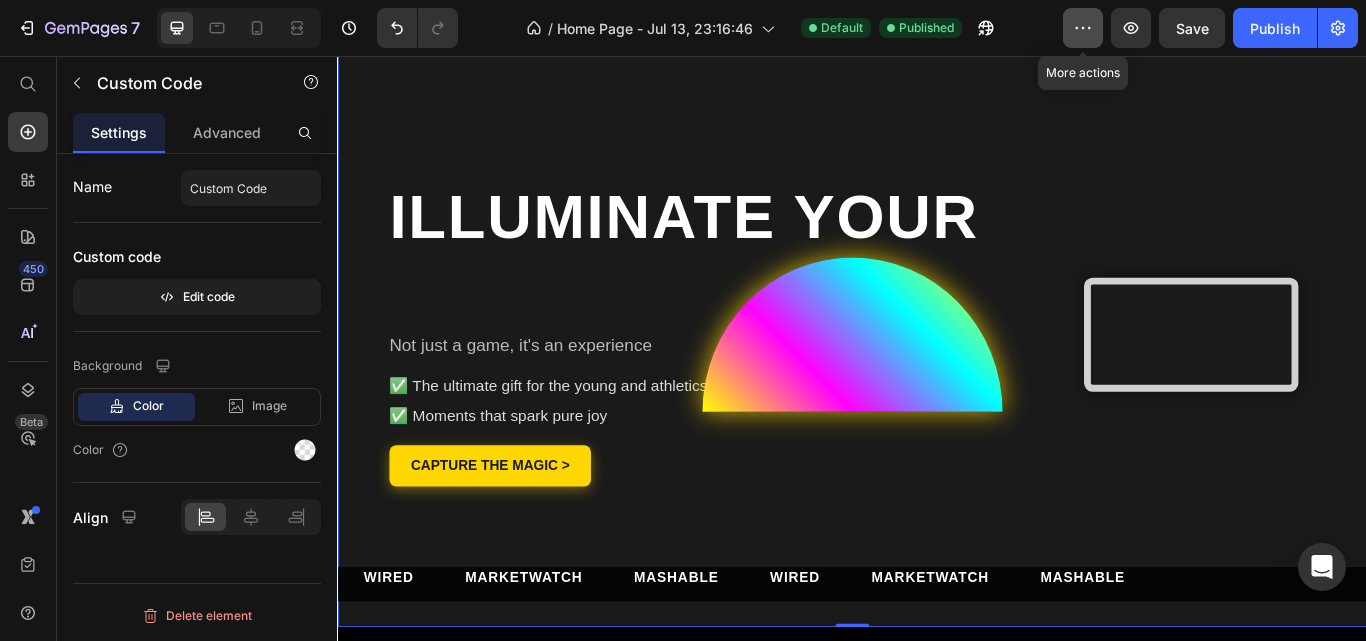 click 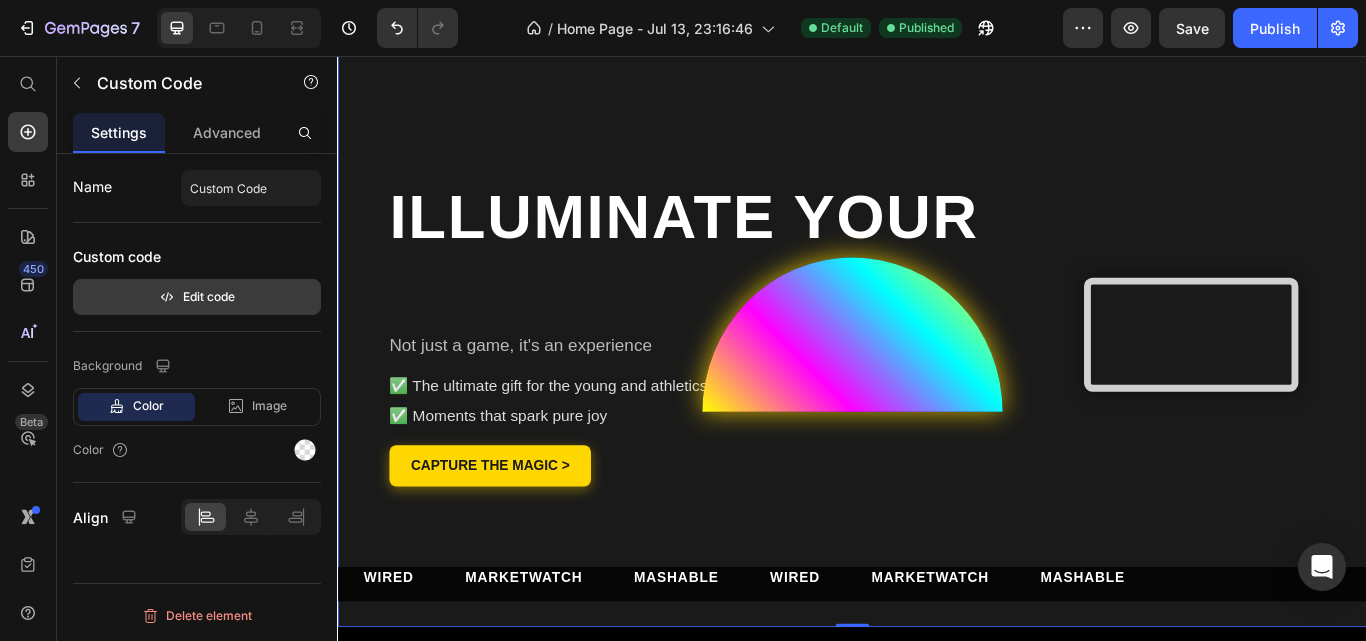 click on "Edit code" at bounding box center [197, 297] 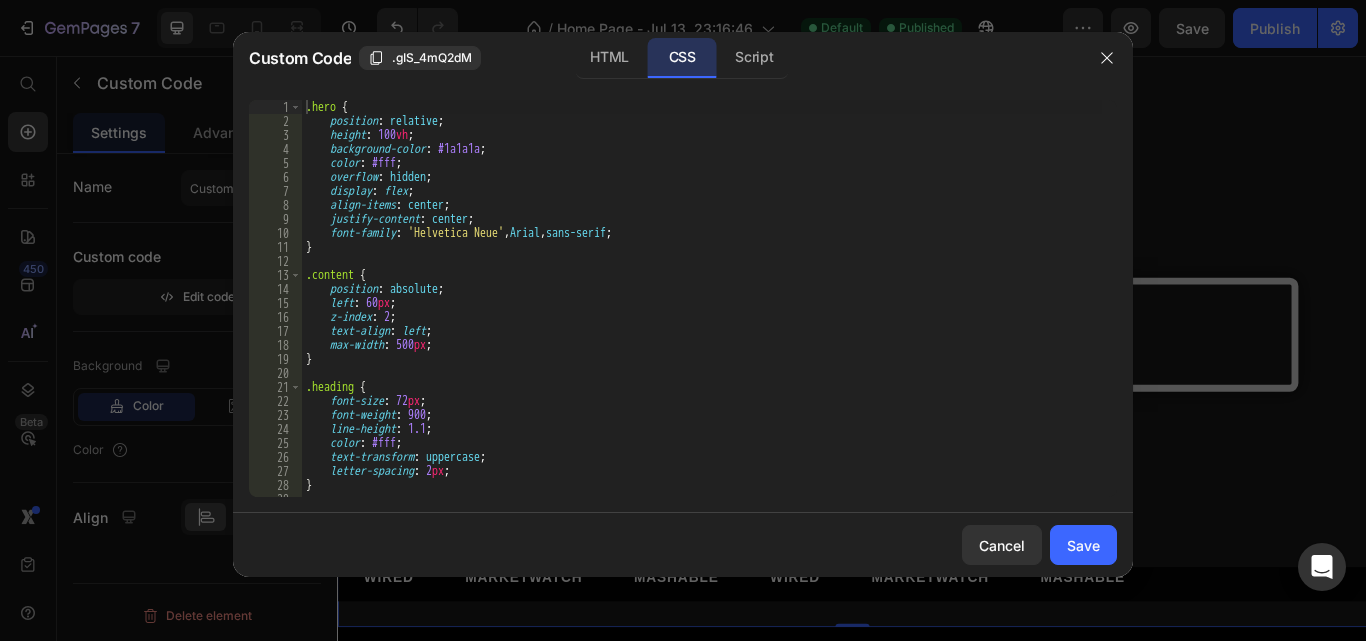 click at bounding box center (683, 320) 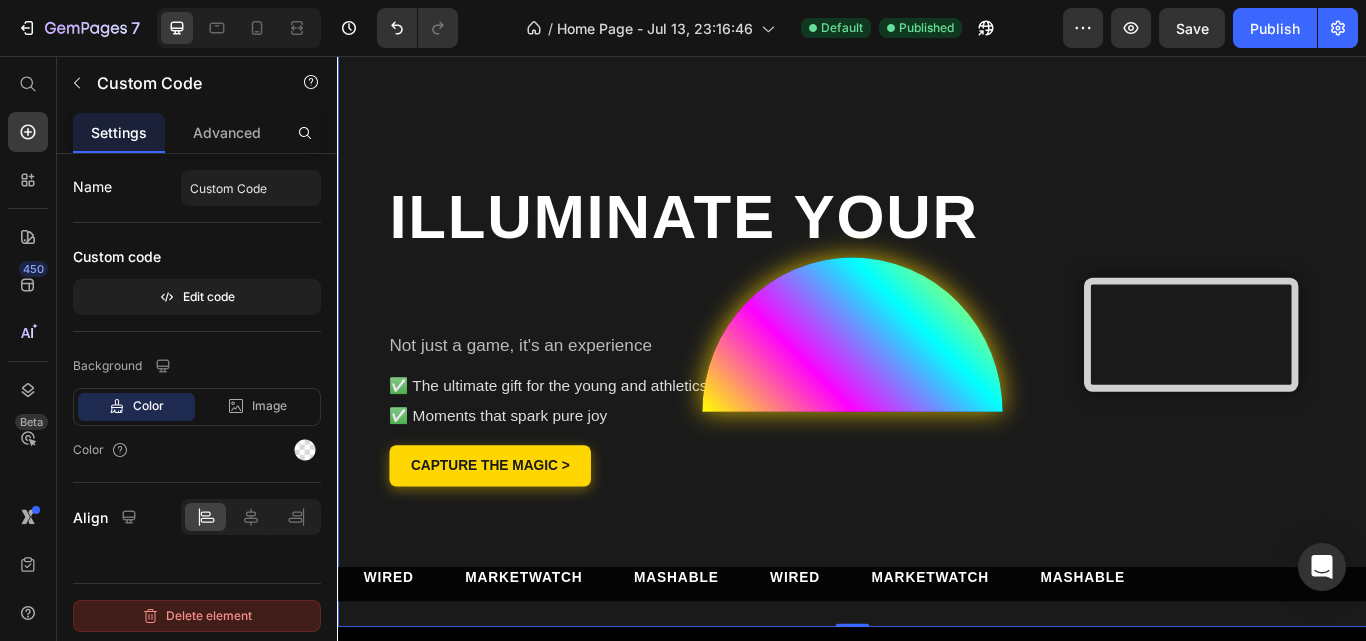 click on "Delete element" at bounding box center (197, 616) 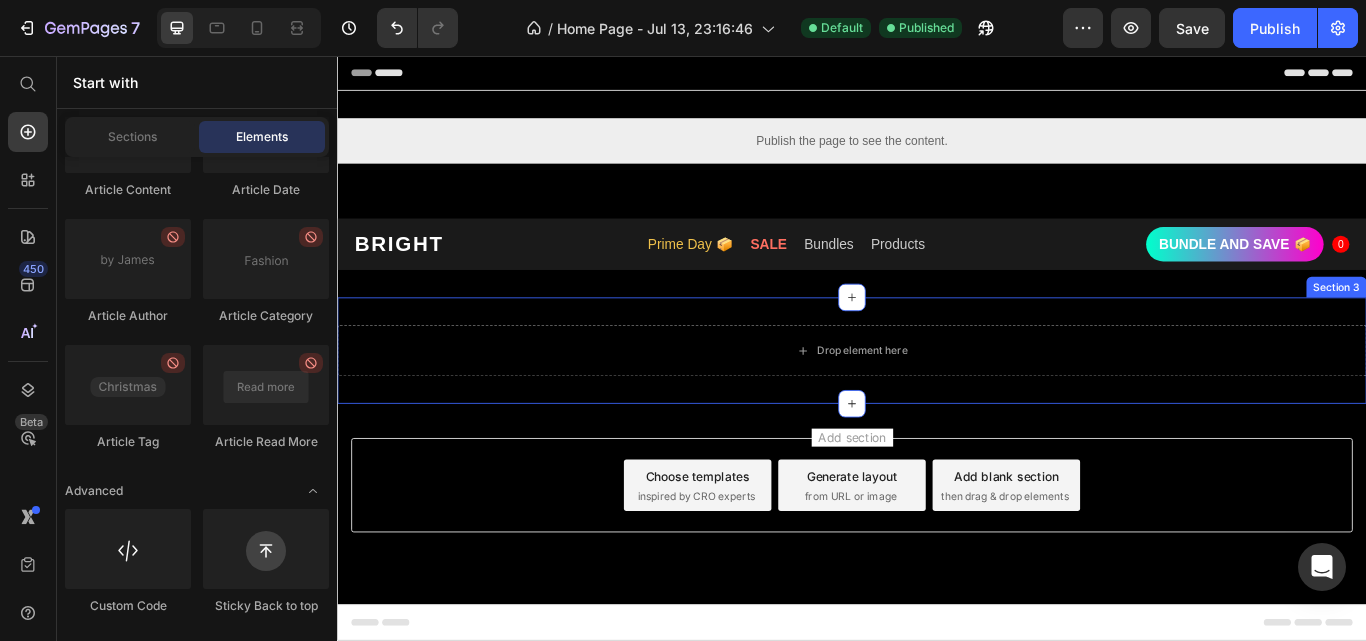 drag, startPoint x: 502, startPoint y: 599, endPoint x: 696, endPoint y: 367, distance: 302.42355 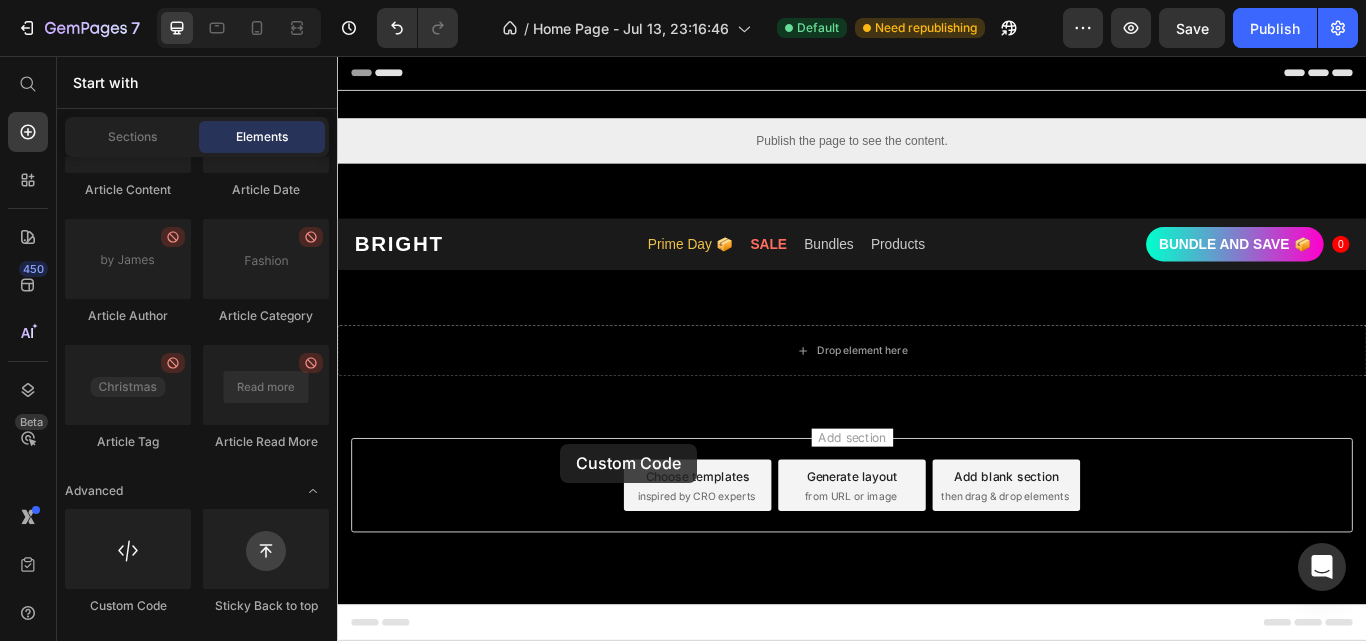 click on "Add section Choose templates inspired by CRO experts Generate layout from URL or image Add blank section then drag & drop elements" at bounding box center [937, 557] 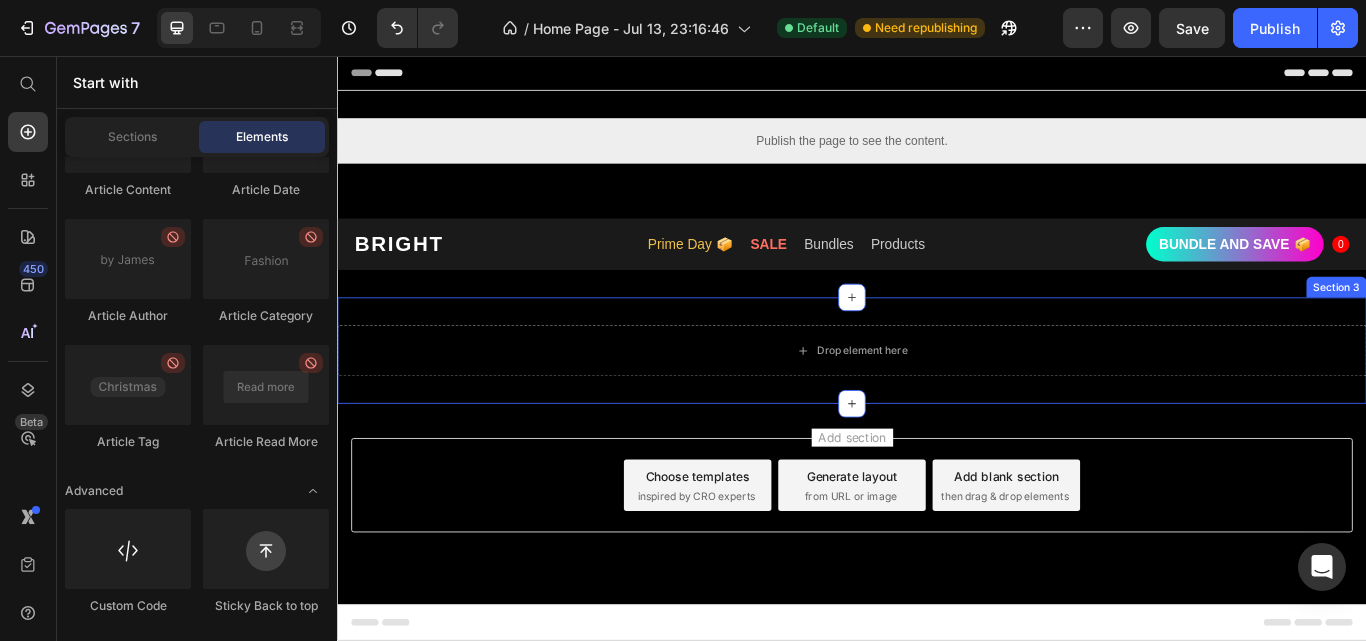 drag, startPoint x: 640, startPoint y: 527, endPoint x: 862, endPoint y: 393, distance: 259.30676 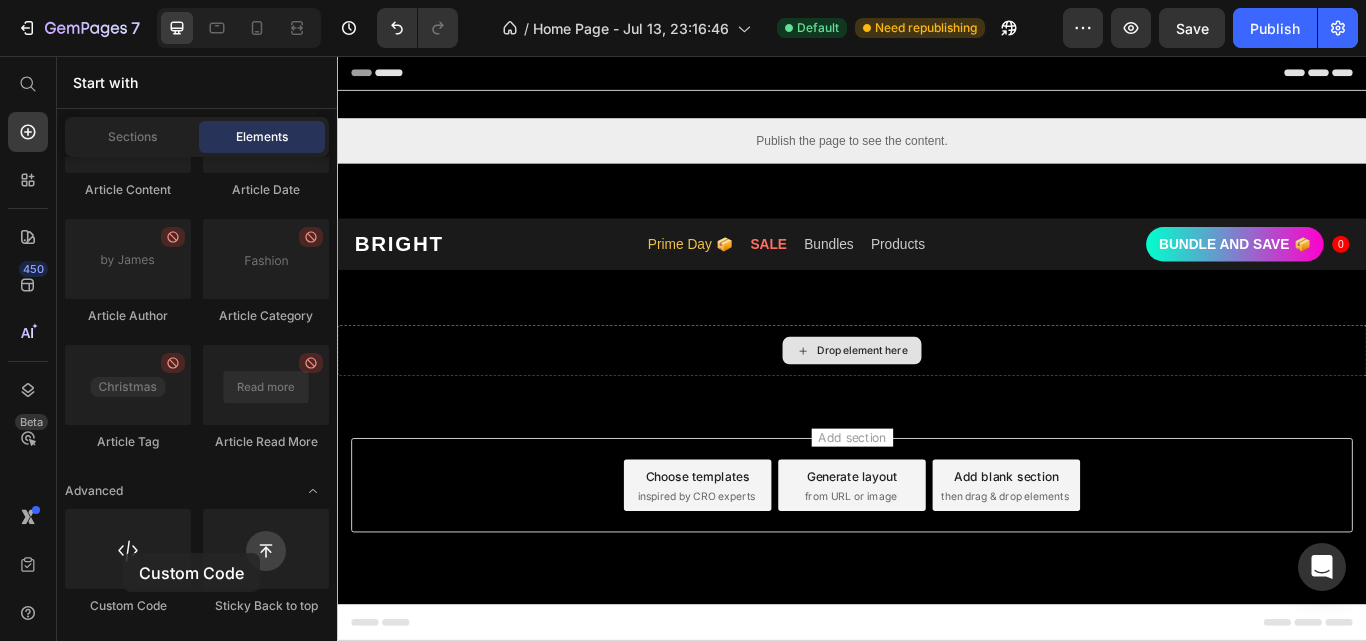 click on "Drop element here" at bounding box center (937, 400) 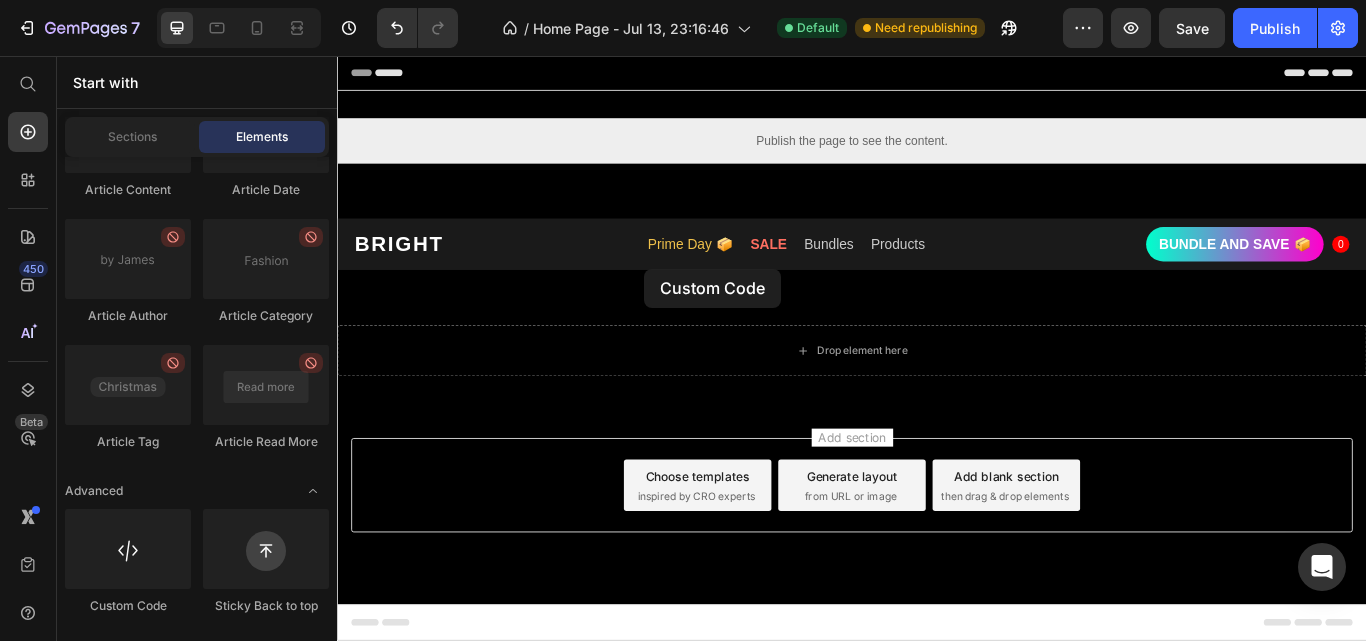 drag, startPoint x: 469, startPoint y: 605, endPoint x: 698, endPoint y: 333, distance: 355.56293 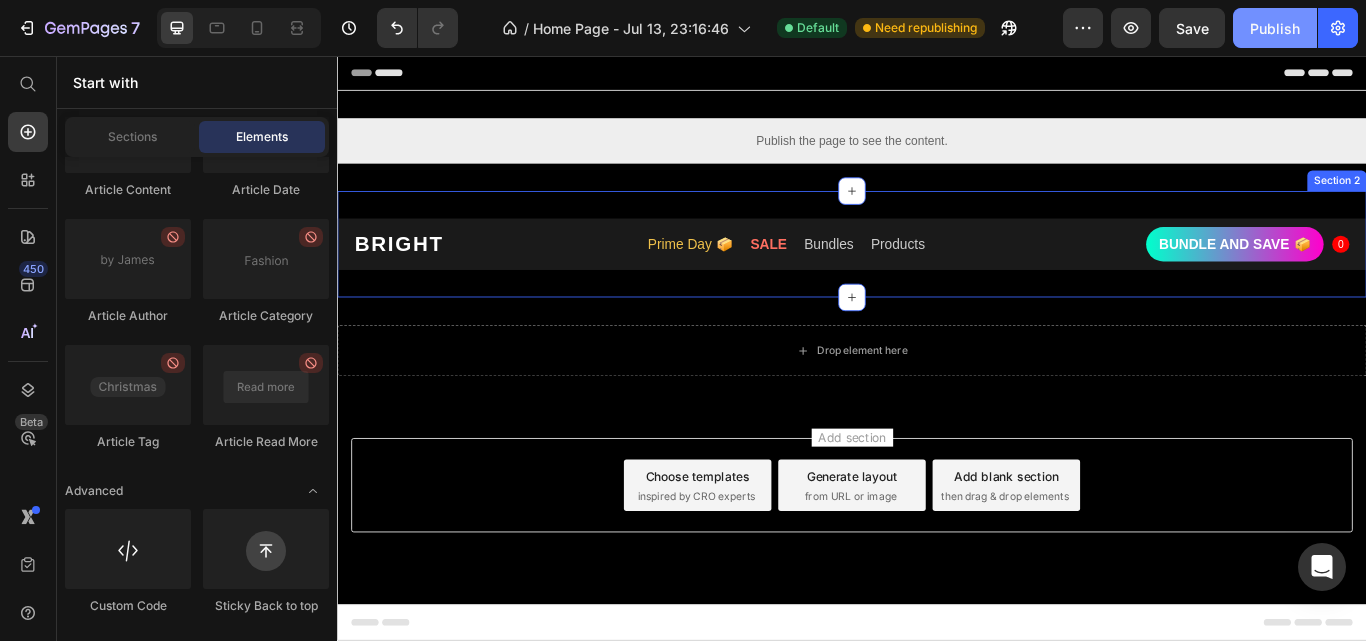 click on "Publish" at bounding box center [1275, 28] 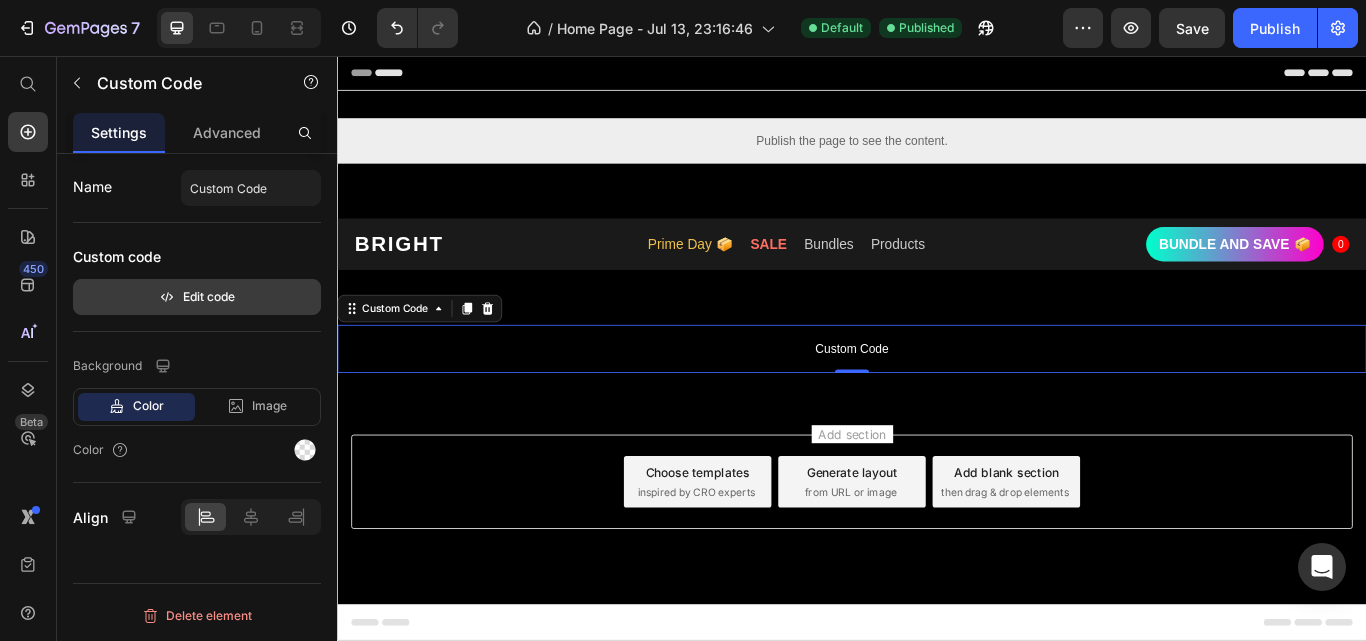 click on "Edit code" at bounding box center [197, 297] 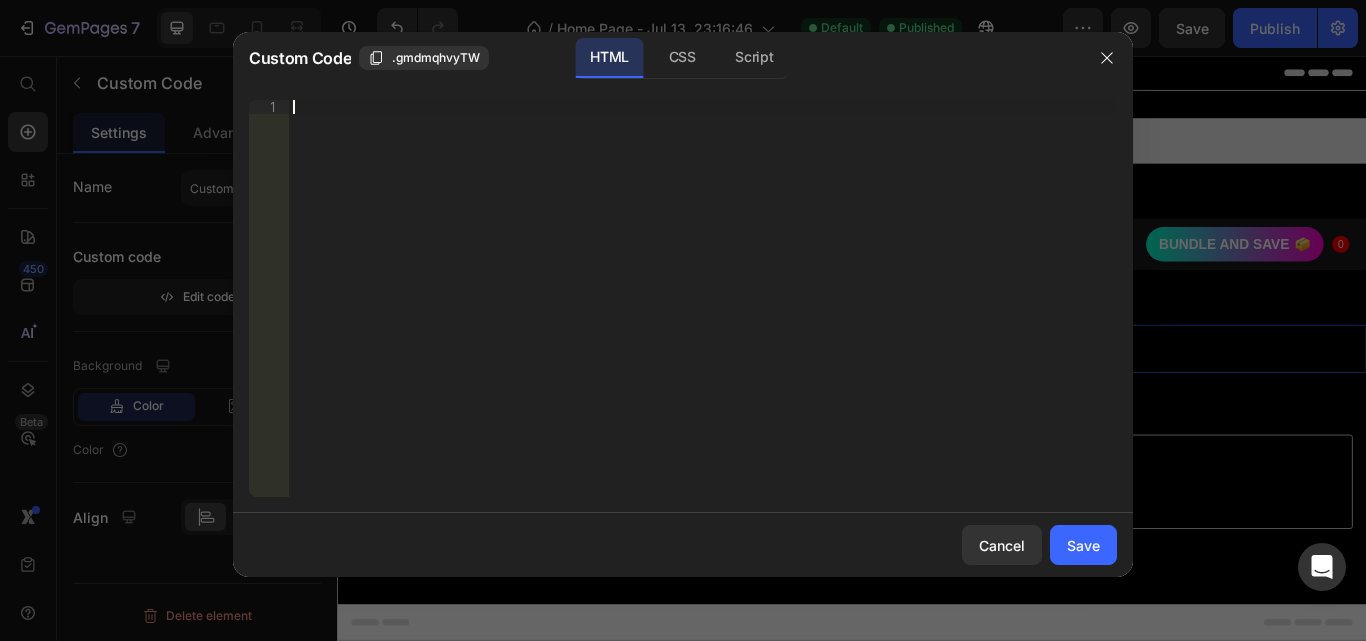 click on "Insert the 3rd-party installation code, HTML code, or Liquid code to display custom content." at bounding box center [703, 312] 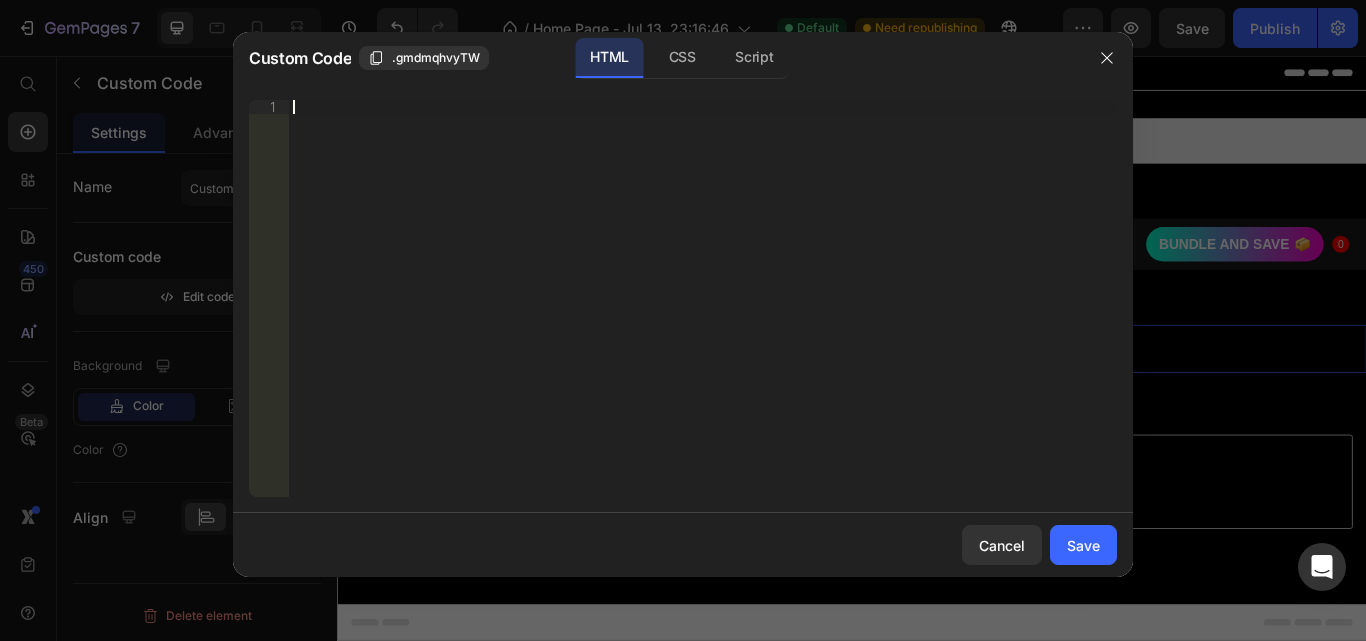 click on "Insert the 3rd-party installation code, HTML code, or Liquid code to display custom content." at bounding box center [703, 312] 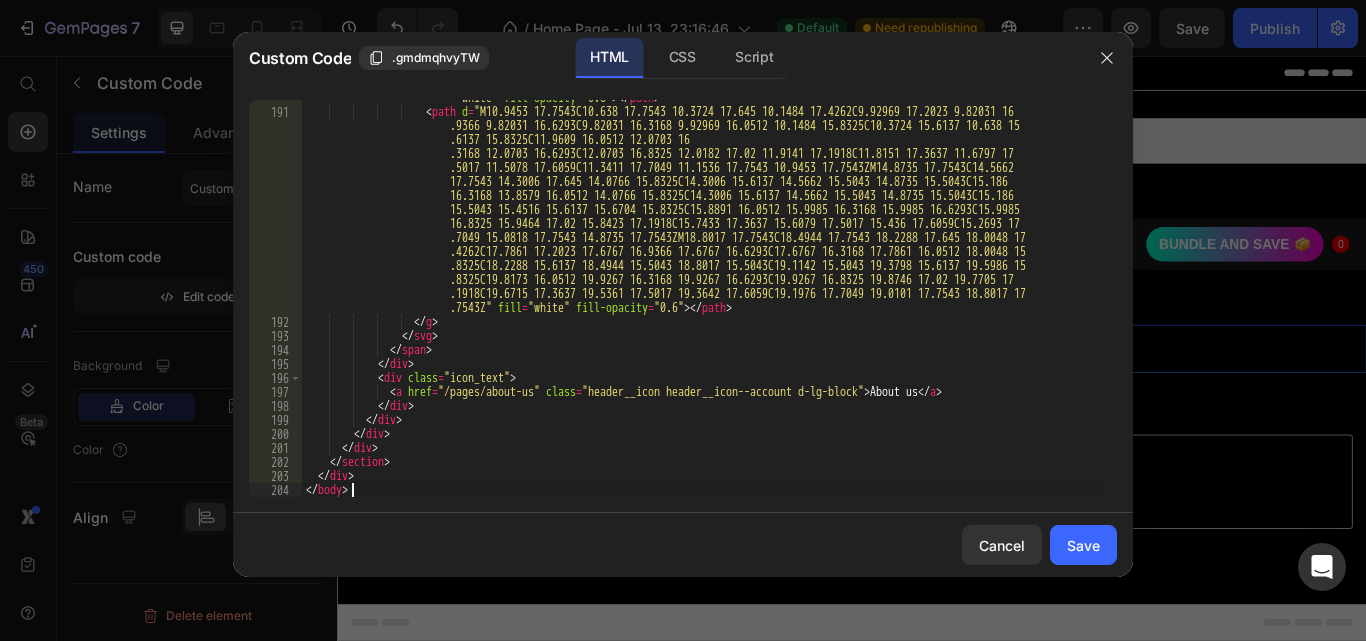 scroll, scrollTop: 3075, scrollLeft: 0, axis: vertical 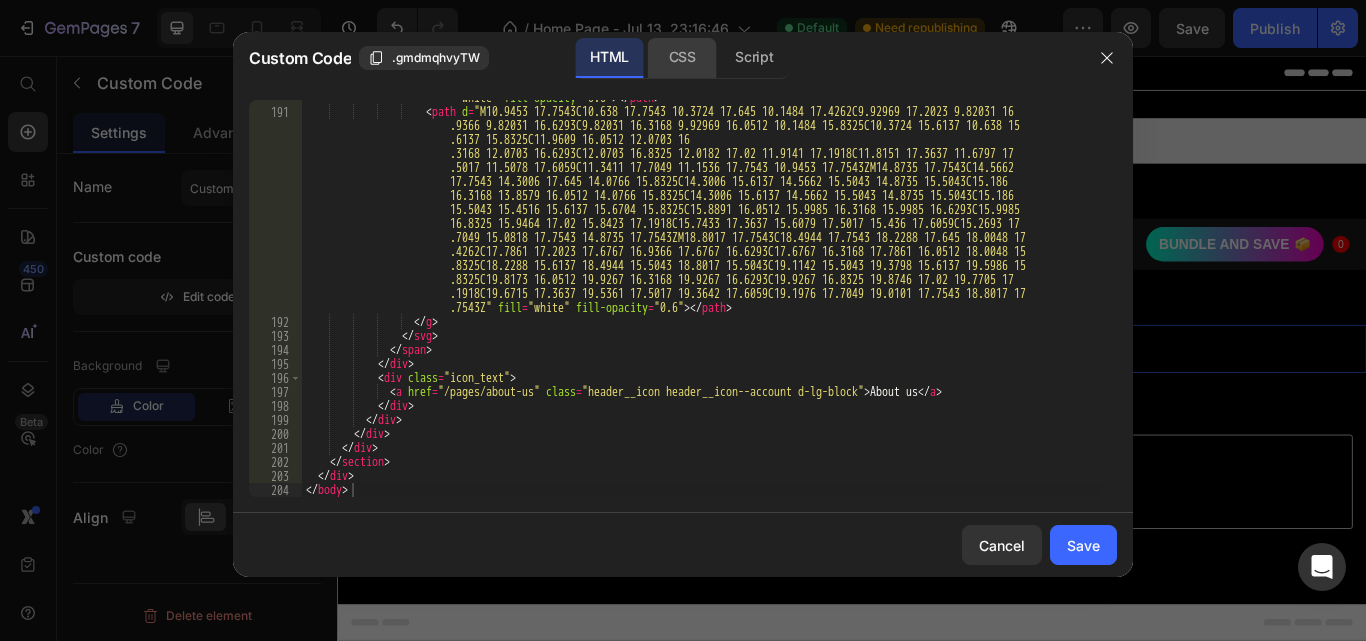 click on "CSS" 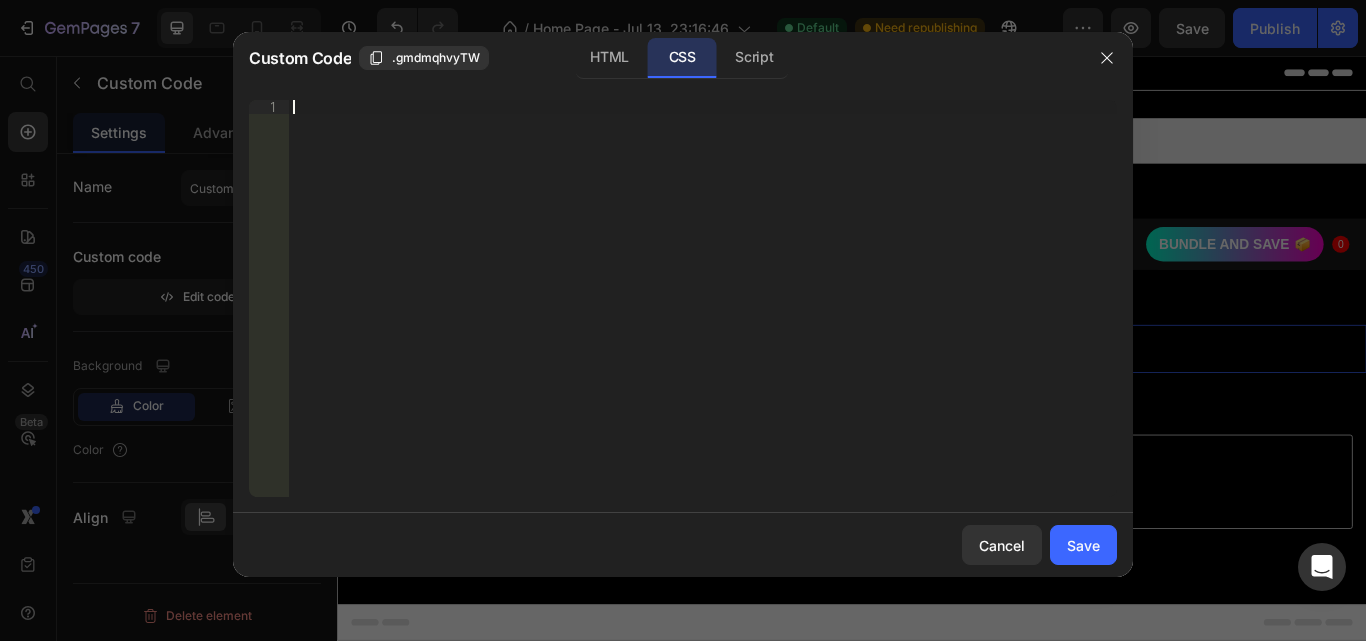 click on "Insert the CSS code to style your content right here." at bounding box center (703, 312) 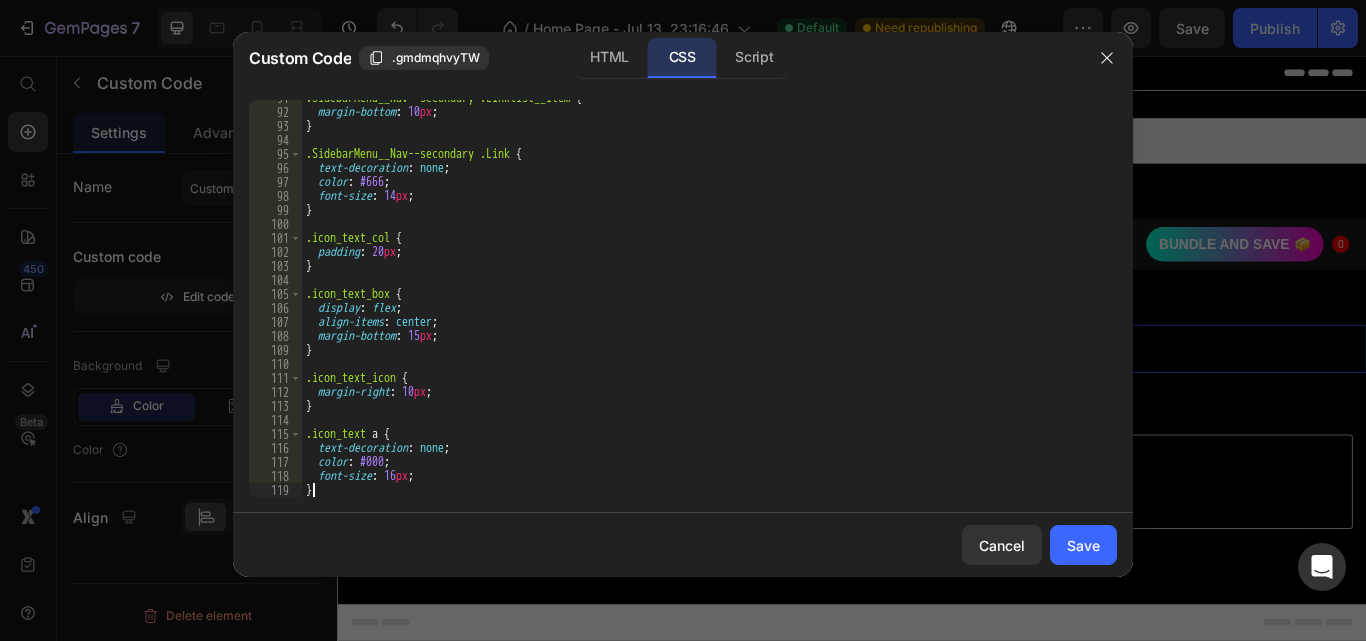 type on "}" 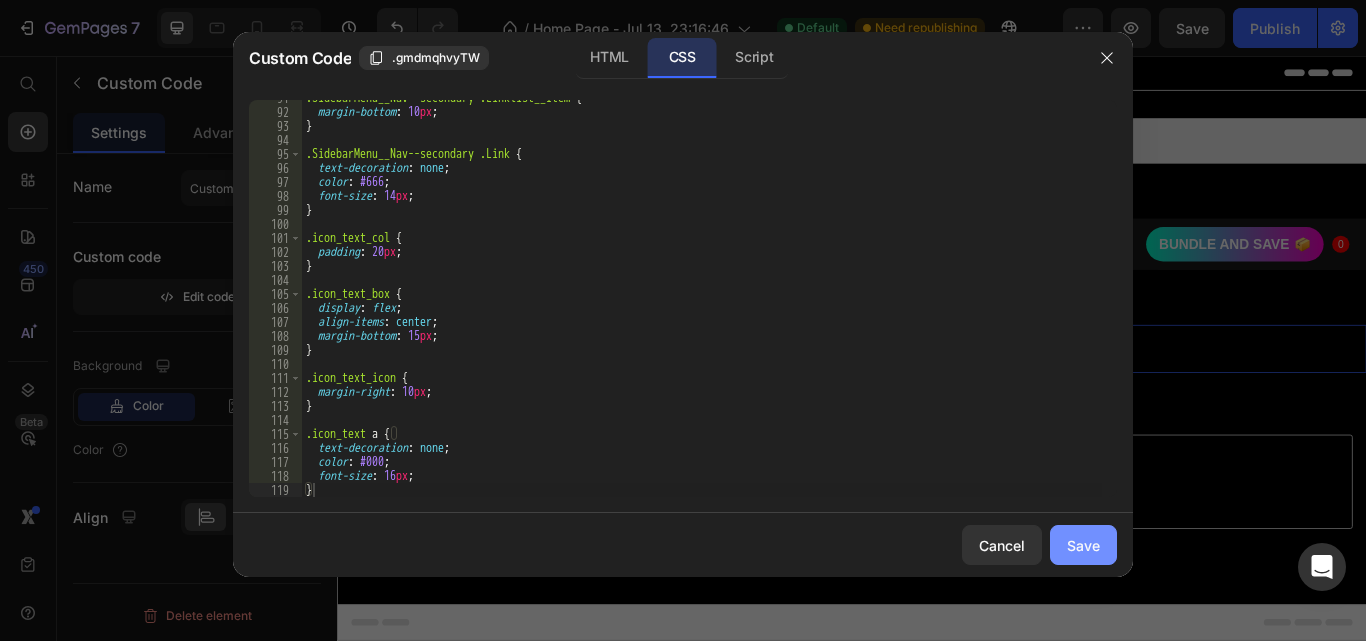 click on "Save" at bounding box center [1083, 545] 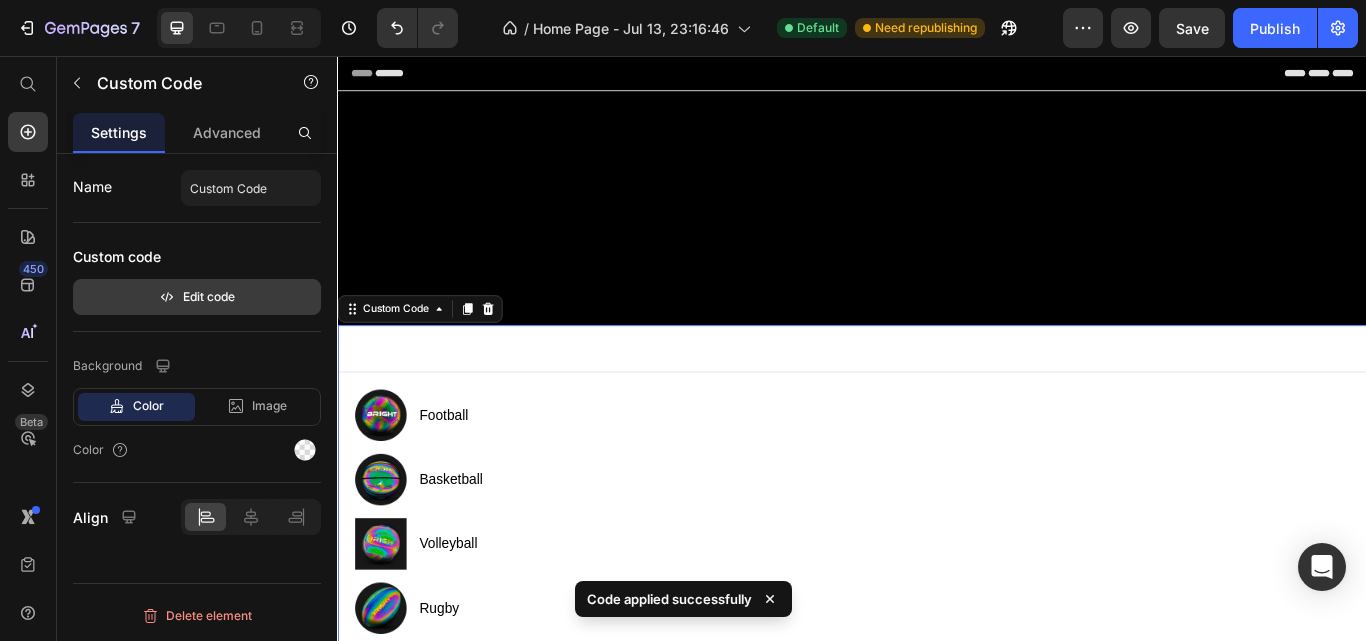 click on "Edit code" at bounding box center (197, 297) 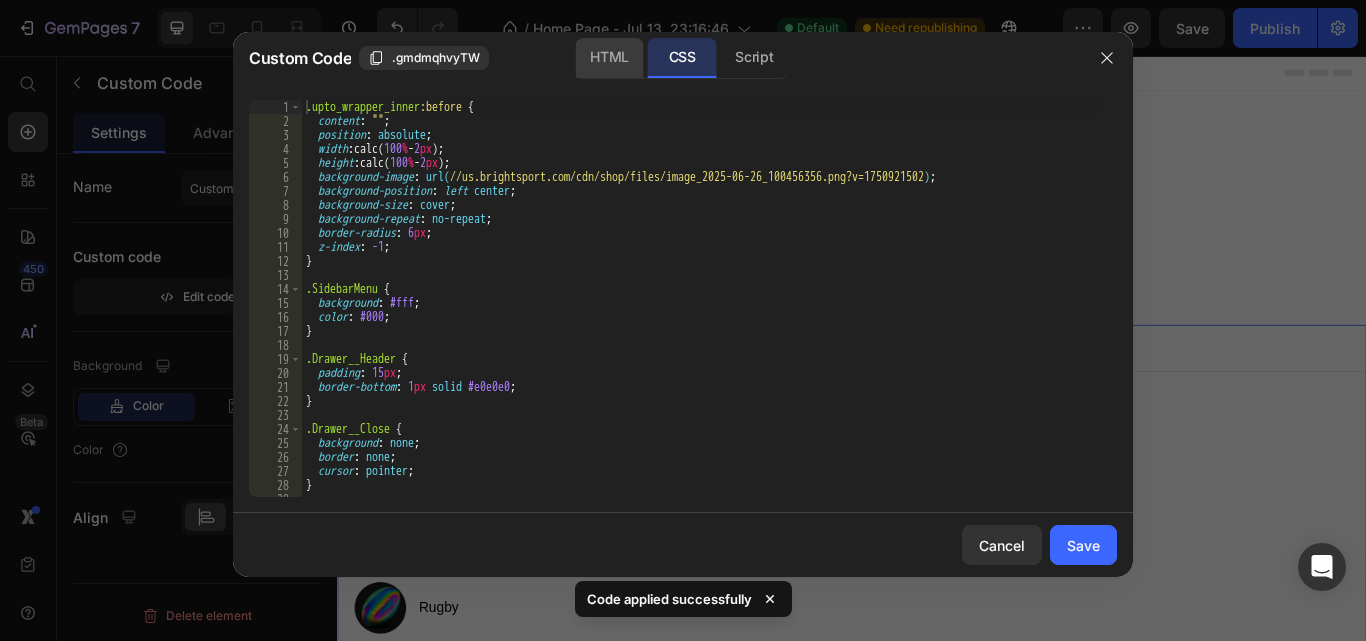 click on "HTML" 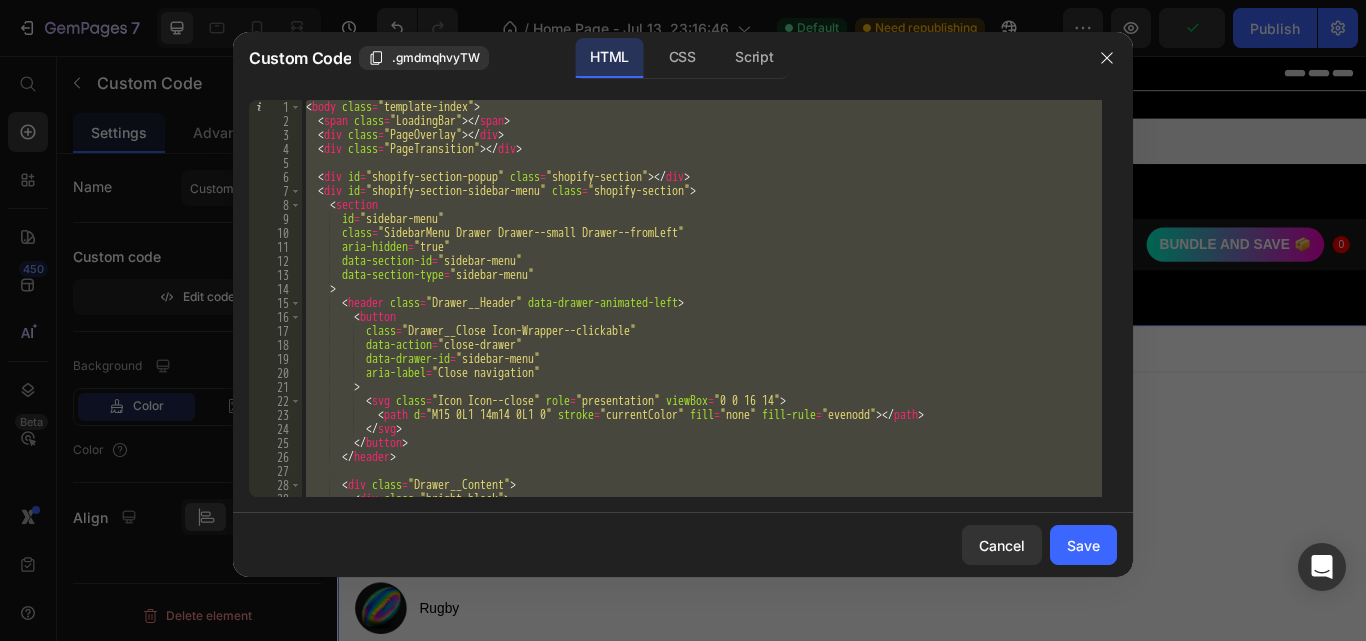 click on "< body   class = "template-index" >    < span   class = "LoadingBar" > </ span >    < div   class = "PageOverlay" > </ div >    < div   class = "PageTransition" > </ div >    < div   id = "shopify-section-popup"   class = "shopify-section" > </ div >    < div   id = "shopify-section-sidebar-menu"   class = "shopify-section" >      < section         id = "sidebar-menu"         class = "SidebarMenu Drawer Drawer--small Drawer--fromLeft"         aria-hidden = "true"         data-section-id = "sidebar-menu"         data-section-type = "sidebar-menu"      >         < header   class = "Drawer__Header"   data-drawer-animated-left >           < button              class = "Drawer__Close Icon-Wrapper--clickable"              data-action = "close-drawer"              data-drawer-id = "sidebar-menu"              aria-label = "Close navigation"           >              < svg   class = "Icon Icon--close"   role = "presentation"   viewBox = "0 0 16 14" >                < path   d = "M15 0L1 14m14 0L1 0"   stroke =   fill =" at bounding box center (702, 298) 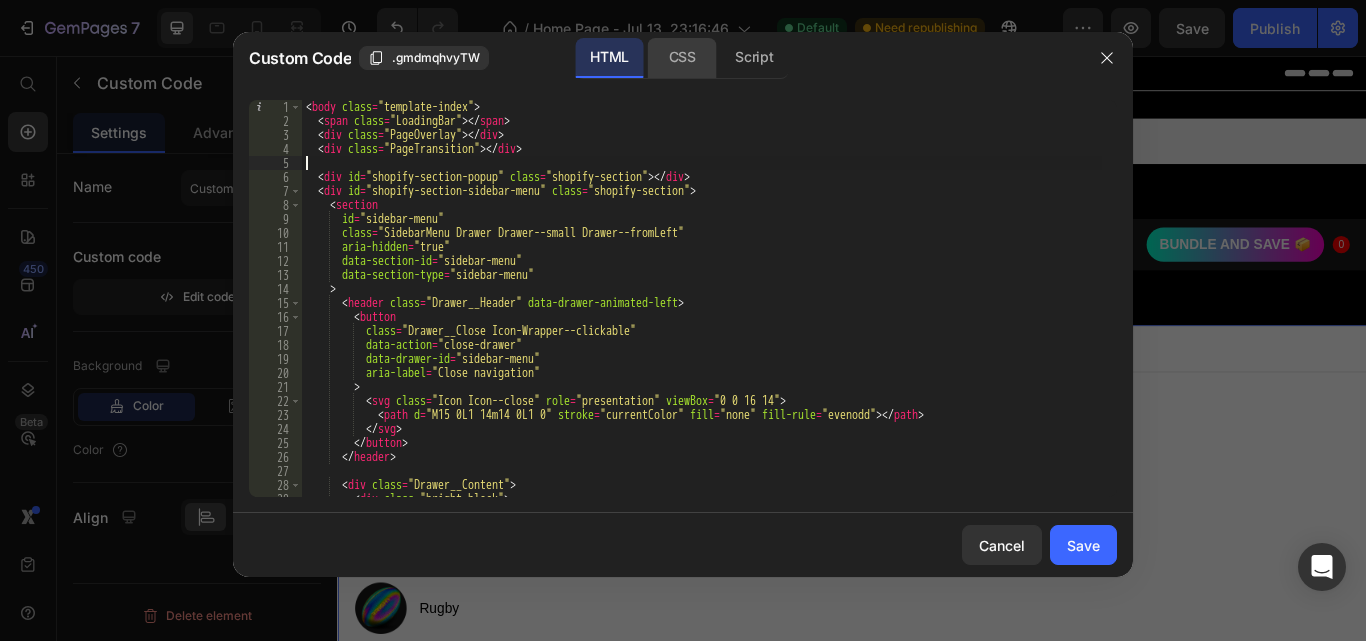 click on "CSS" 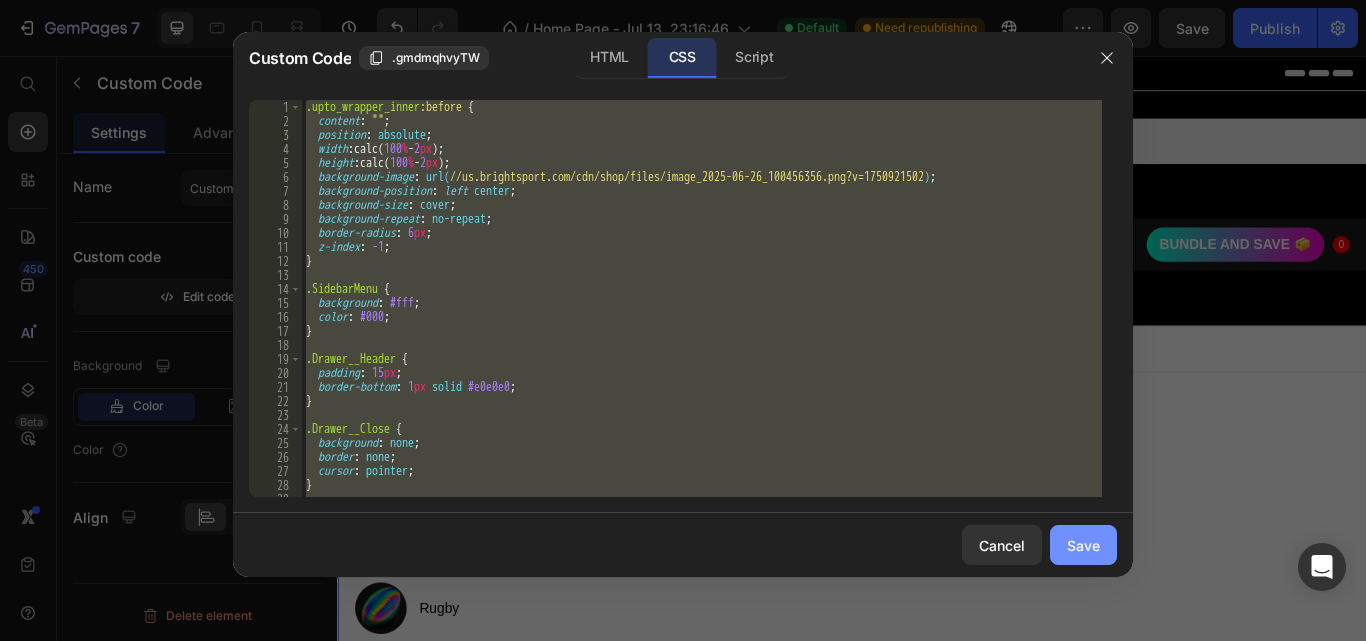 click on "Save" 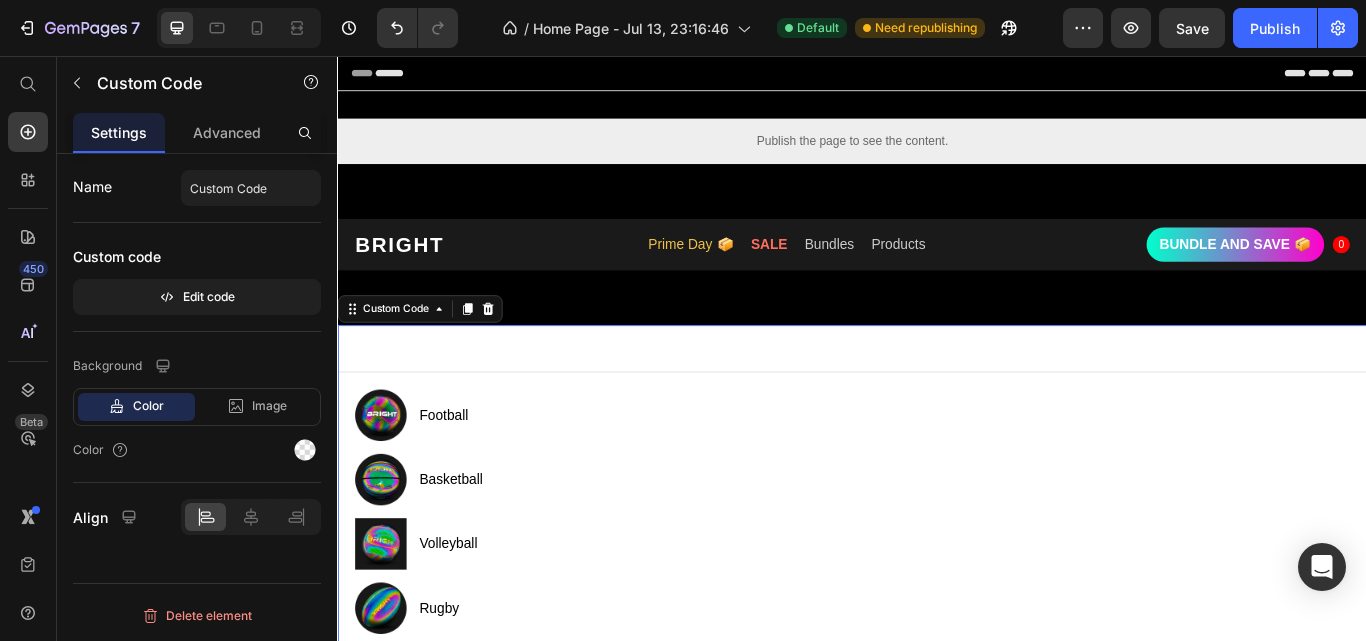 click on "Football
Basketball
Volleyball
Rugby" at bounding box center (937, 968) 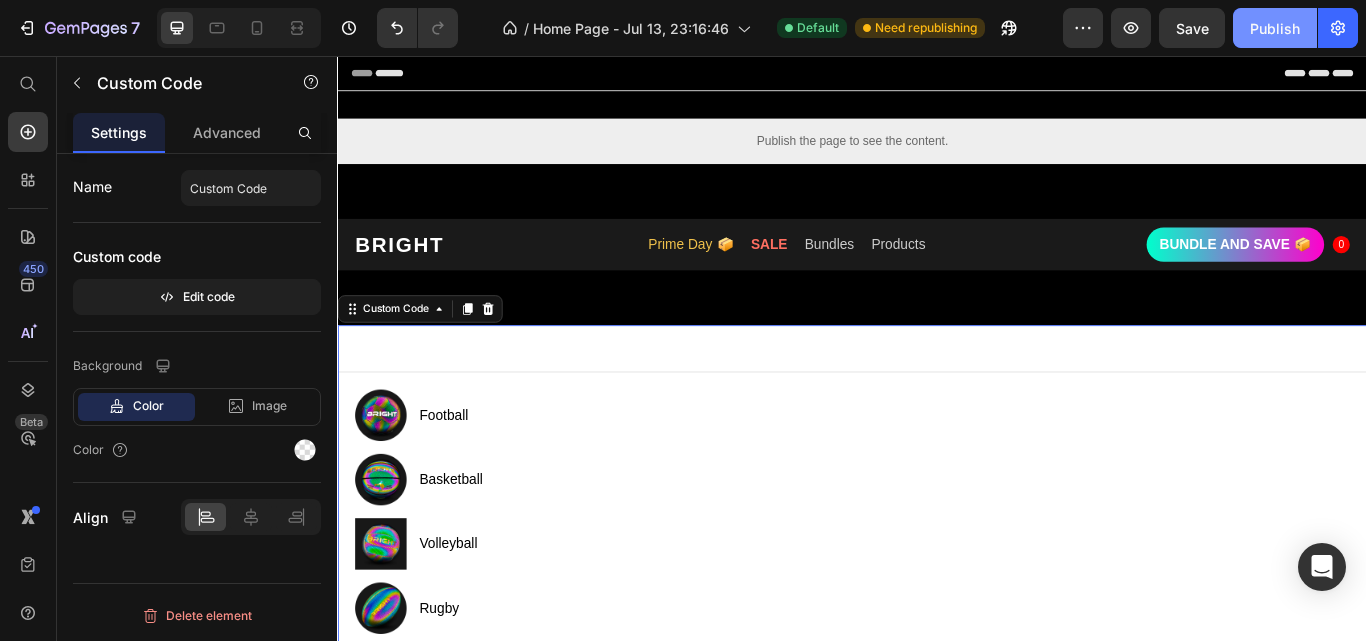 click on "Publish" at bounding box center [1275, 28] 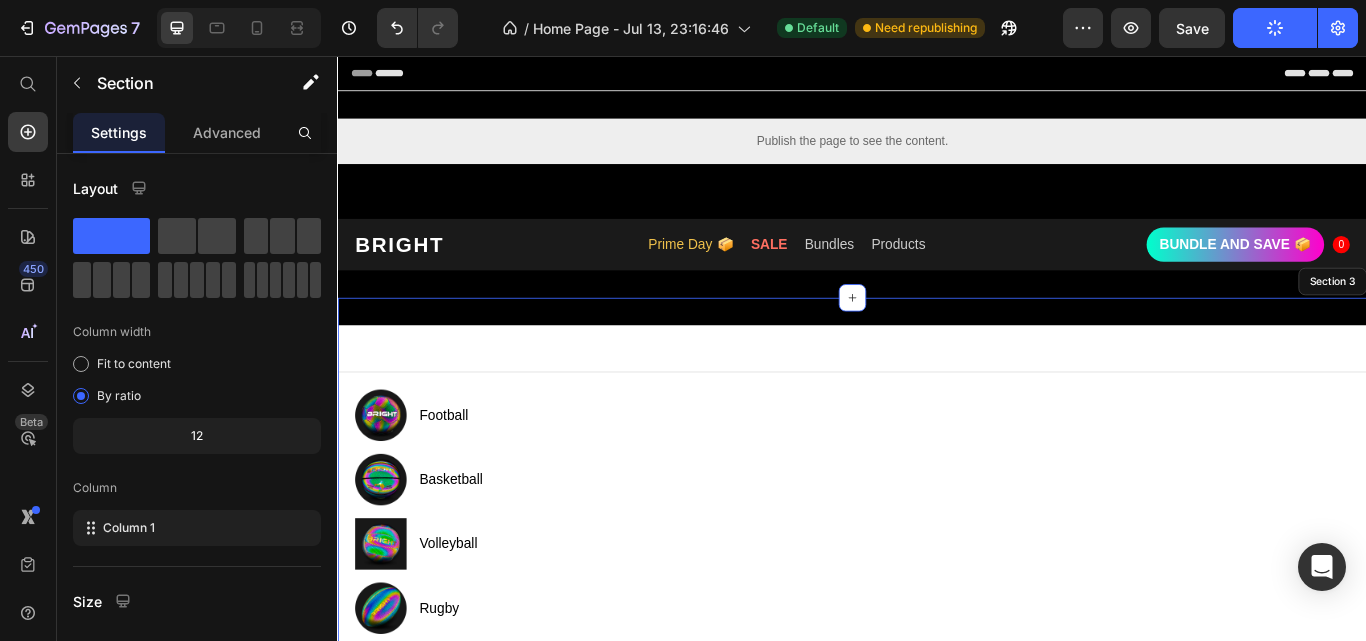 click on "Publish" 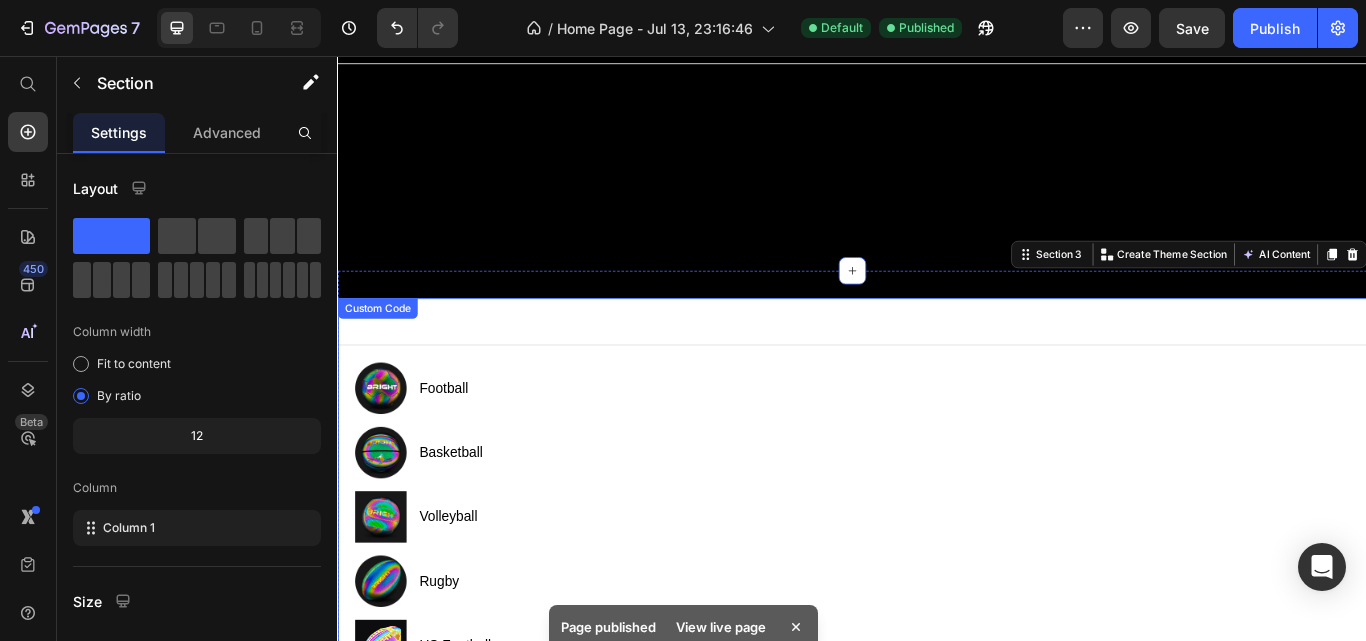 scroll, scrollTop: 1467, scrollLeft: 0, axis: vertical 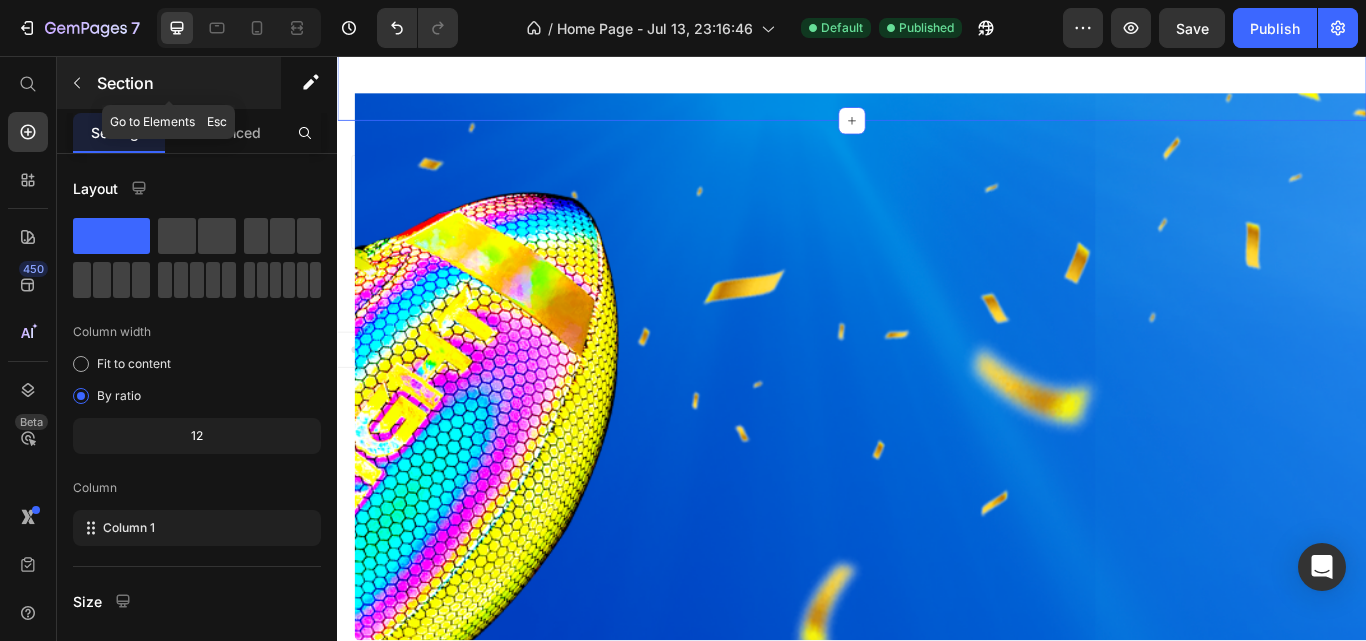 click 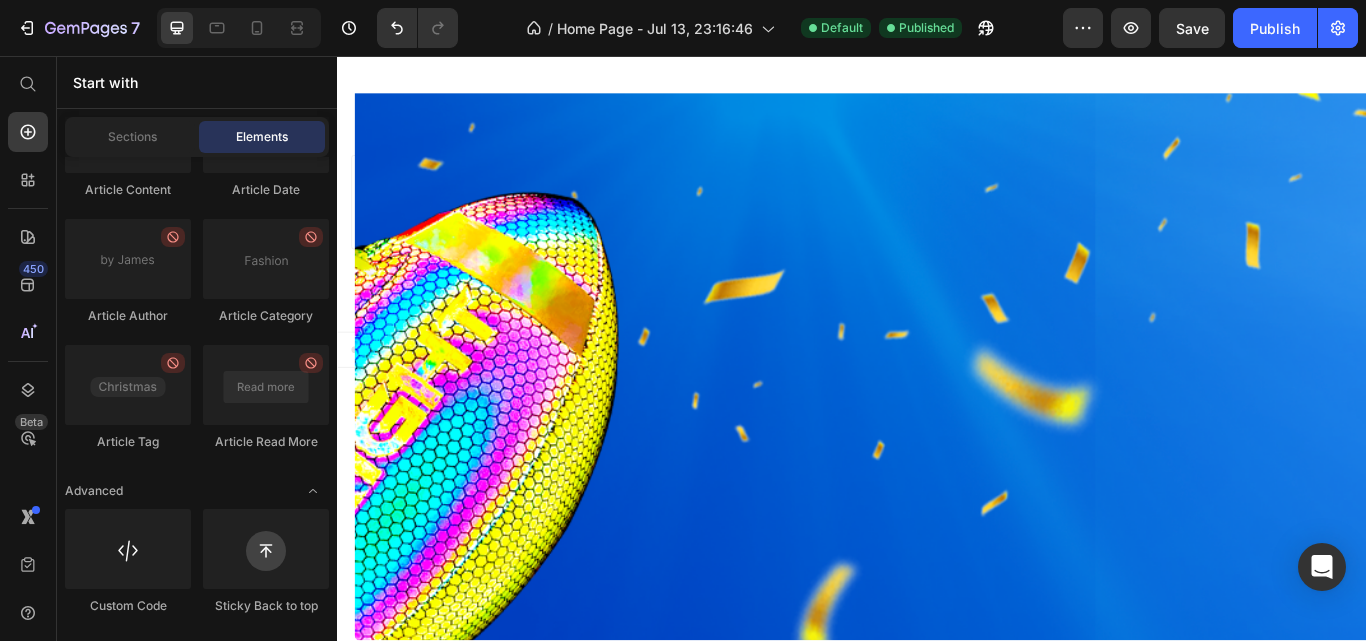 click on "Elements" at bounding box center (262, 137) 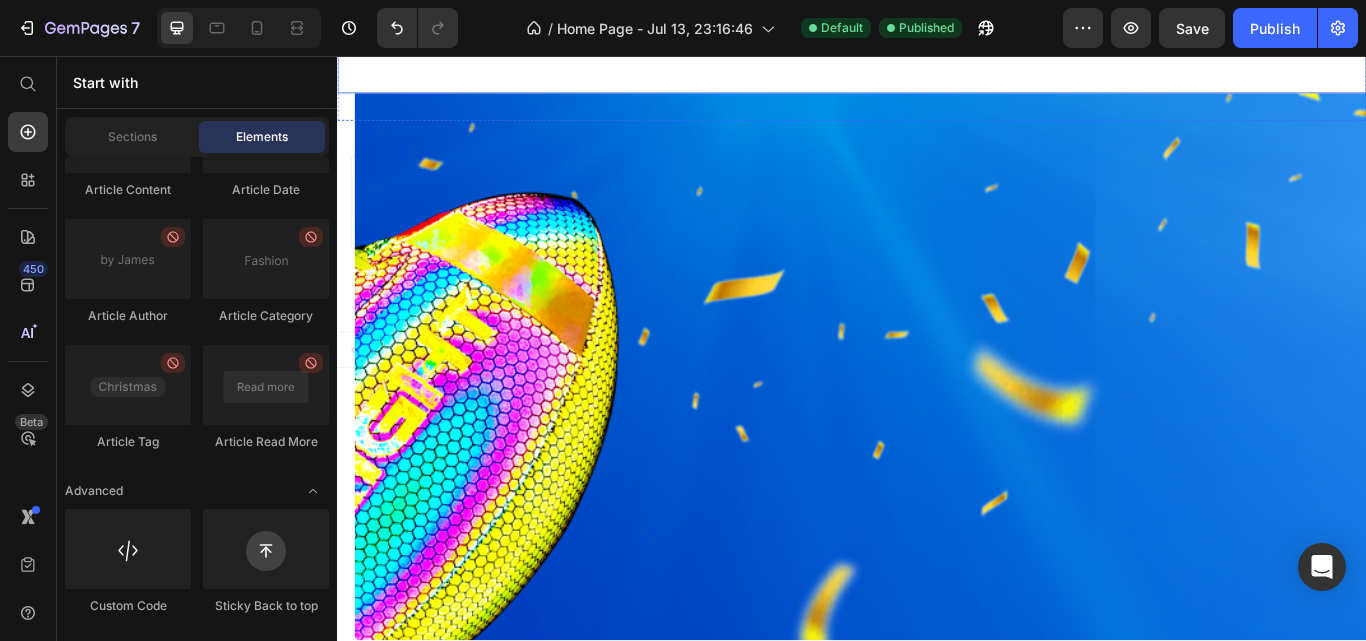 click on "Football" at bounding box center (937, -992) 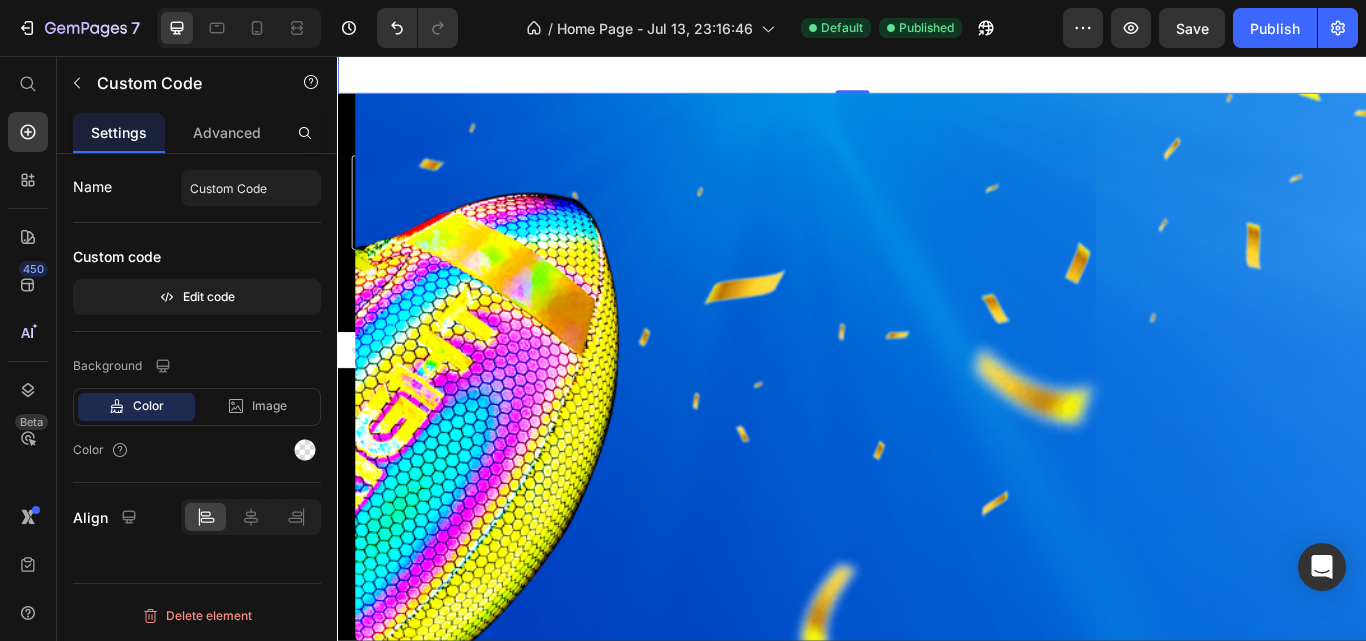 click 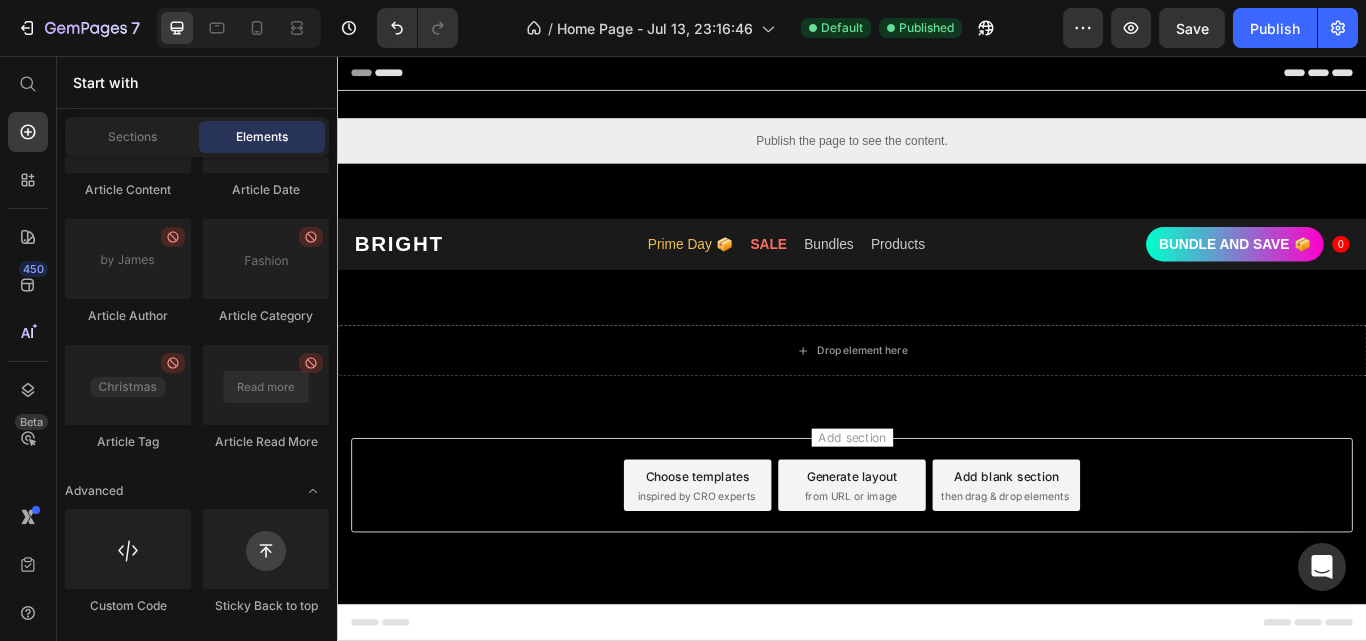 scroll, scrollTop: 0, scrollLeft: 0, axis: both 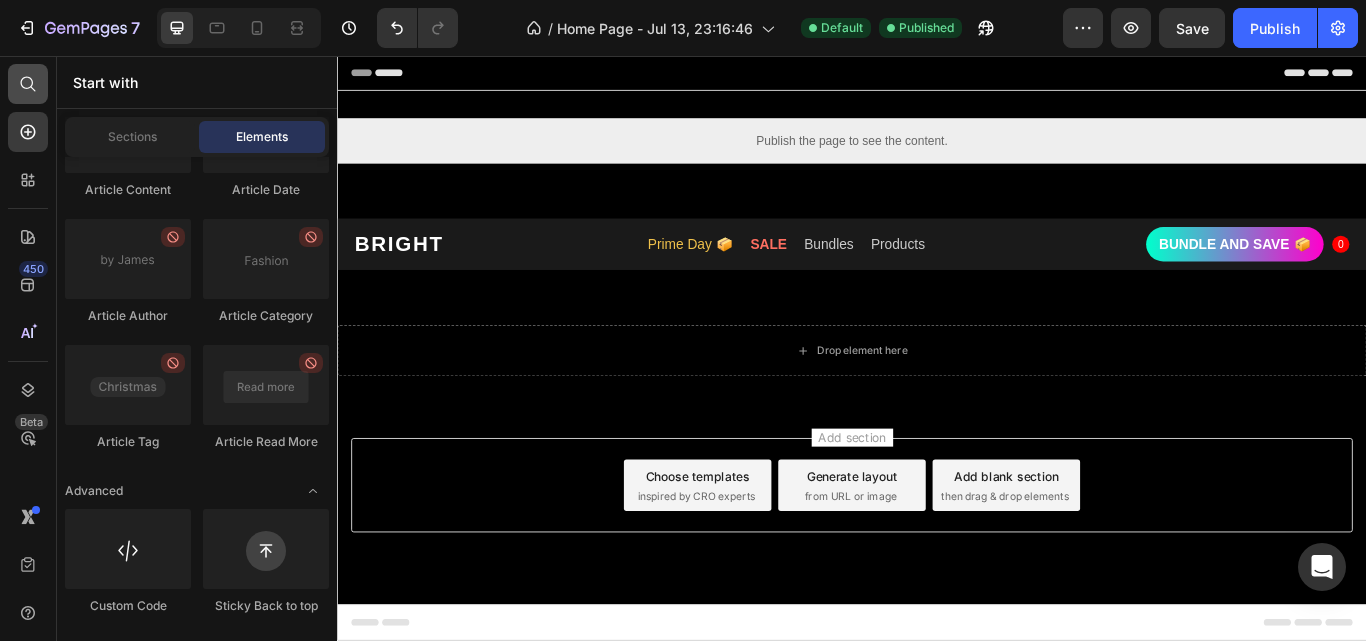 click 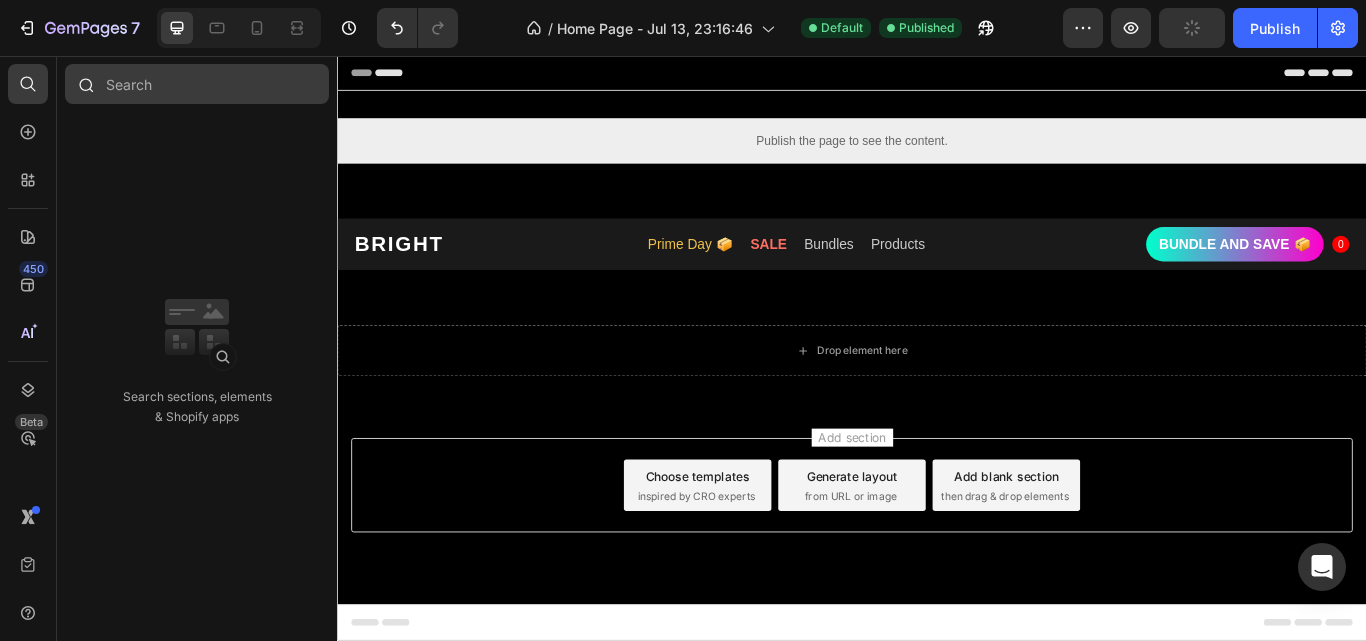 click at bounding box center [197, 84] 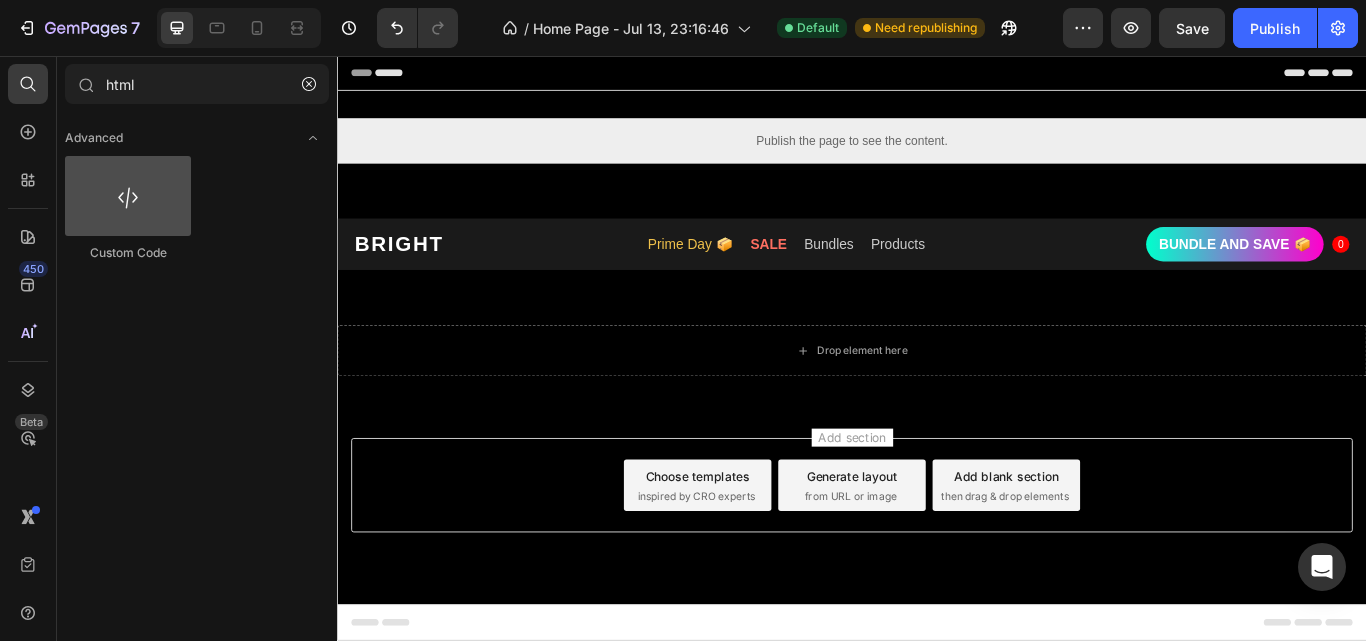 type on "html" 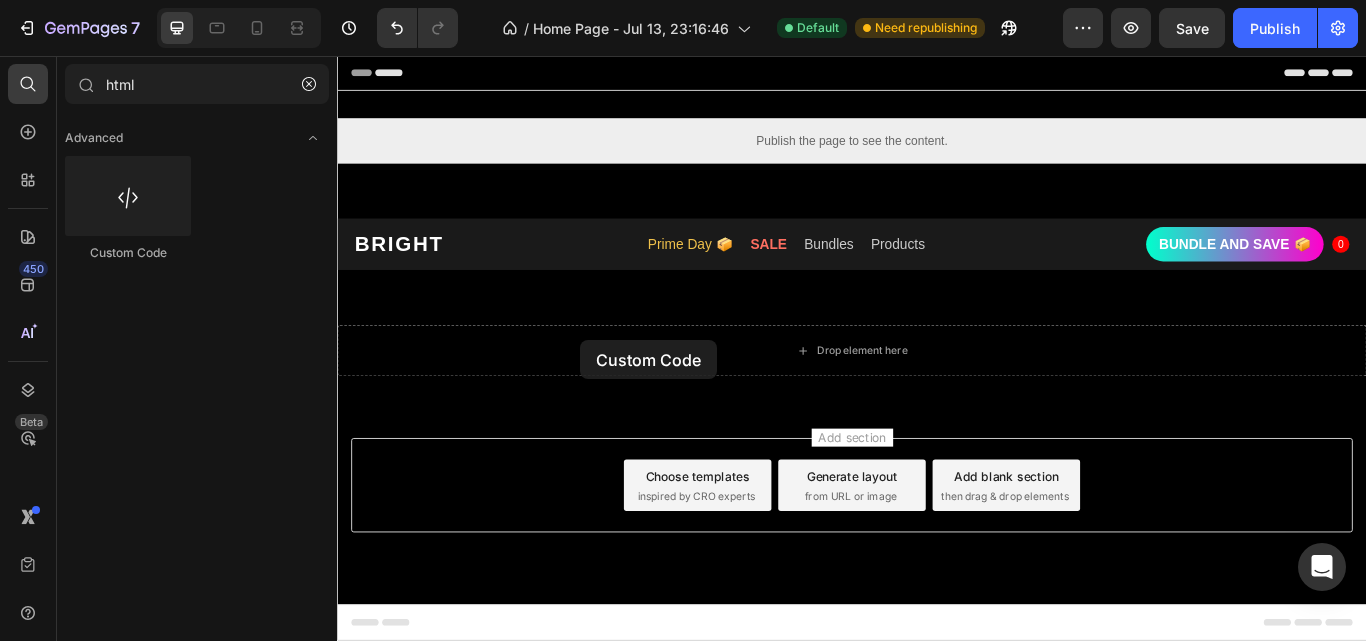 drag, startPoint x: 450, startPoint y: 253, endPoint x: 619, endPoint y: 387, distance: 215.678 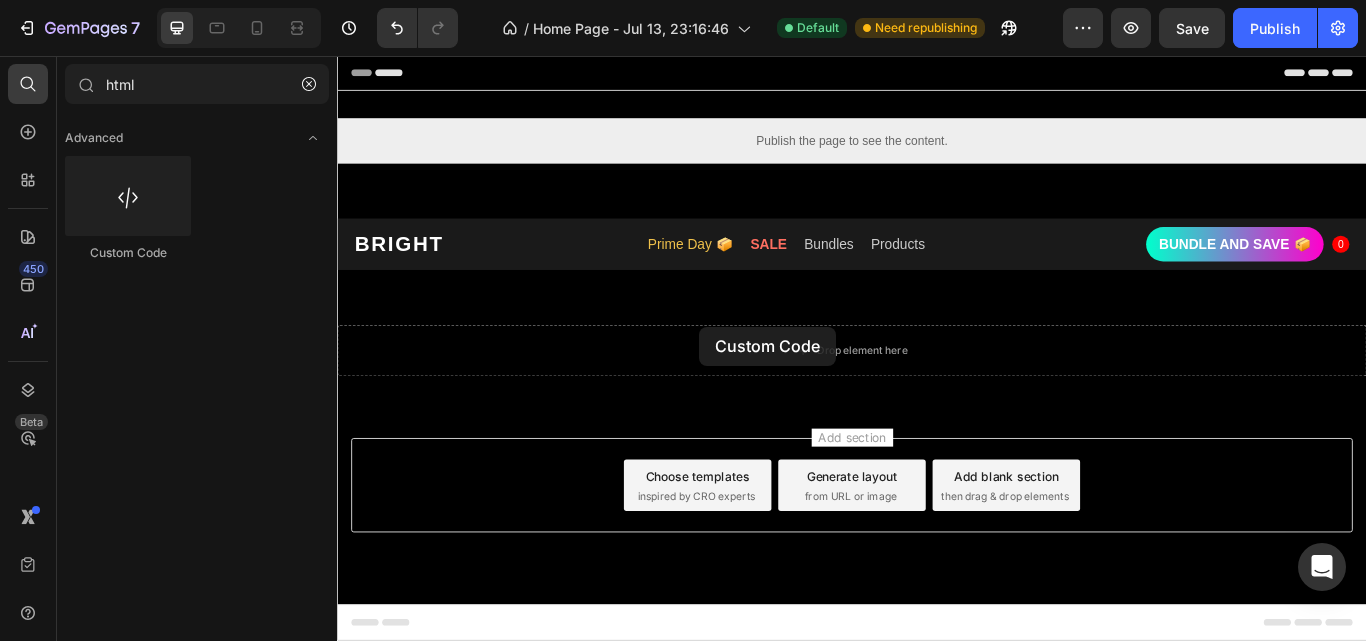 drag, startPoint x: 699, startPoint y: 387, endPoint x: 801, endPoint y: 379, distance: 102.31325 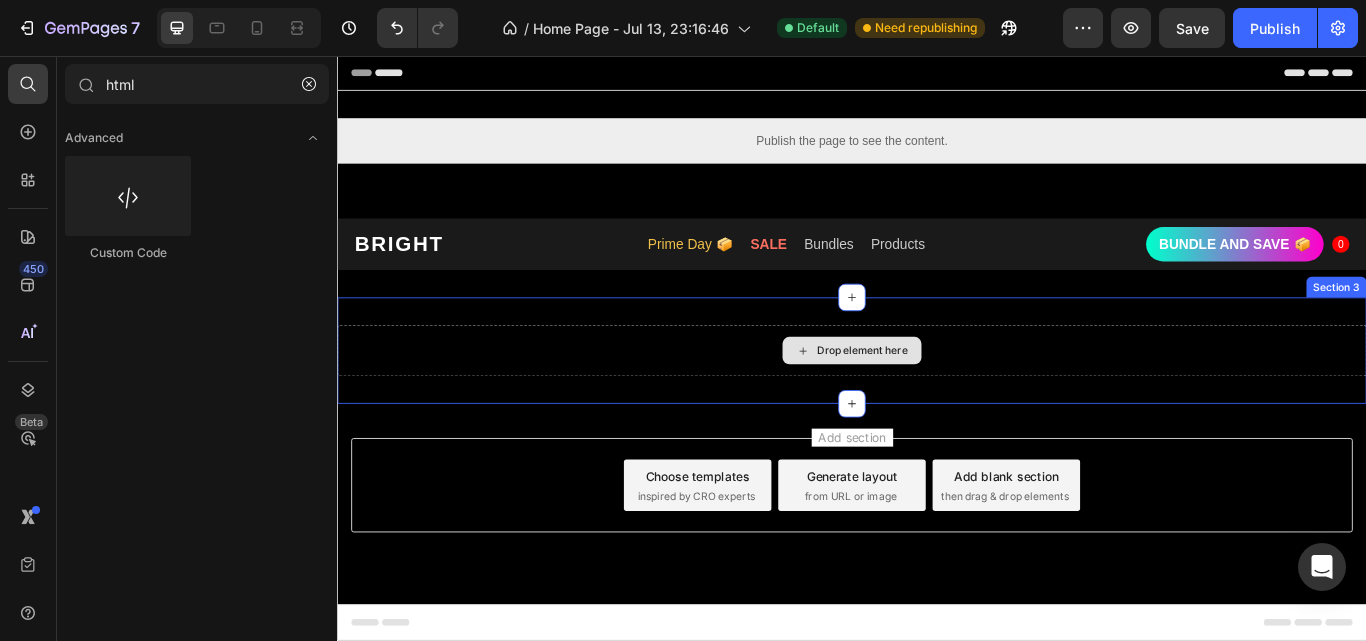 click on "Generate layout" at bounding box center [937, 546] 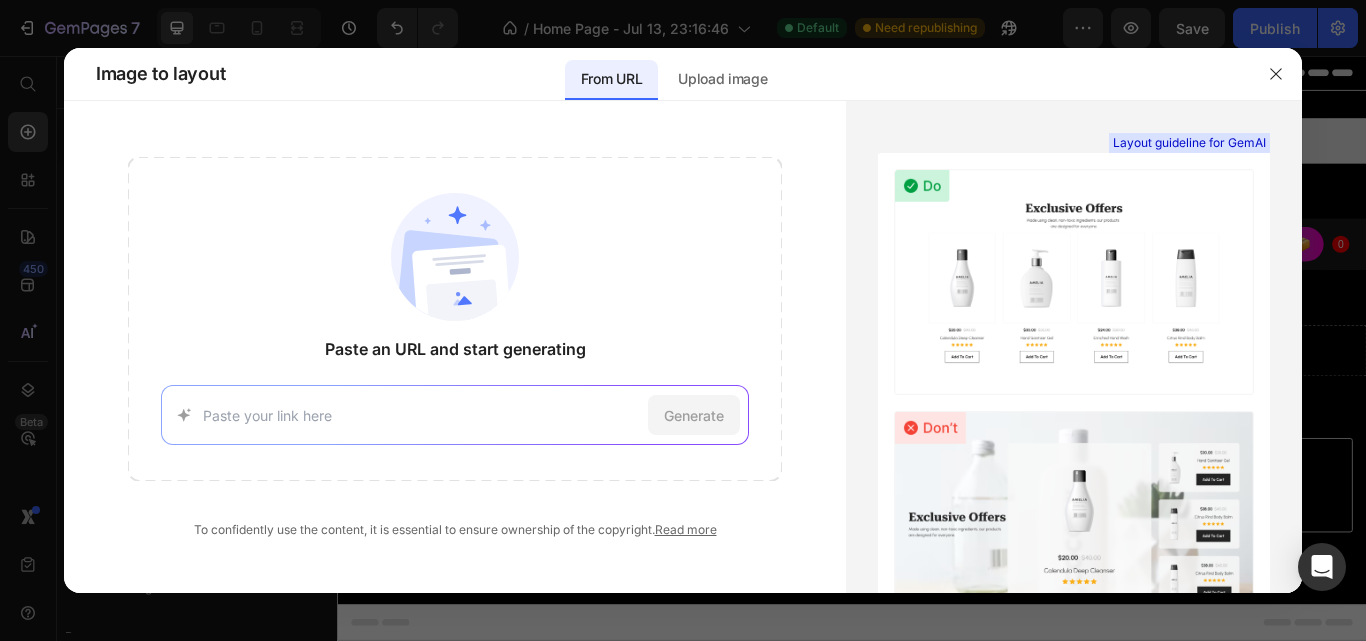 click at bounding box center [422, 415] 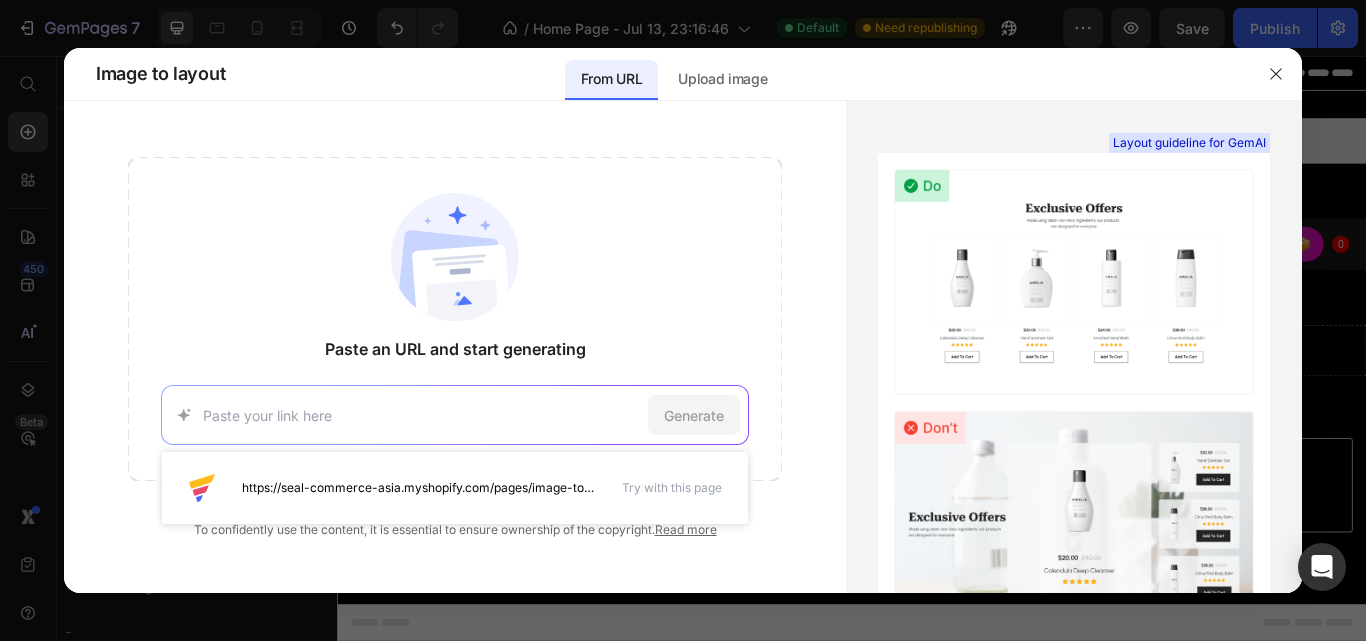 click at bounding box center [422, 415] 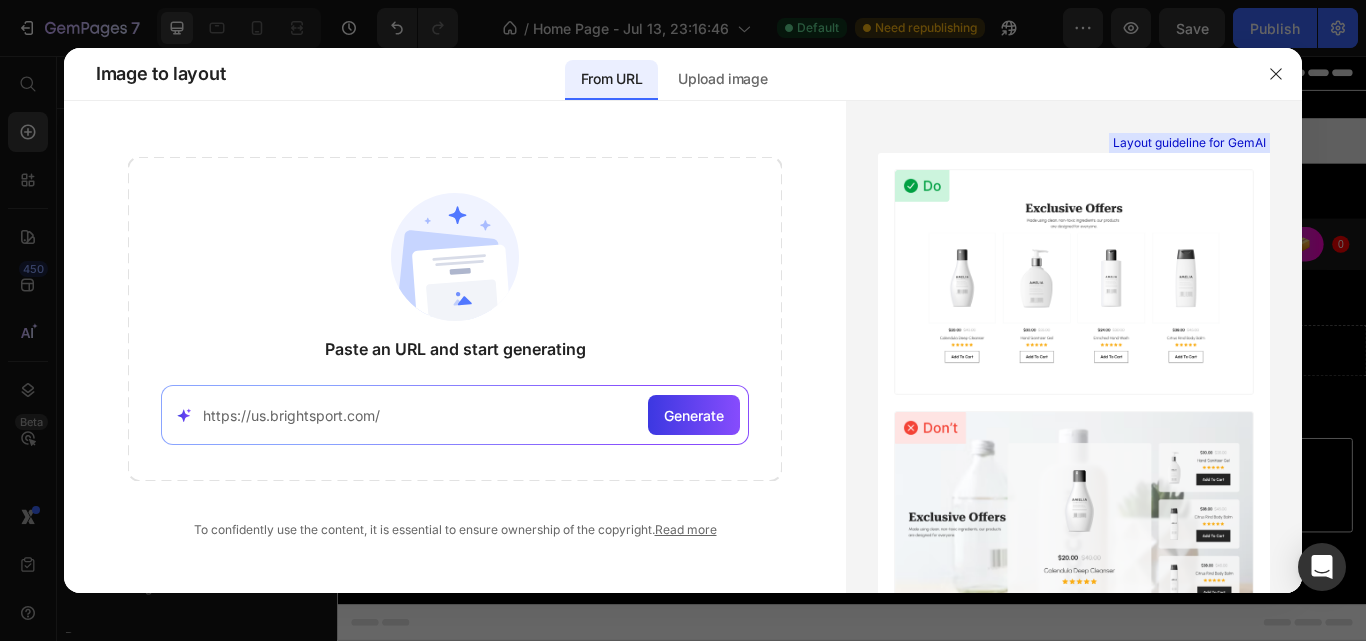 paste on "https://us.brightsport.com/" 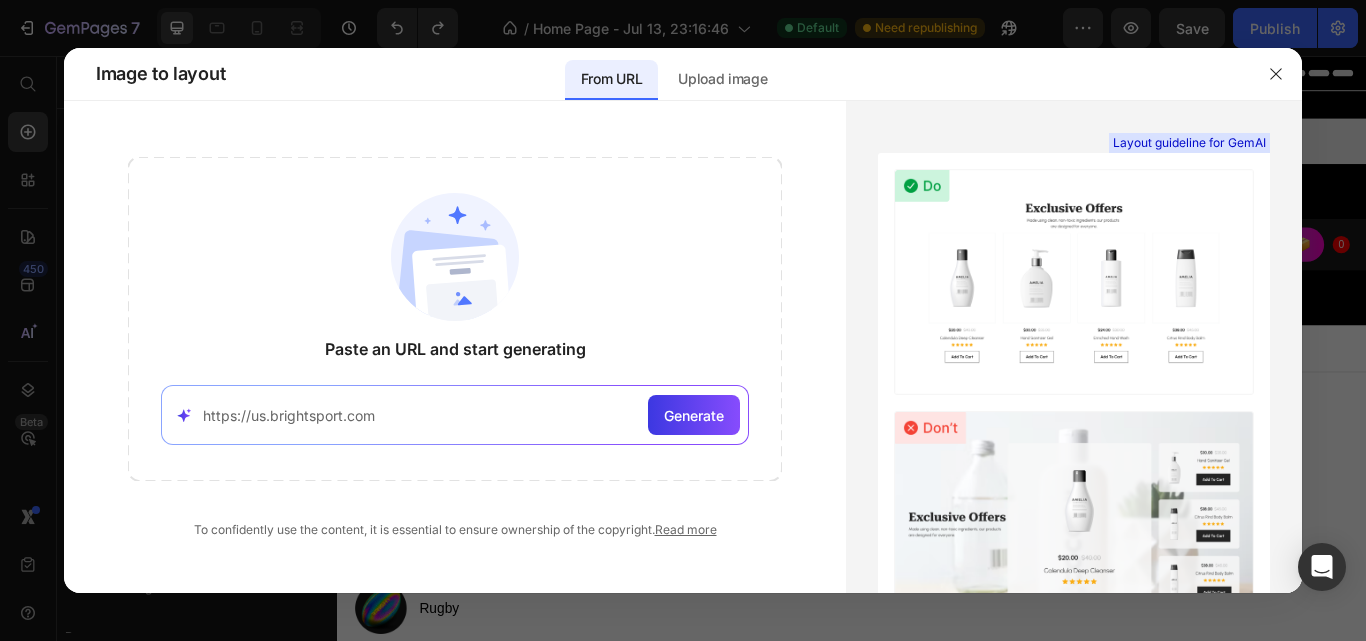 type on "https://us.brightsport.com" 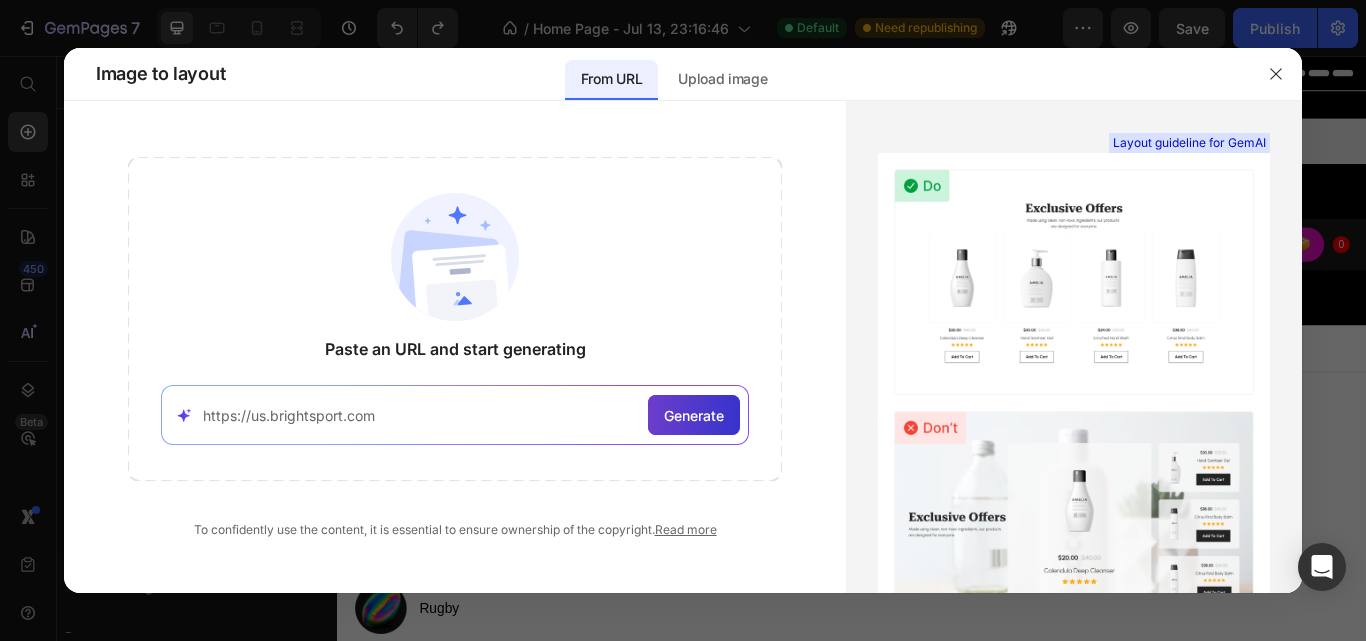 click on "Generate" 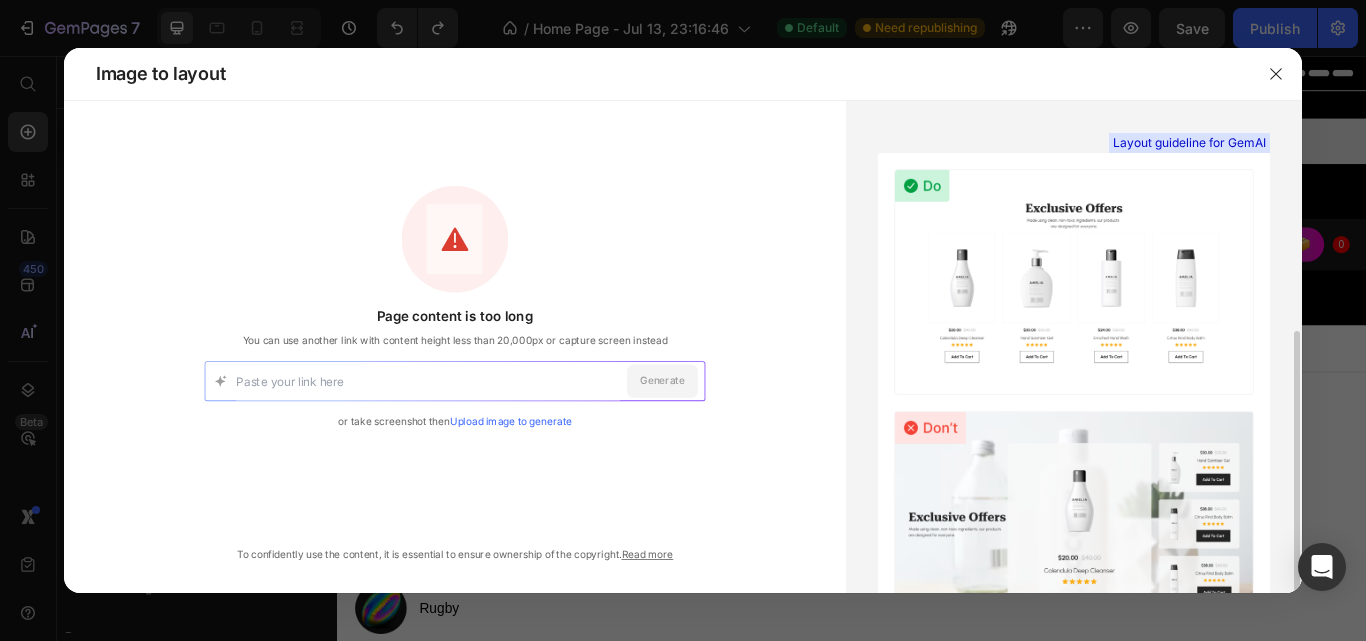 scroll, scrollTop: 146, scrollLeft: 0, axis: vertical 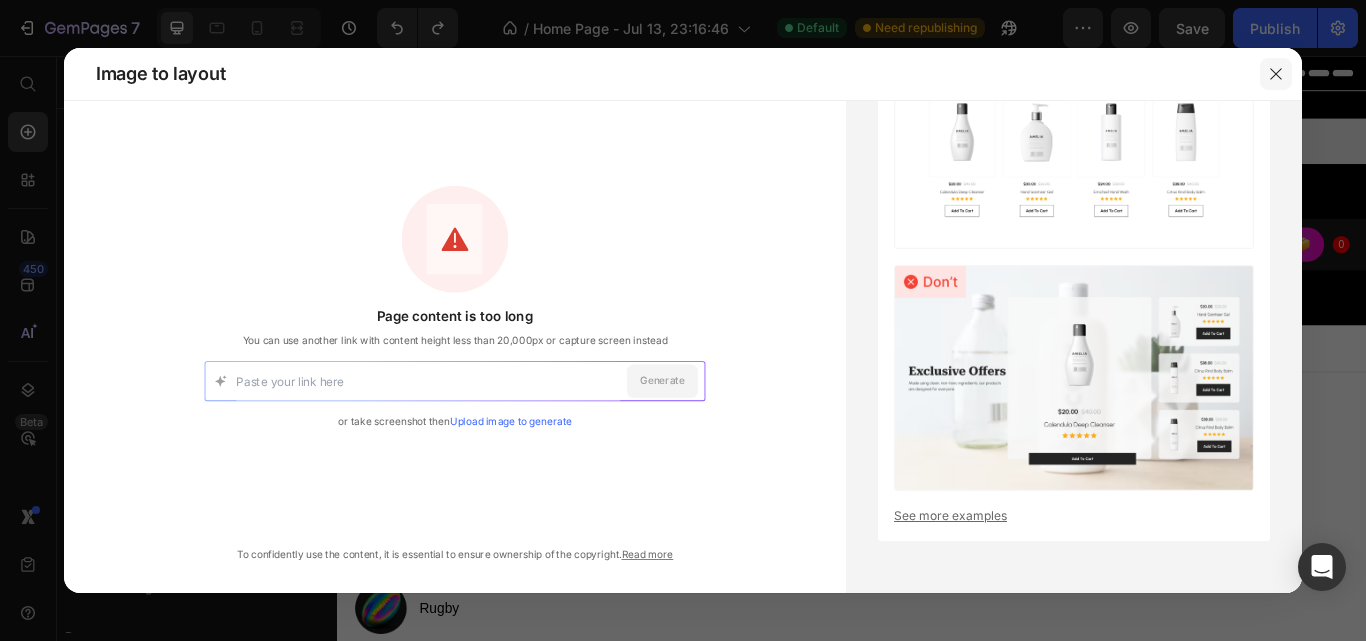 click 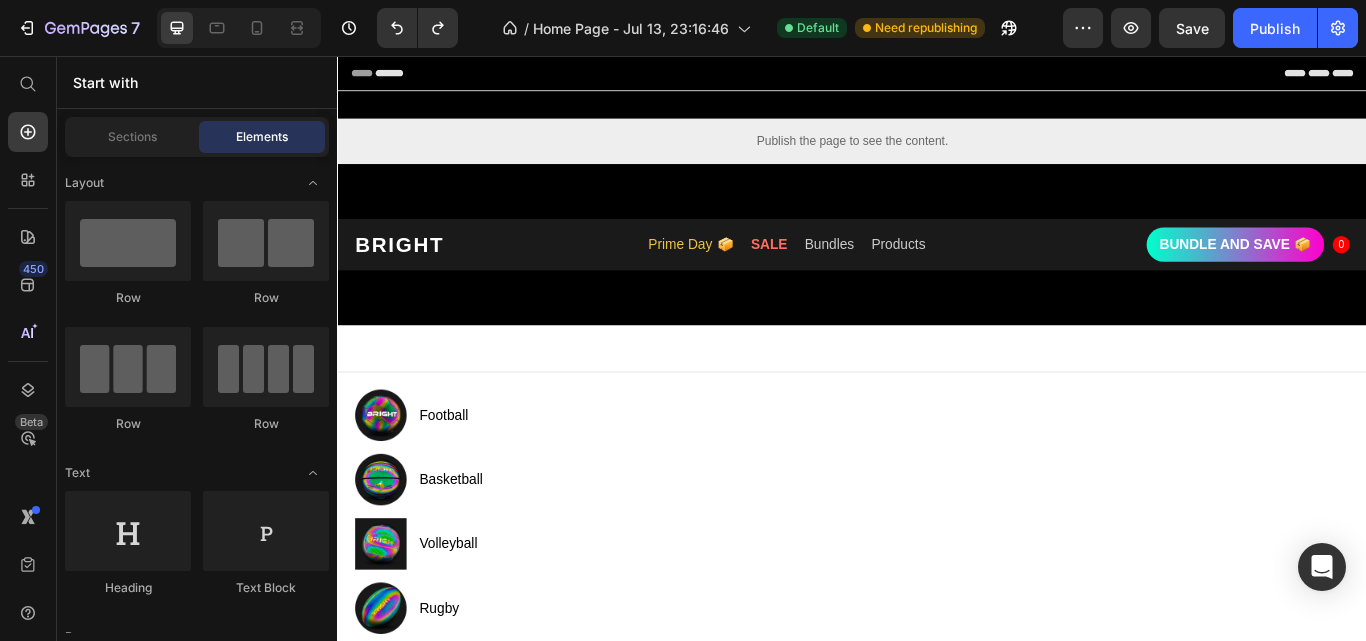 click at bounding box center (937, 397) 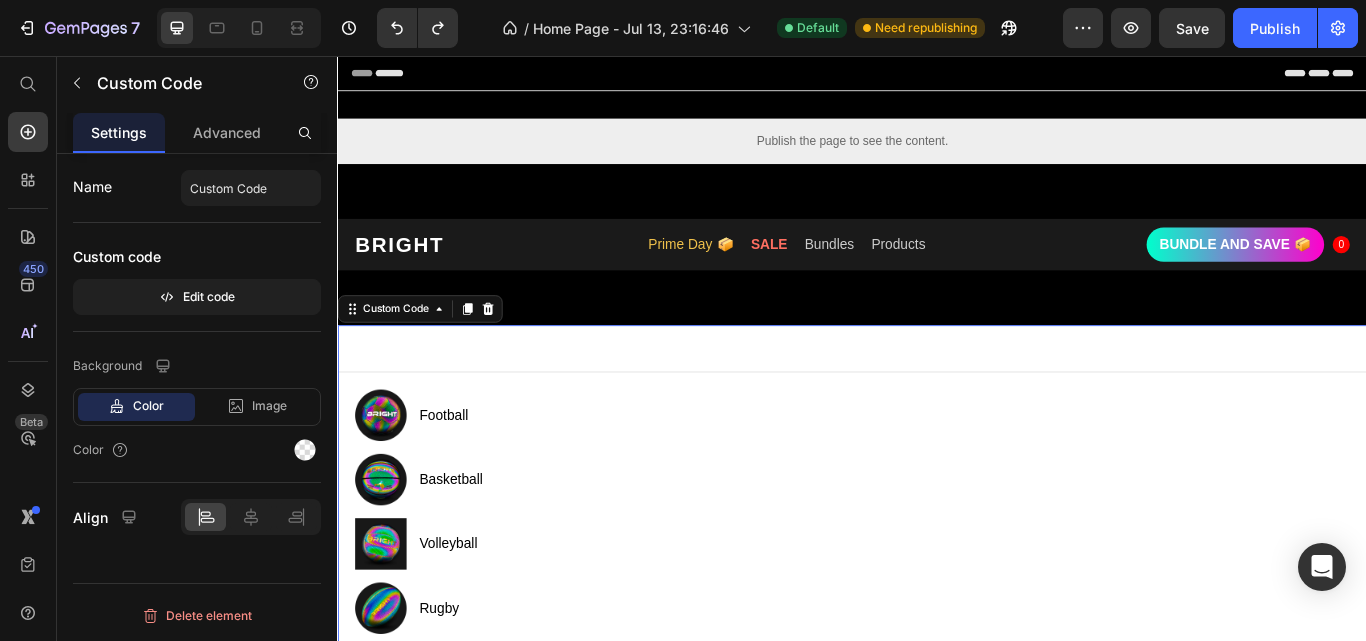 click at bounding box center (512, 351) 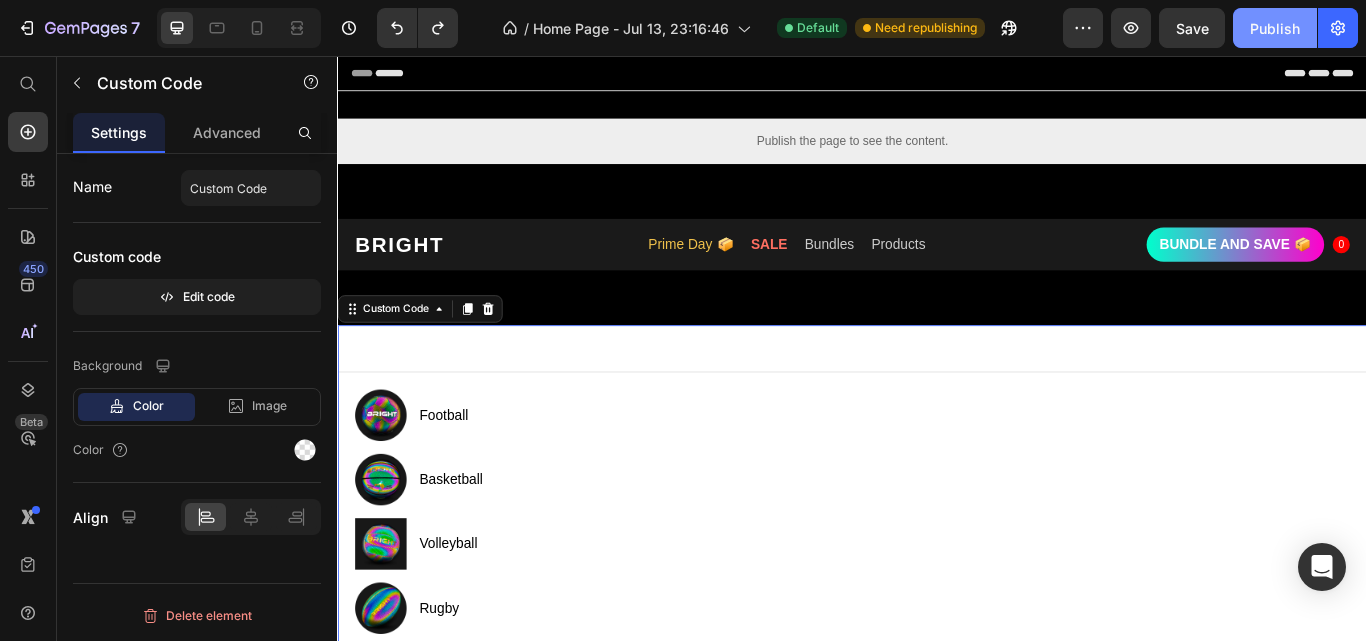 click on "Publish" at bounding box center [1275, 28] 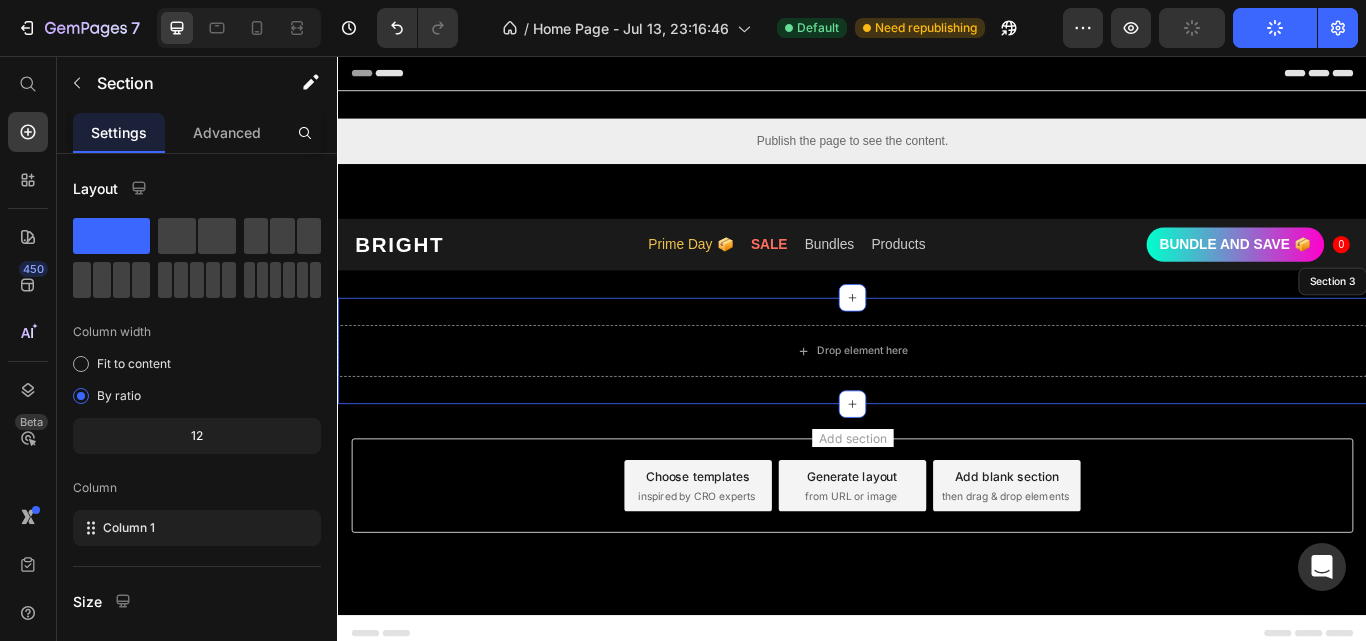 click 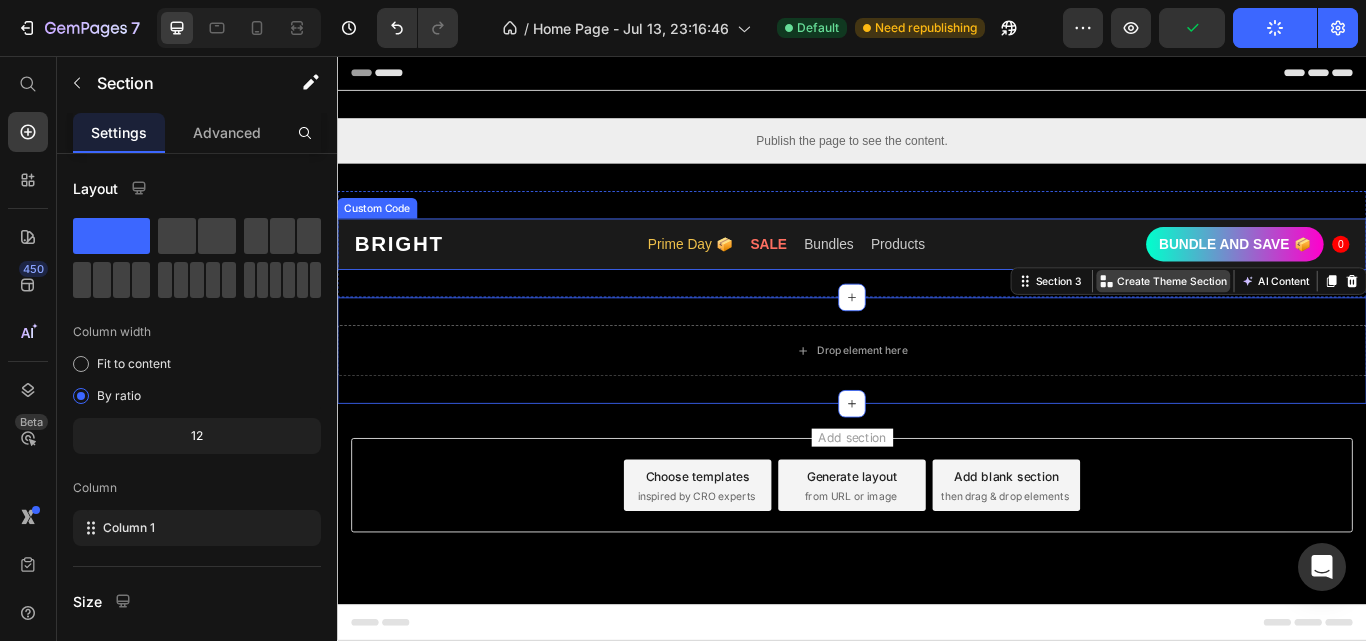 click on "Create Theme Section" at bounding box center (1310, 319) 